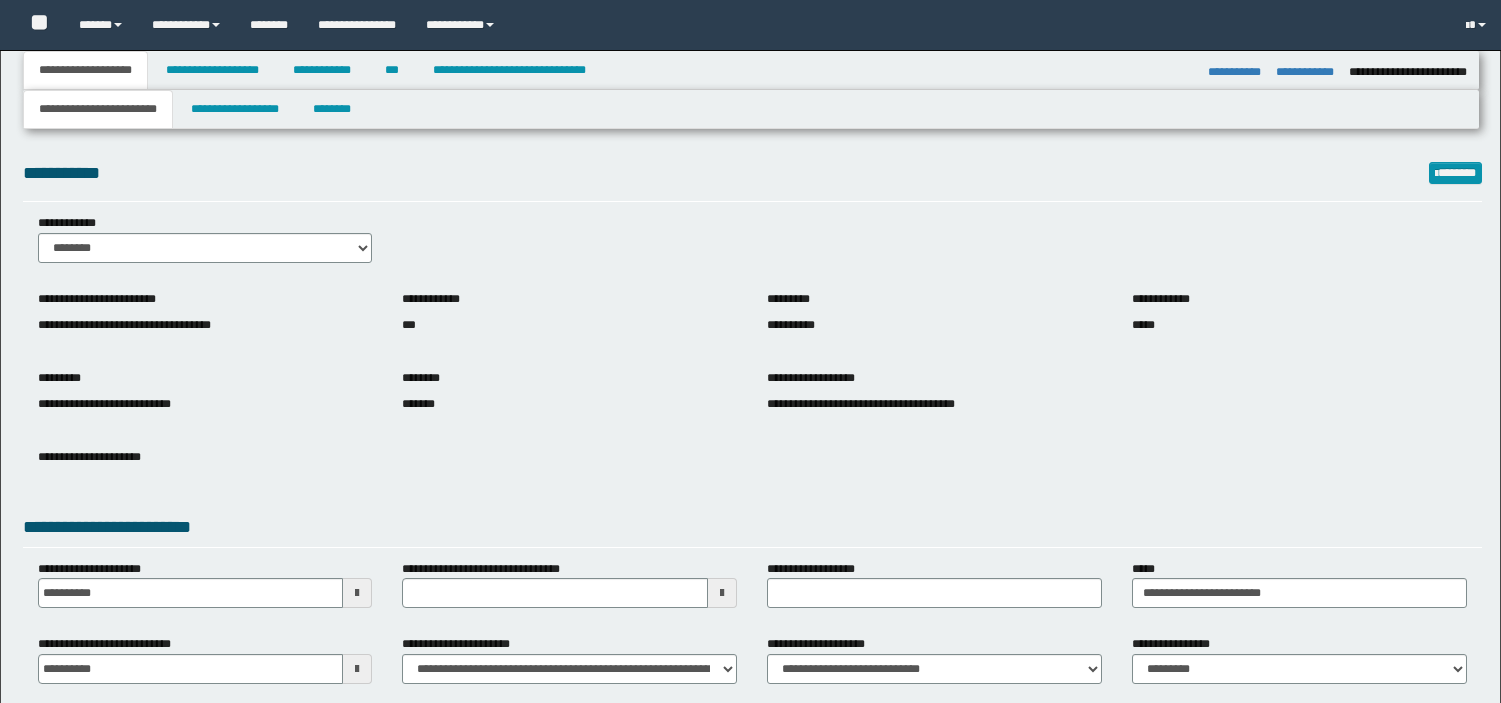 select on "**" 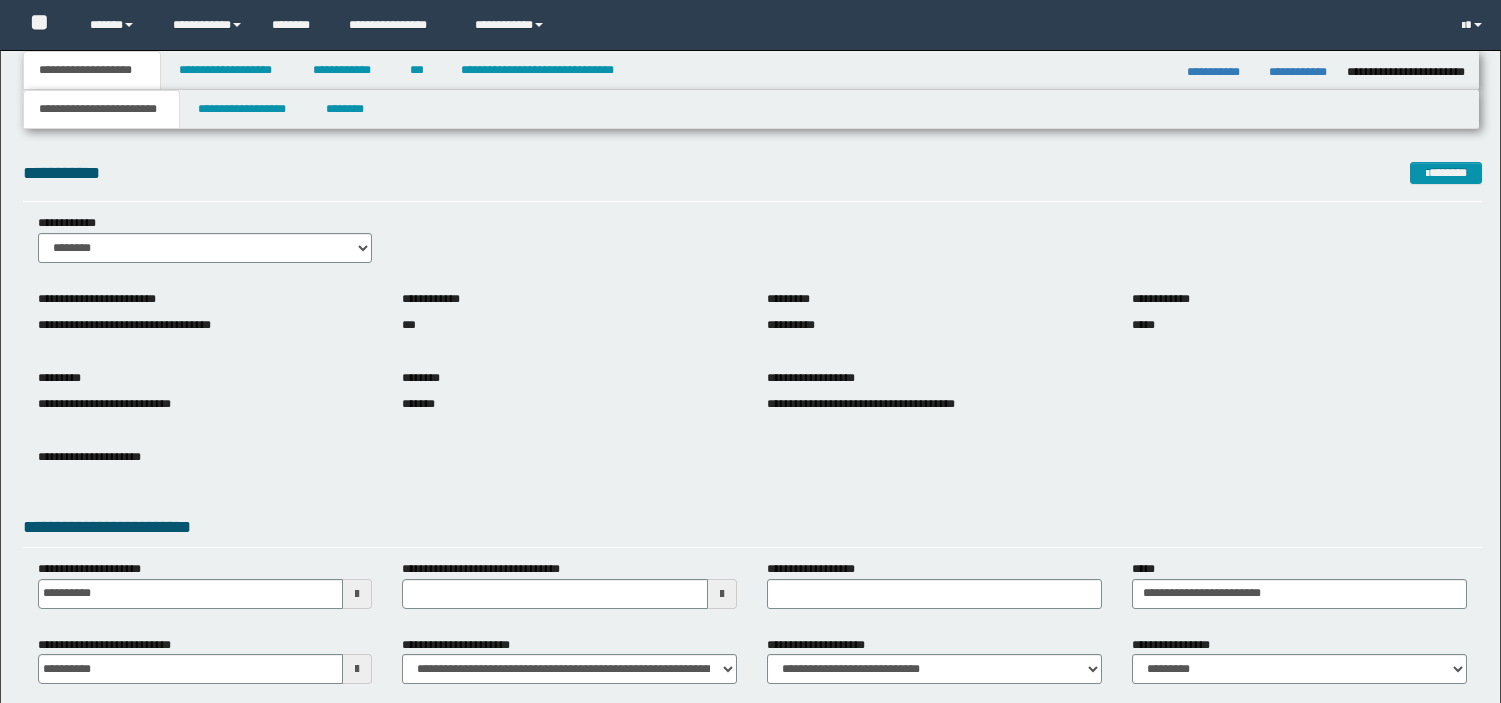 scroll, scrollTop: 0, scrollLeft: 0, axis: both 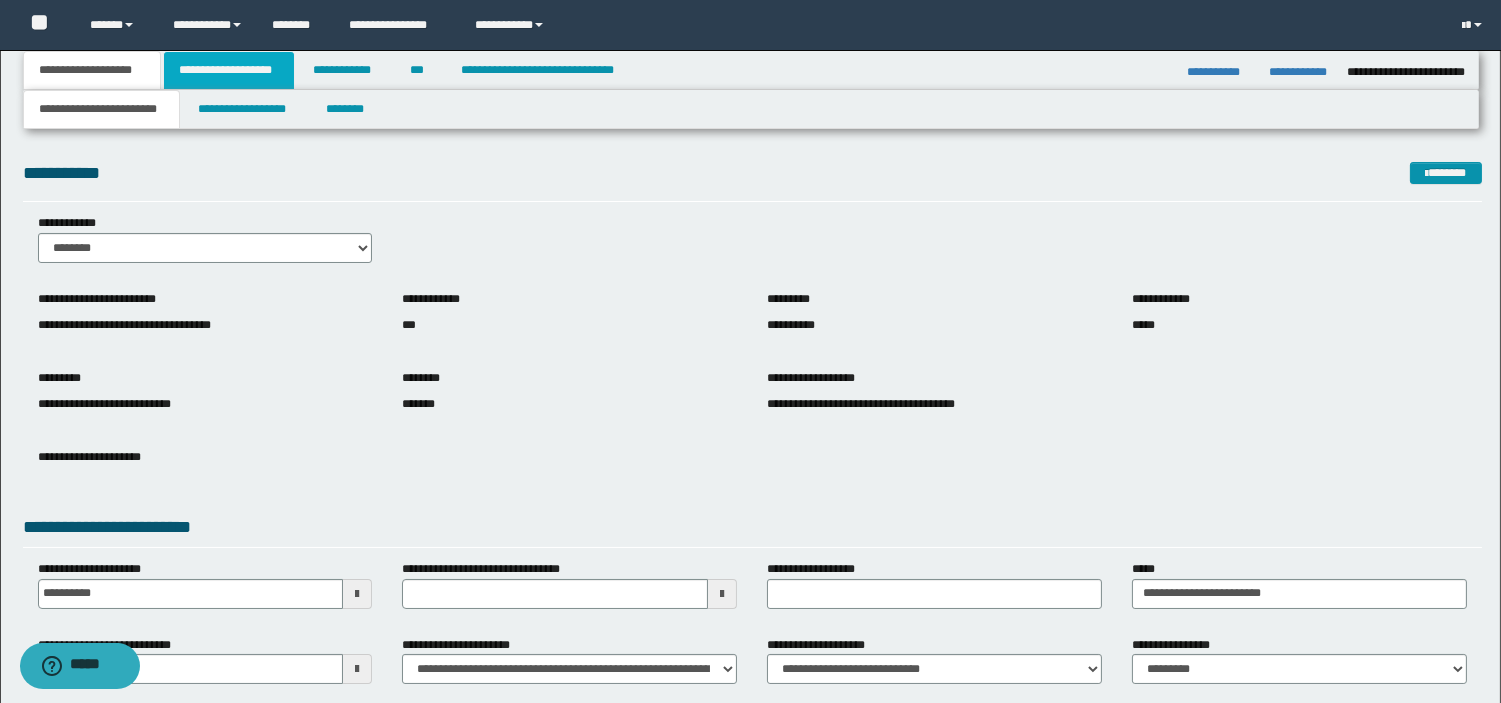 click on "**********" at bounding box center (229, 70) 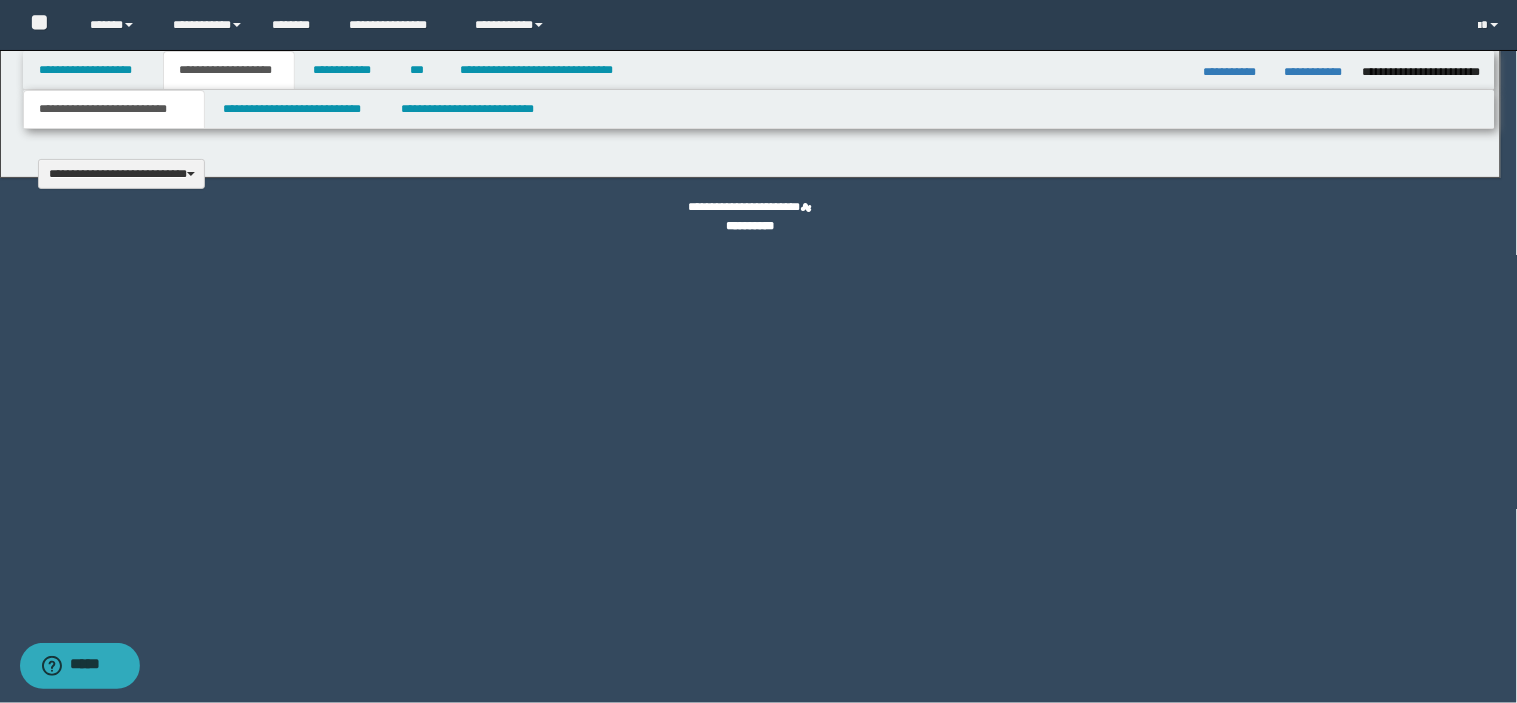 type 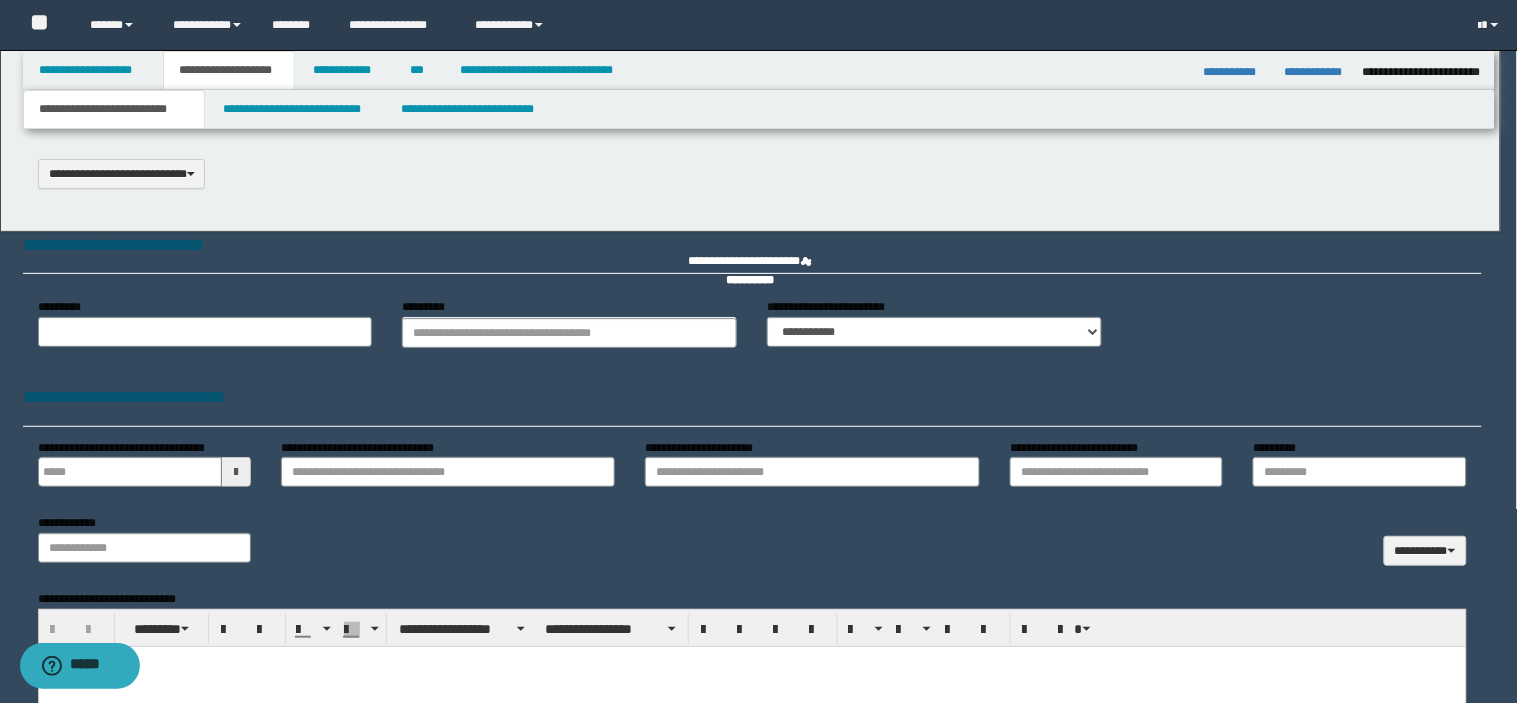 type on "*********" 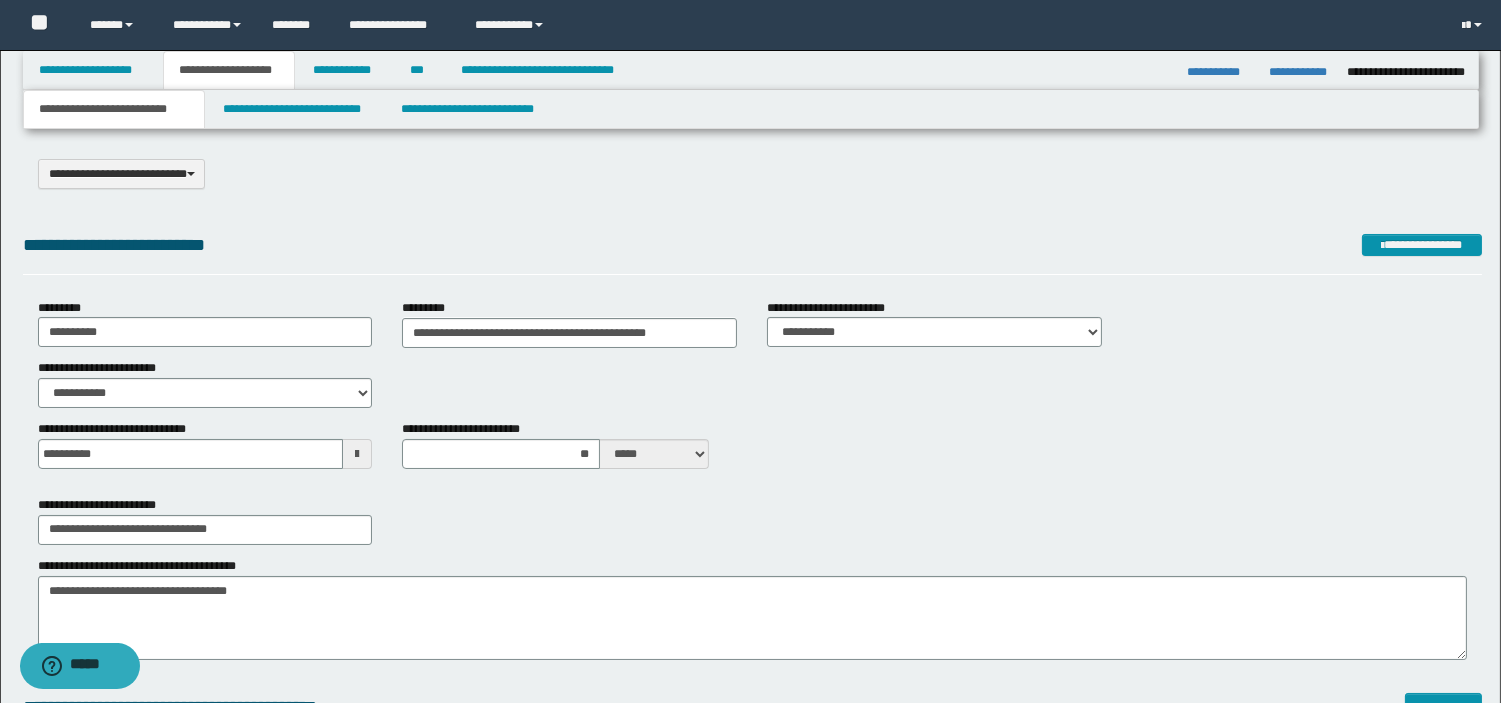 scroll, scrollTop: 0, scrollLeft: 0, axis: both 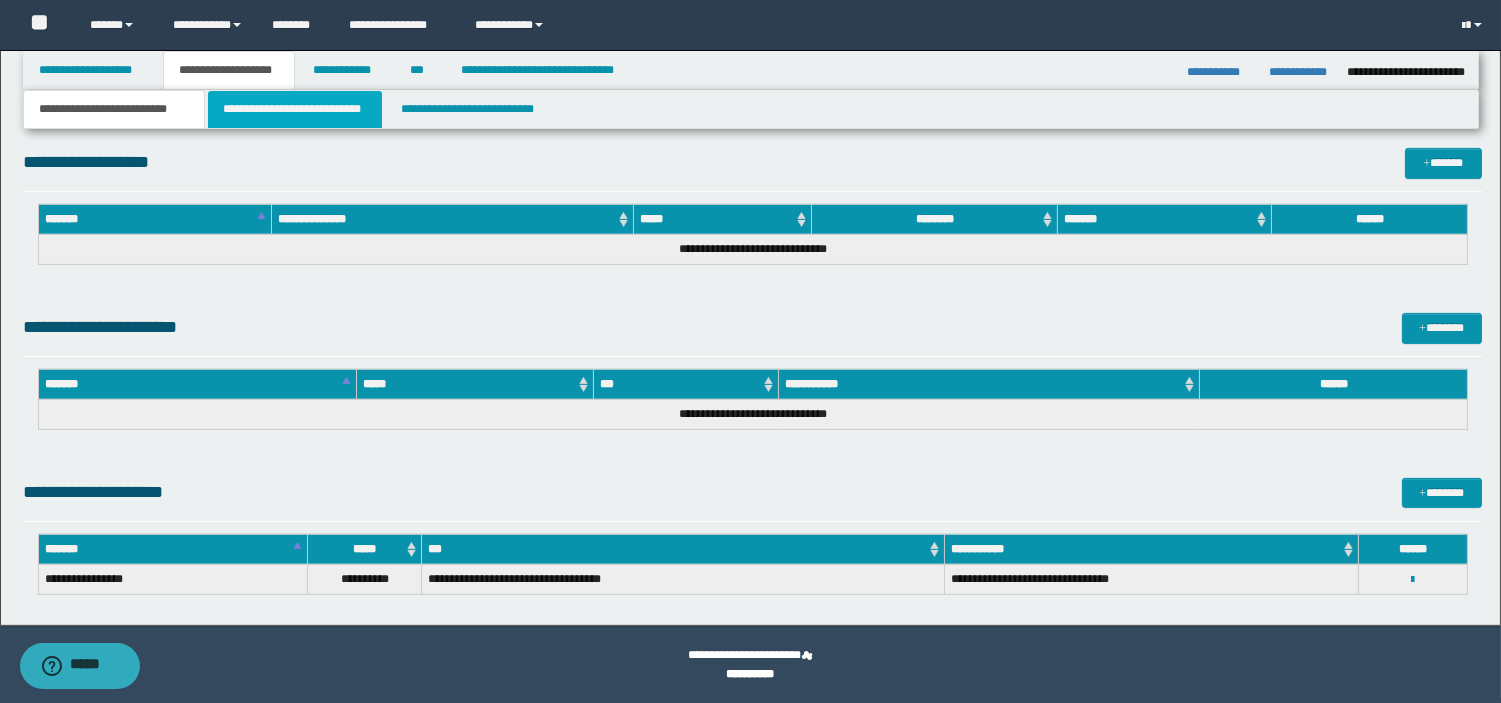 click on "**********" at bounding box center (295, 109) 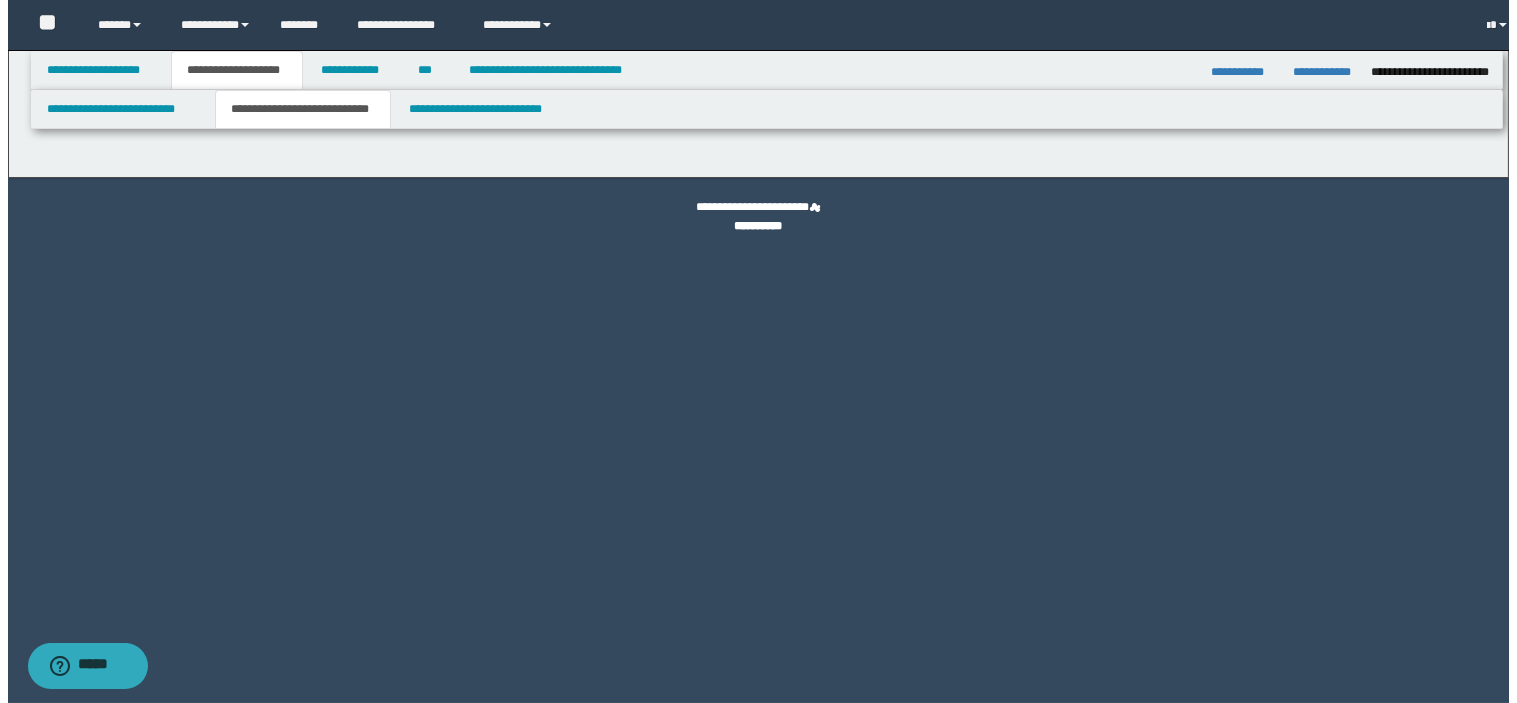 scroll, scrollTop: 0, scrollLeft: 0, axis: both 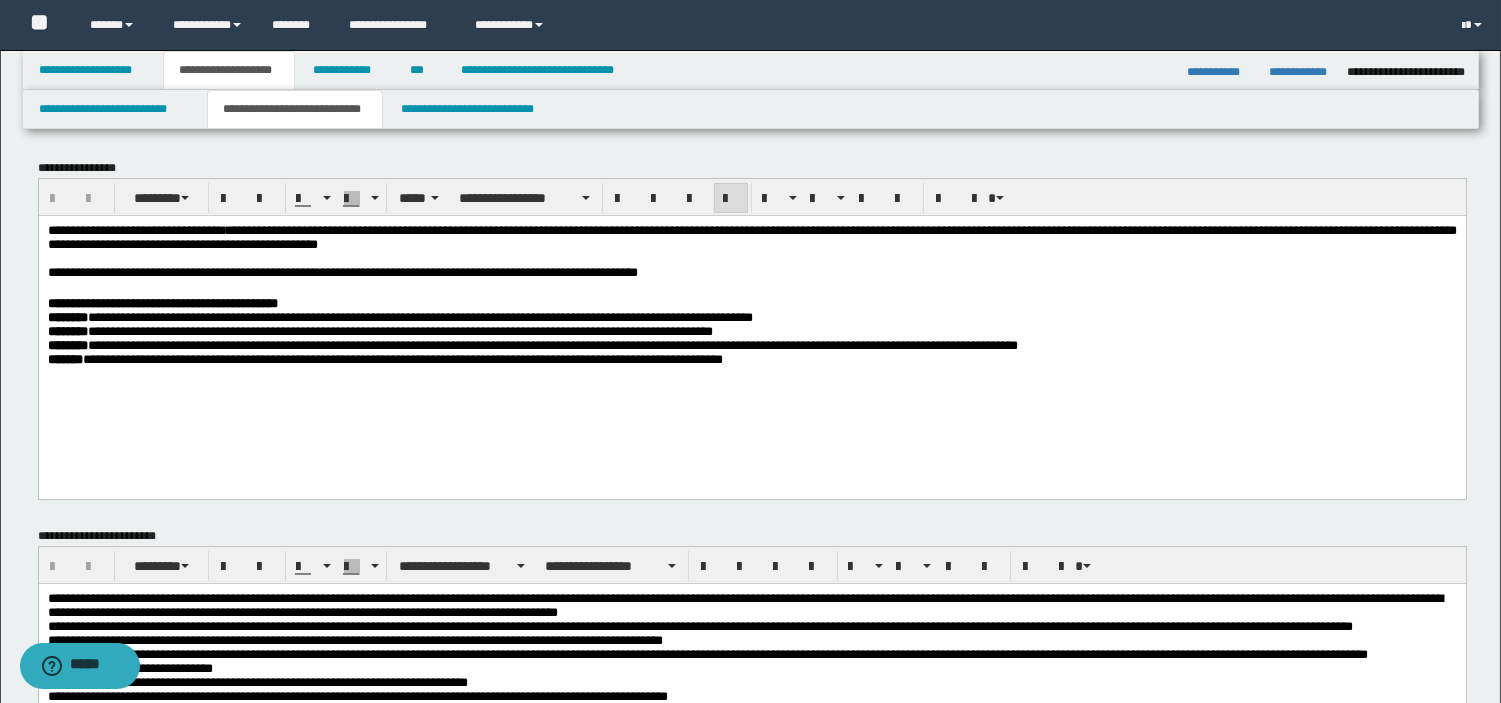 click on "**********" at bounding box center [751, 319] 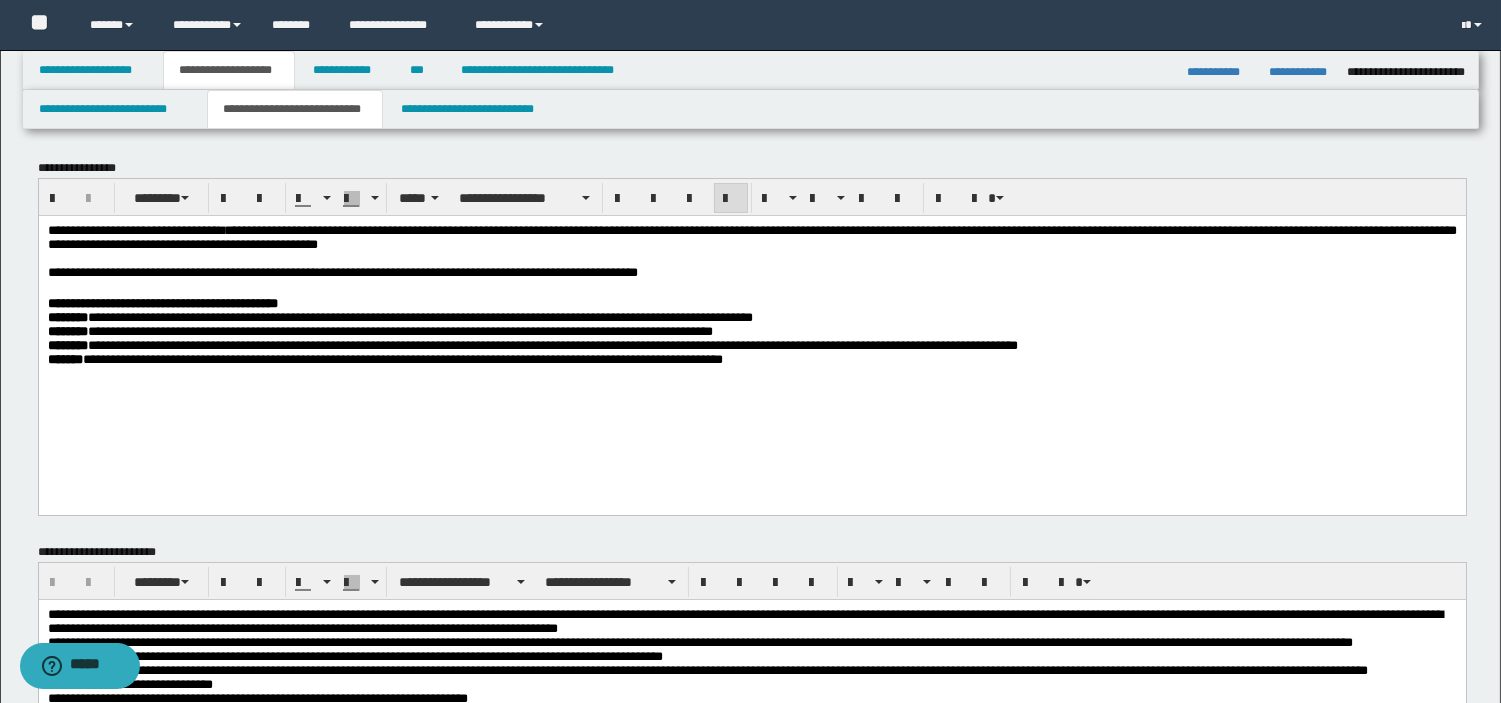 type 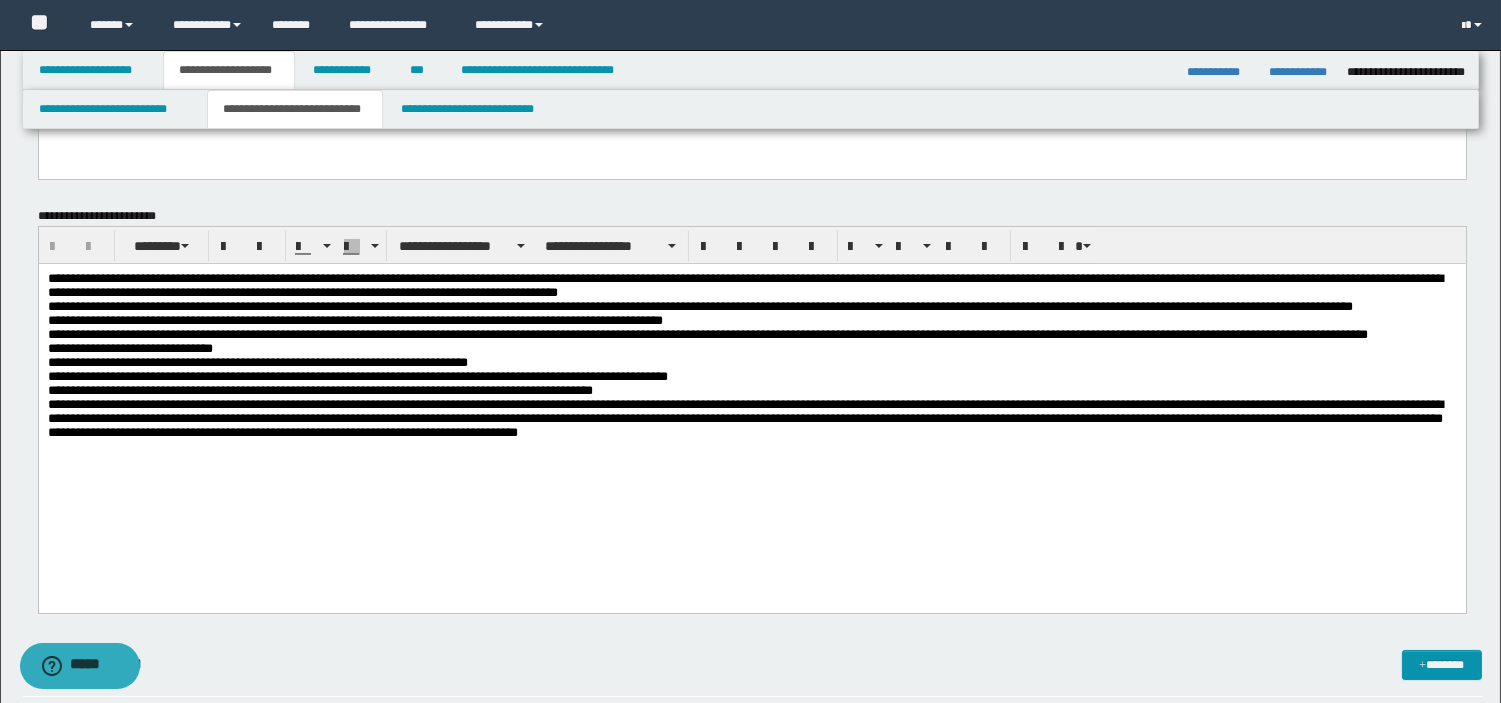 scroll, scrollTop: 355, scrollLeft: 0, axis: vertical 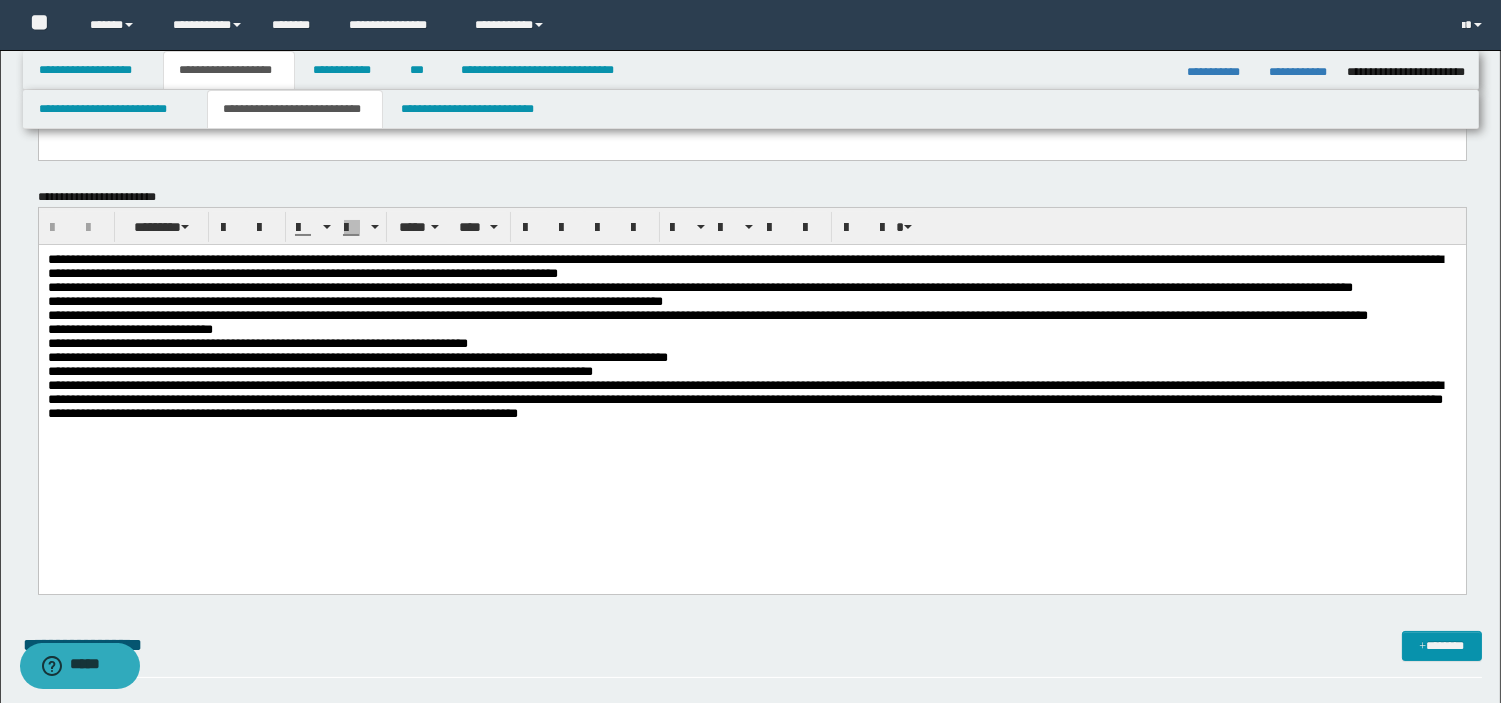 click on "**********" at bounding box center (744, 266) 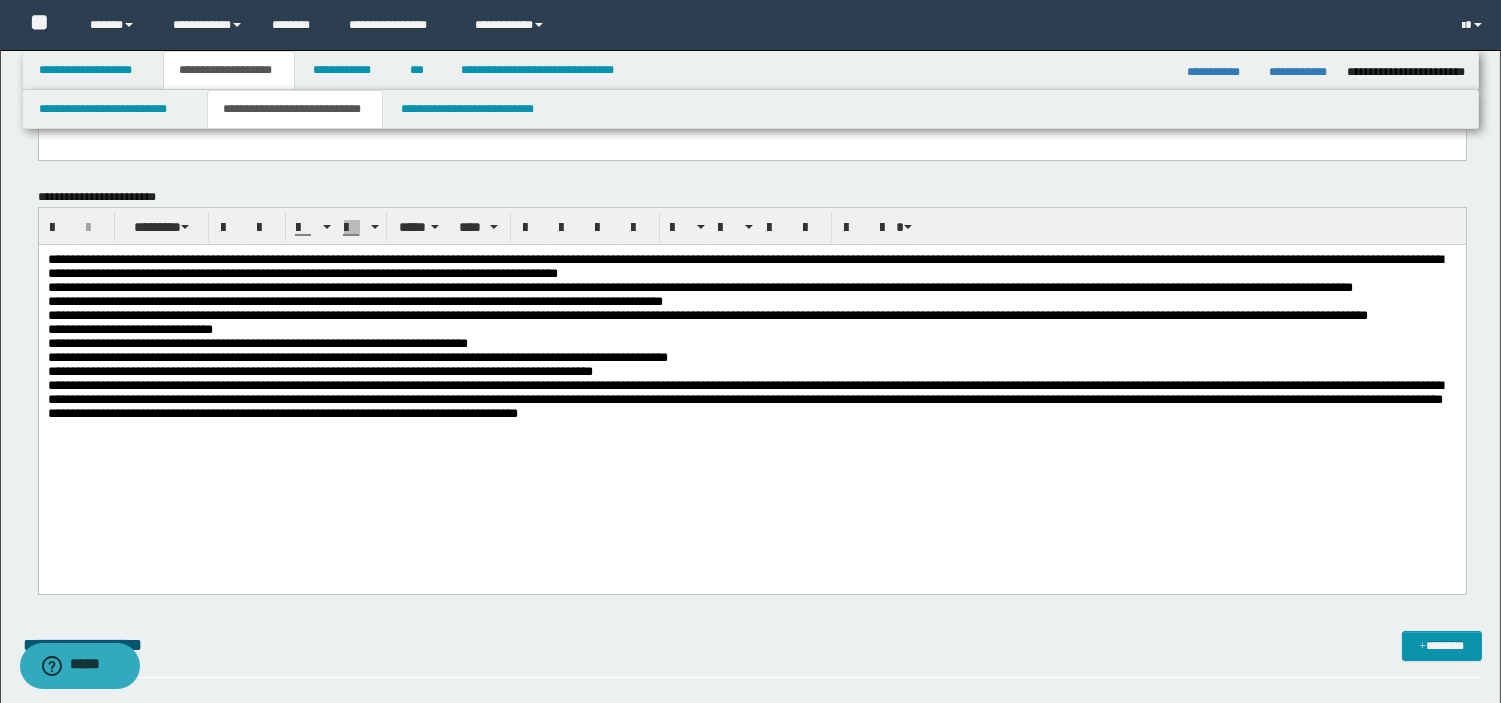 click on "**********" at bounding box center (744, 266) 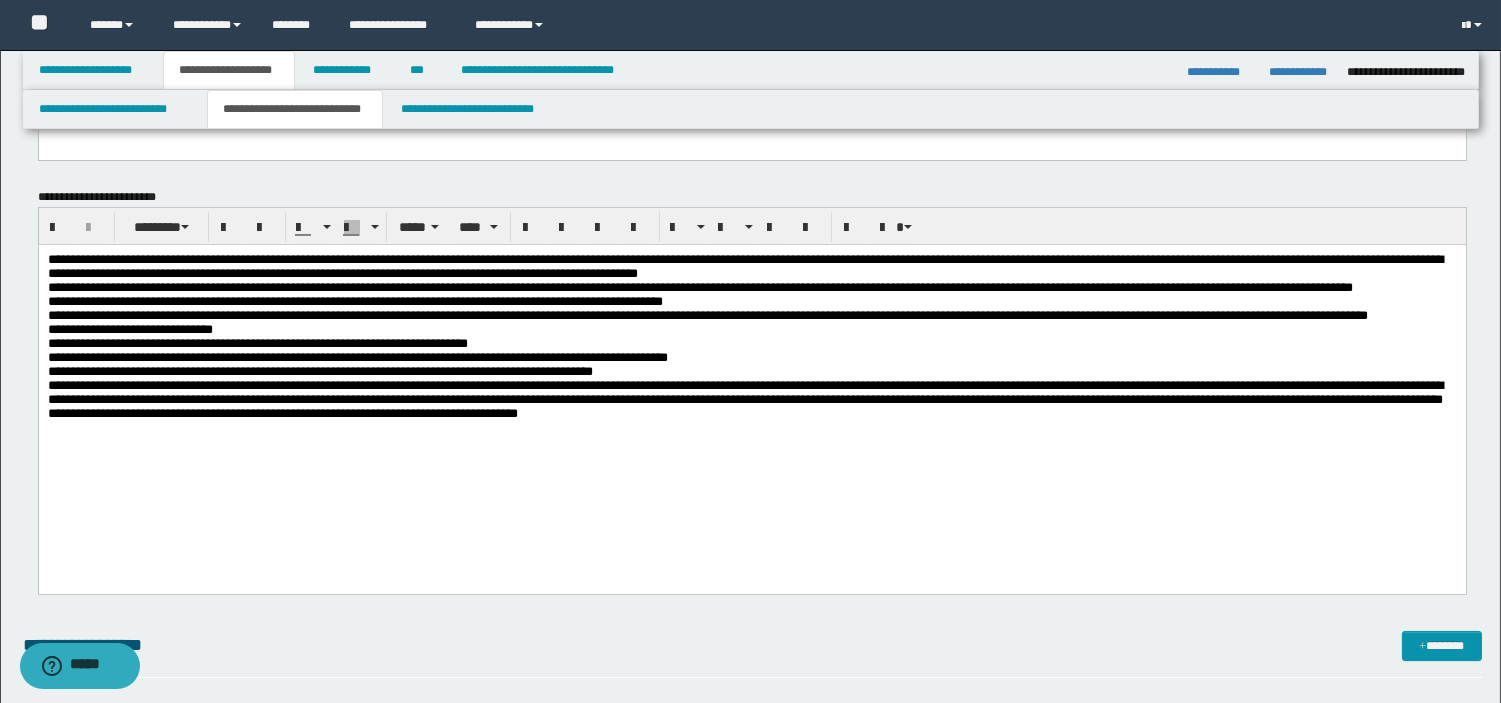 click on "**********" at bounding box center (751, 288) 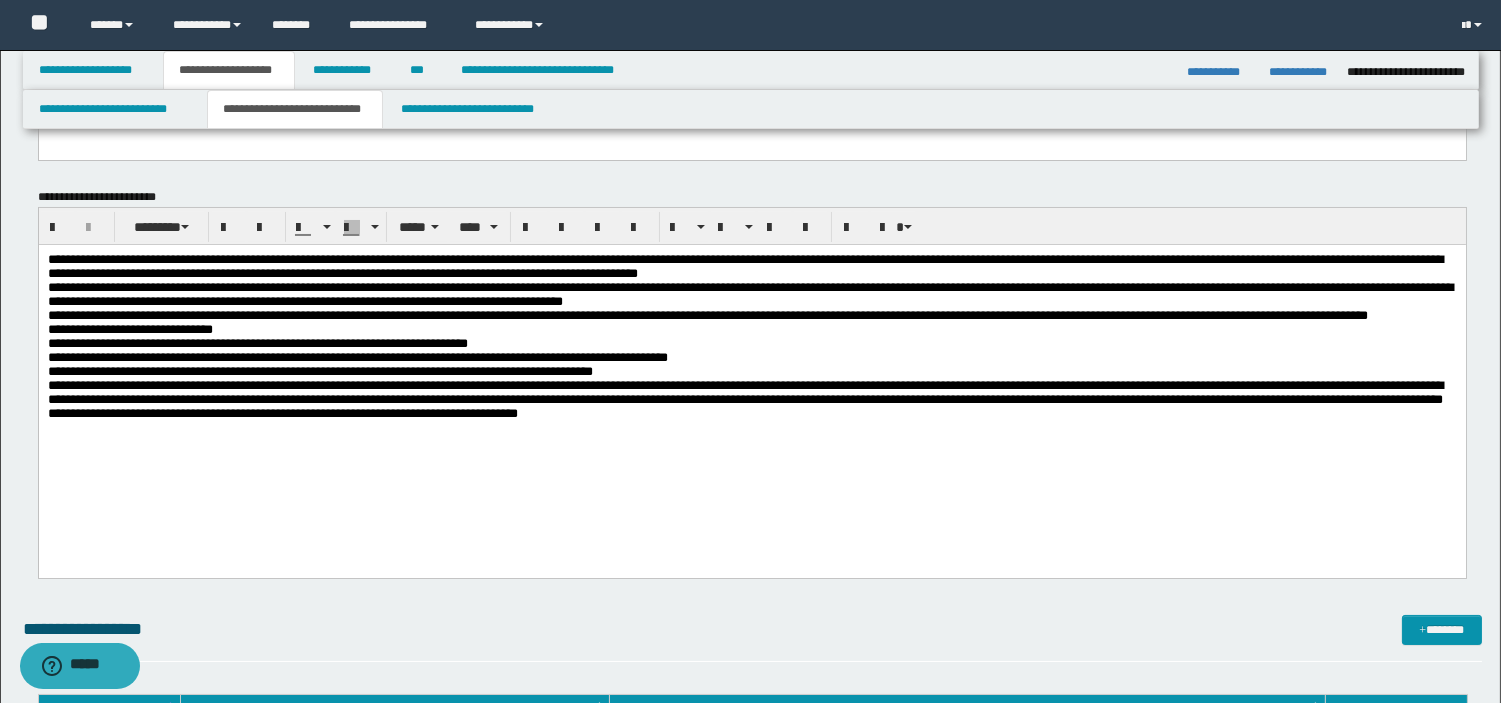 click on "**********" at bounding box center [751, 330] 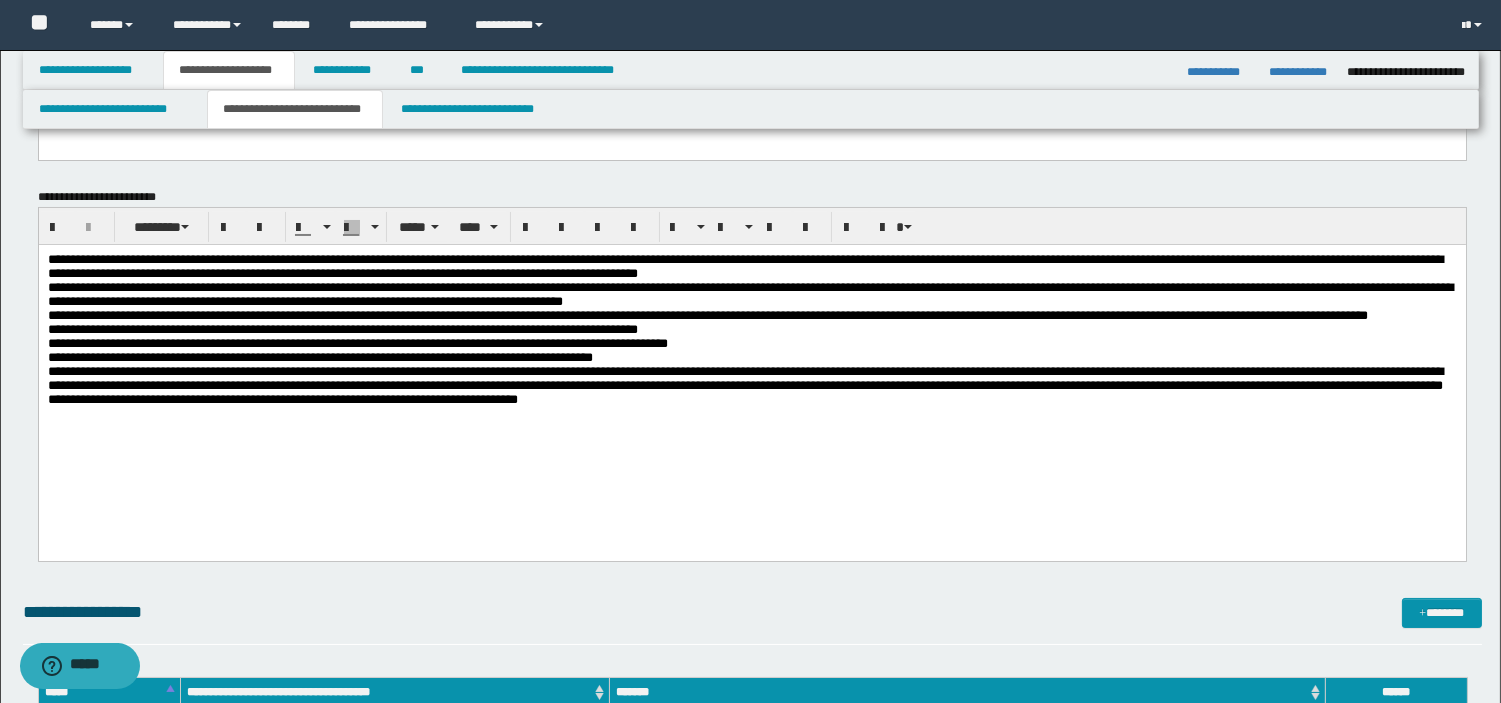 click on "**********" at bounding box center (427, 329) 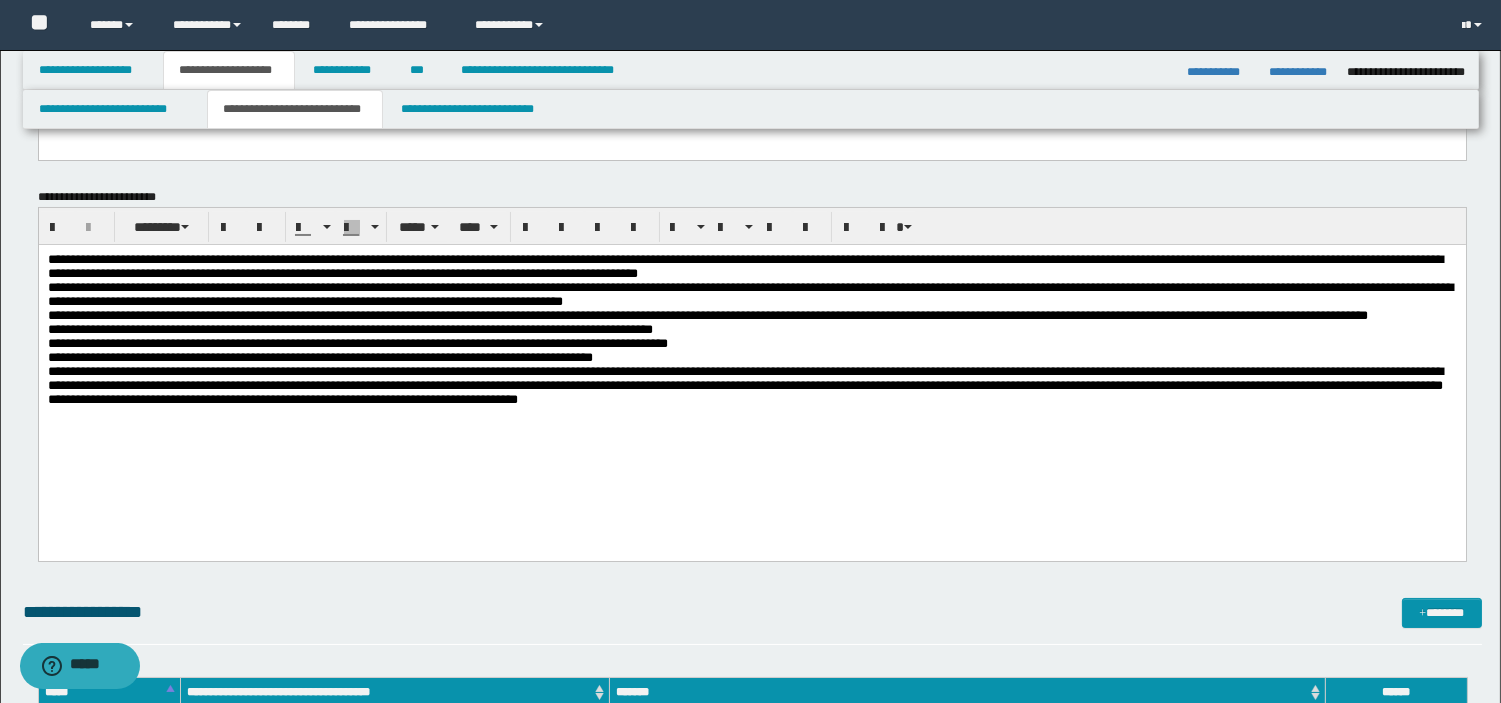 click on "**********" at bounding box center (751, 330) 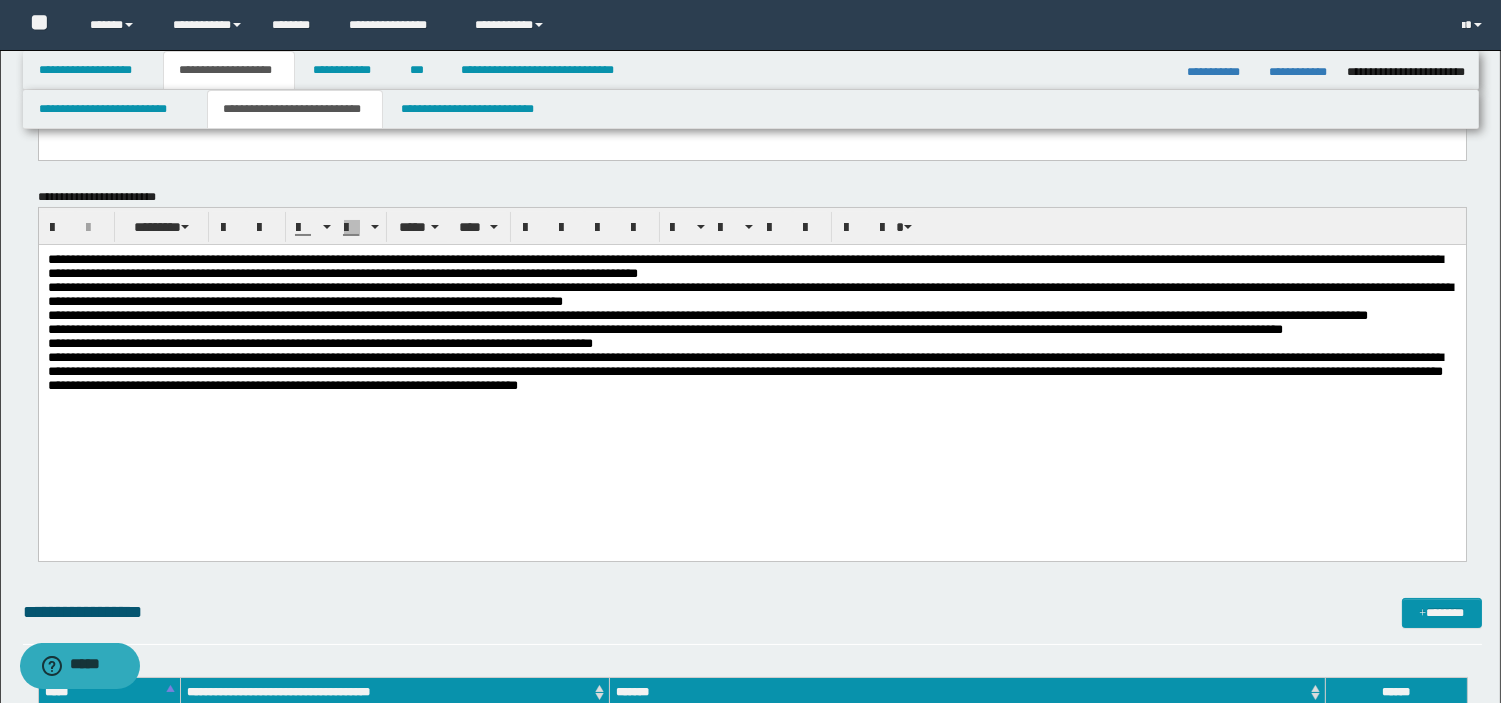 click on "**********" at bounding box center (744, 371) 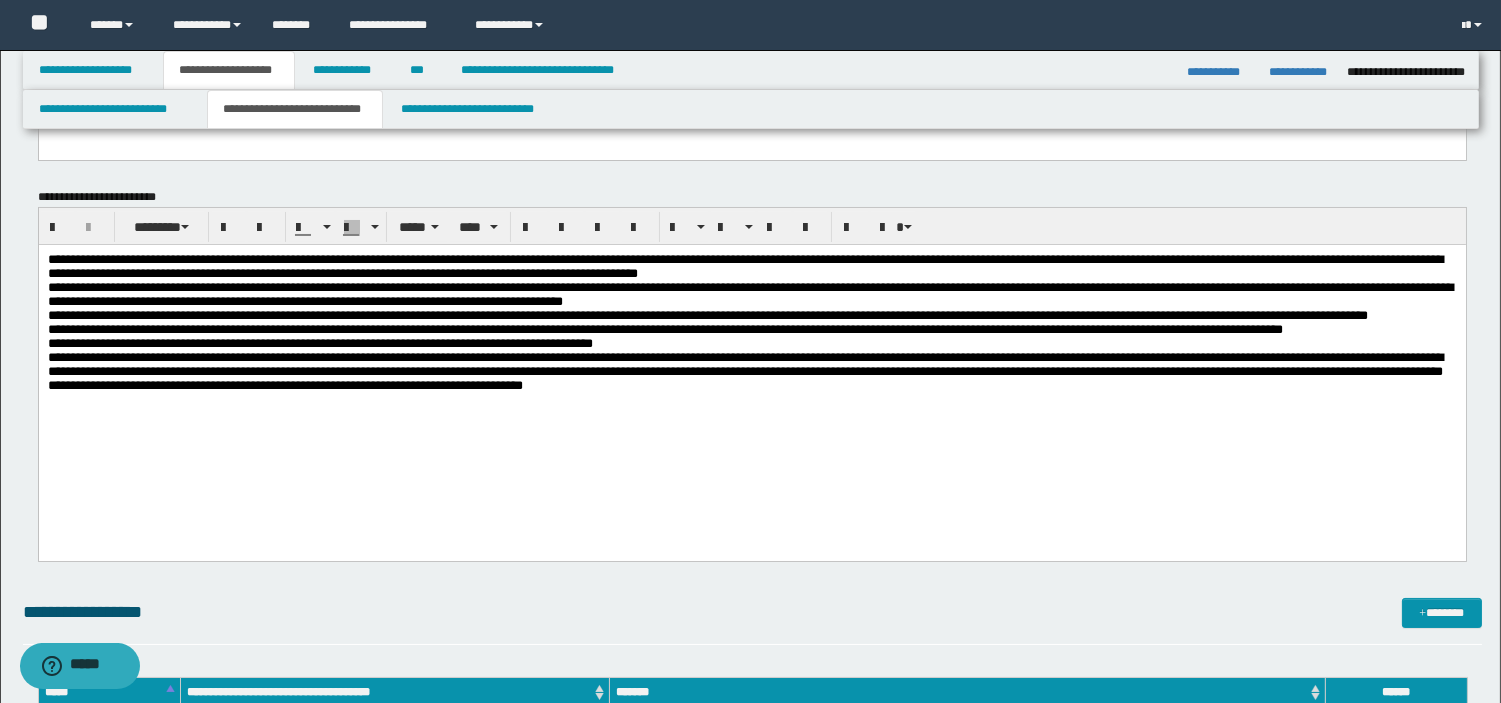click on "**********" at bounding box center (744, 371) 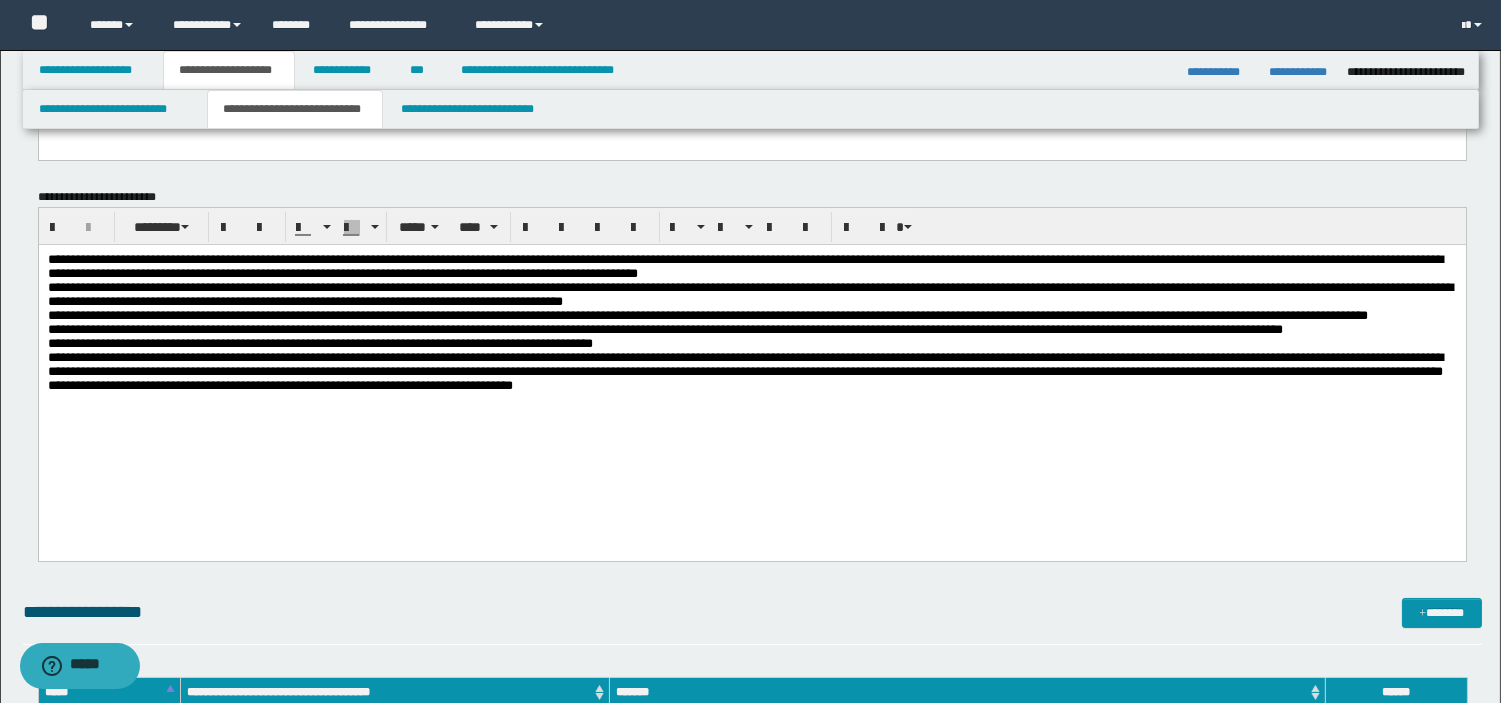 click on "**********" at bounding box center [751, 372] 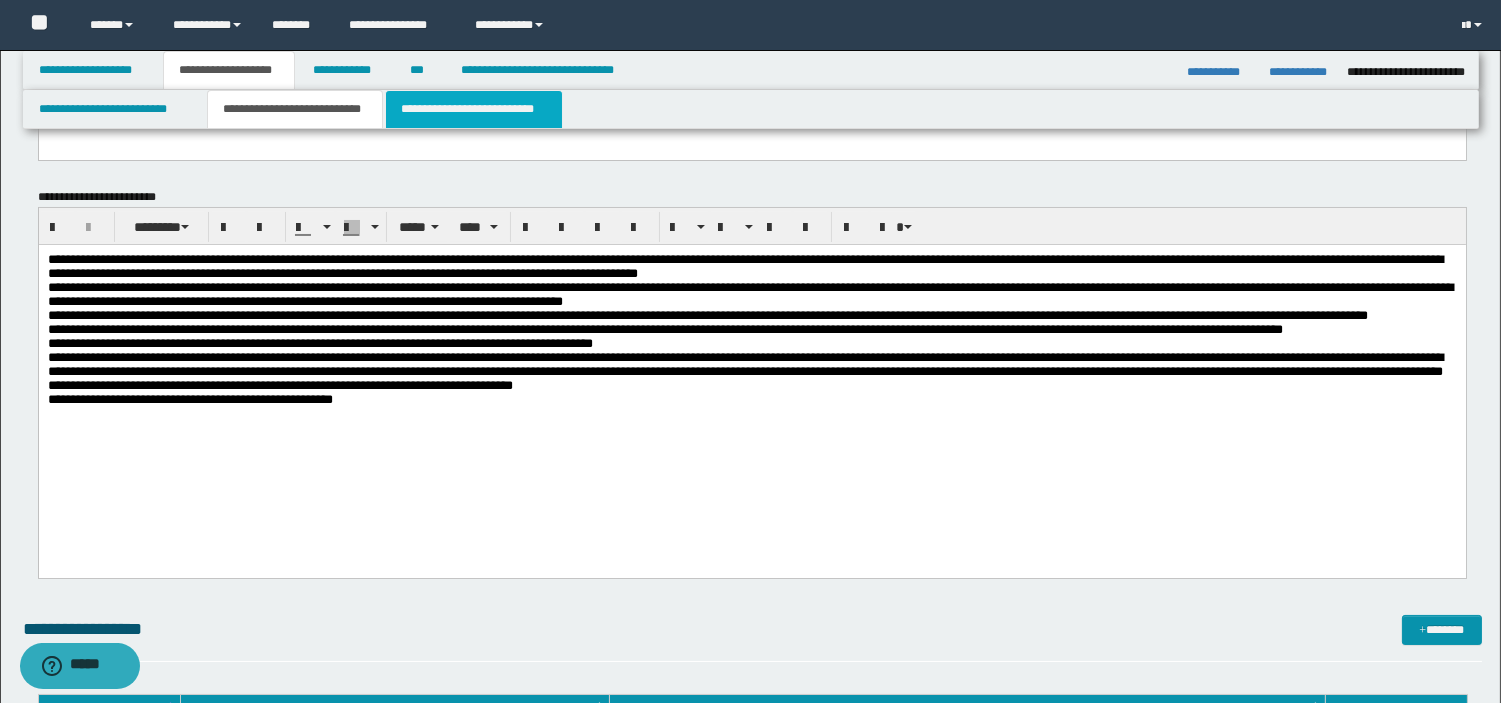 click on "**********" at bounding box center [474, 109] 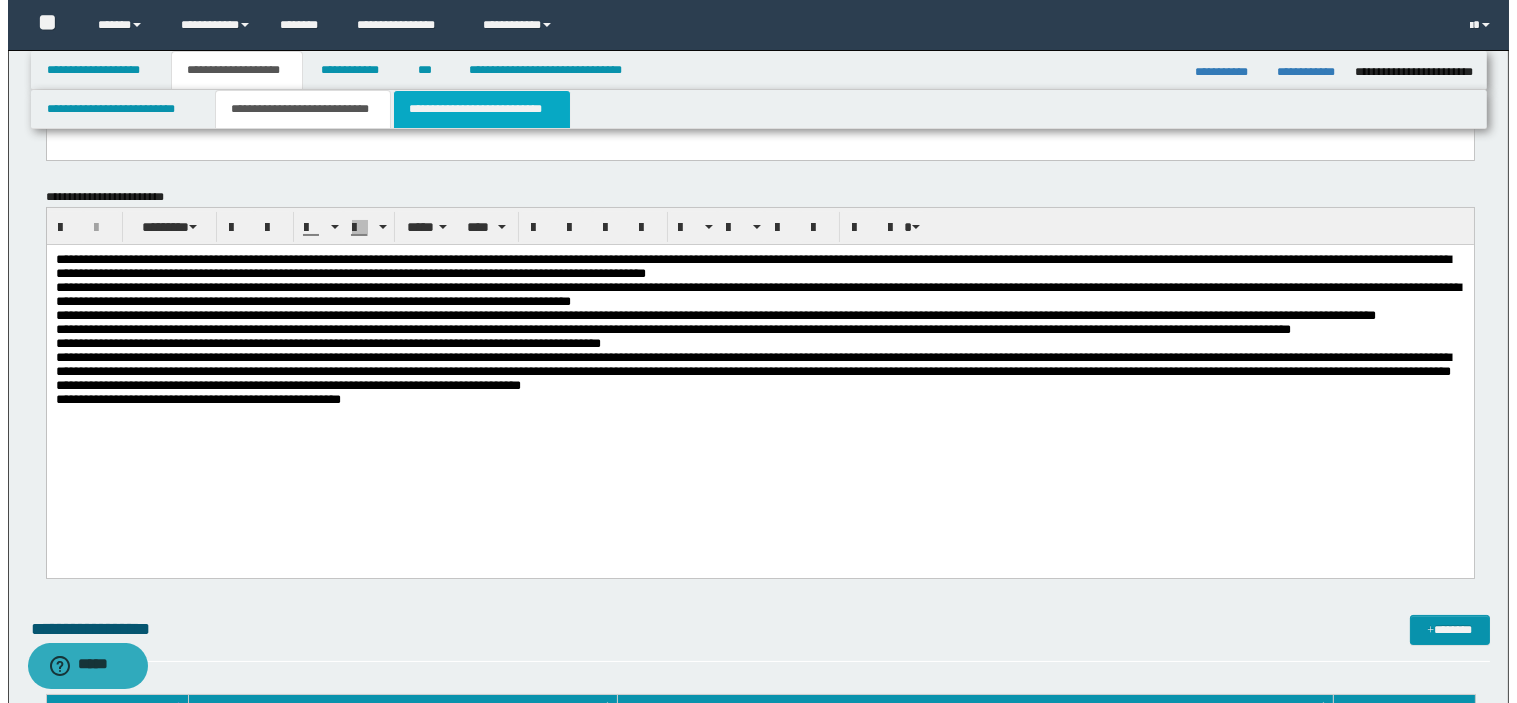 scroll, scrollTop: 0, scrollLeft: 0, axis: both 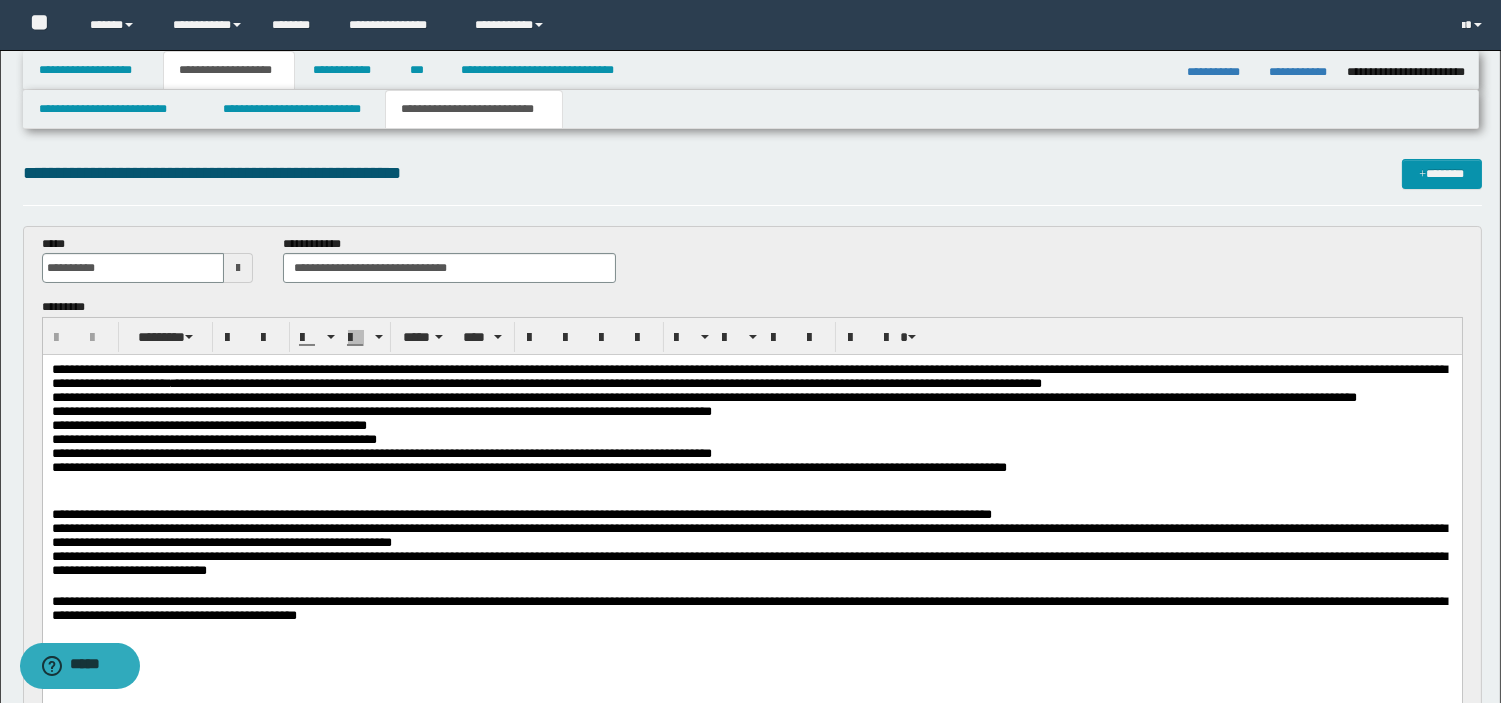 click on "**********" at bounding box center (528, 467) 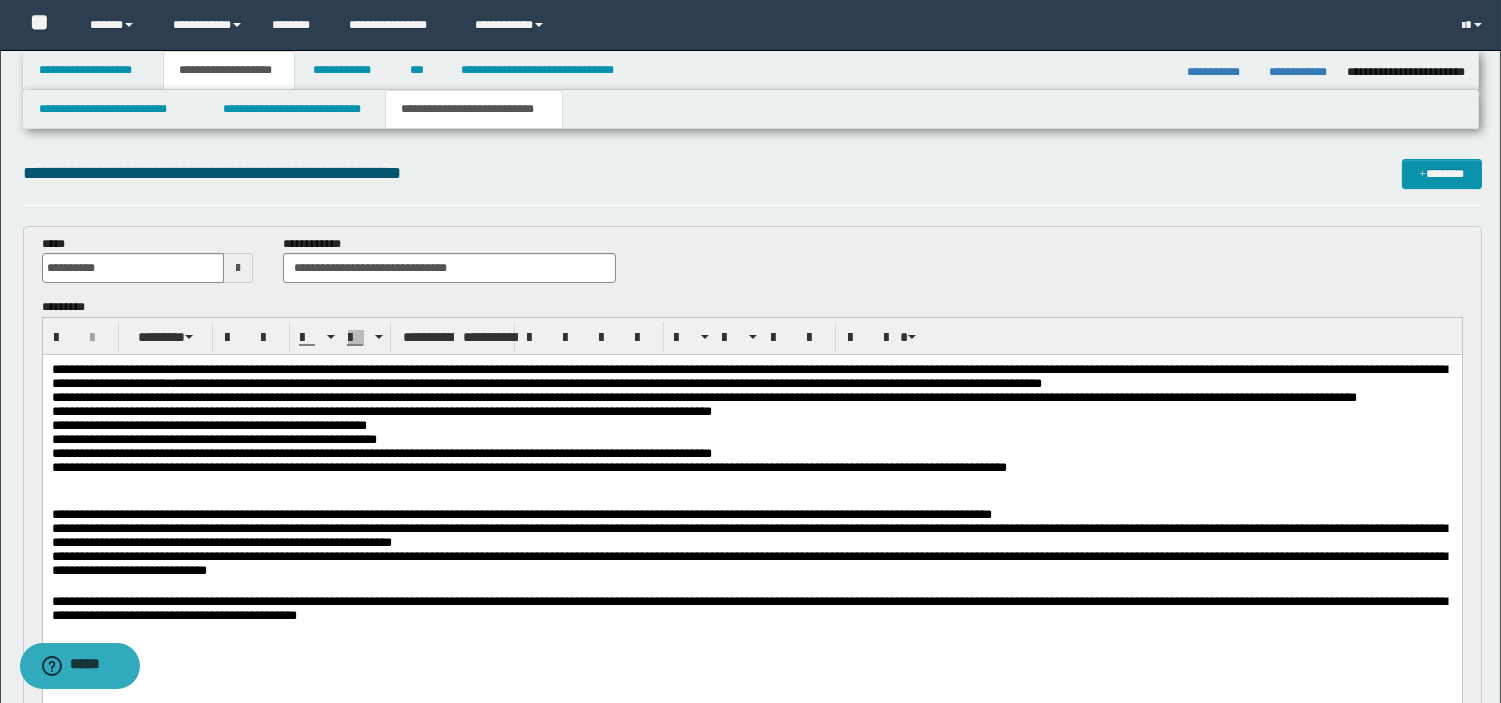 click at bounding box center [751, 500] 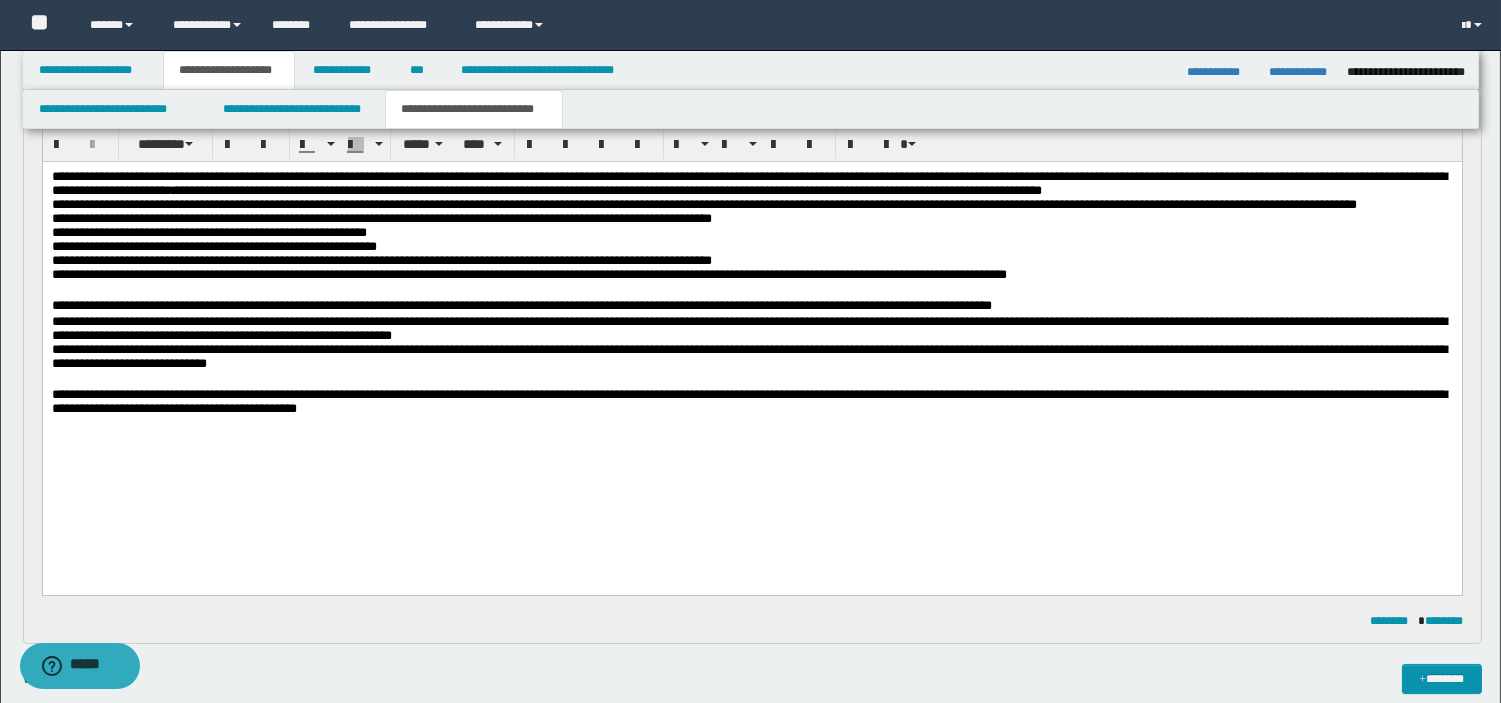 scroll, scrollTop: 222, scrollLeft: 0, axis: vertical 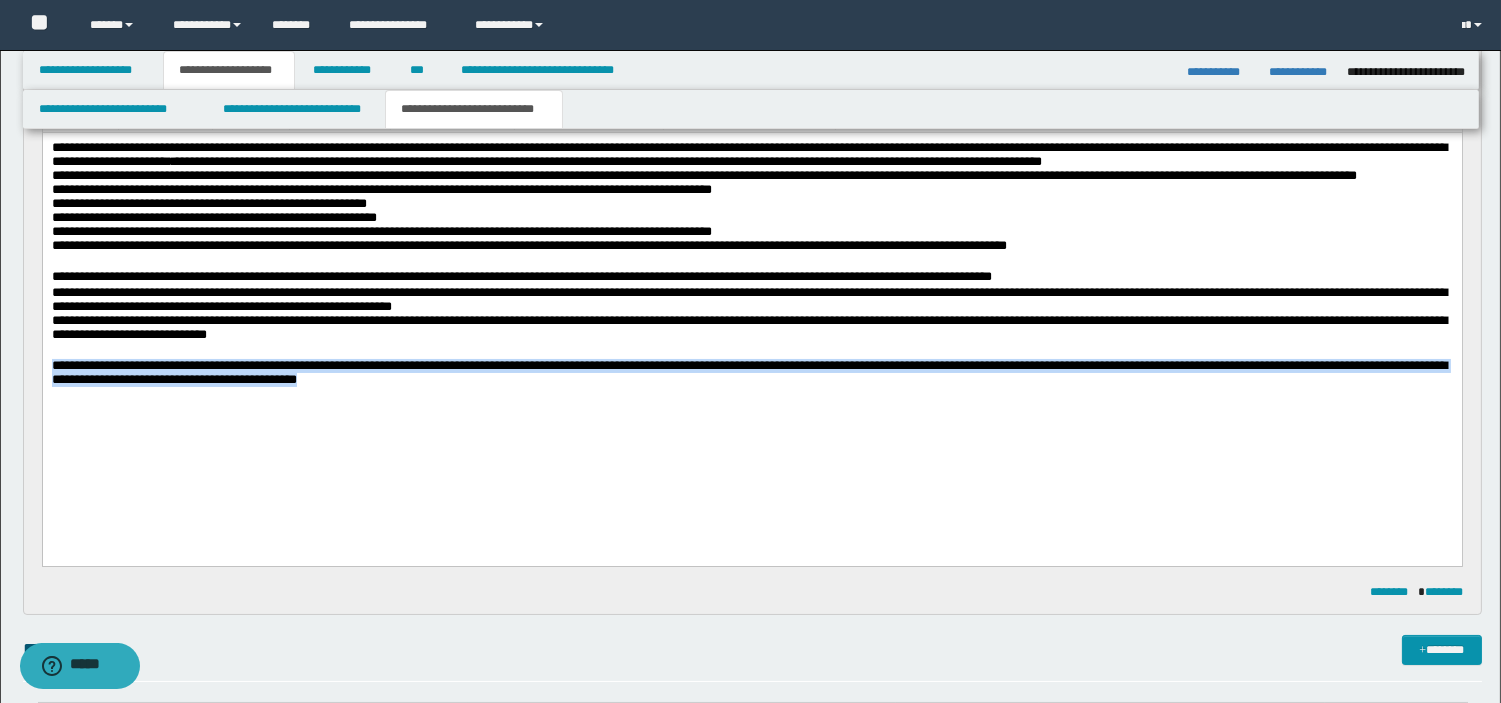 drag, startPoint x: 50, startPoint y: 430, endPoint x: 602, endPoint y: 452, distance: 552.43823 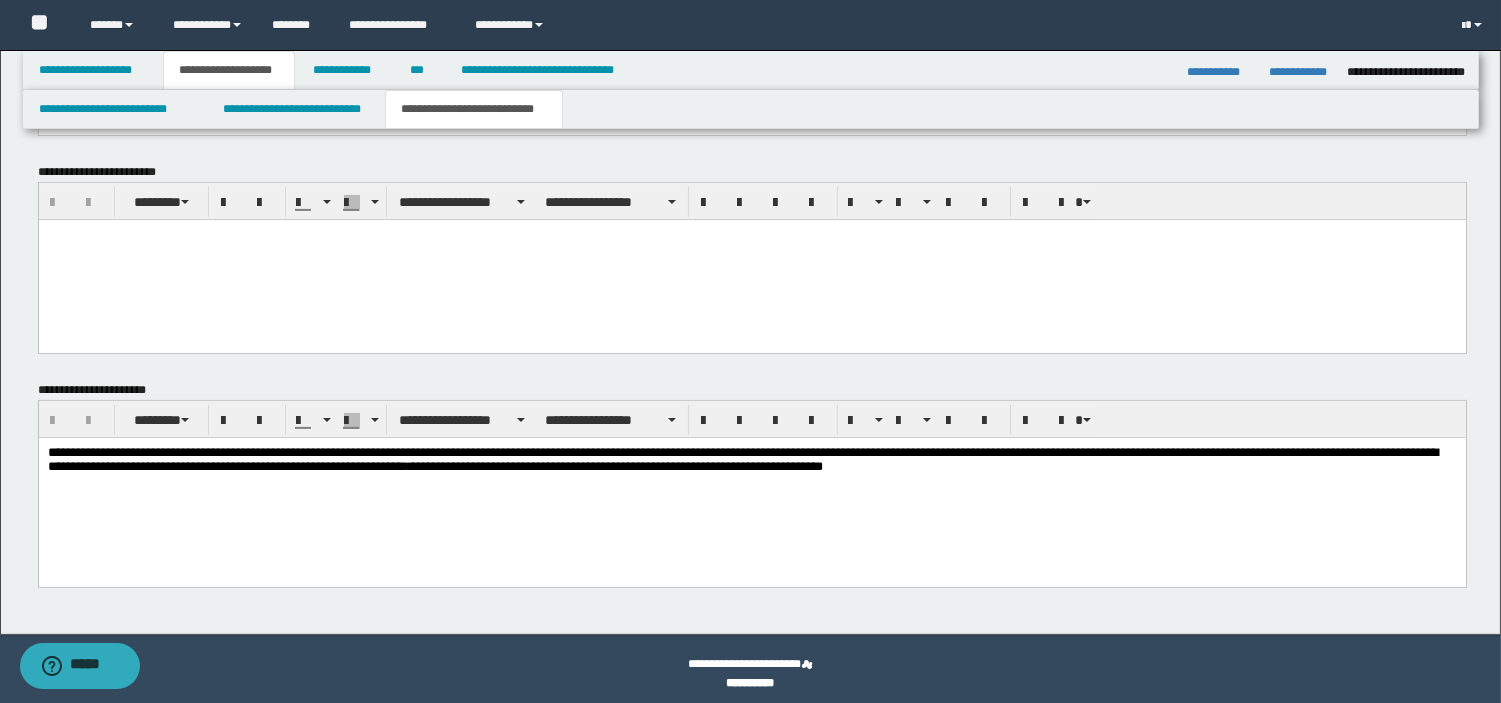scroll, scrollTop: 1201, scrollLeft: 0, axis: vertical 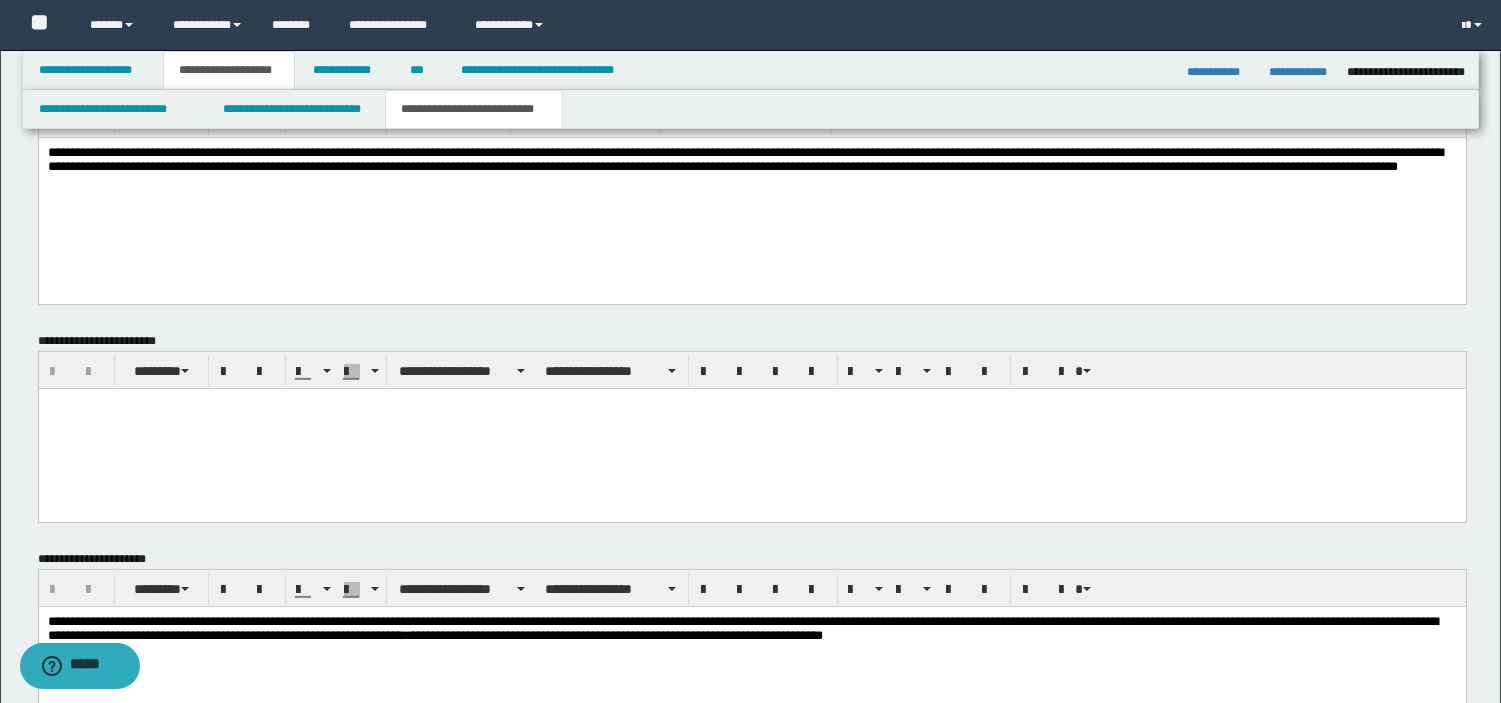 click on "**********" at bounding box center [751, 184] 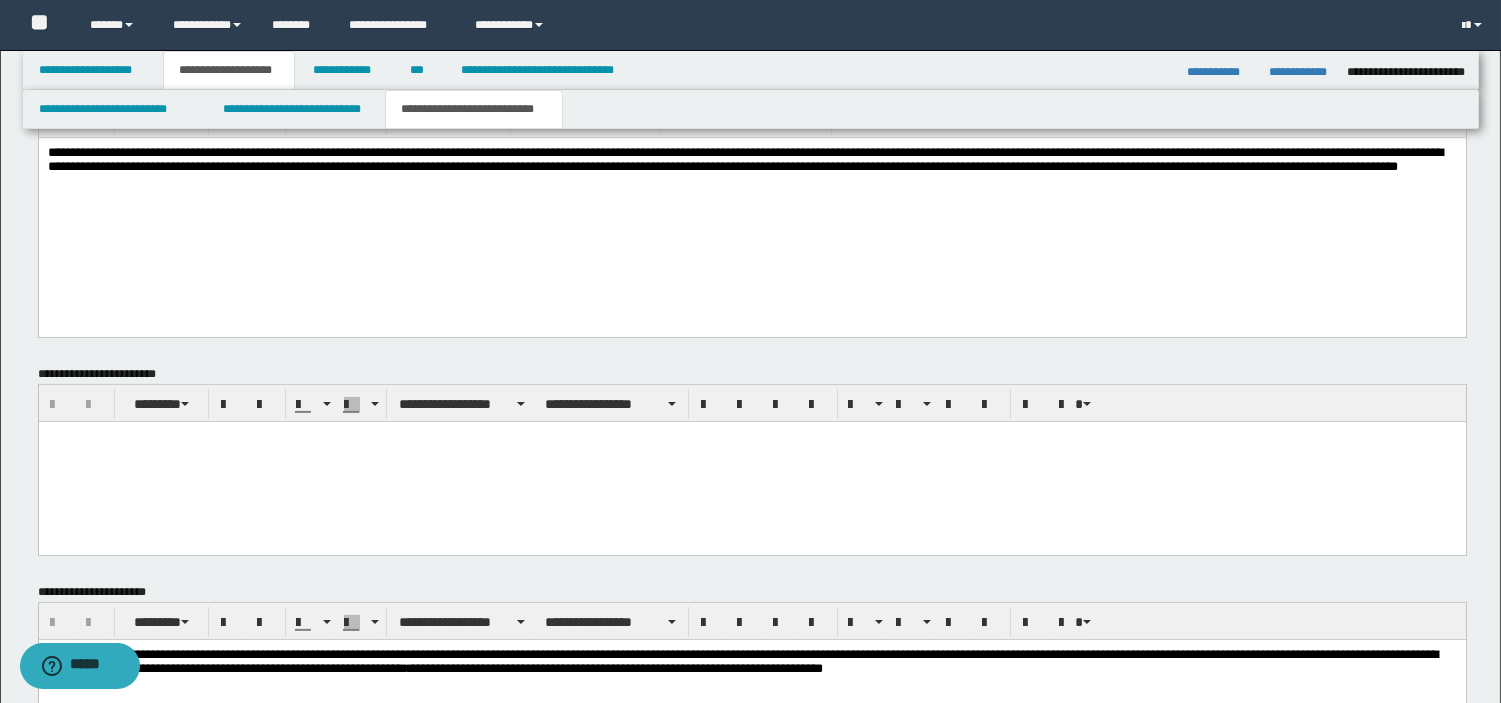 paste 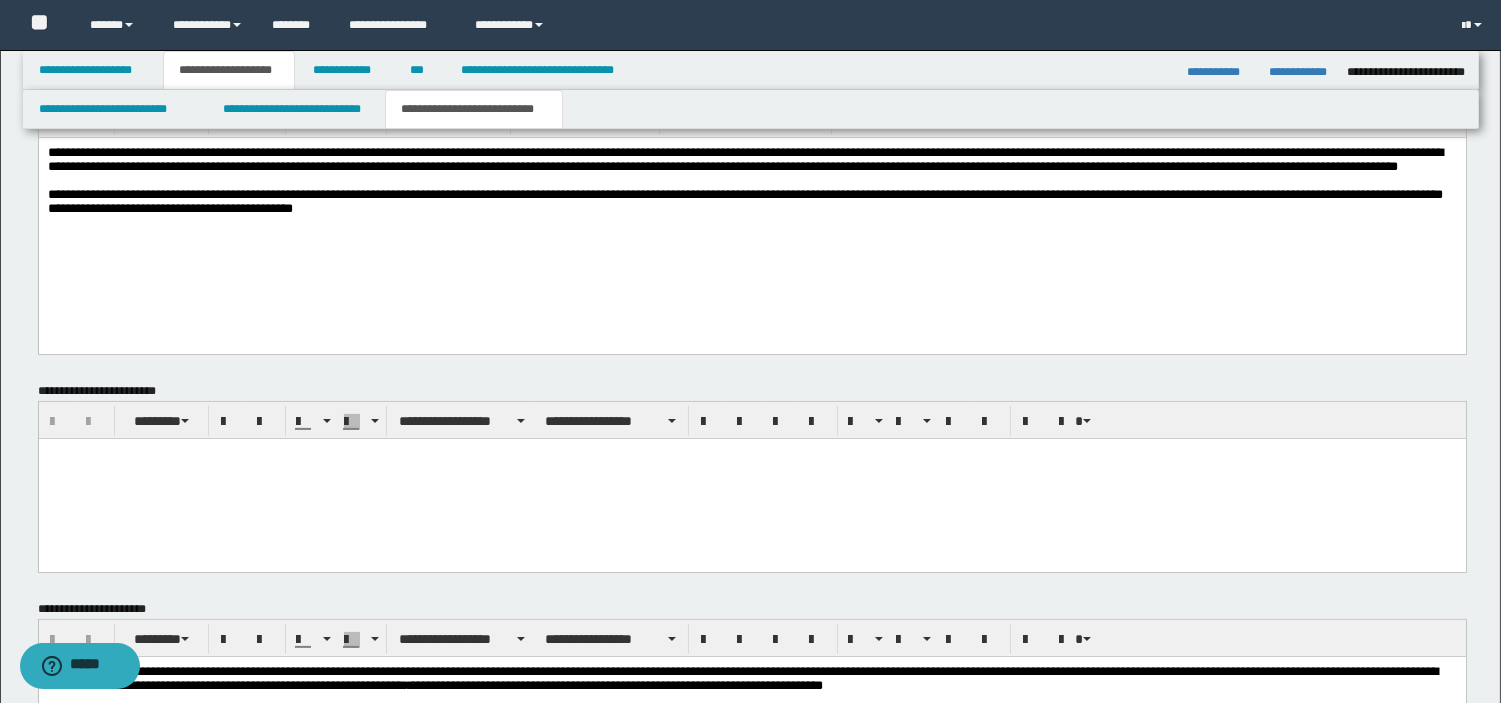 click at bounding box center (751, 478) 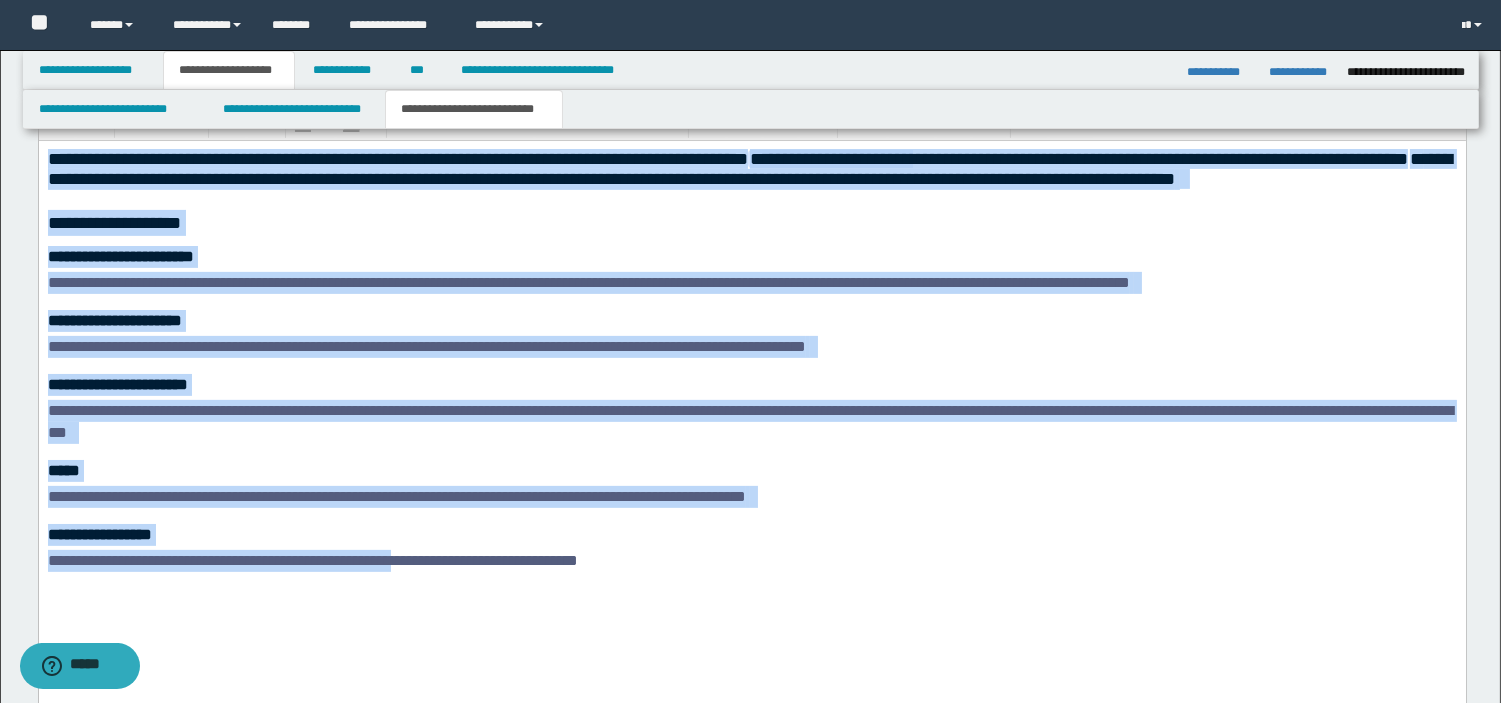 scroll, scrollTop: 1343, scrollLeft: 0, axis: vertical 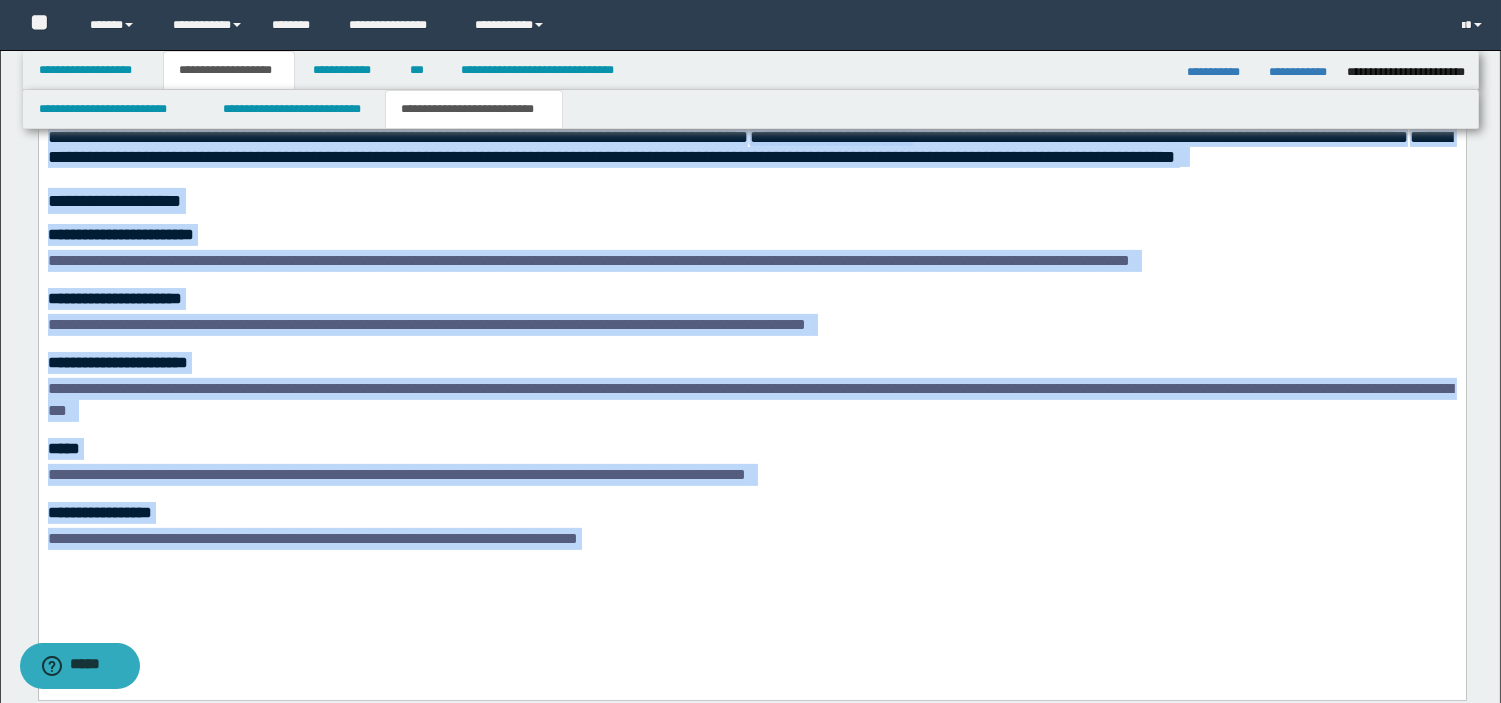 drag, startPoint x: 48, startPoint y: 136, endPoint x: 878, endPoint y: 565, distance: 934.3131 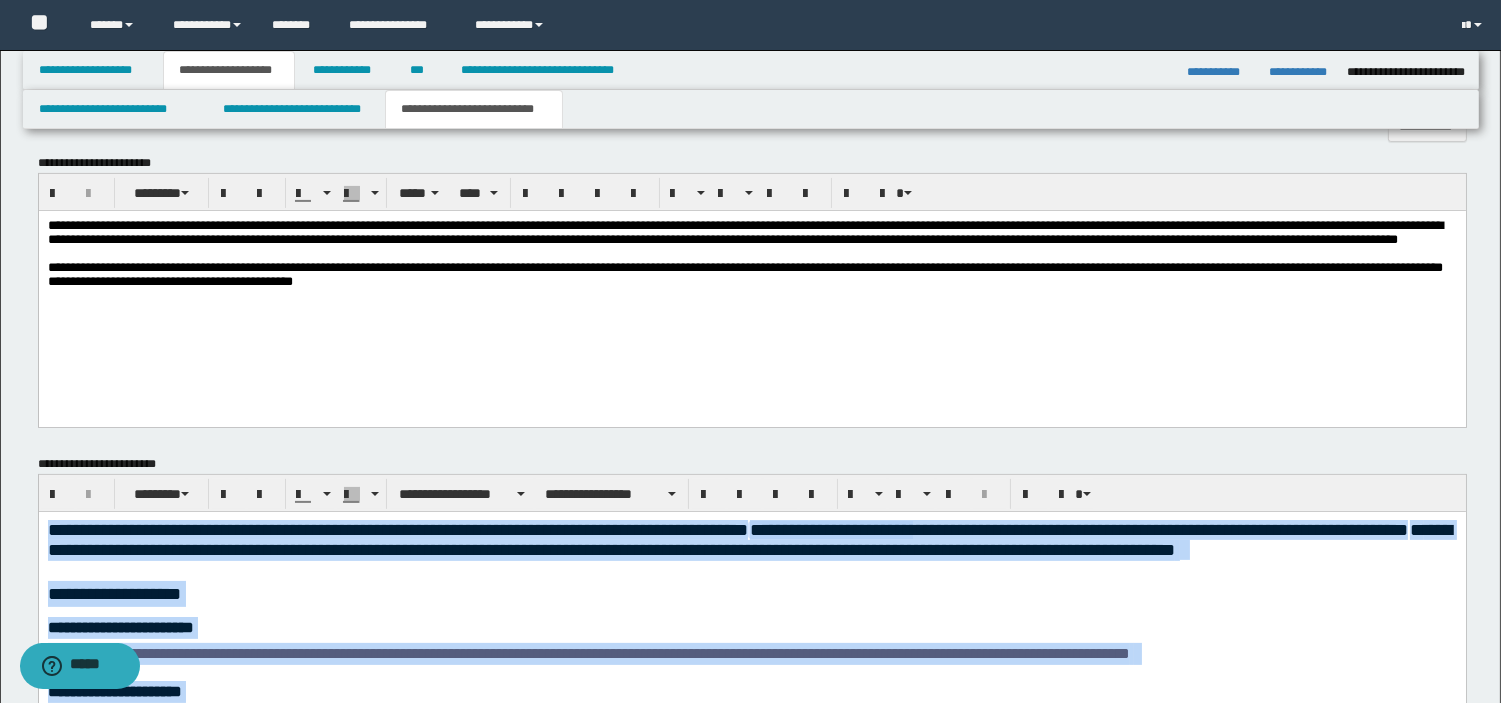 scroll, scrollTop: 995, scrollLeft: 0, axis: vertical 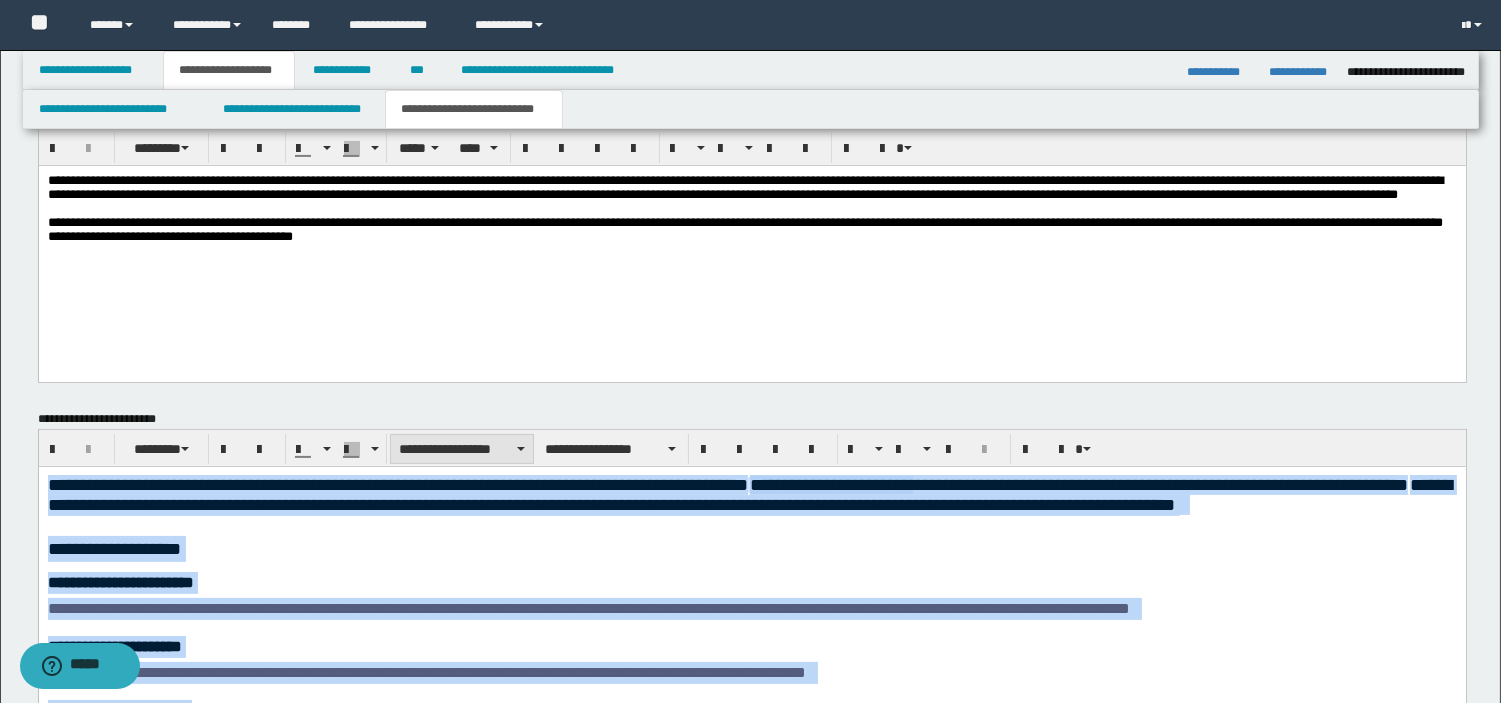 click on "**********" at bounding box center [462, 449] 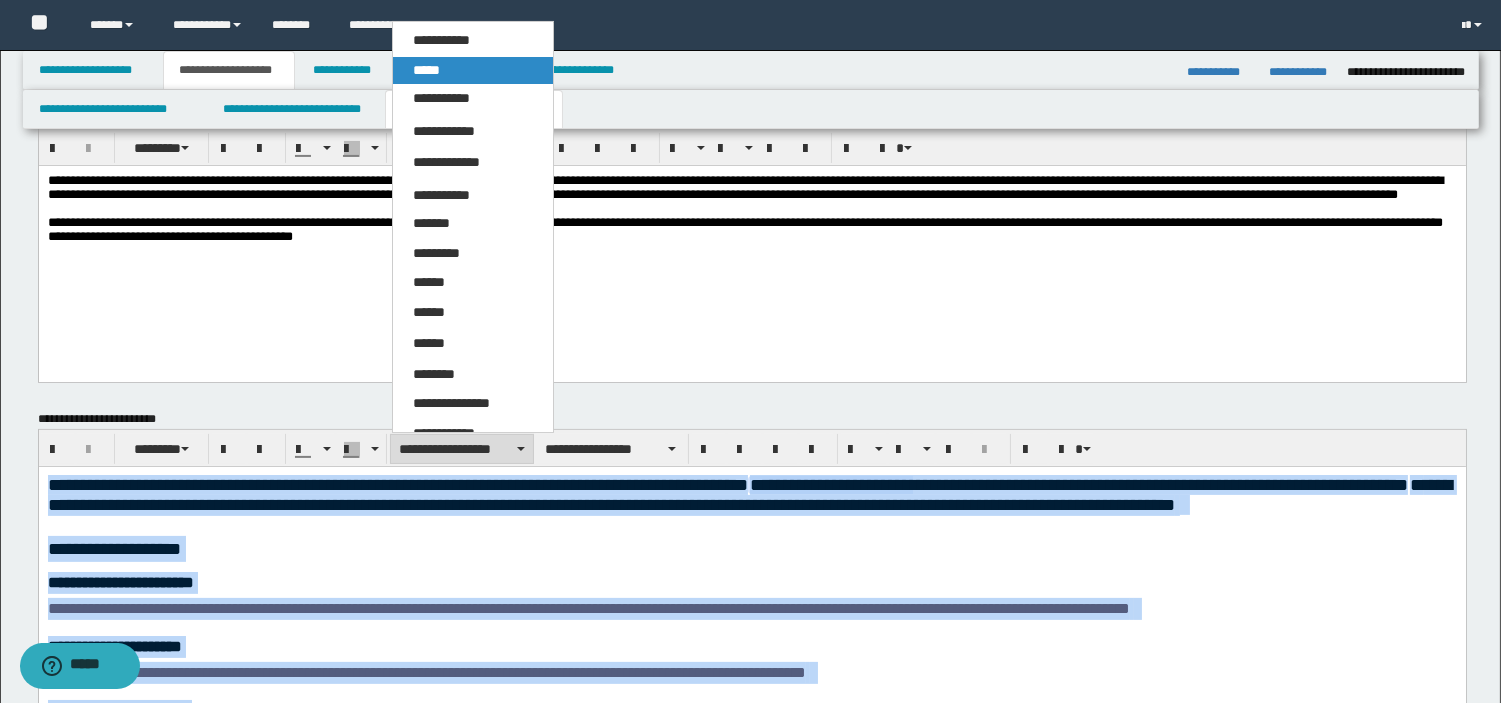 click on "*****" at bounding box center (426, 70) 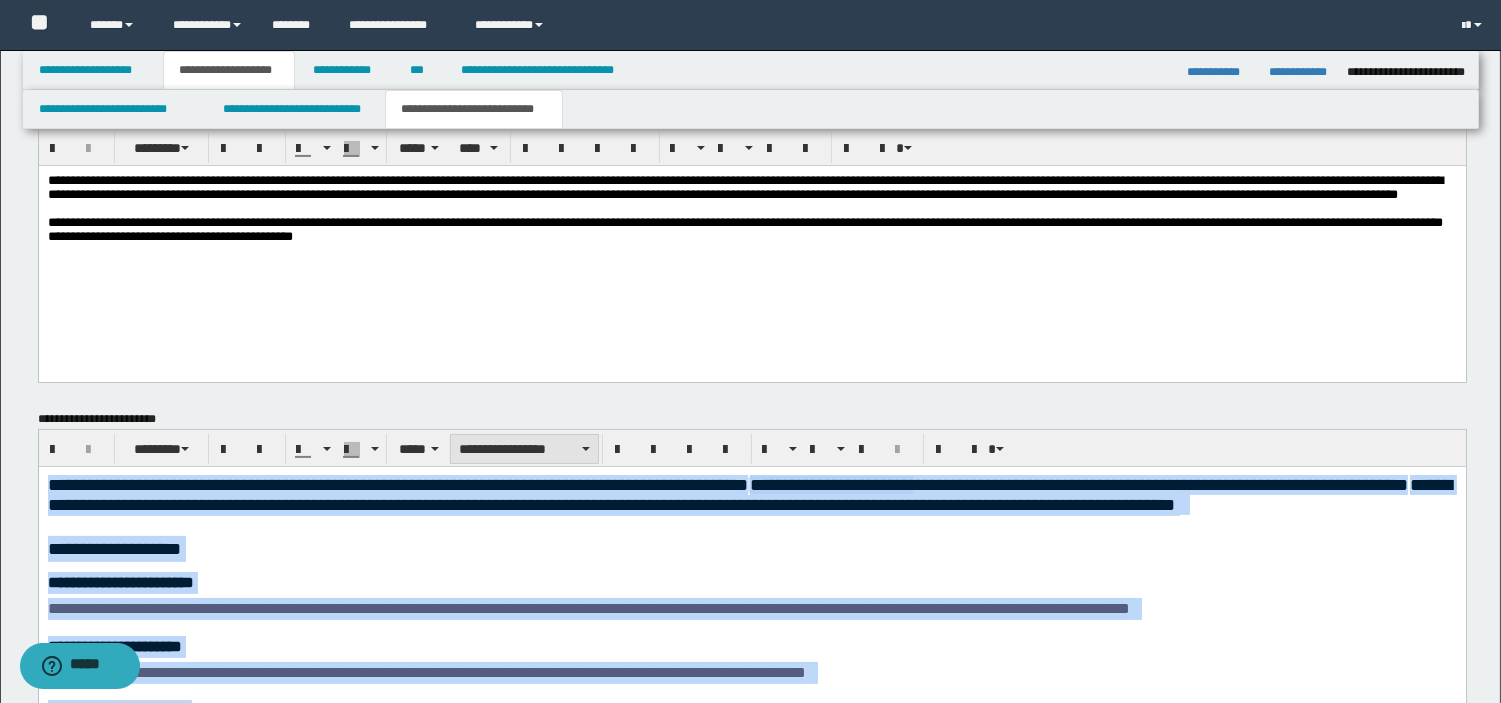 click on "**********" at bounding box center (524, 449) 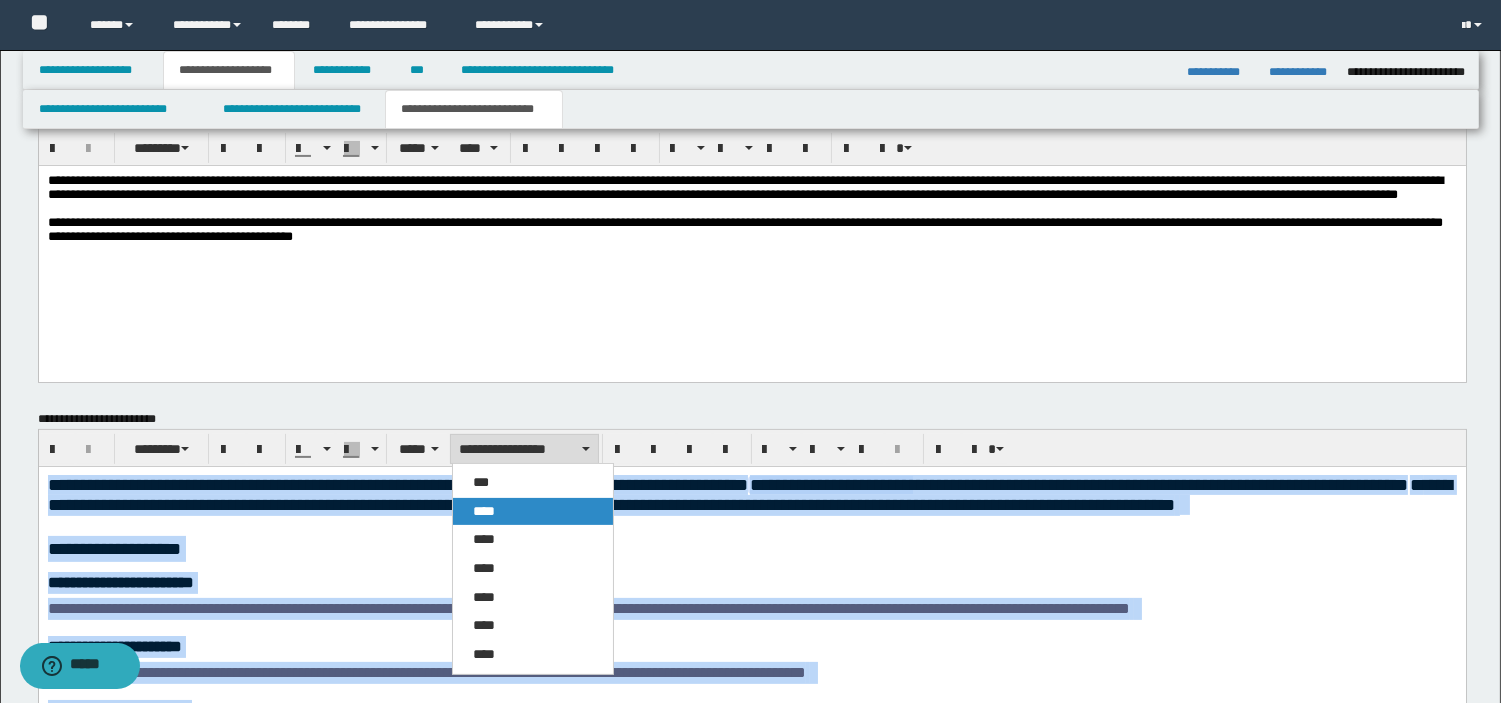 click on "****" at bounding box center (533, 512) 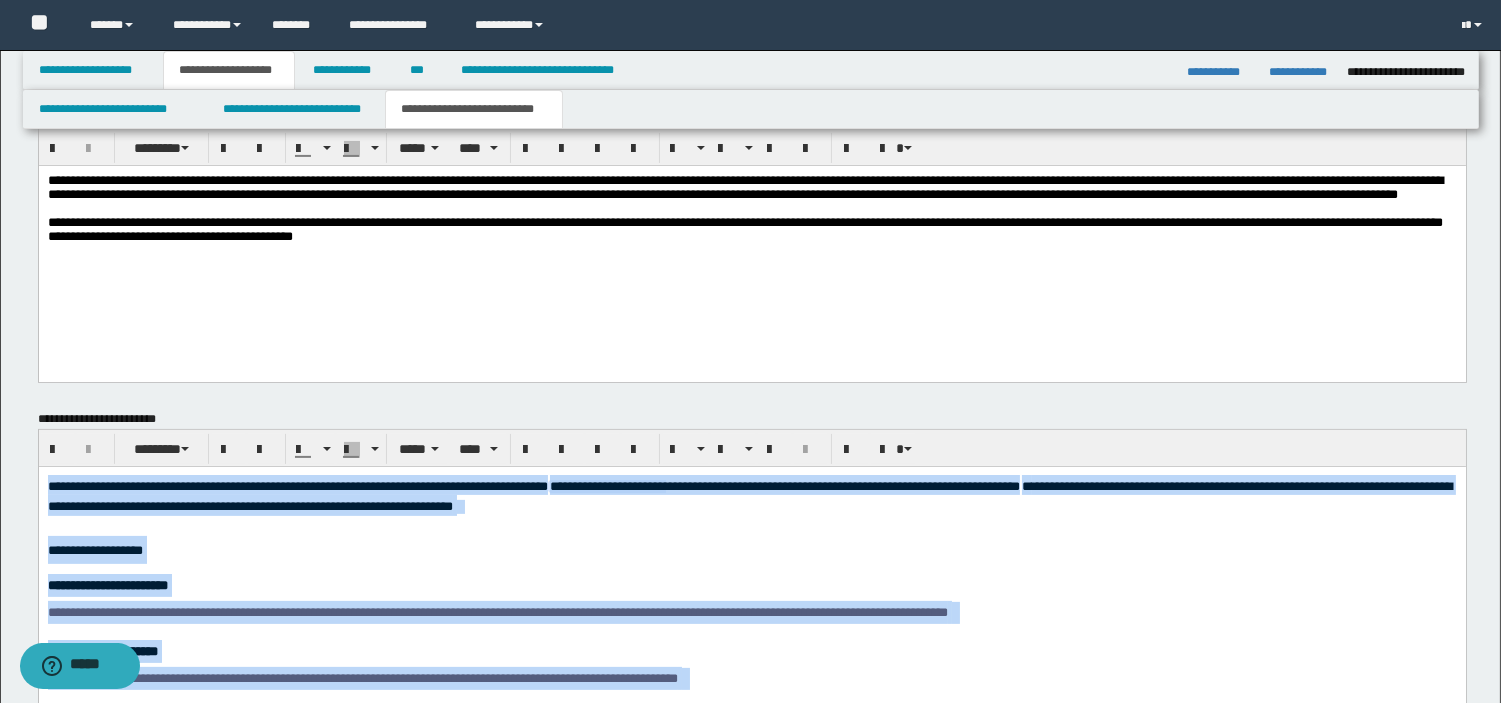 click on "**********" at bounding box center (751, 715) 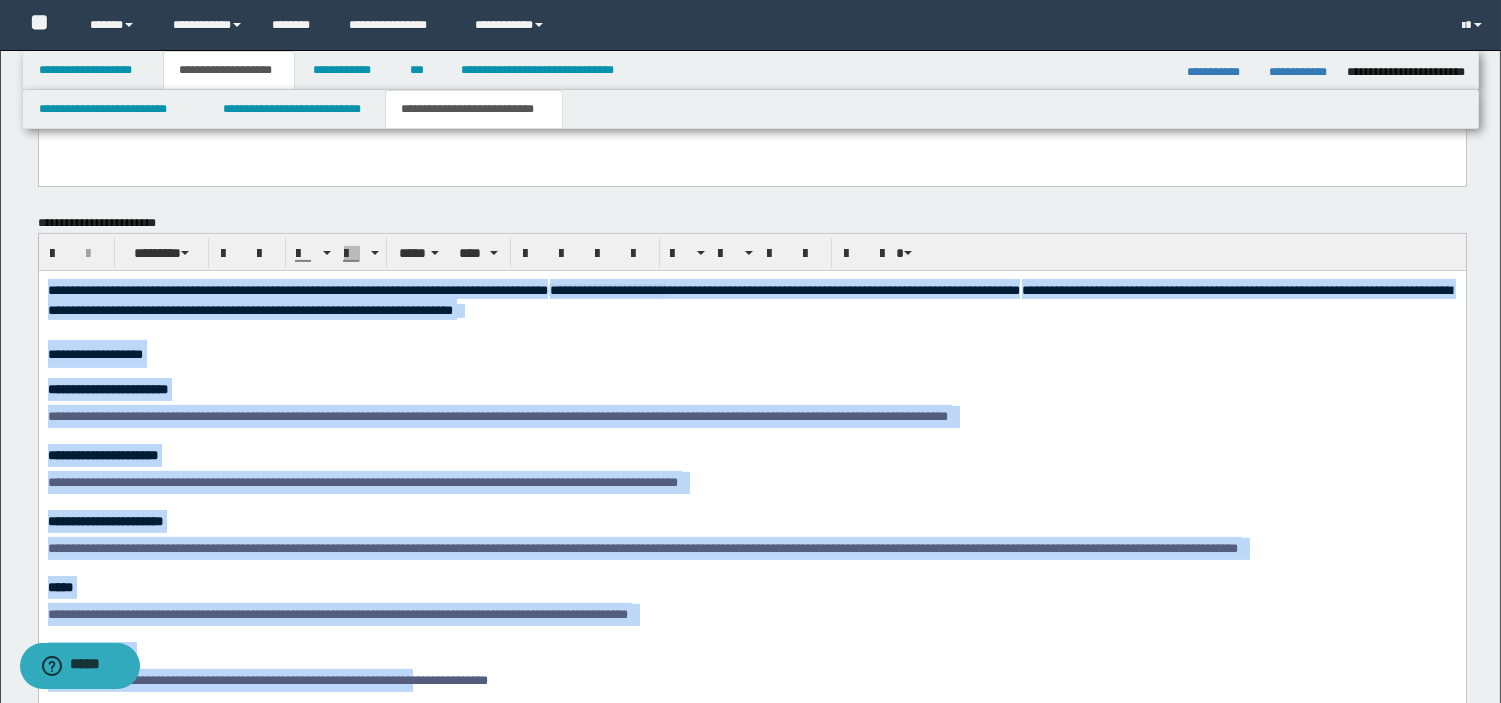 scroll, scrollTop: 1692, scrollLeft: 0, axis: vertical 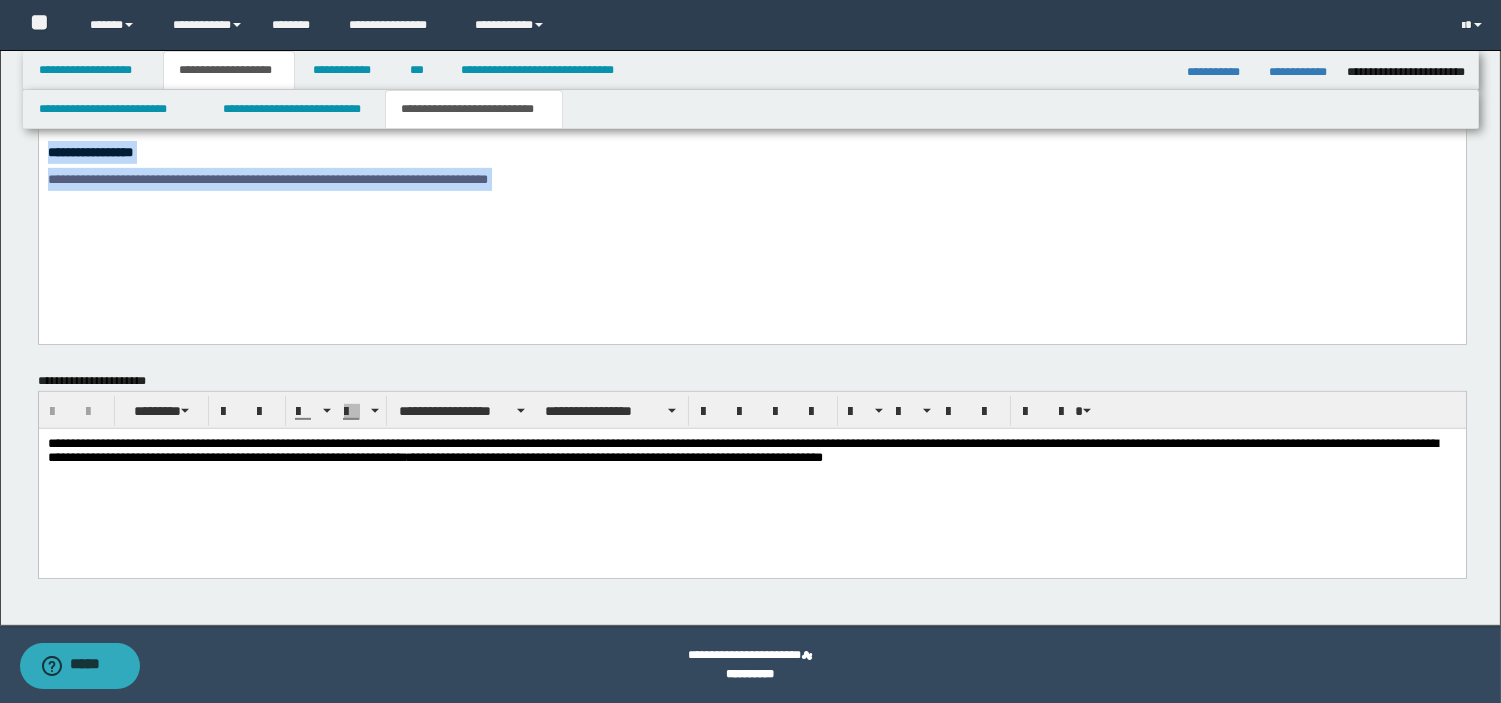 drag, startPoint x: 48, startPoint y: -211, endPoint x: 692, endPoint y: 285, distance: 812.8665 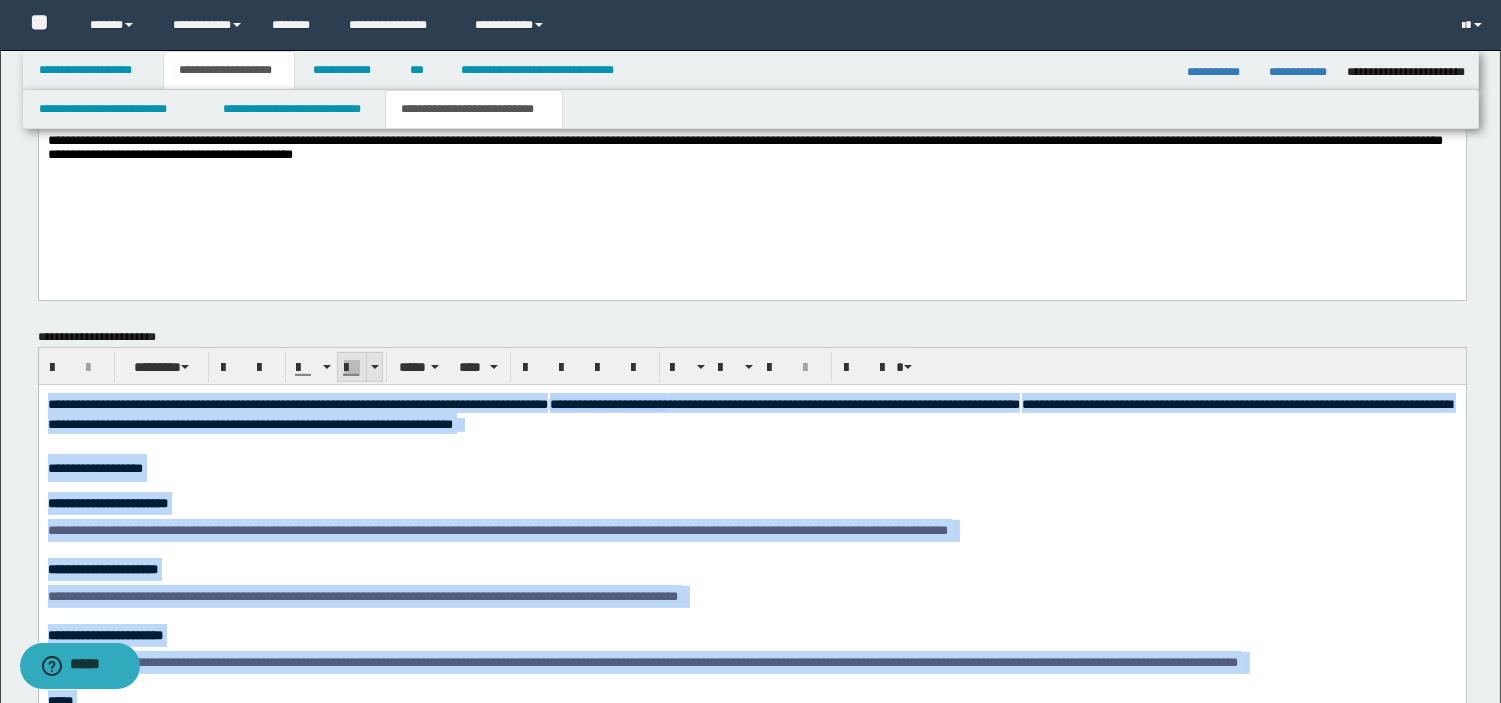 click at bounding box center [374, 367] 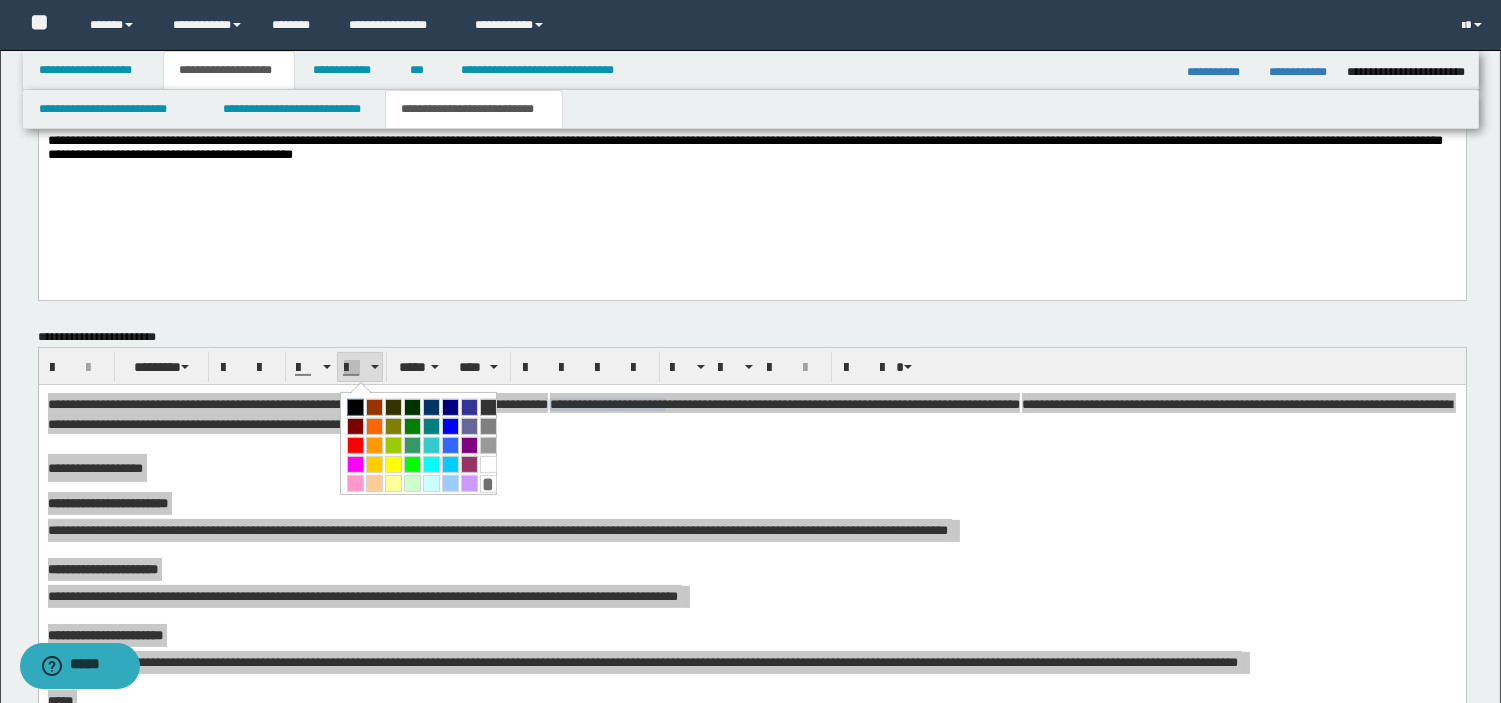 click at bounding box center (355, 407) 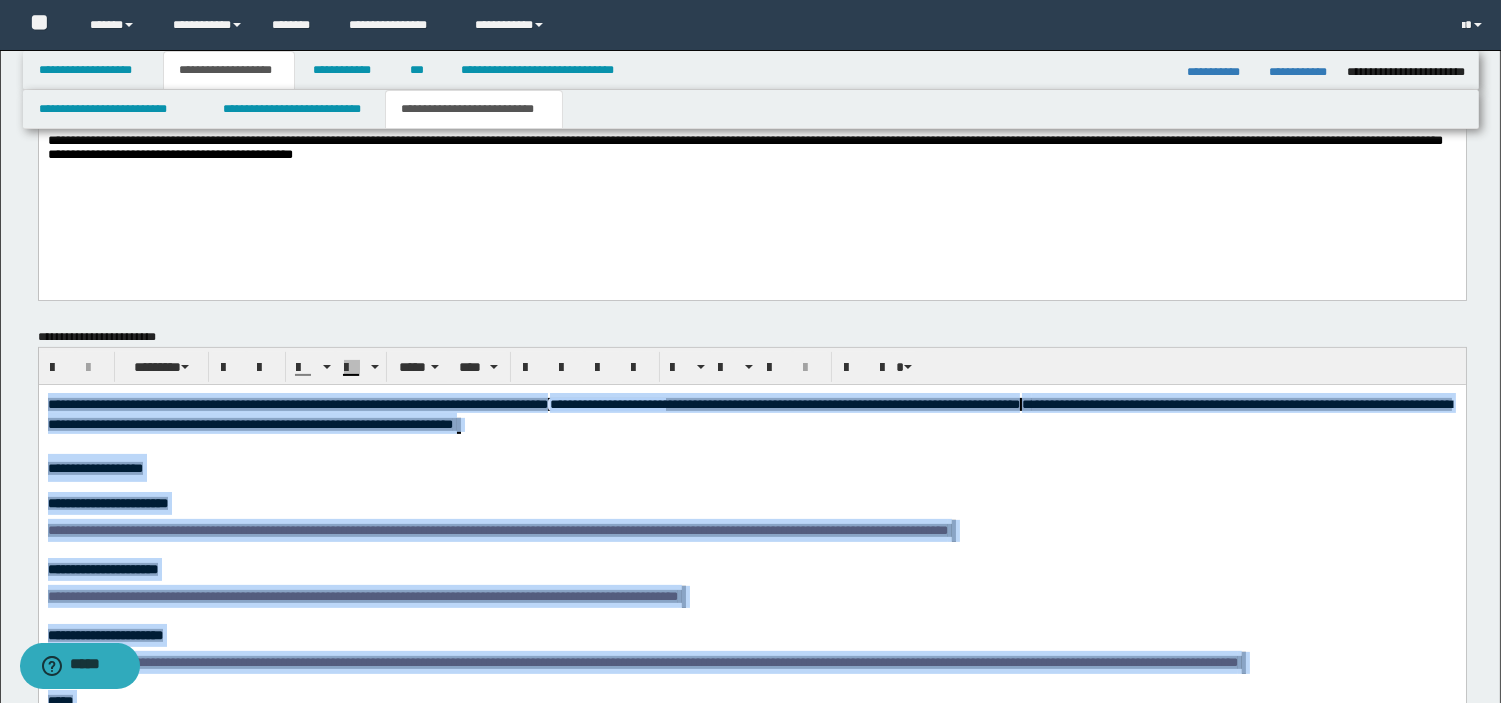 click on "**********" at bounding box center (751, 504) 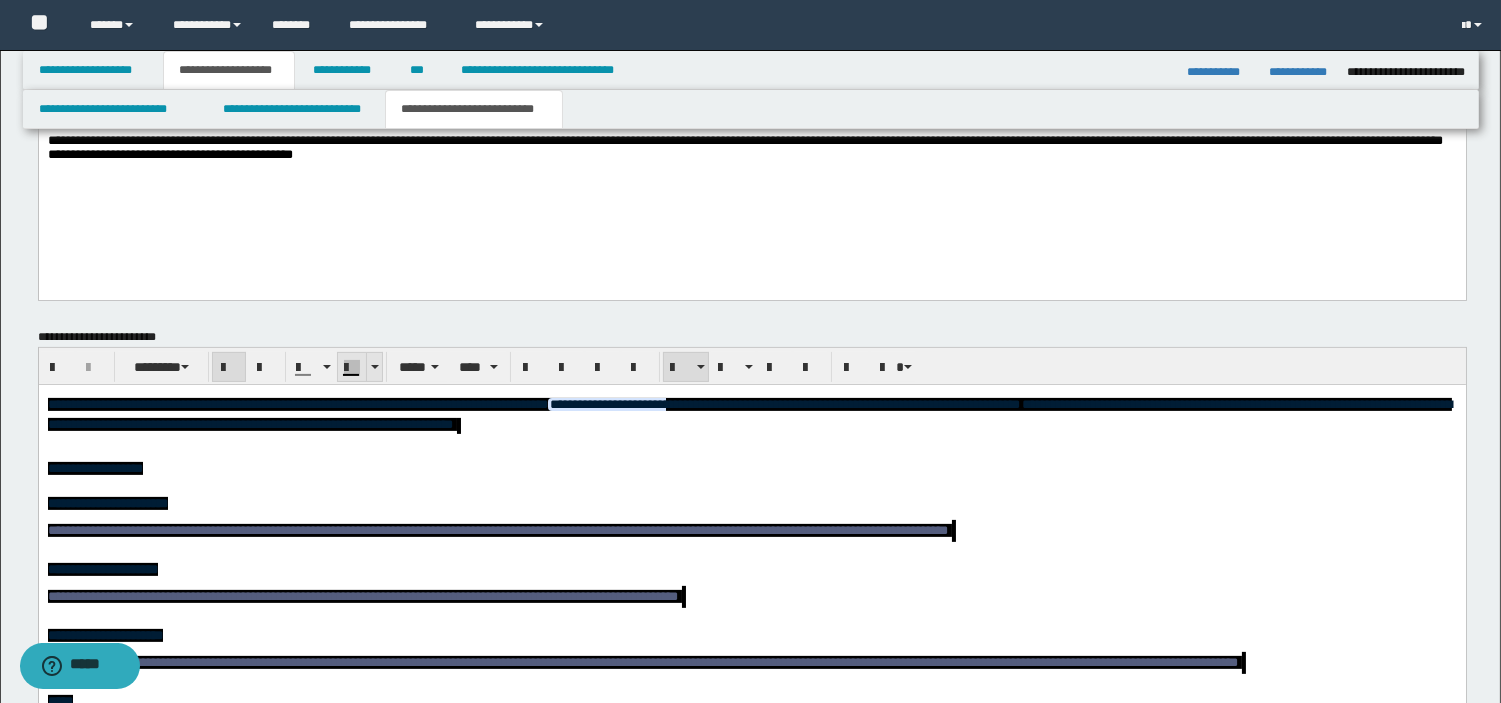 click at bounding box center (374, 367) 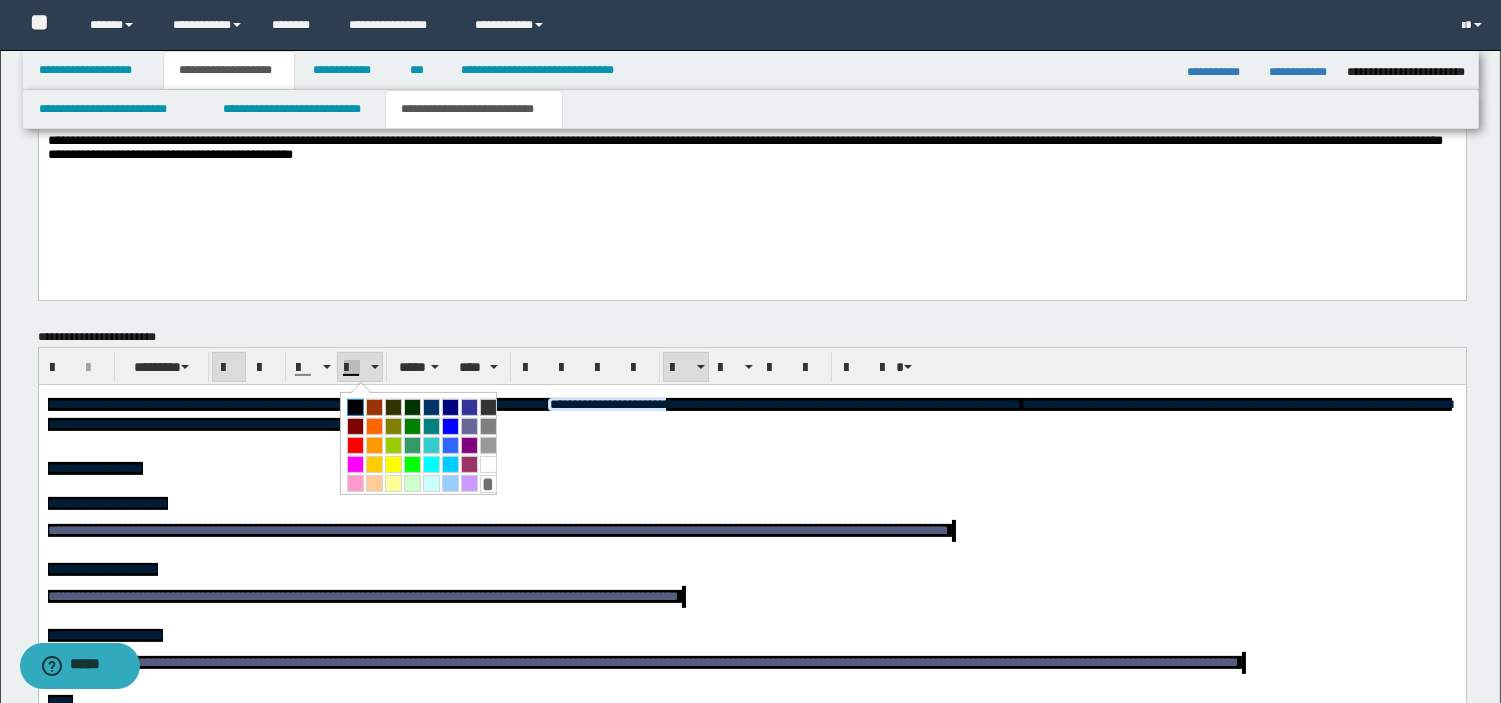 click at bounding box center [355, 407] 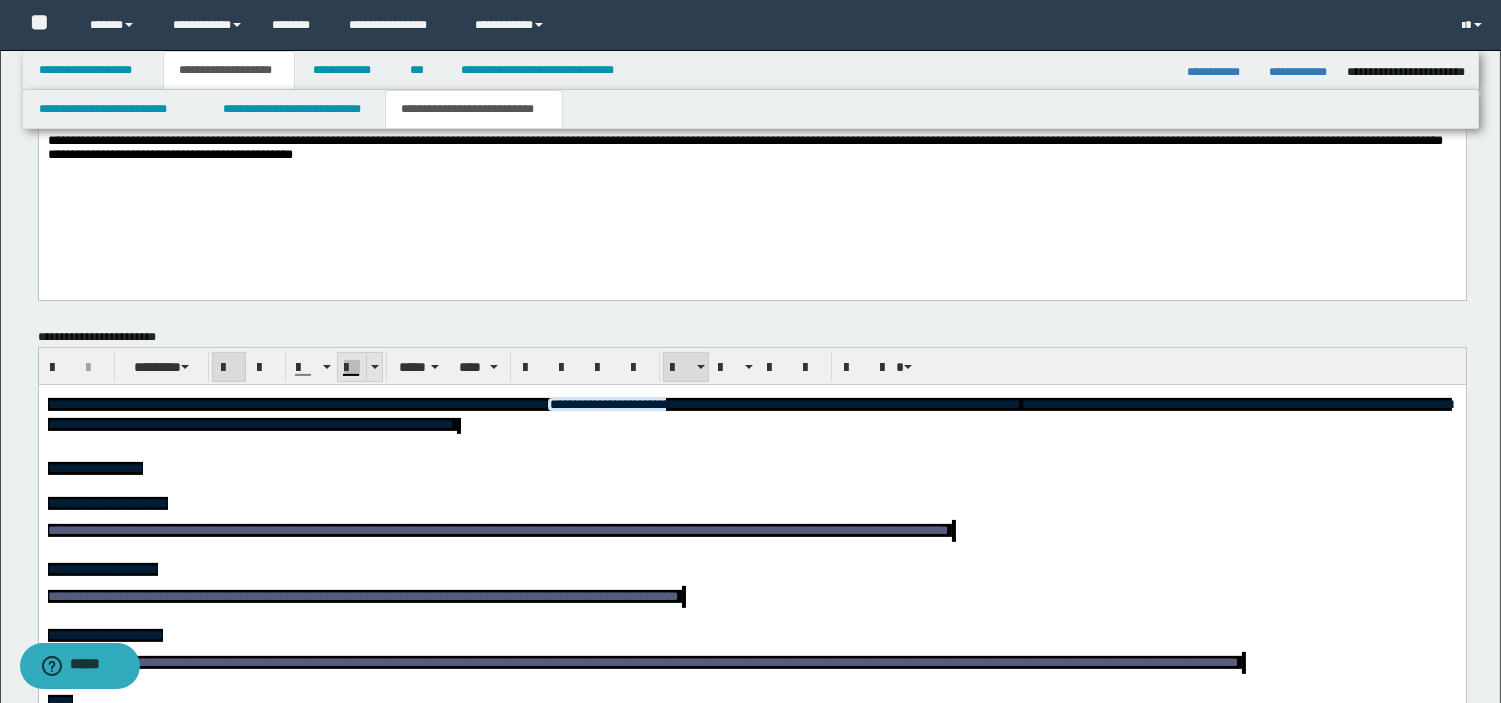 click at bounding box center (375, 367) 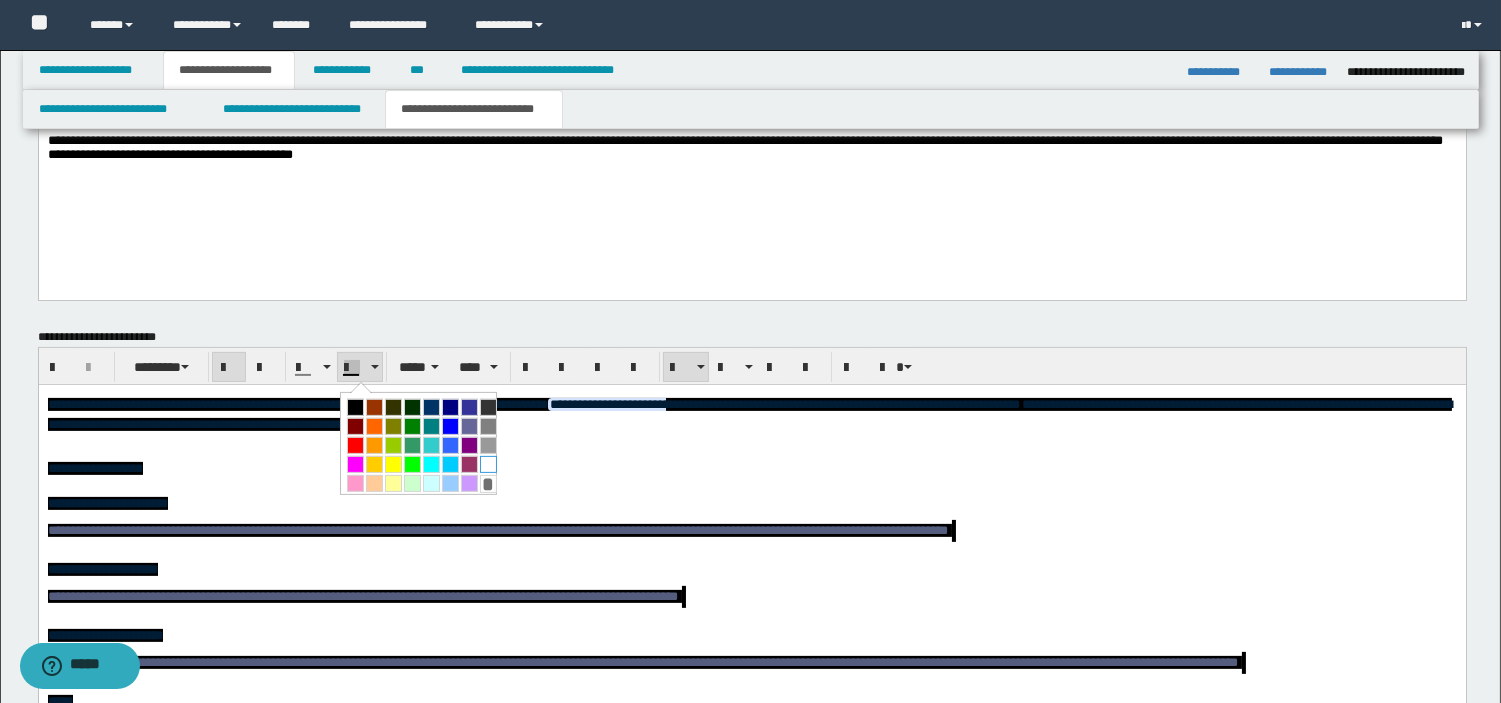 click at bounding box center (488, 464) 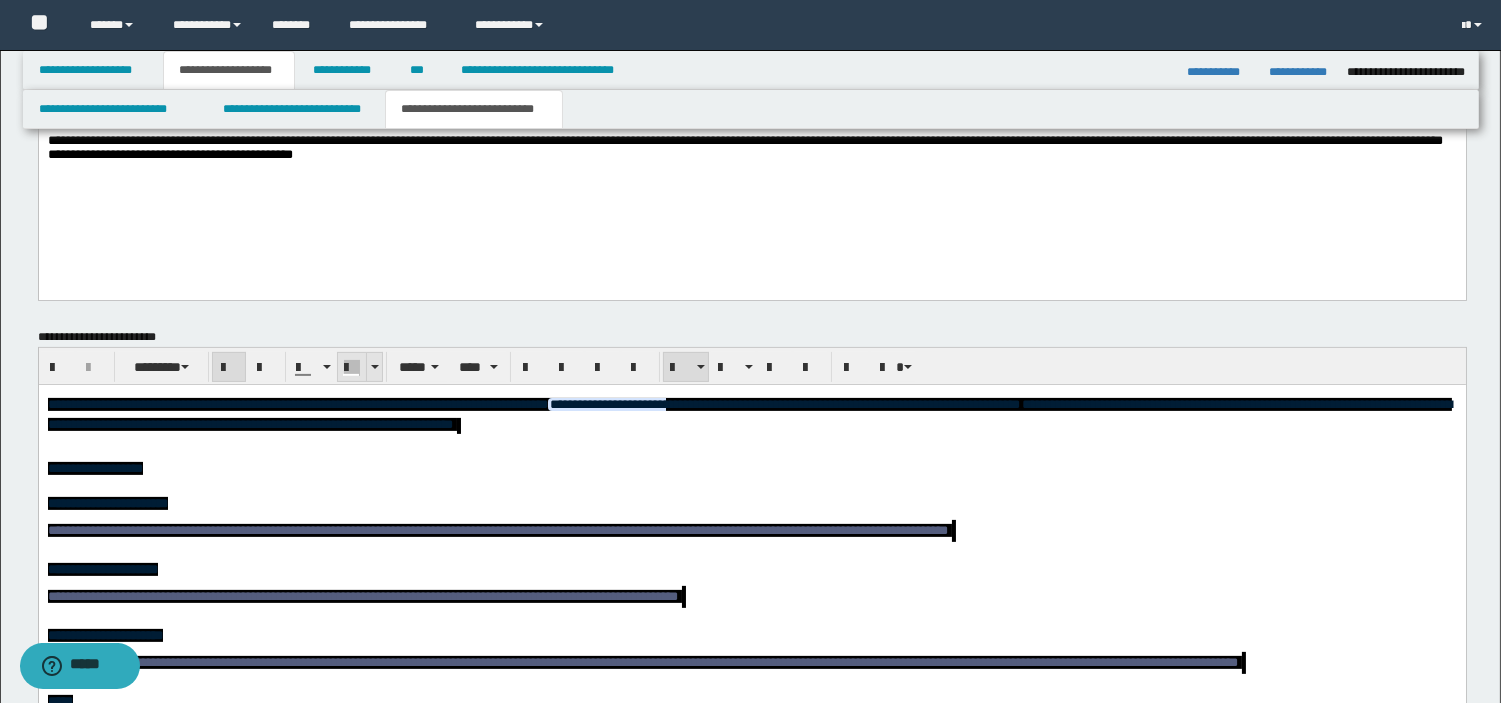 click at bounding box center [374, 367] 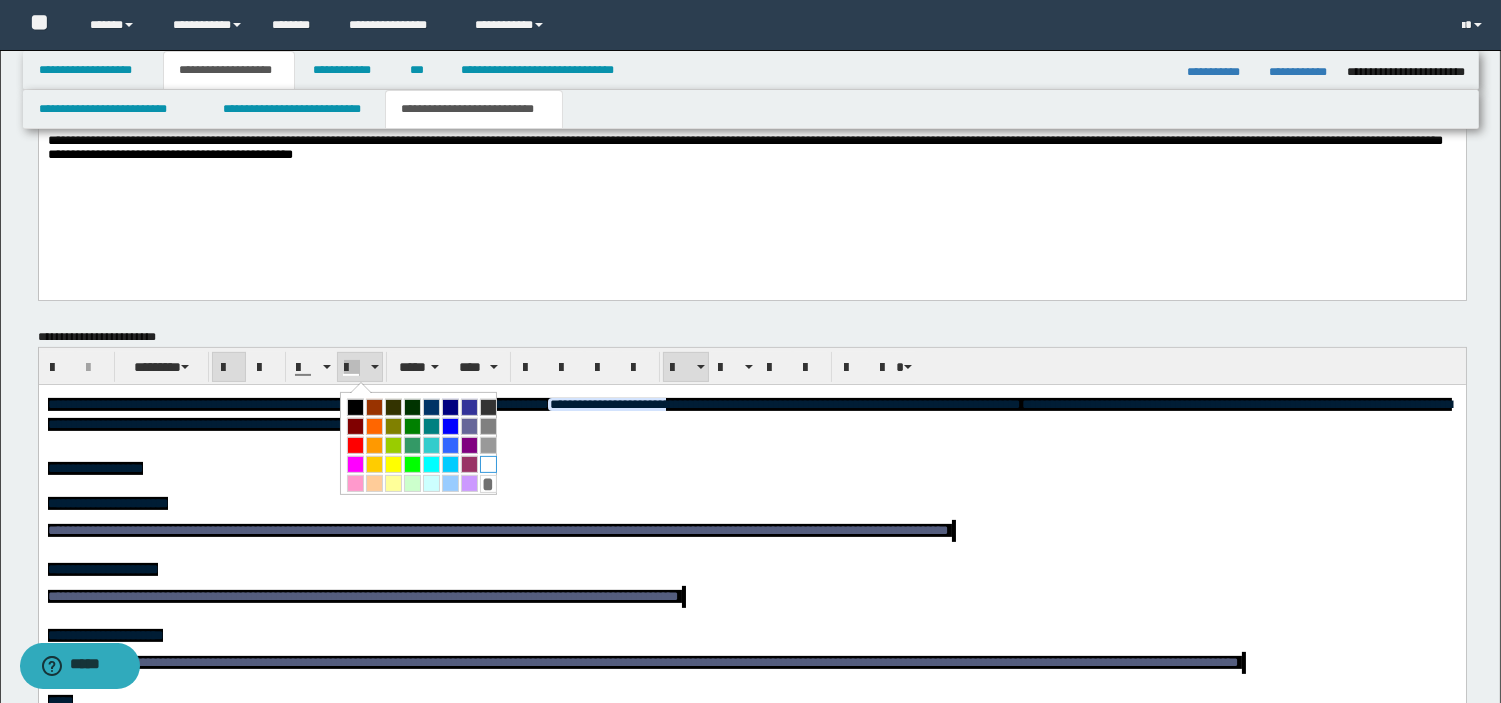 click at bounding box center [488, 464] 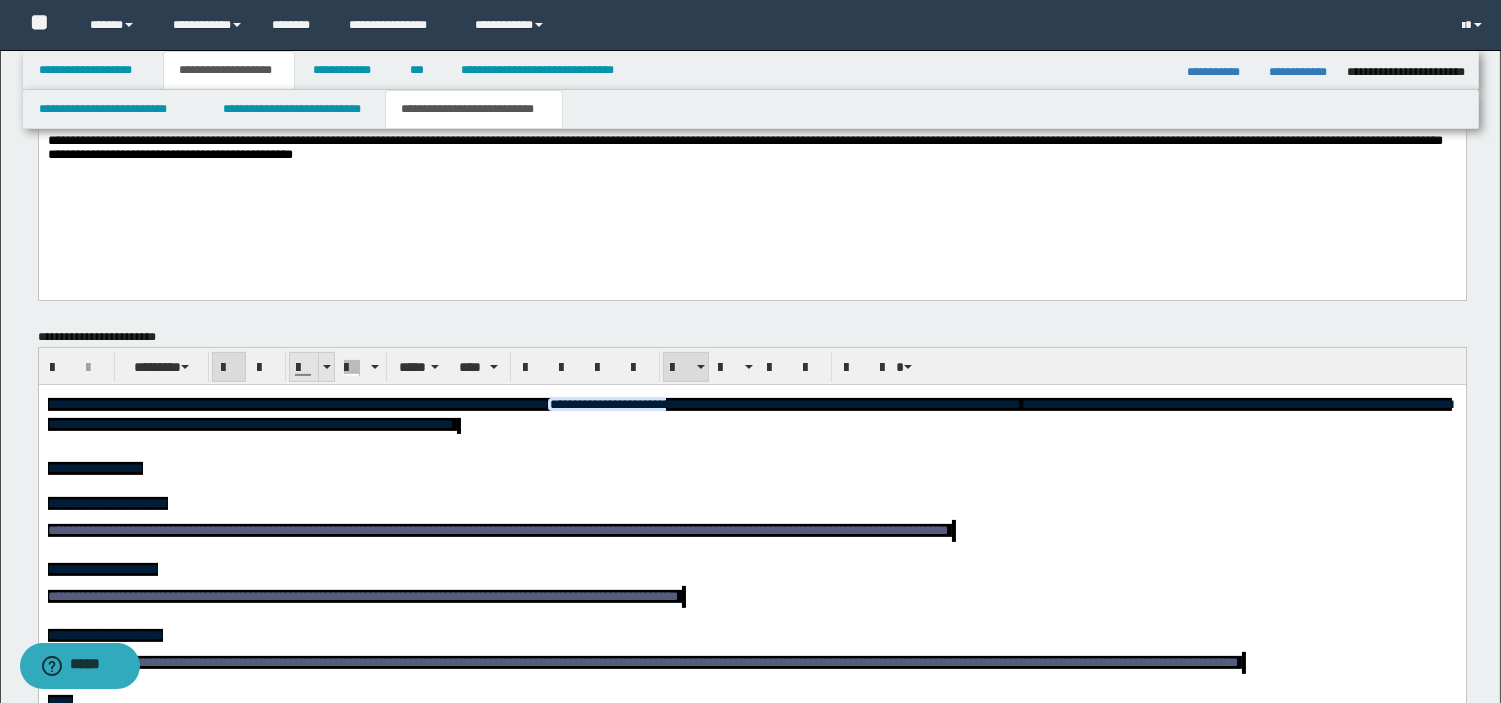 click at bounding box center [304, 367] 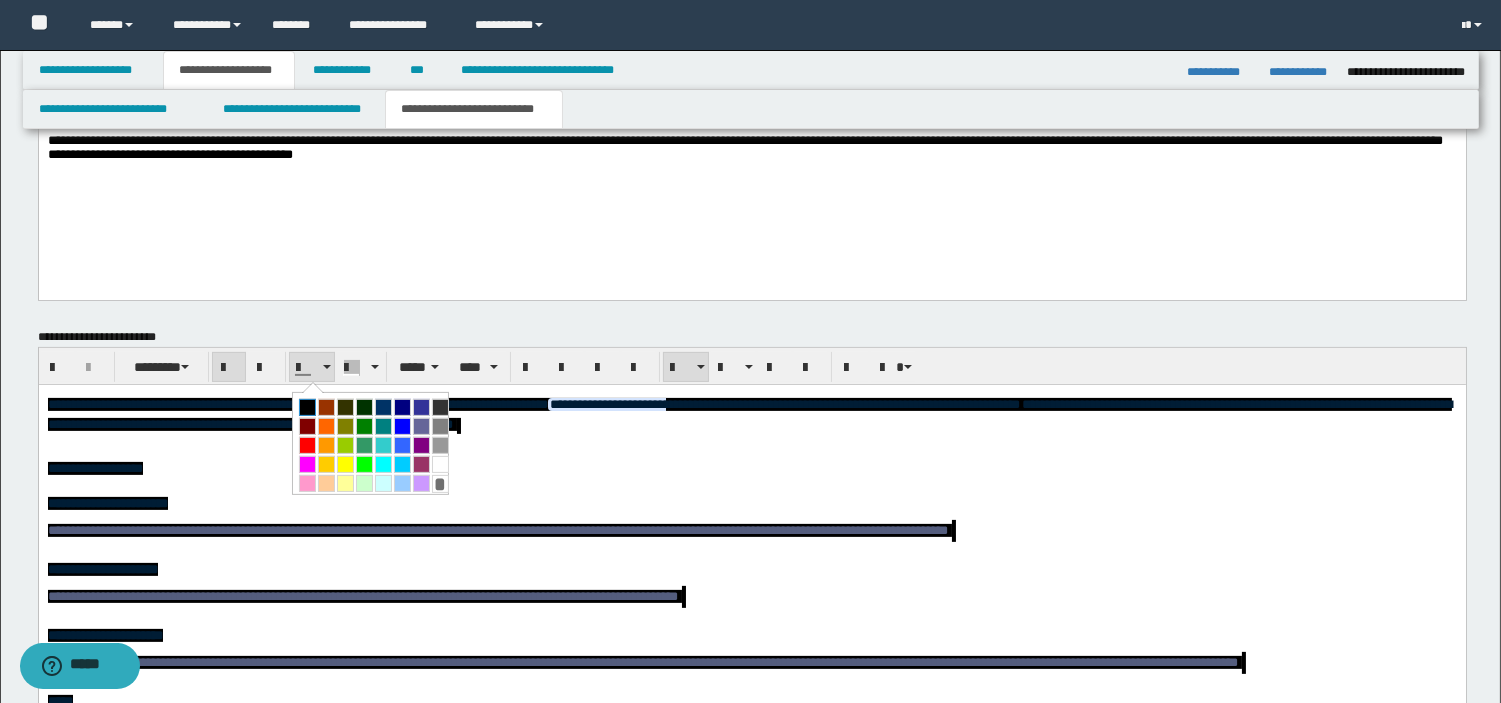 click at bounding box center [307, 407] 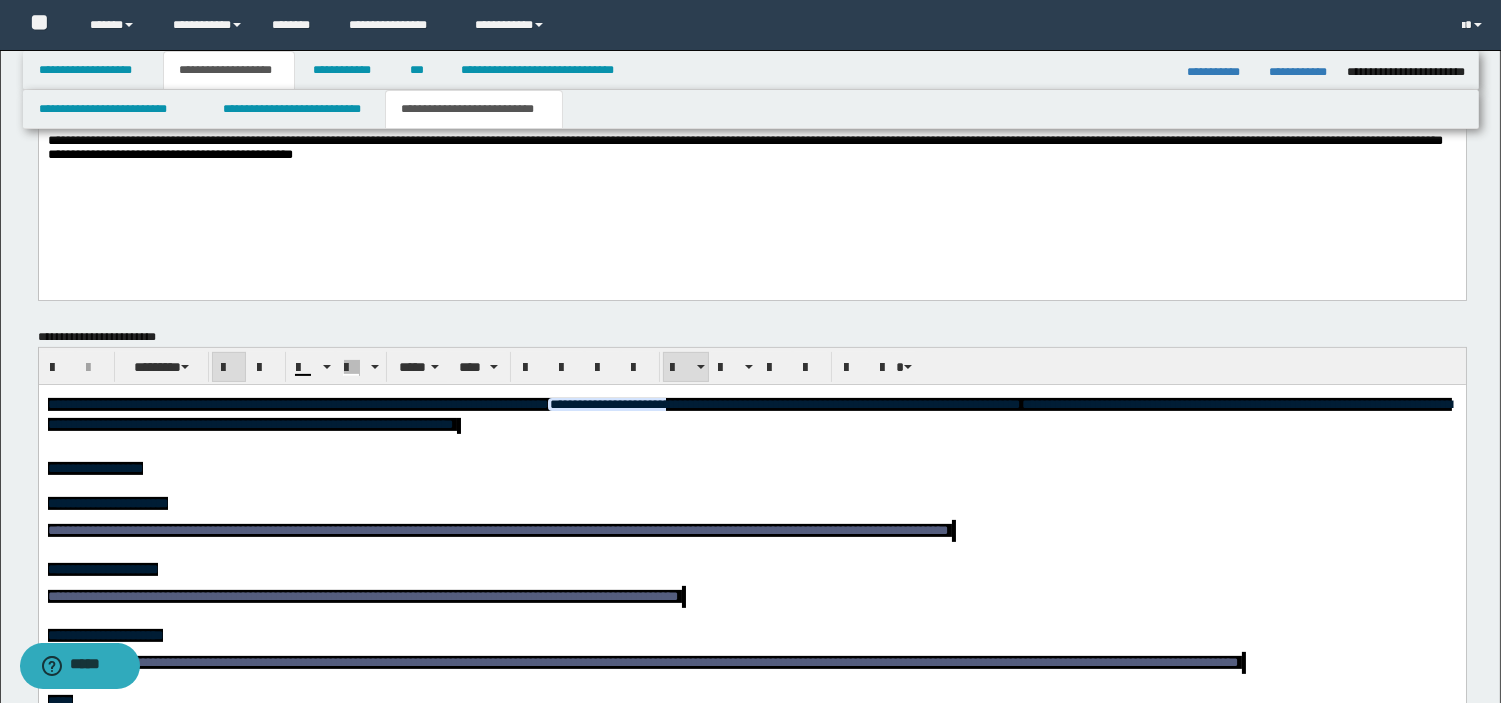 click at bounding box center [229, 368] 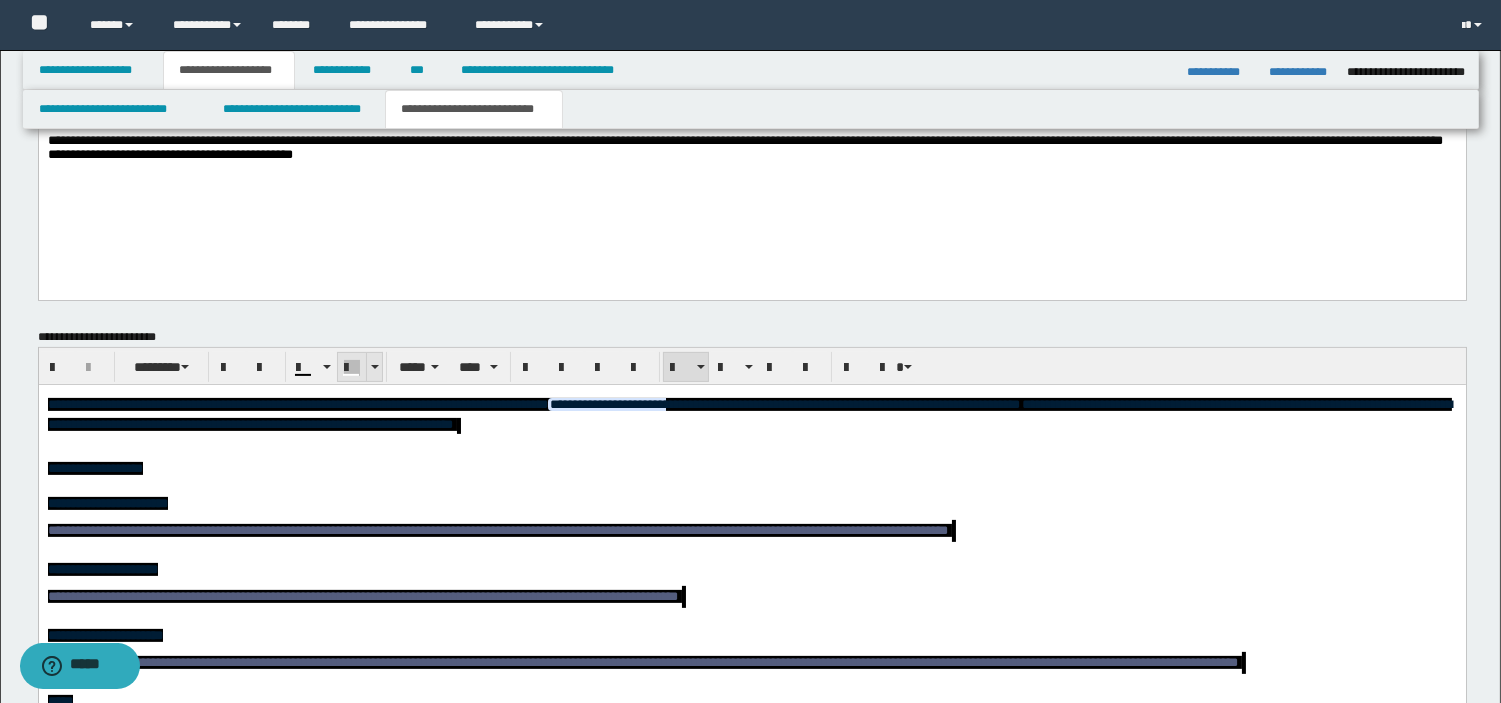click at bounding box center (374, 367) 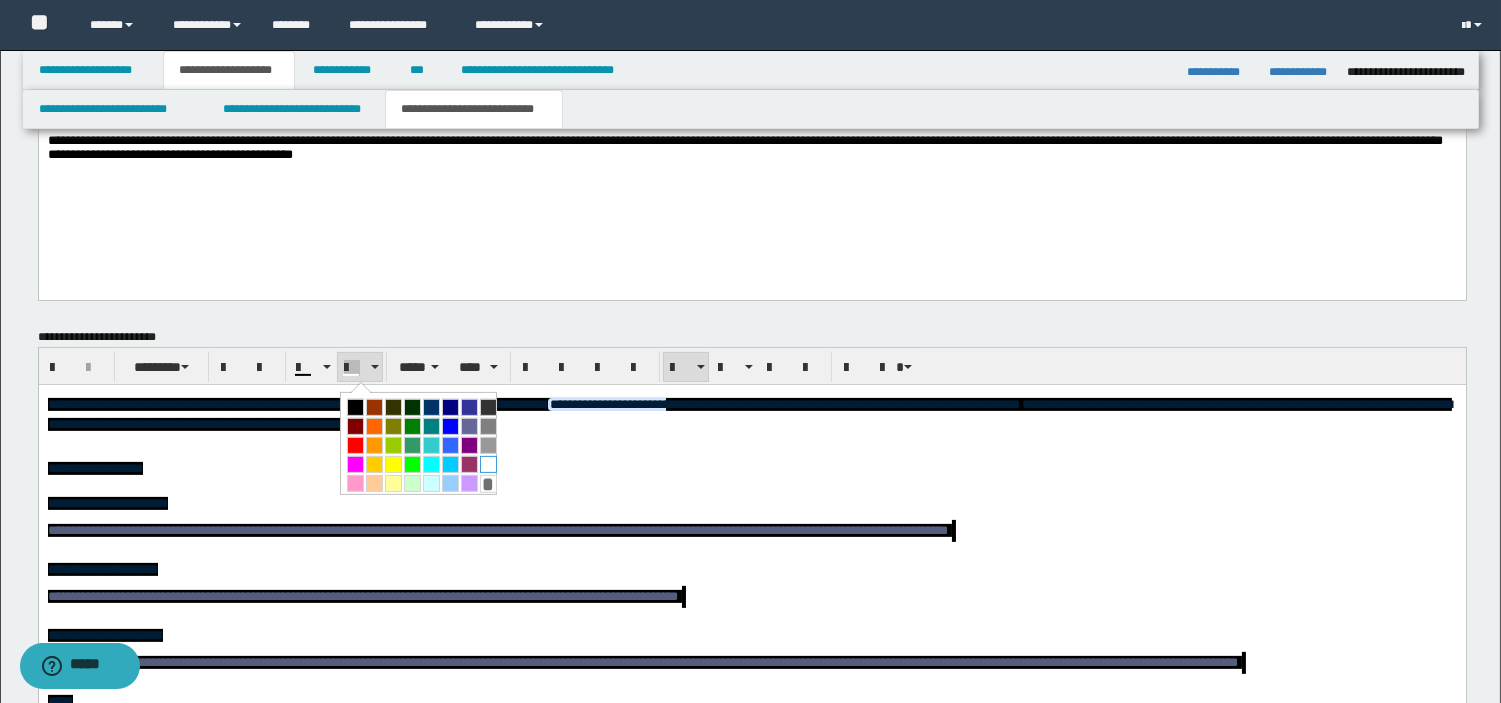 click at bounding box center [488, 464] 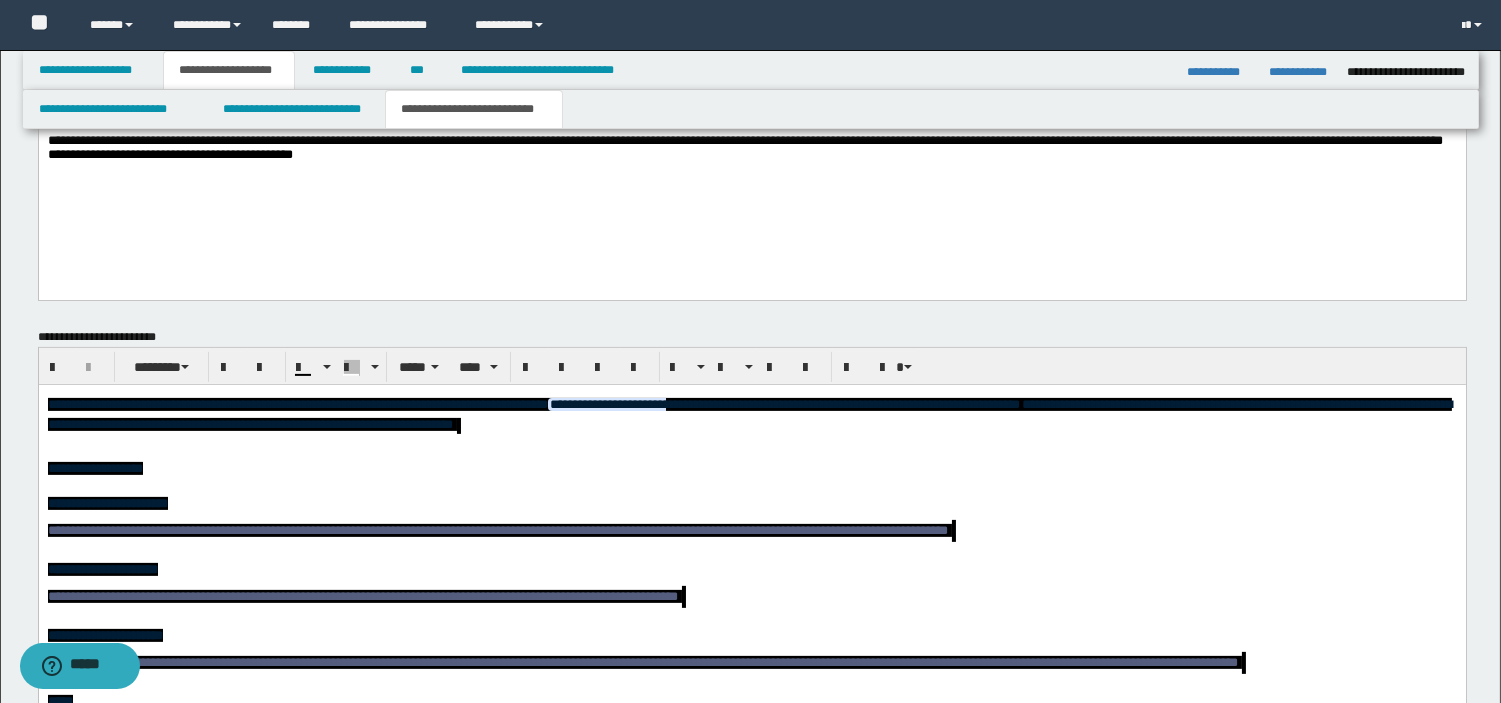 click on "**********" at bounding box center (751, 467) 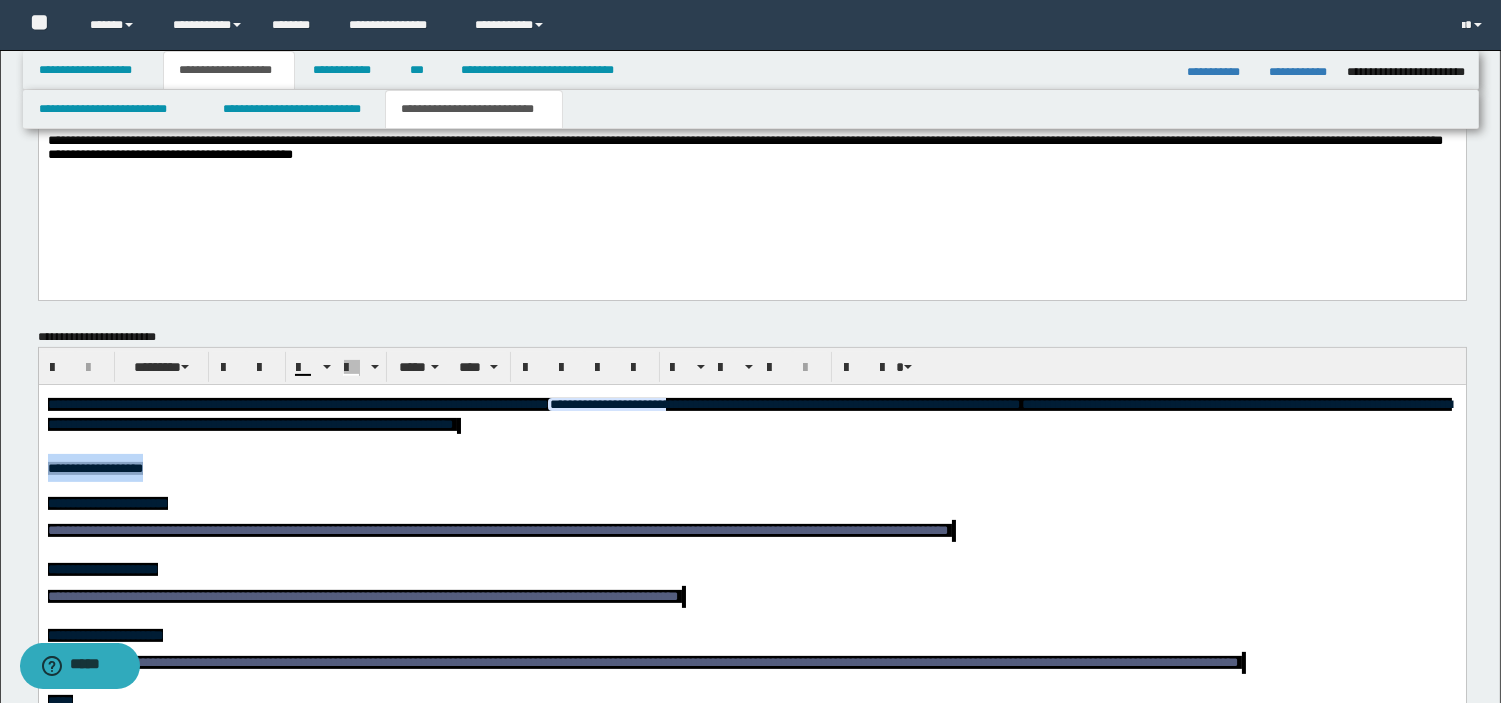 click on "**********" at bounding box center [751, 633] 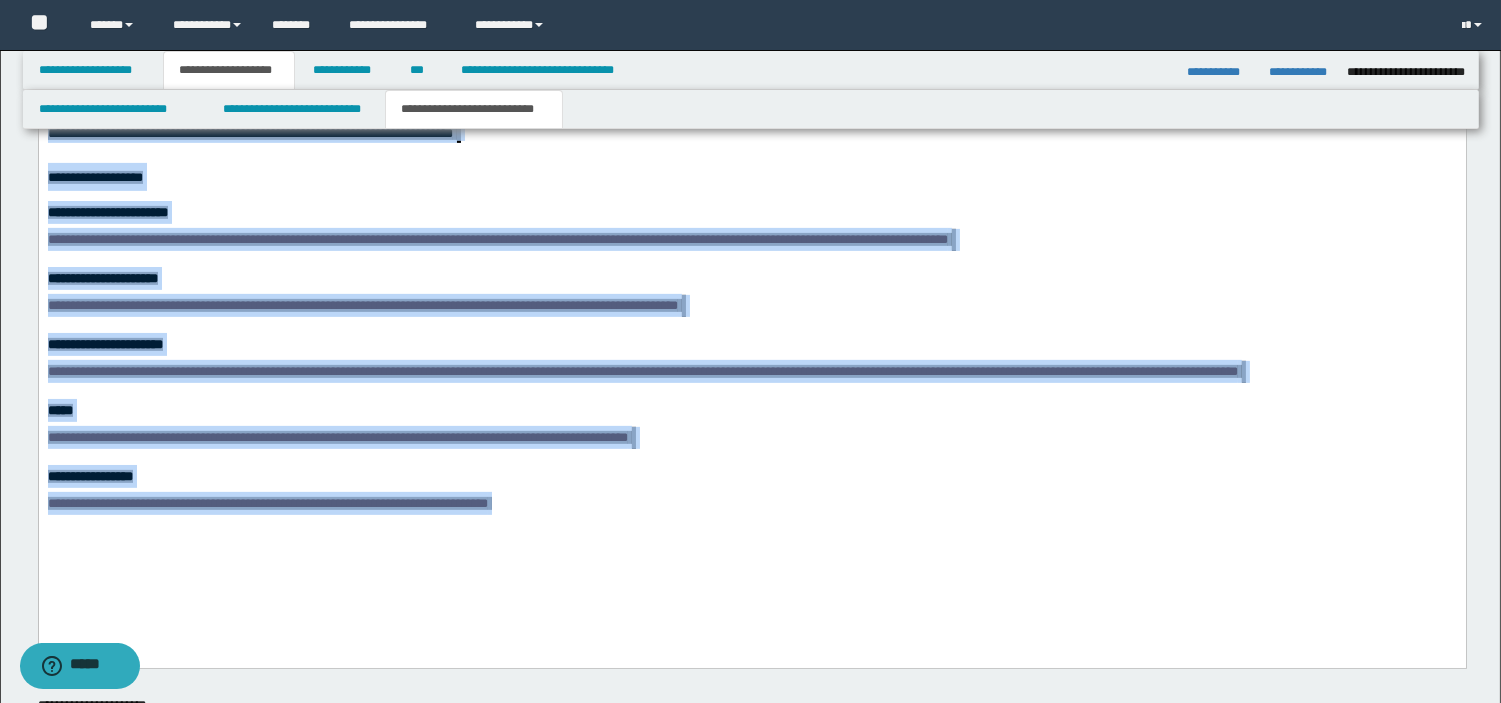scroll, scrollTop: 1542, scrollLeft: 0, axis: vertical 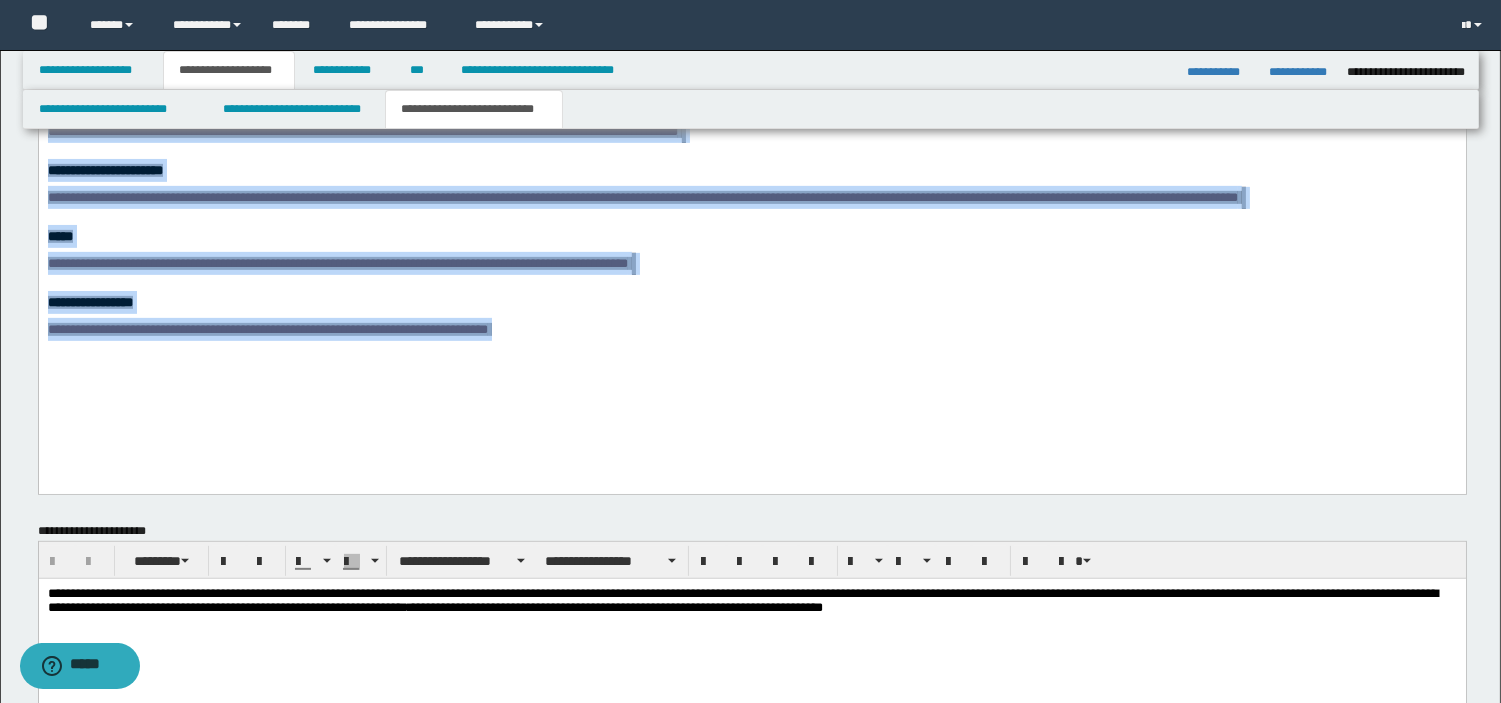 drag, startPoint x: 45, startPoint y: -63, endPoint x: 663, endPoint y: 516, distance: 846.85596 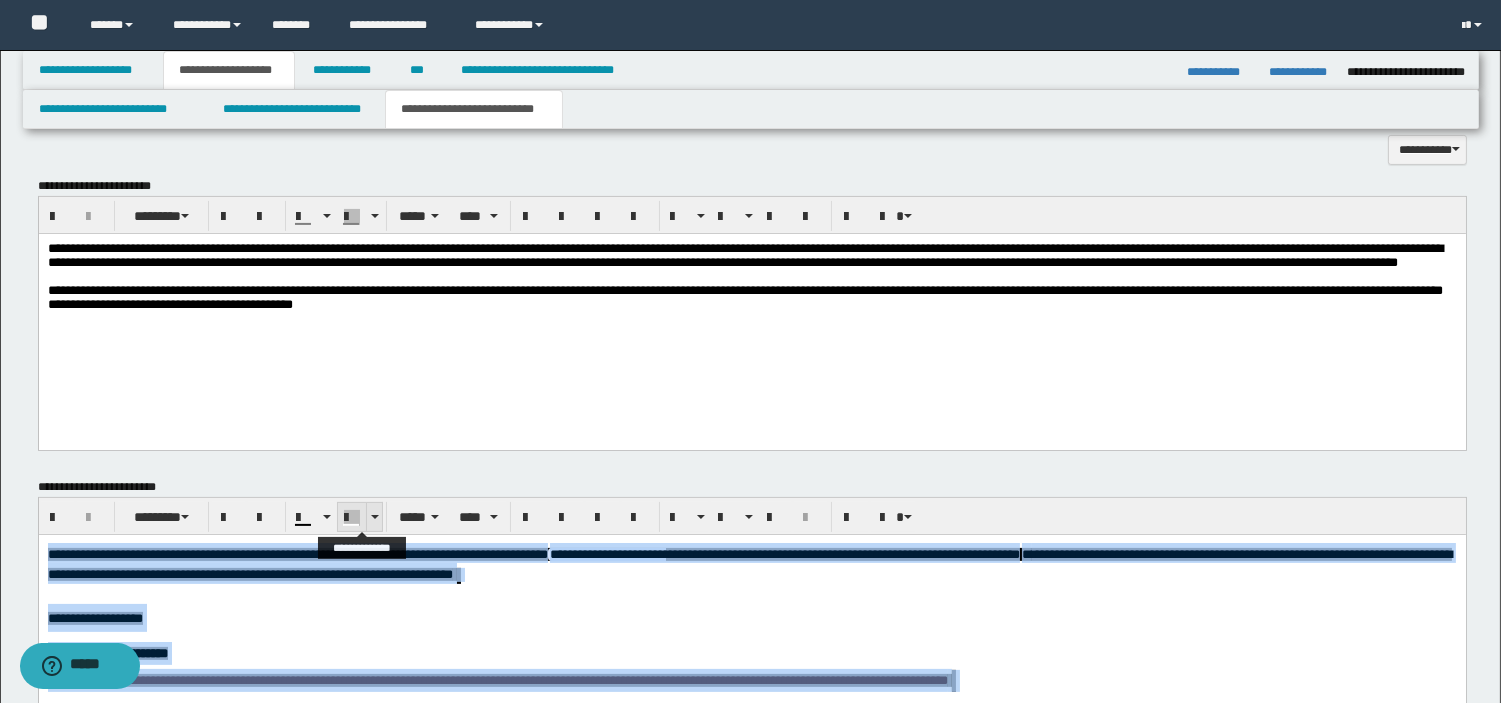 click at bounding box center [374, 517] 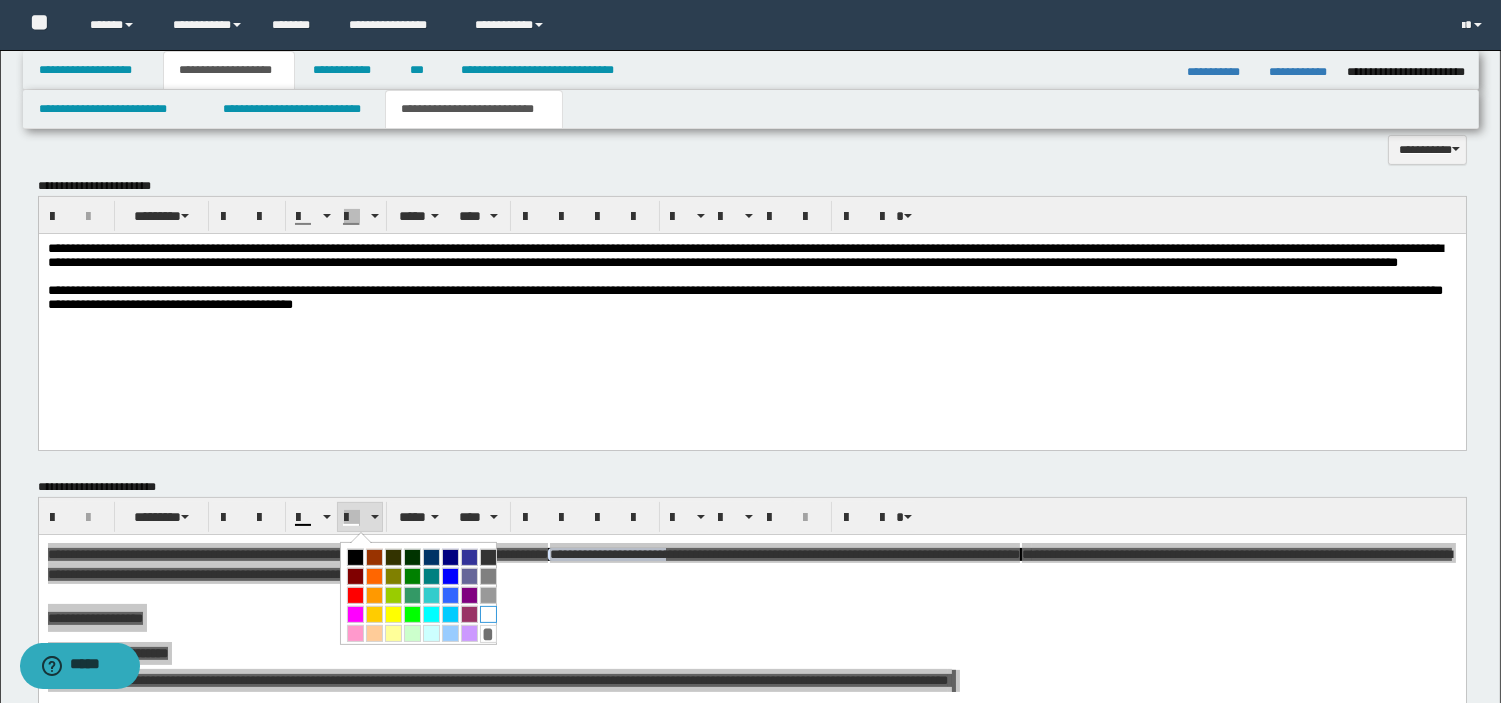 click at bounding box center (488, 614) 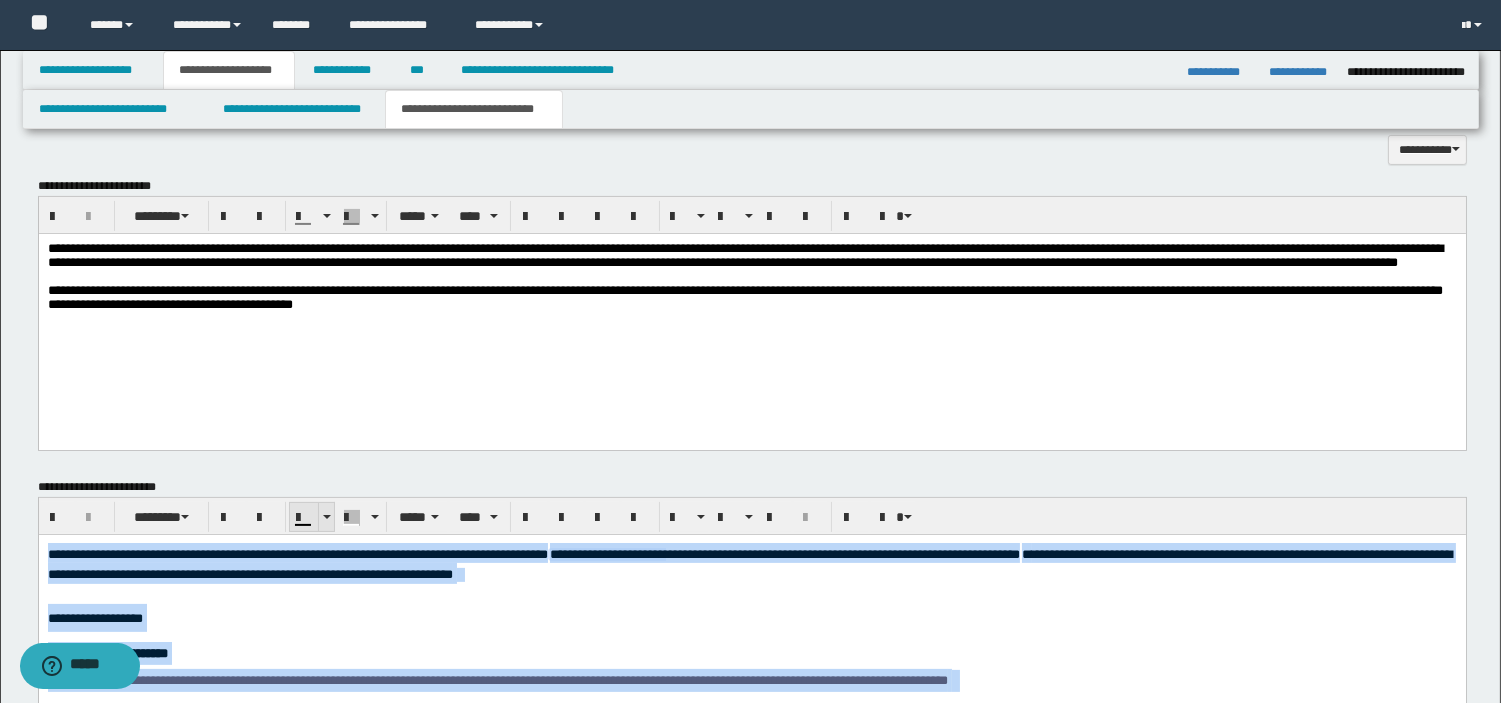 click at bounding box center [304, 518] 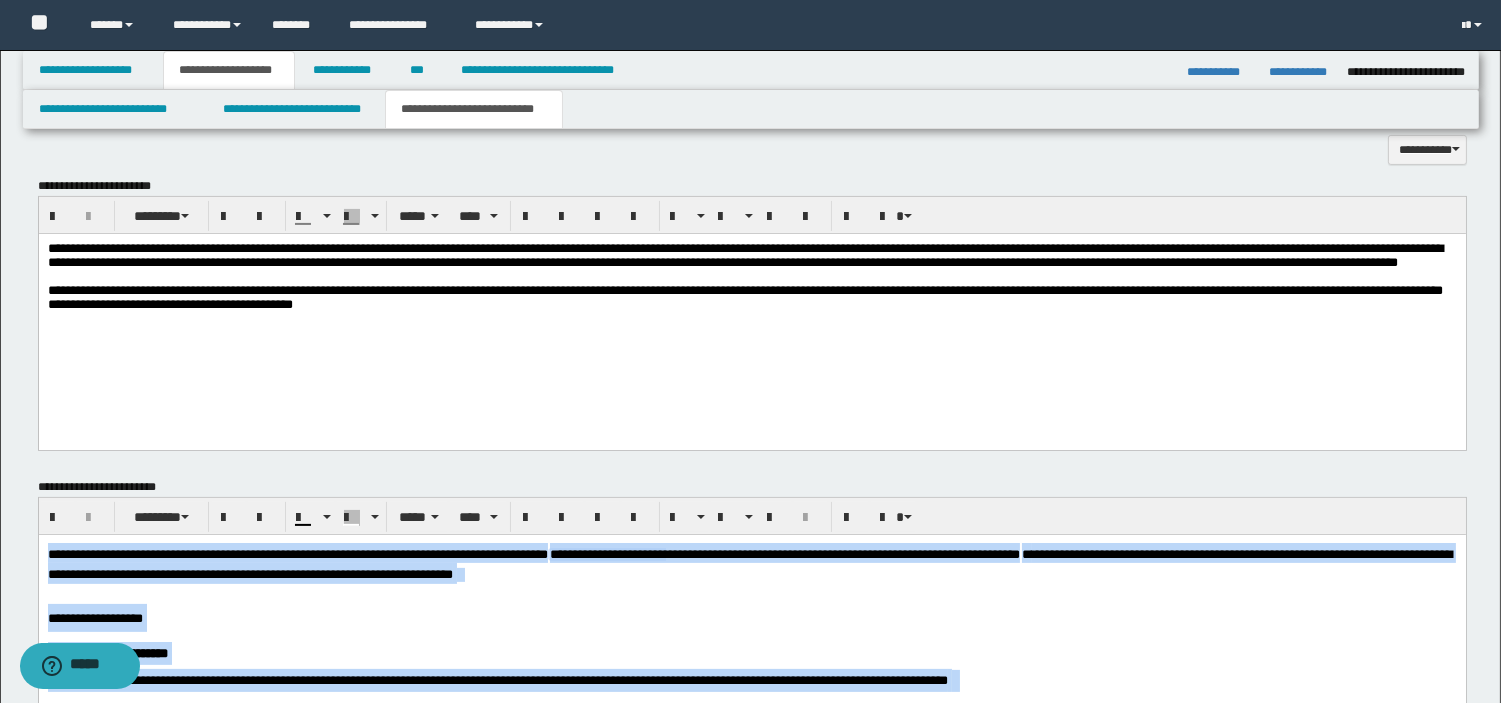 click on "**********" at bounding box center (751, 617) 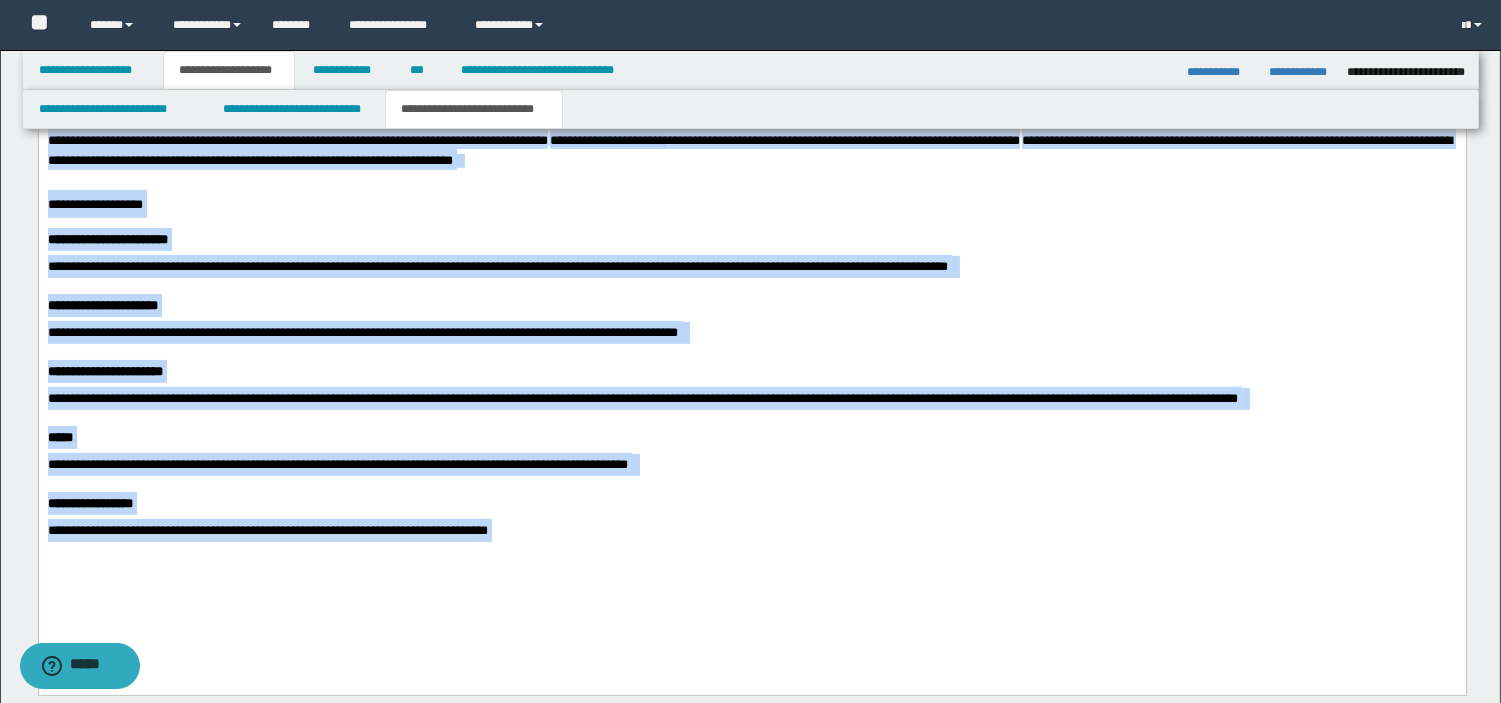 scroll, scrollTop: 1352, scrollLeft: 0, axis: vertical 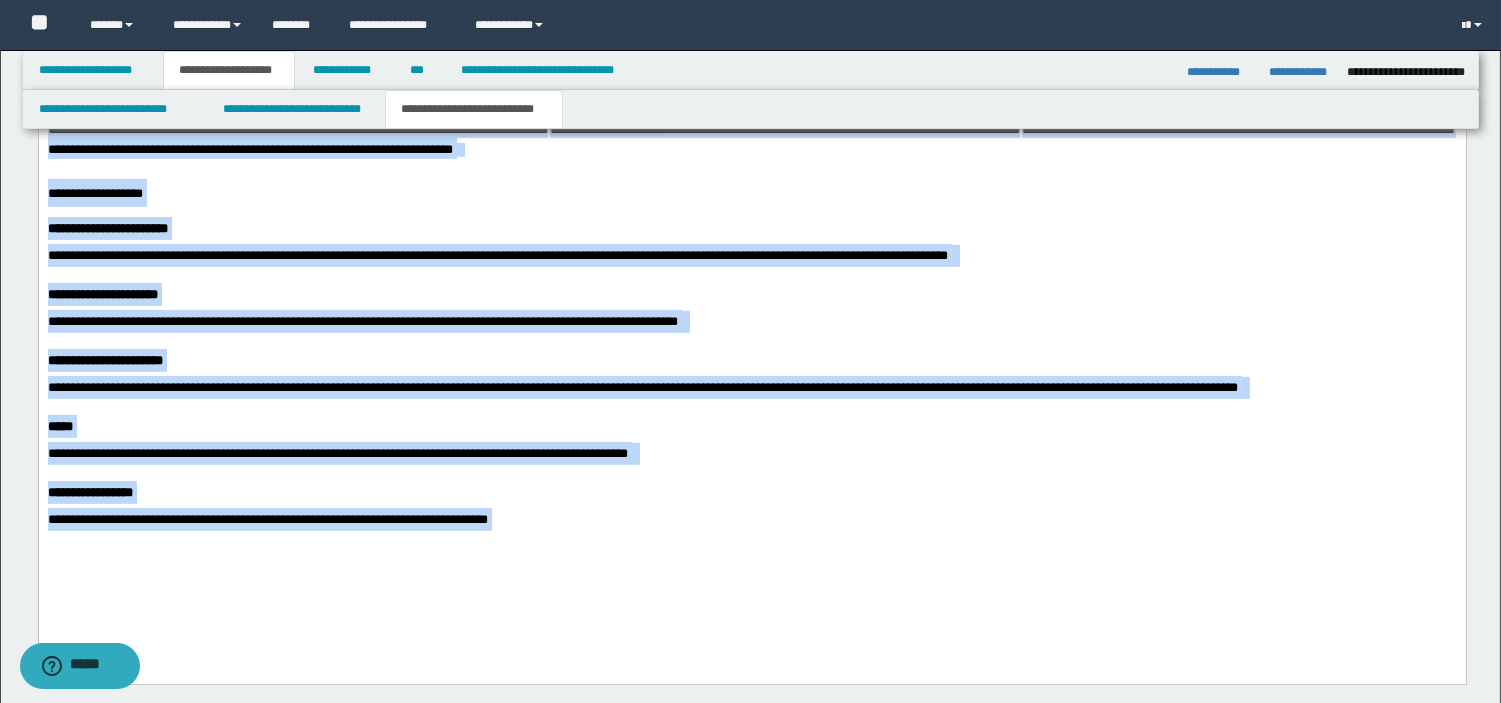 drag, startPoint x: 45, startPoint y: 126, endPoint x: 610, endPoint y: 672, distance: 785.7105 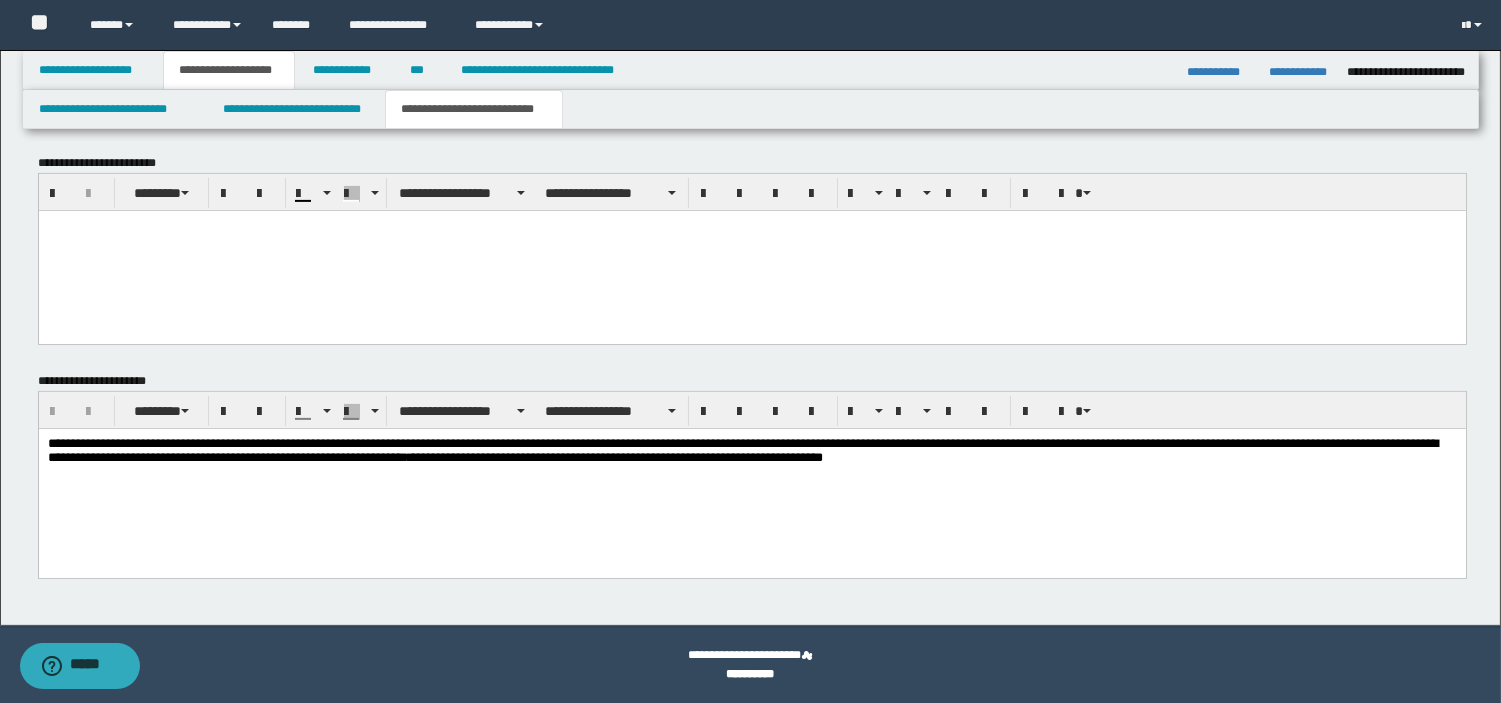 scroll, scrollTop: 636, scrollLeft: 0, axis: vertical 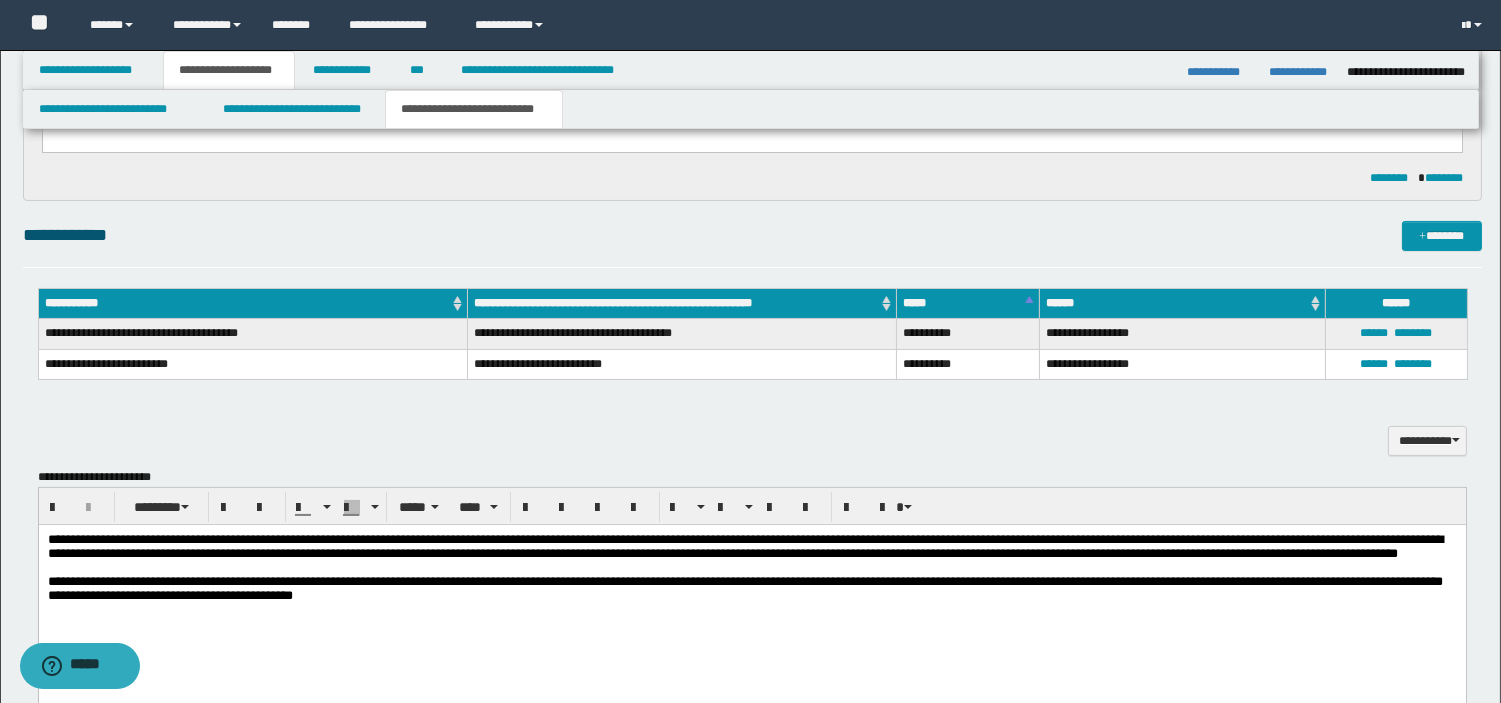 click on "**********" at bounding box center [751, 592] 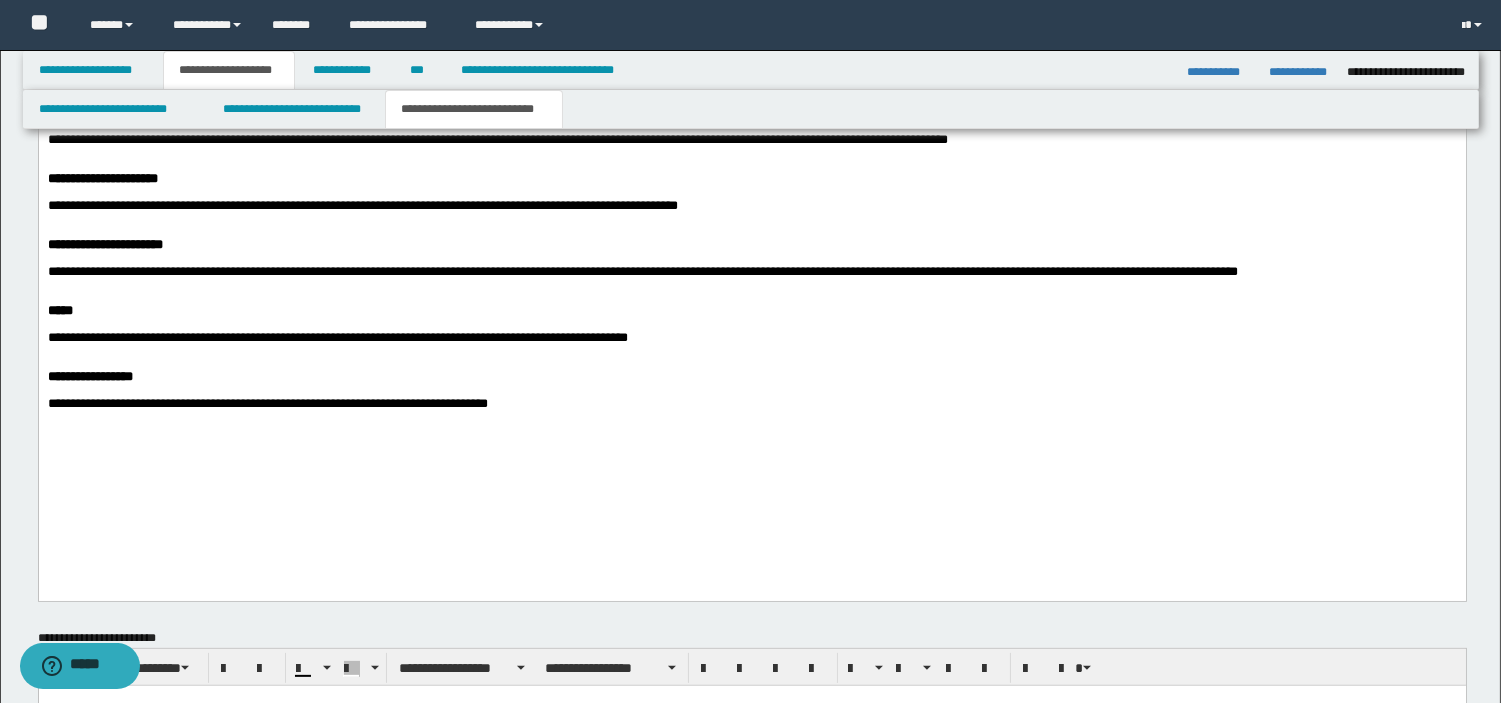 scroll, scrollTop: 636, scrollLeft: 0, axis: vertical 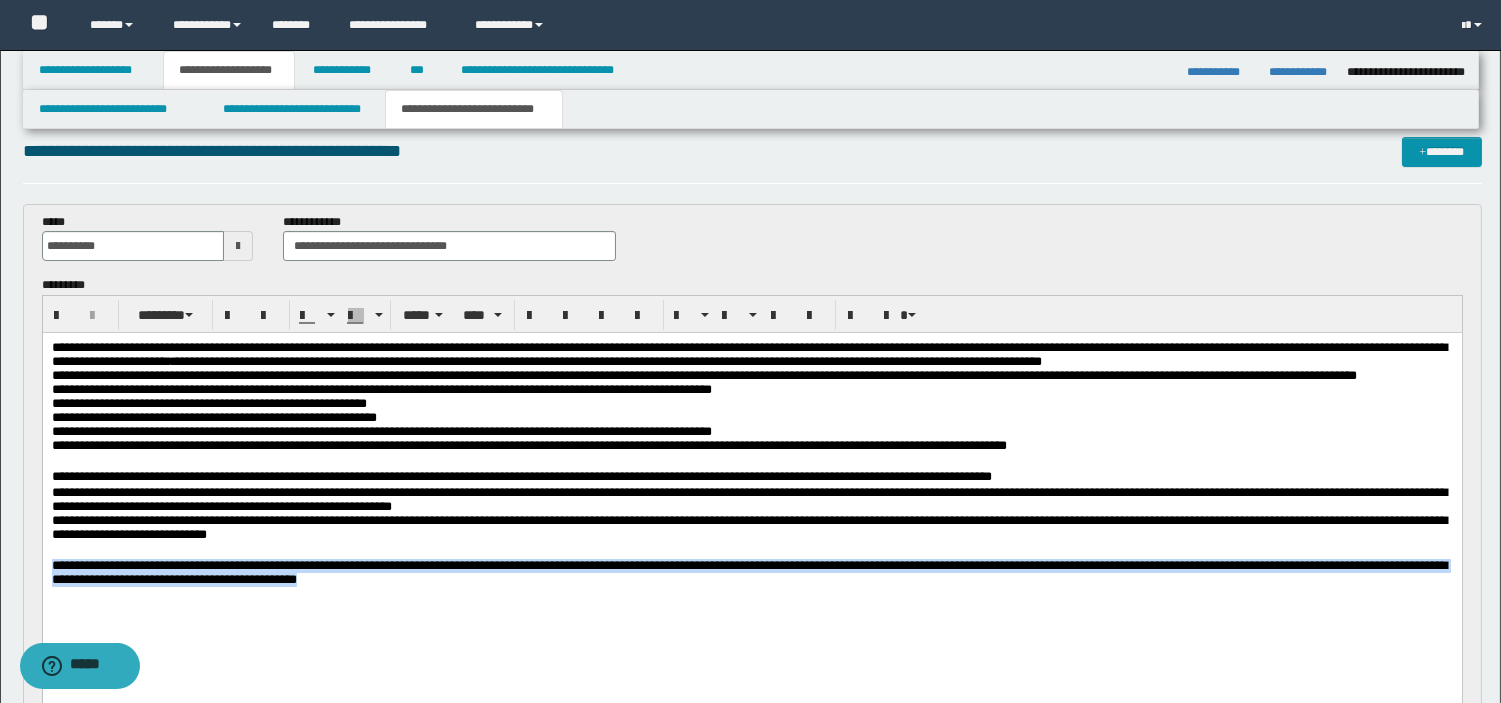 click on "**********" at bounding box center (751, 489) 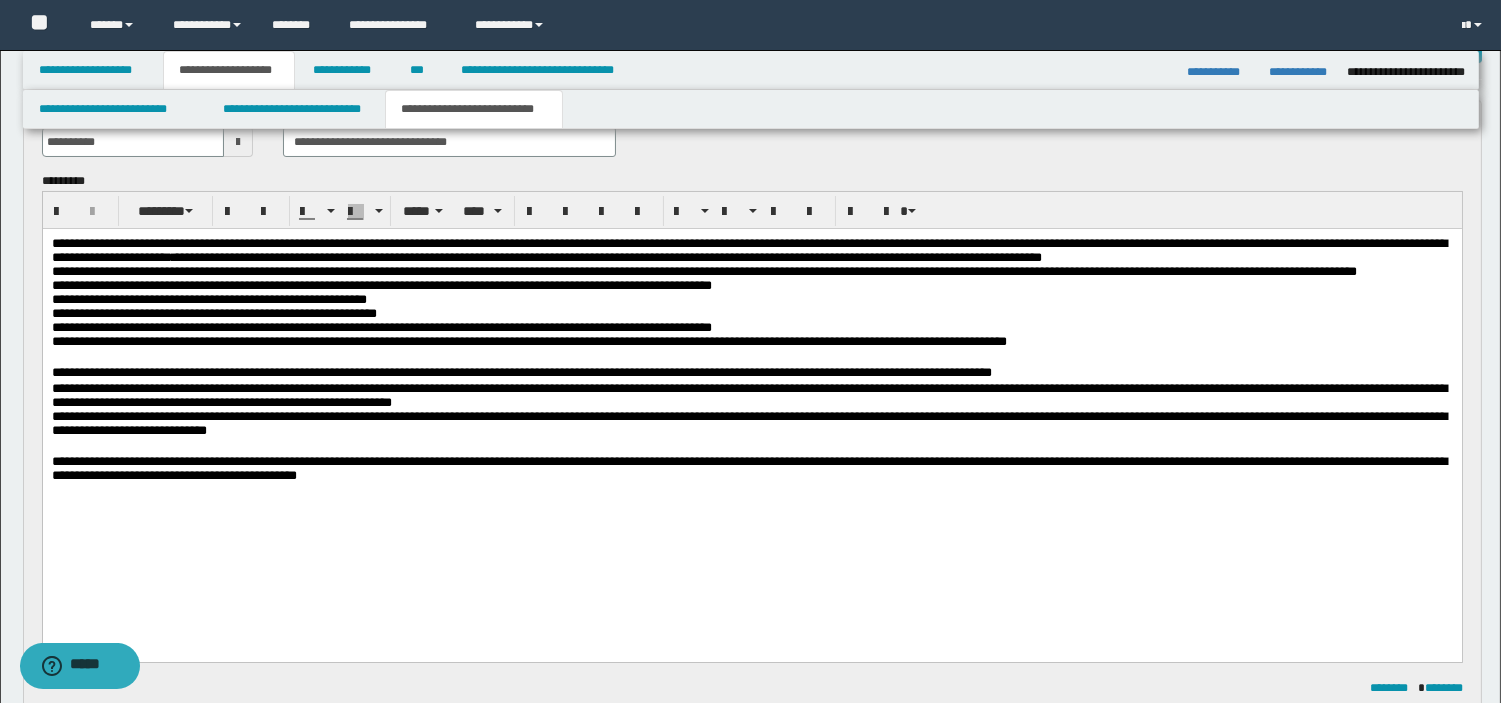 scroll, scrollTop: 155, scrollLeft: 0, axis: vertical 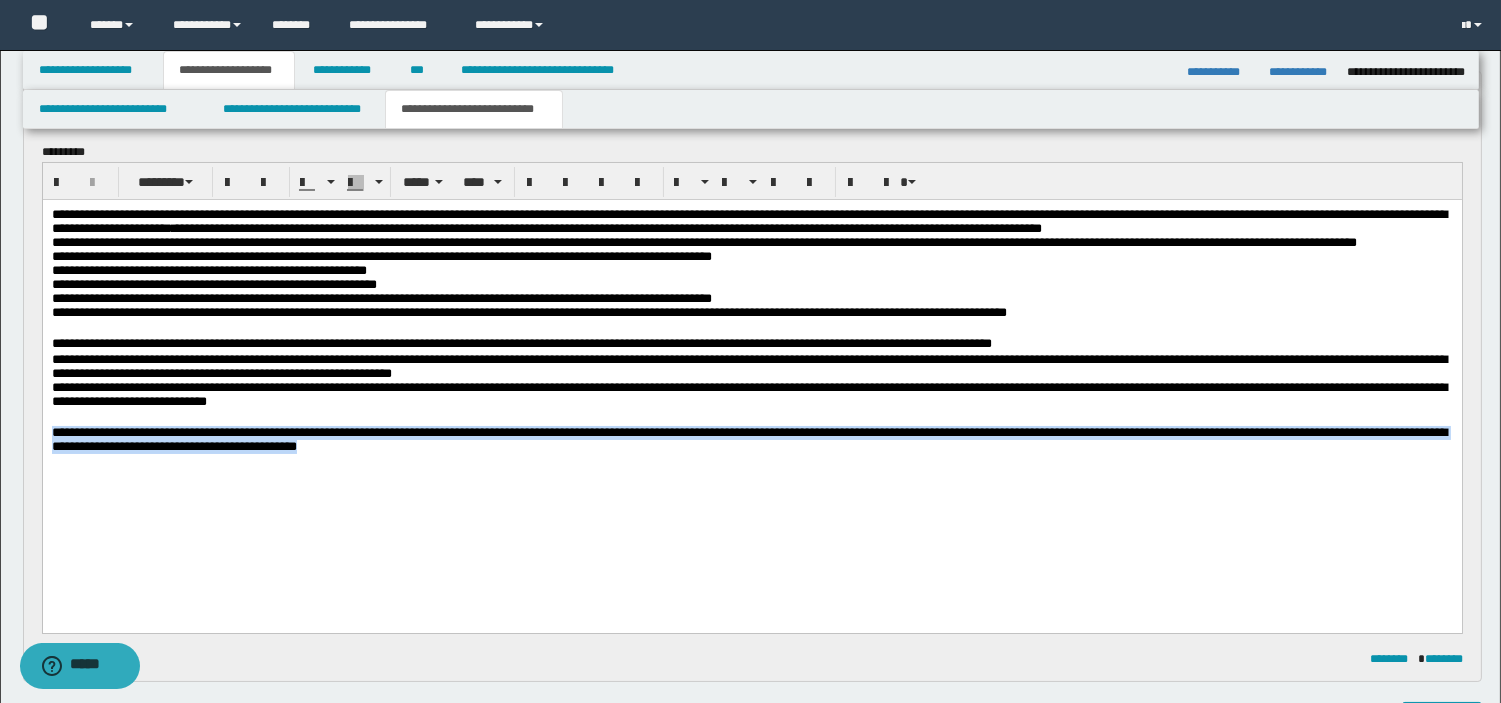 drag, startPoint x: 50, startPoint y: 495, endPoint x: 603, endPoint y: 531, distance: 554.17053 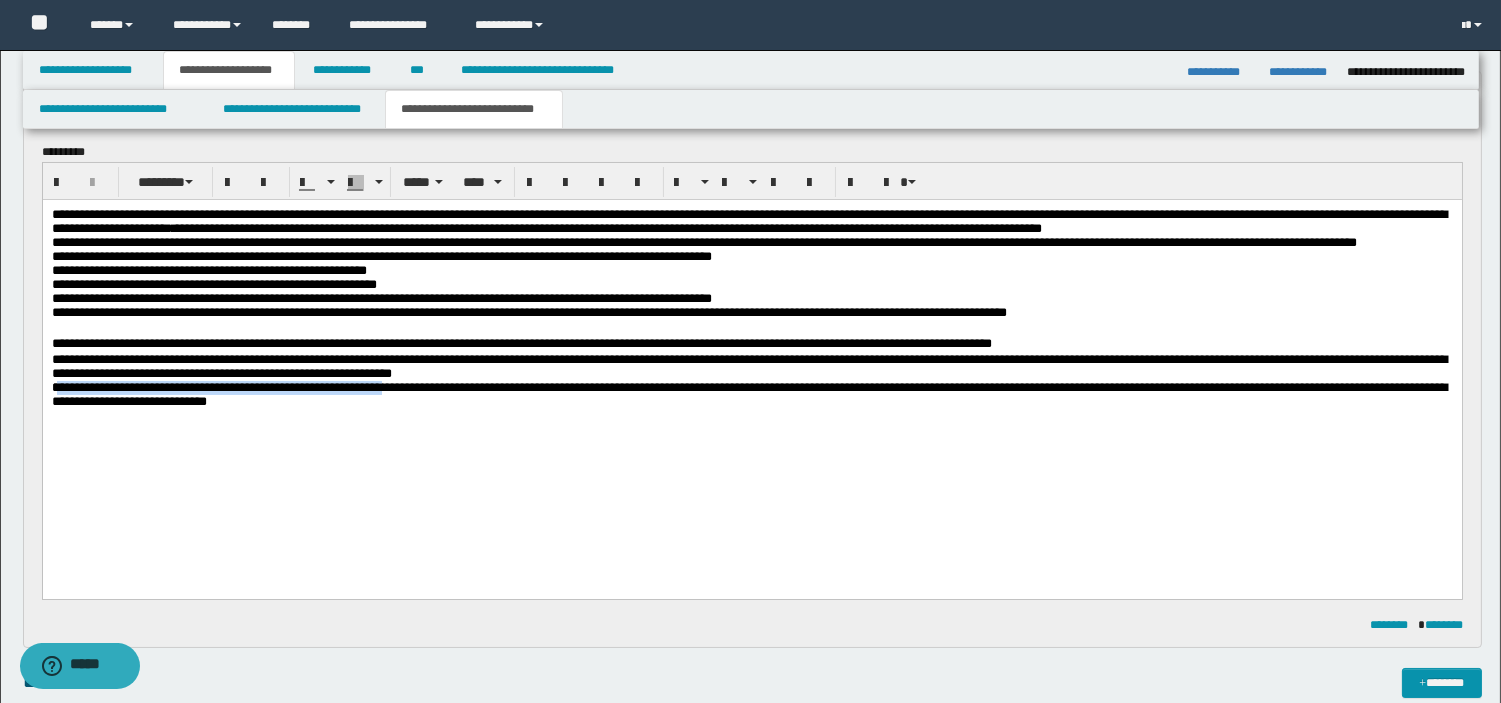 drag, startPoint x: 55, startPoint y: 449, endPoint x: 443, endPoint y: 446, distance: 388.0116 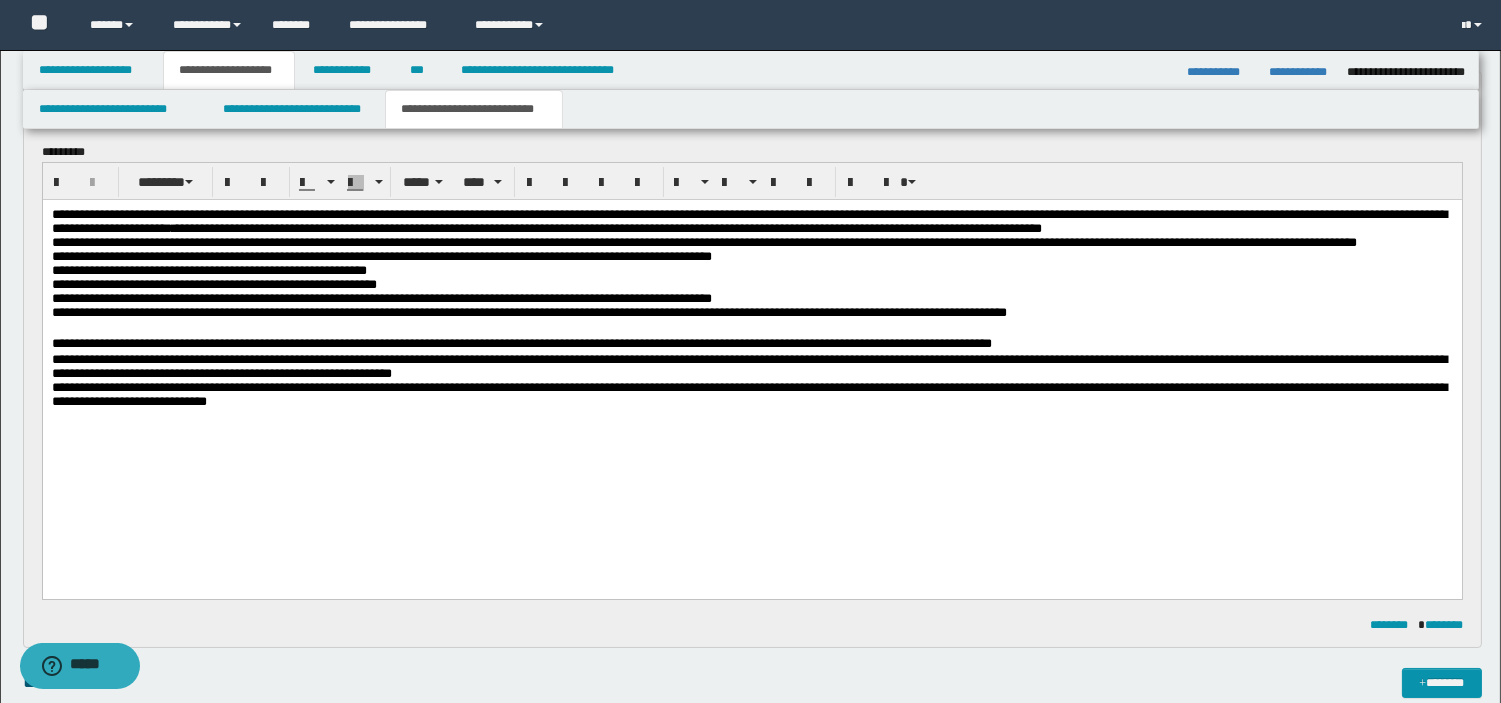 click on "**********" at bounding box center [748, 366] 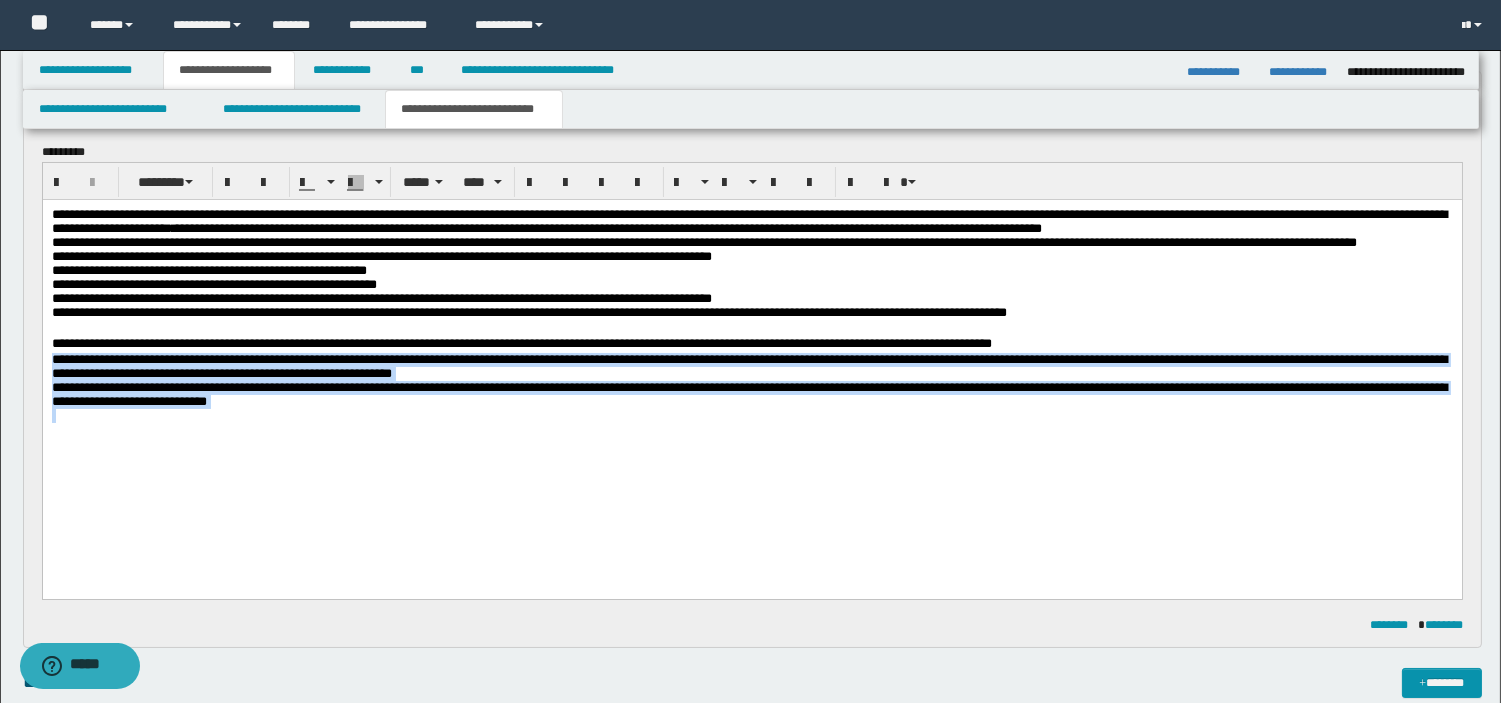 drag, startPoint x: 52, startPoint y: 419, endPoint x: 533, endPoint y: 484, distance: 485.372 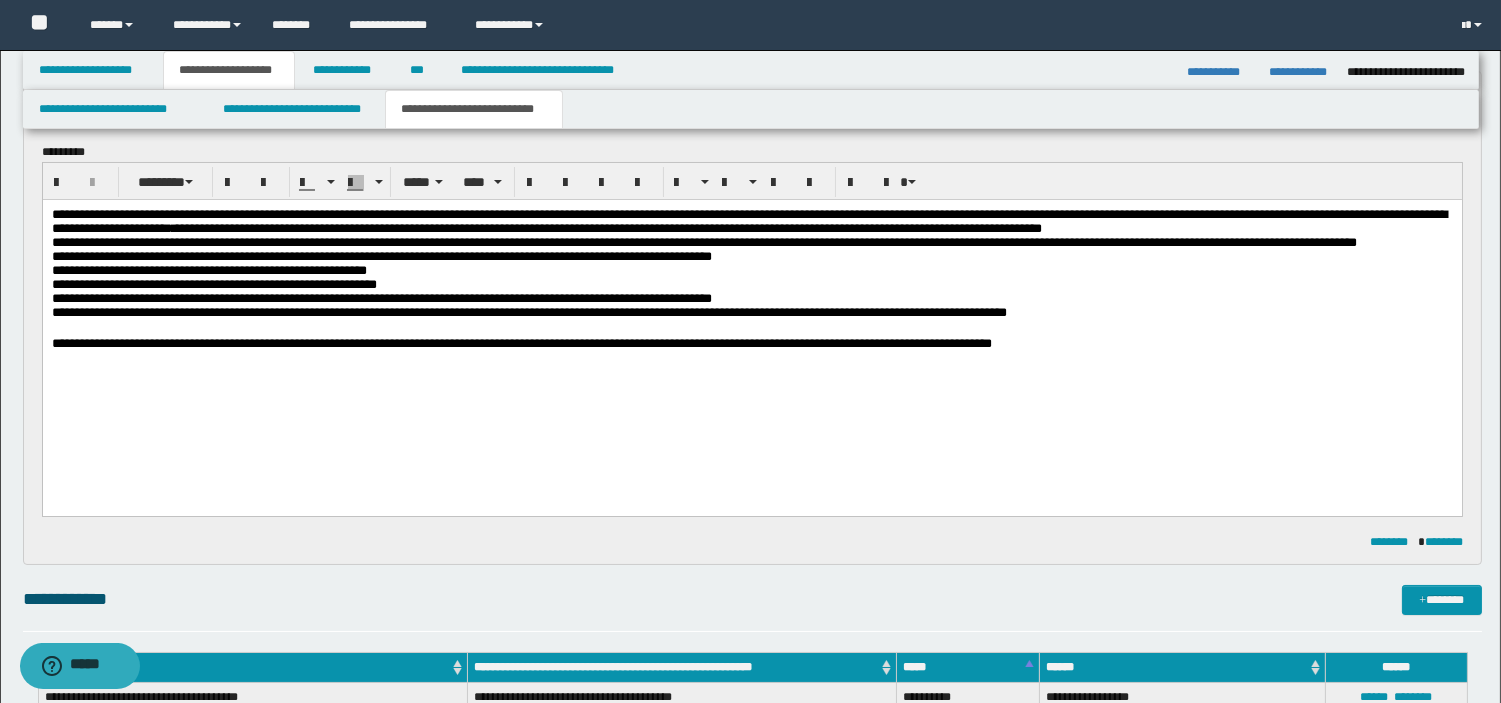 scroll, scrollTop: 770, scrollLeft: 0, axis: vertical 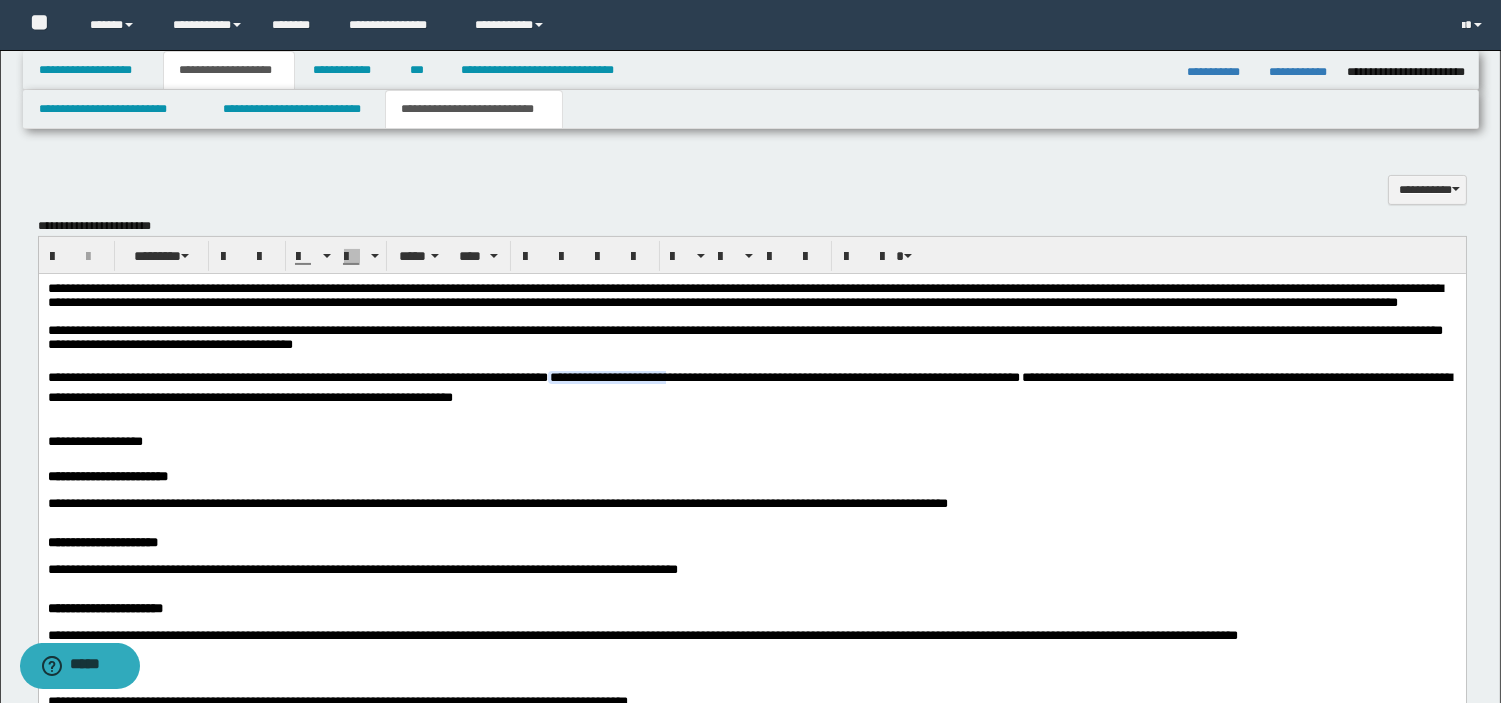 click on "**********" at bounding box center (751, 564) 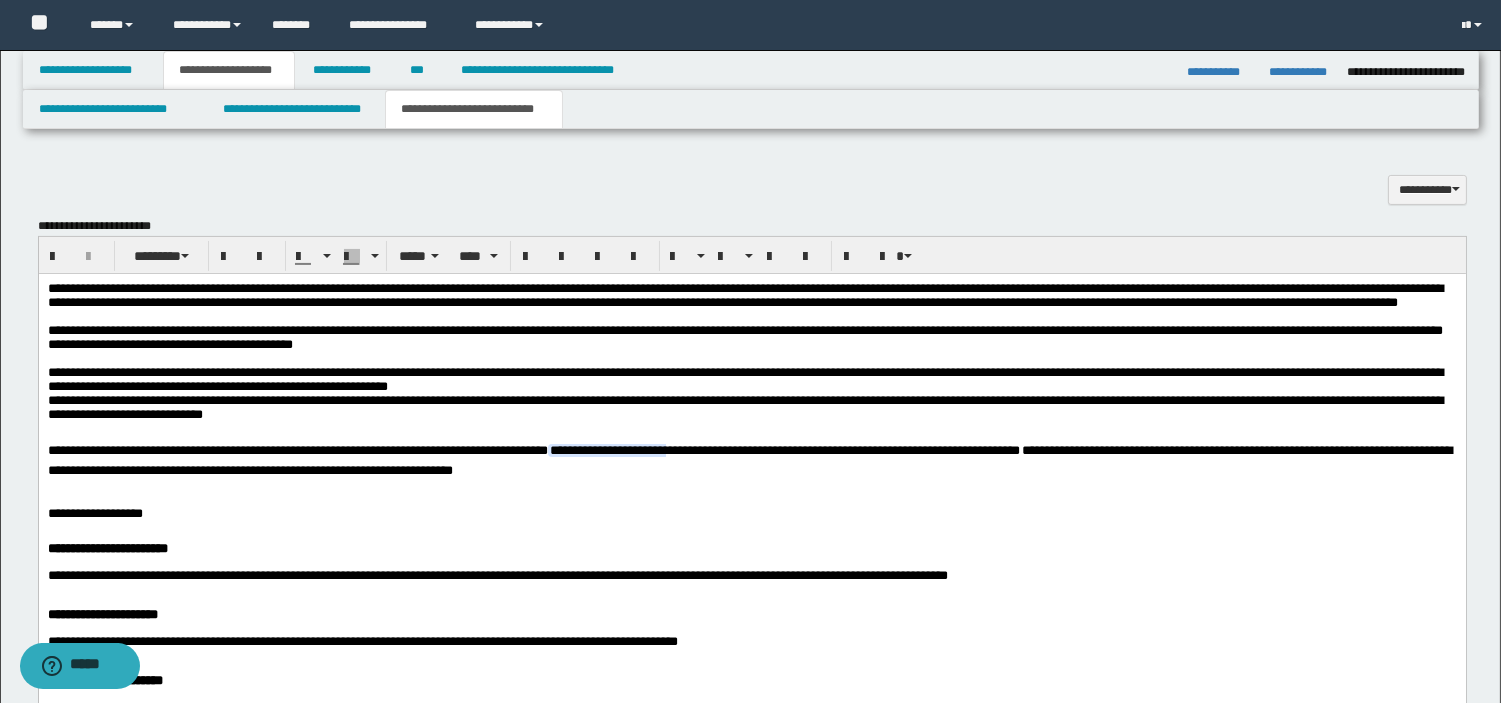 click on "**********" at bounding box center [744, 294] 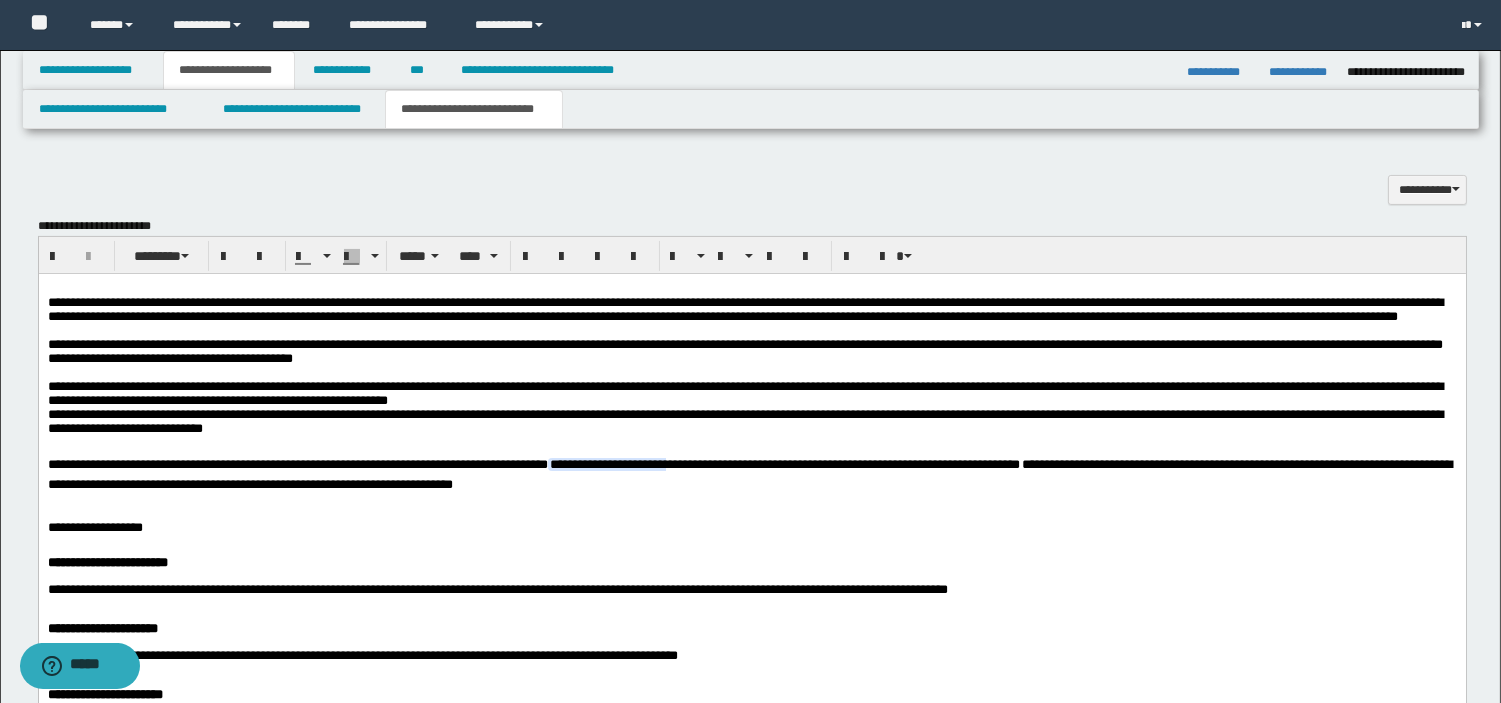 scroll, scrollTop: 155, scrollLeft: 0, axis: vertical 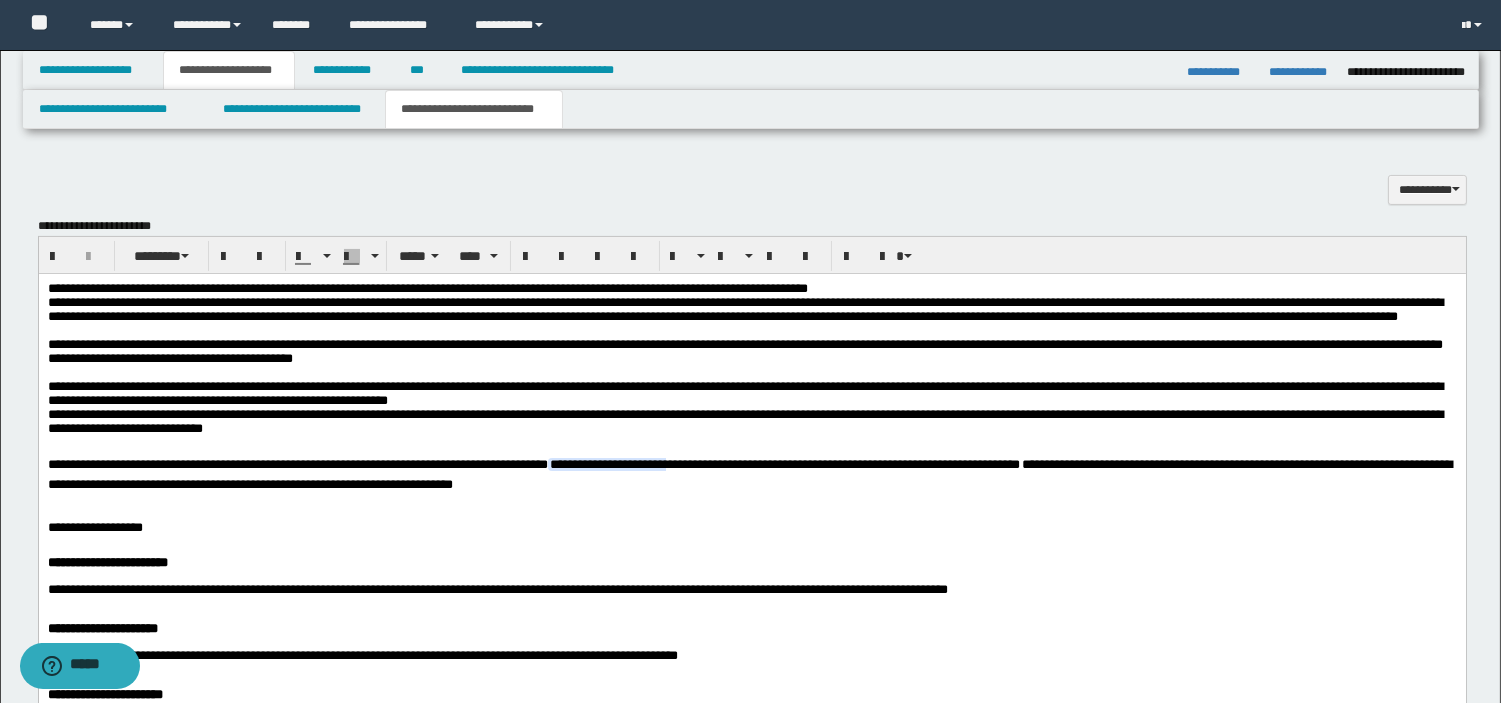 click on "**********" at bounding box center (427, 287) 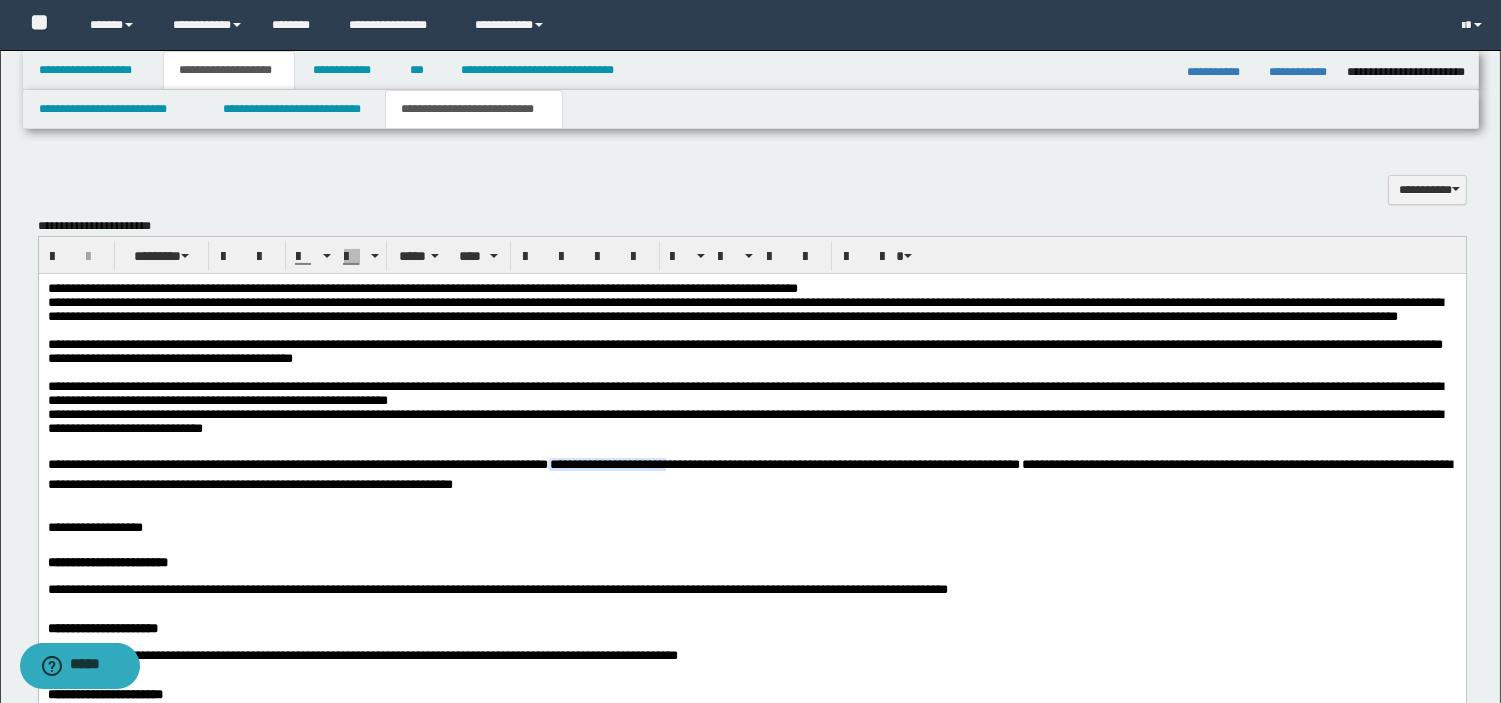 click on "**********" at bounding box center (751, 288) 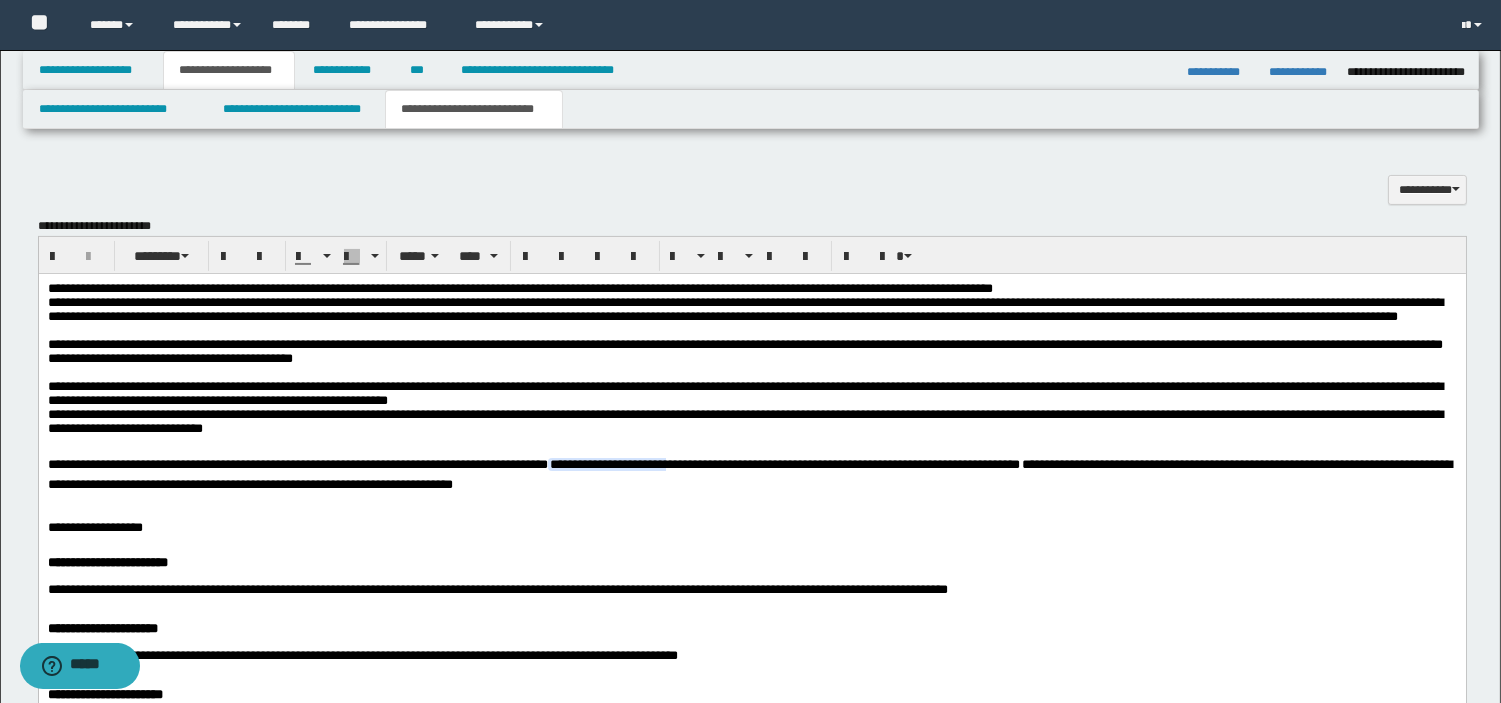 click on "**********" at bounding box center [519, 287] 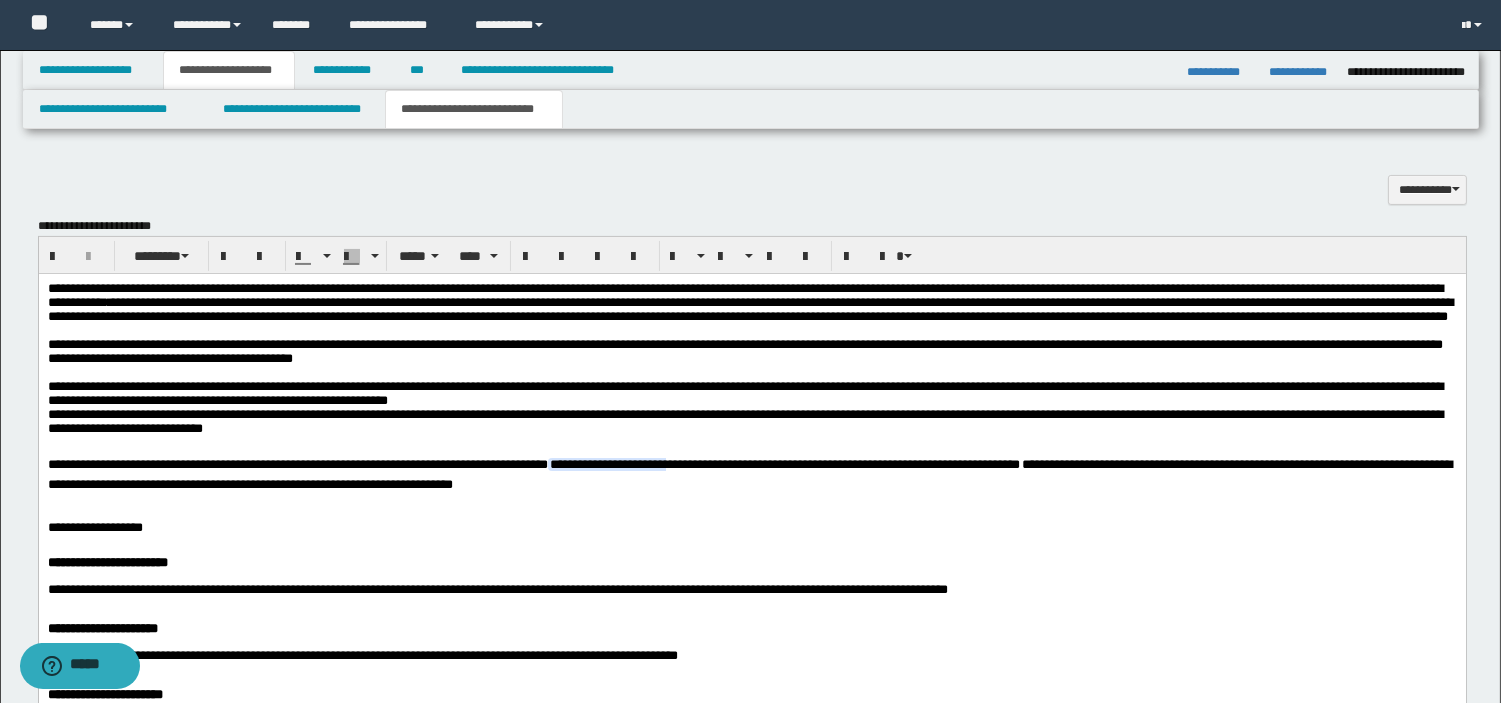 click on "**********" at bounding box center [751, 421] 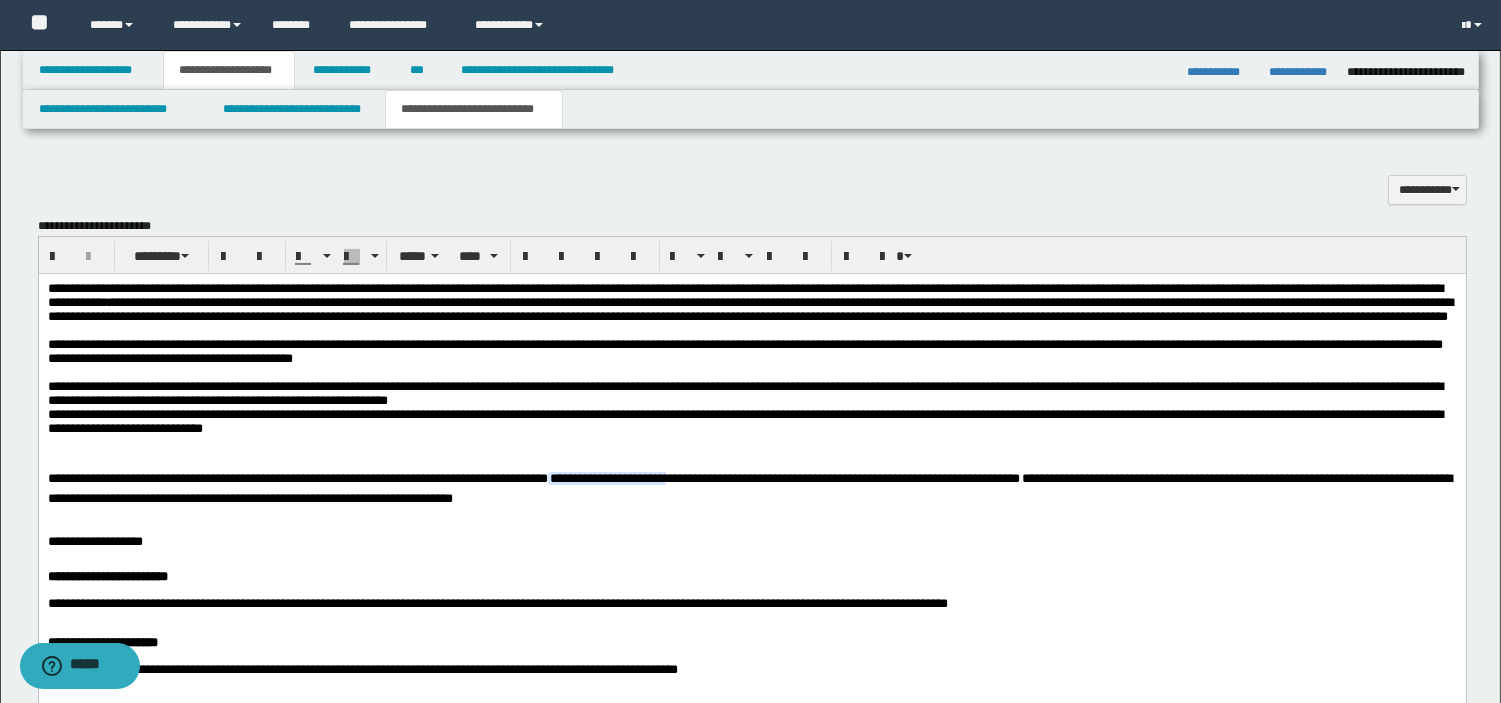 click on "**********" at bounding box center [751, 393] 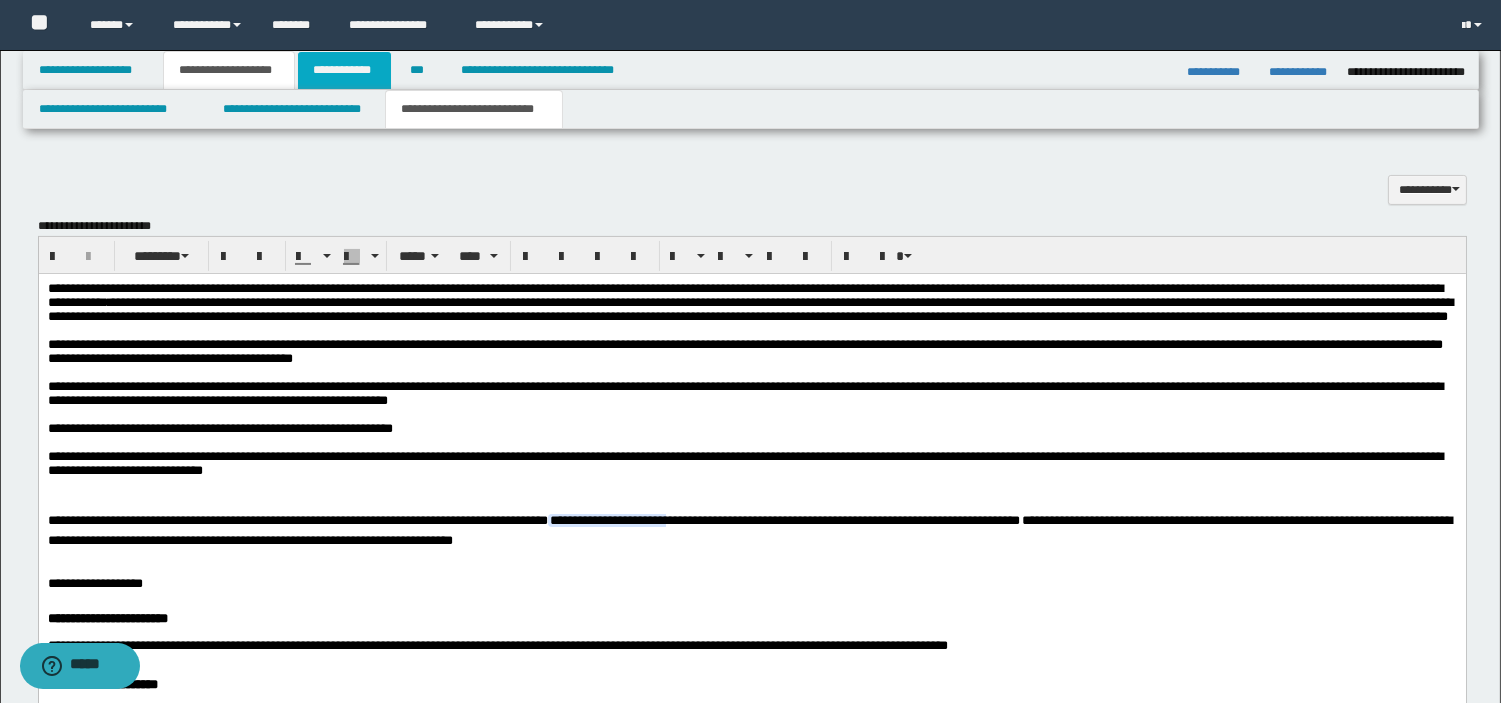 click on "**********" at bounding box center [344, 70] 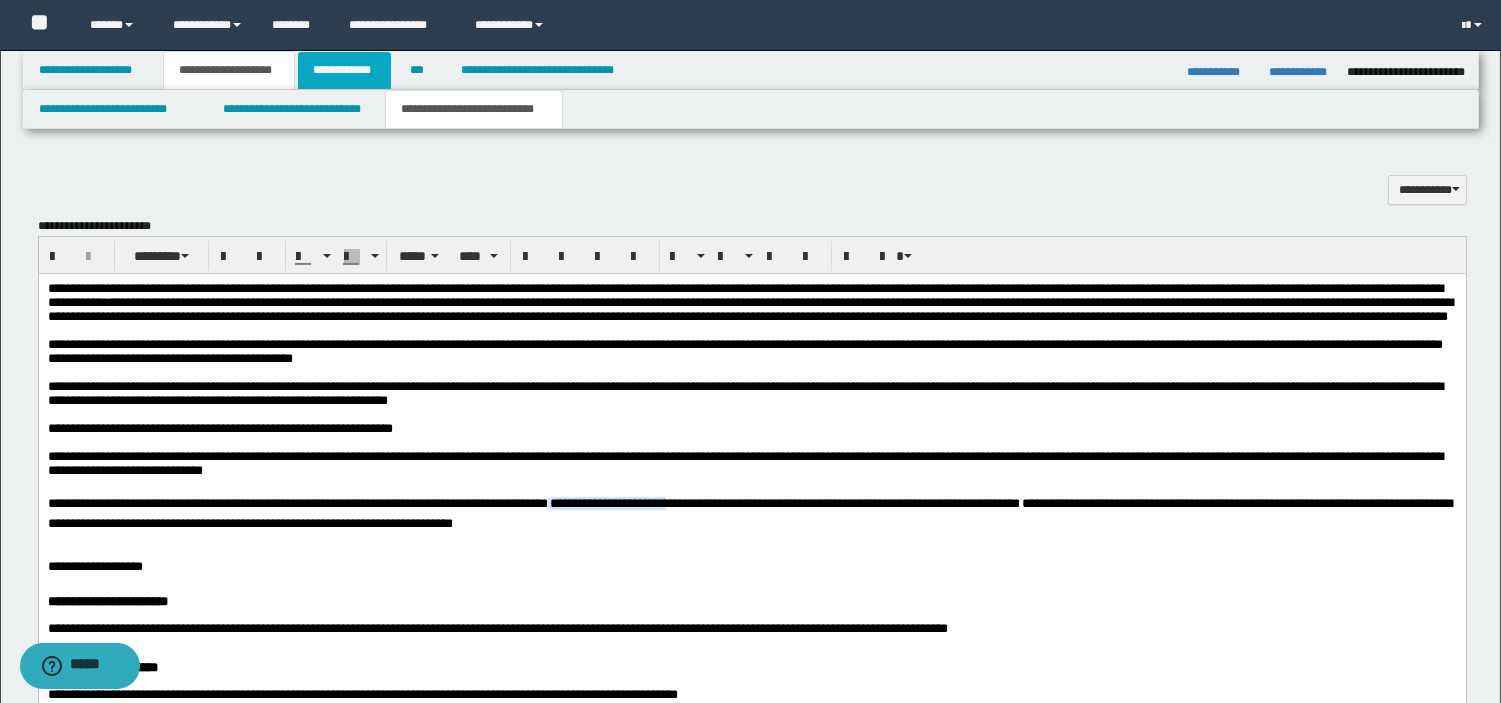scroll, scrollTop: 407, scrollLeft: 0, axis: vertical 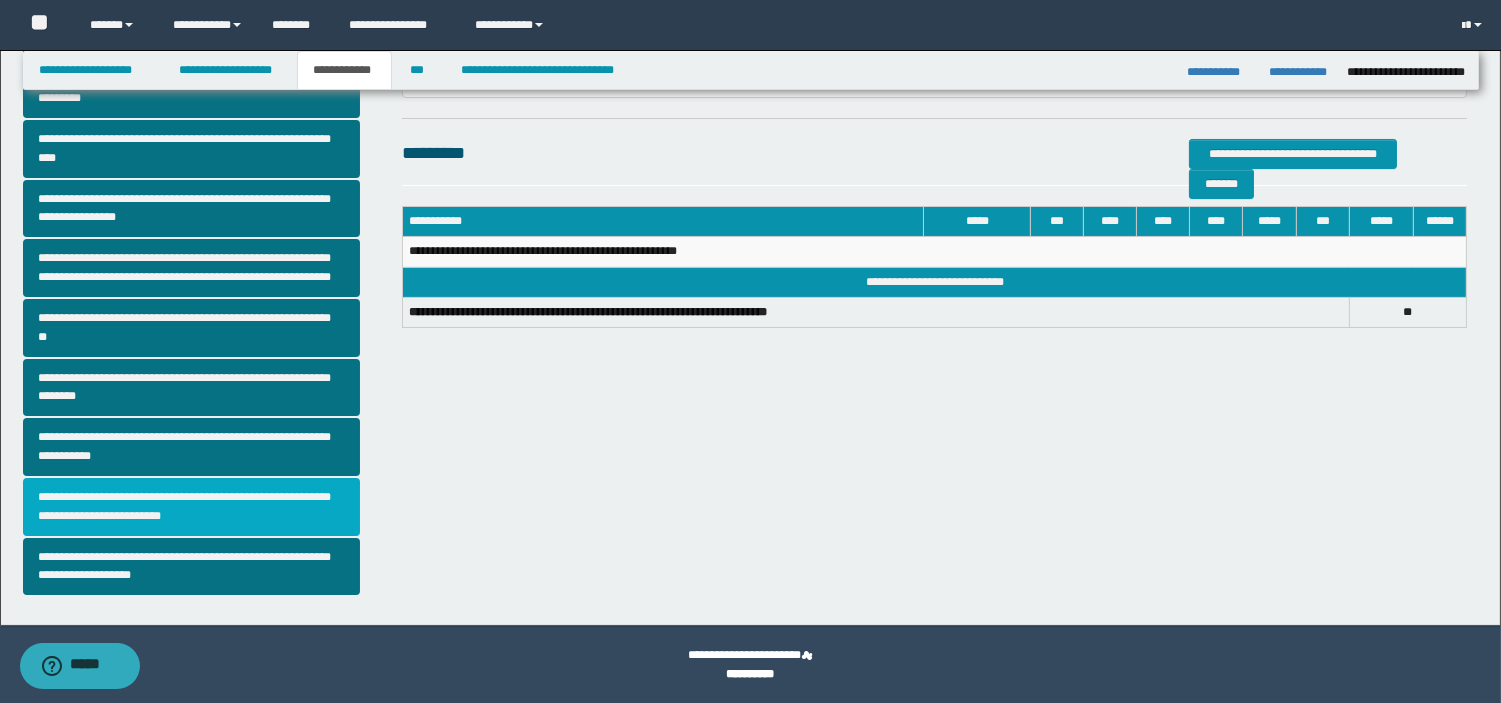 click on "**********" at bounding box center (192, 507) 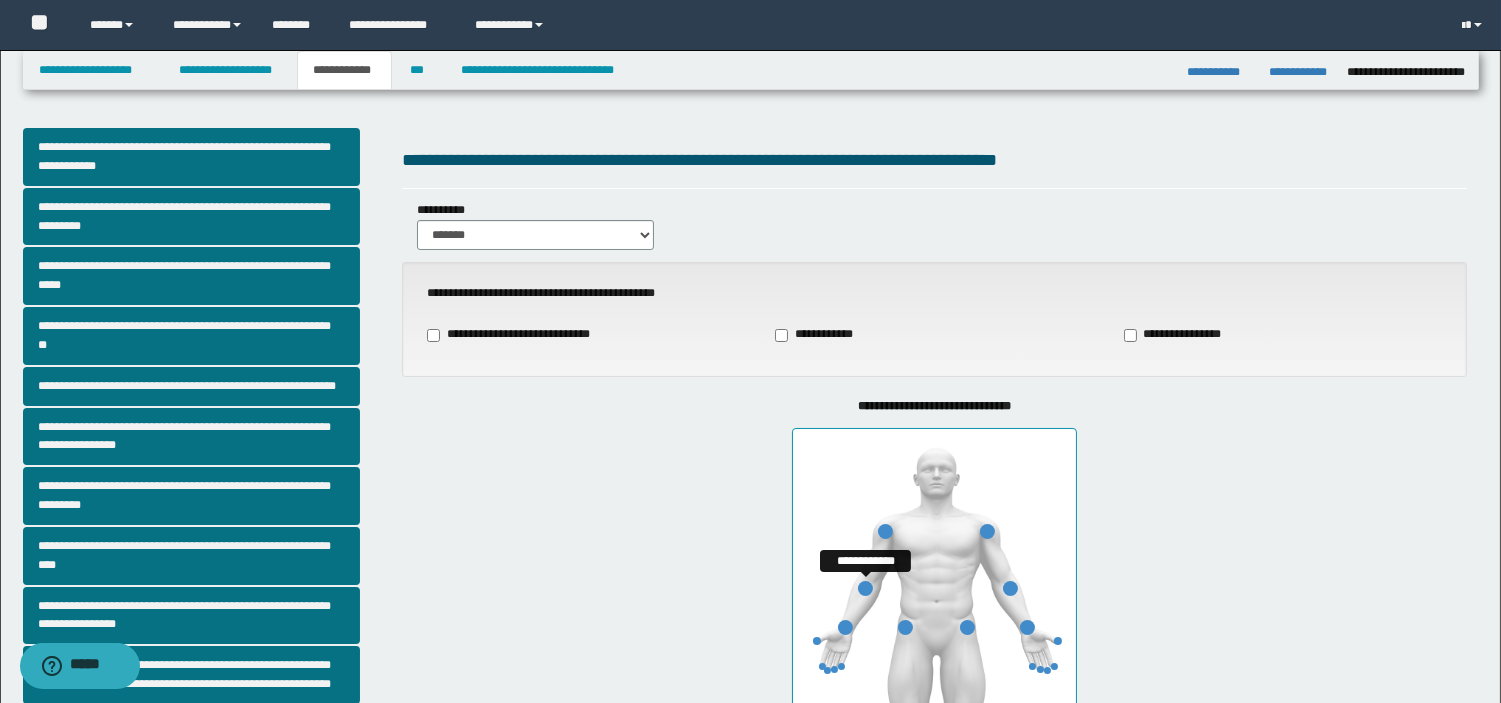 click at bounding box center [865, 588] 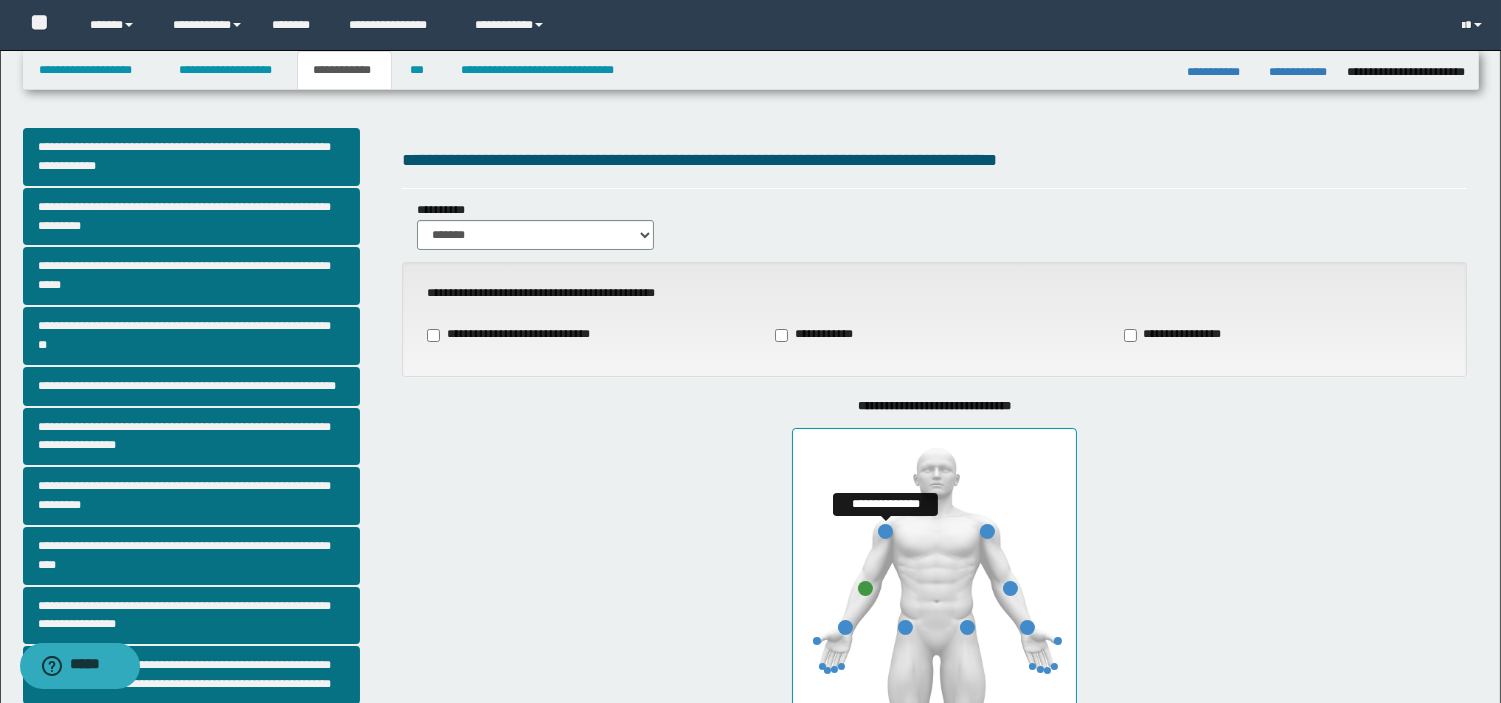 click at bounding box center (885, 531) 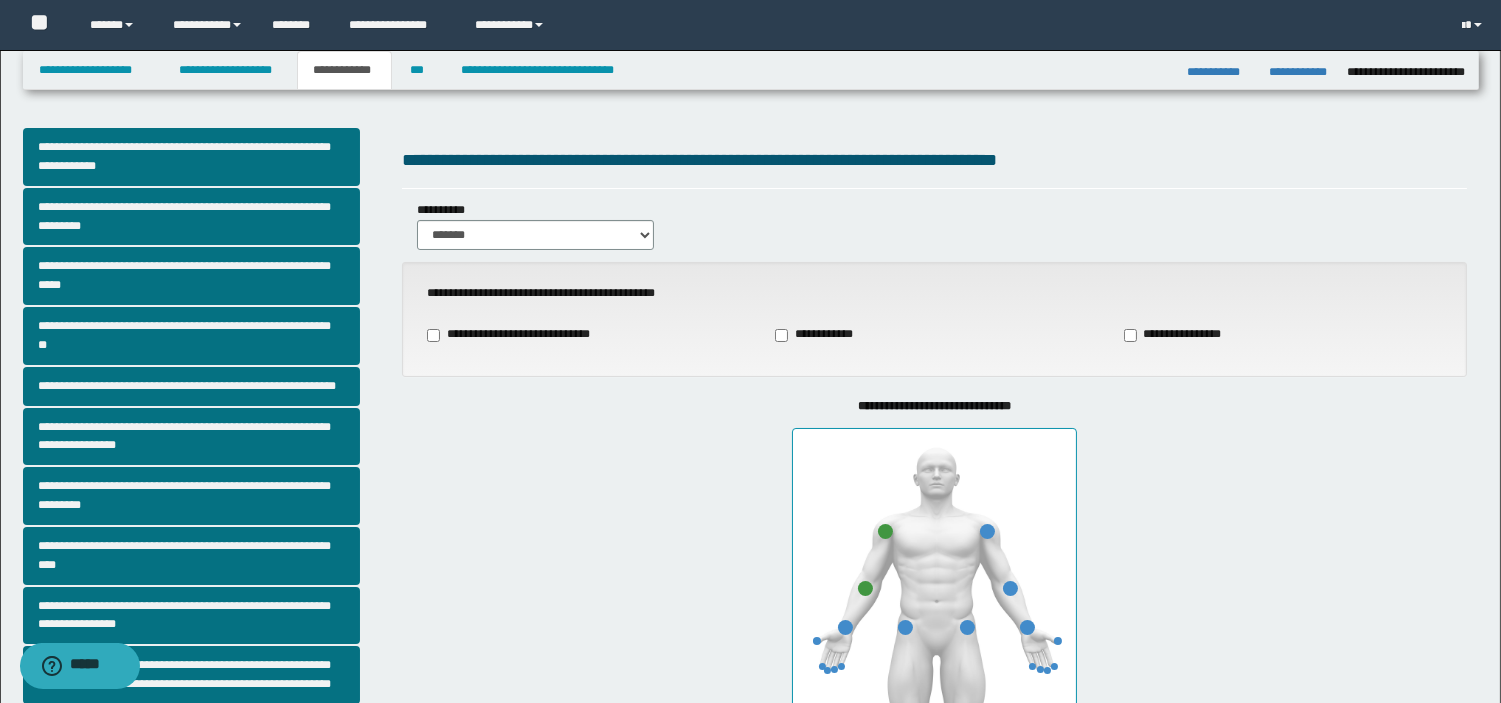 scroll, scrollTop: 614, scrollLeft: 0, axis: vertical 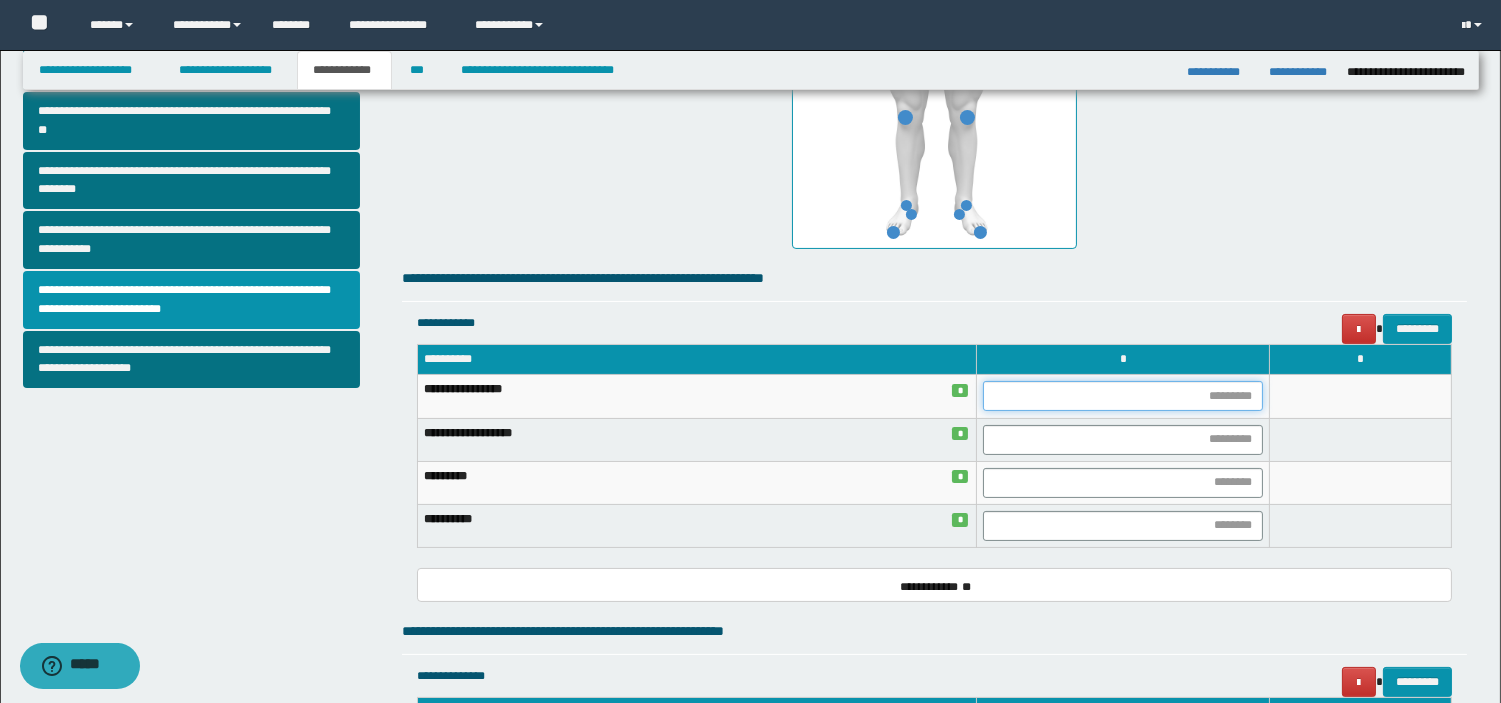 click at bounding box center (1123, 396) 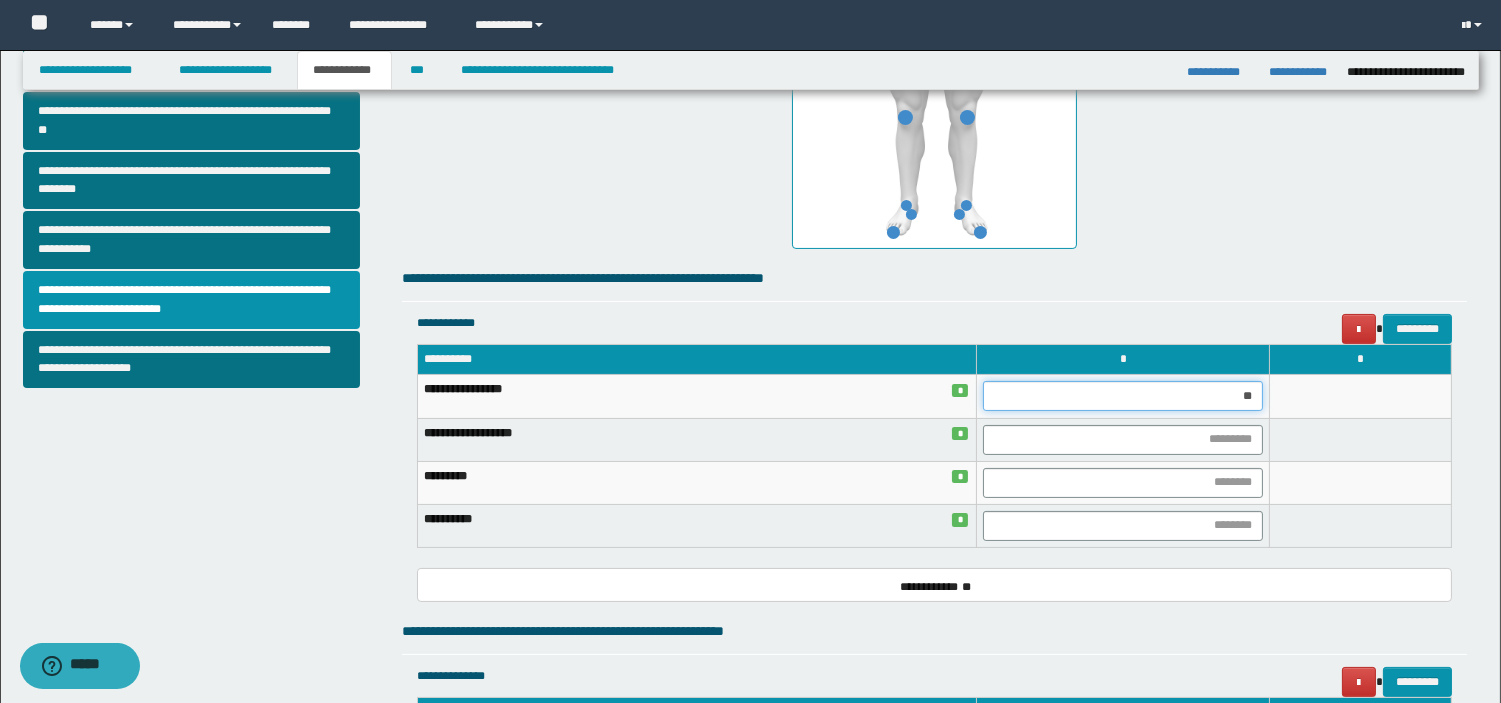 type on "***" 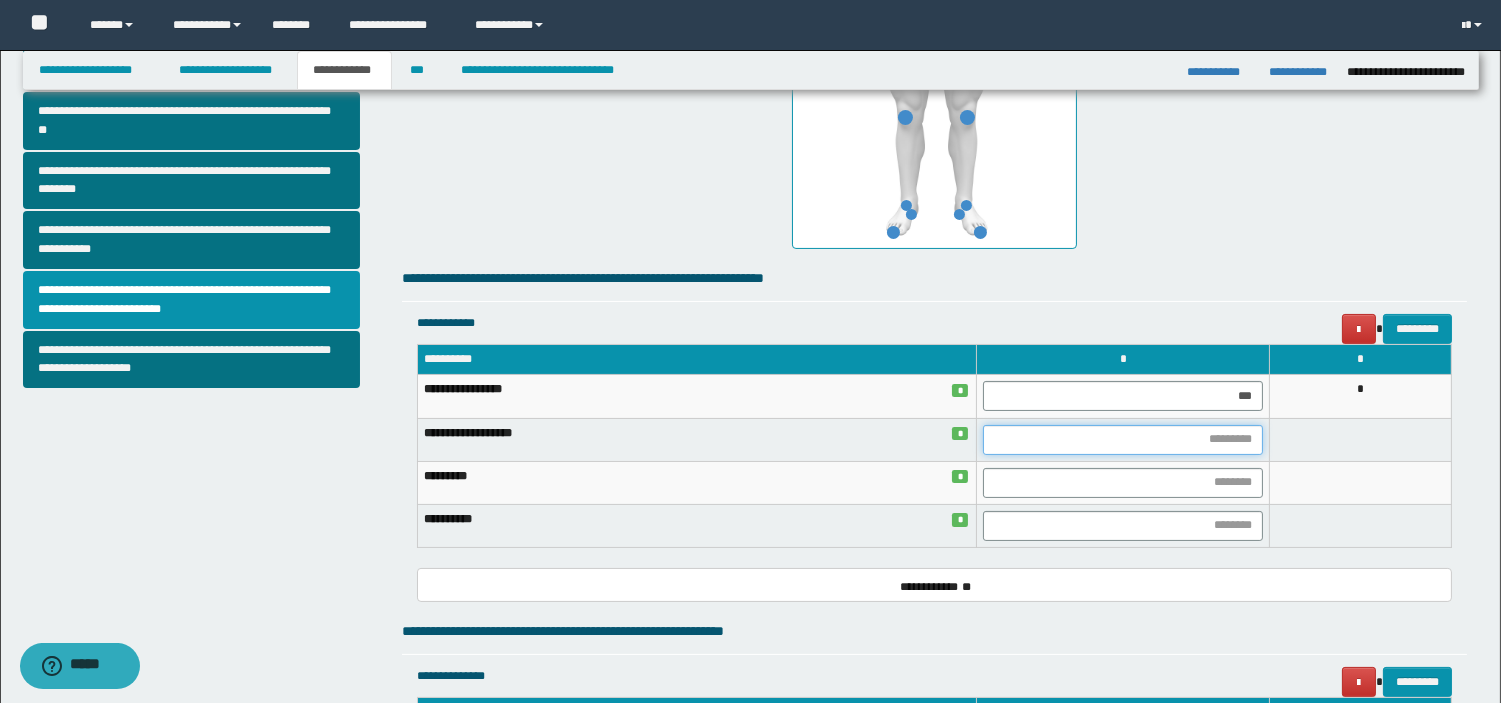 click at bounding box center [1123, 440] 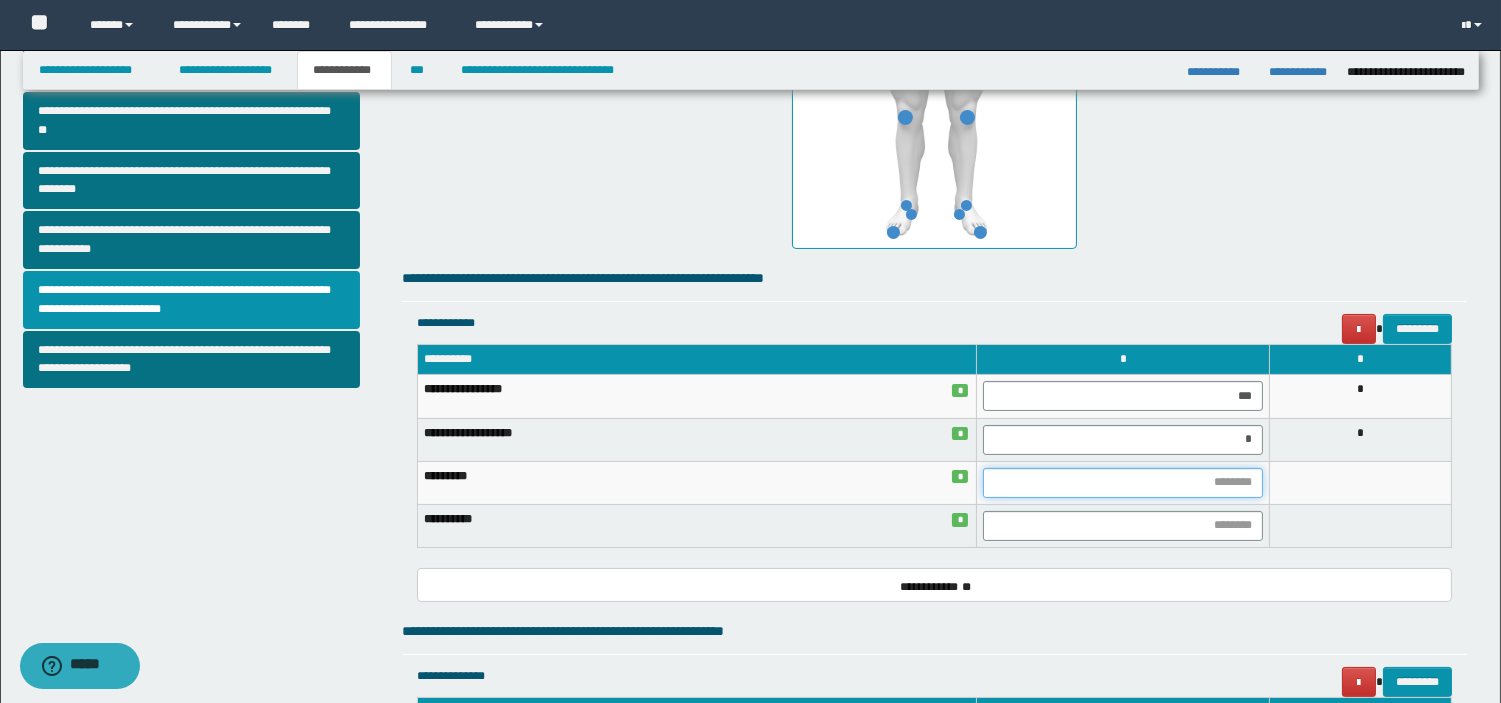 click at bounding box center [1123, 483] 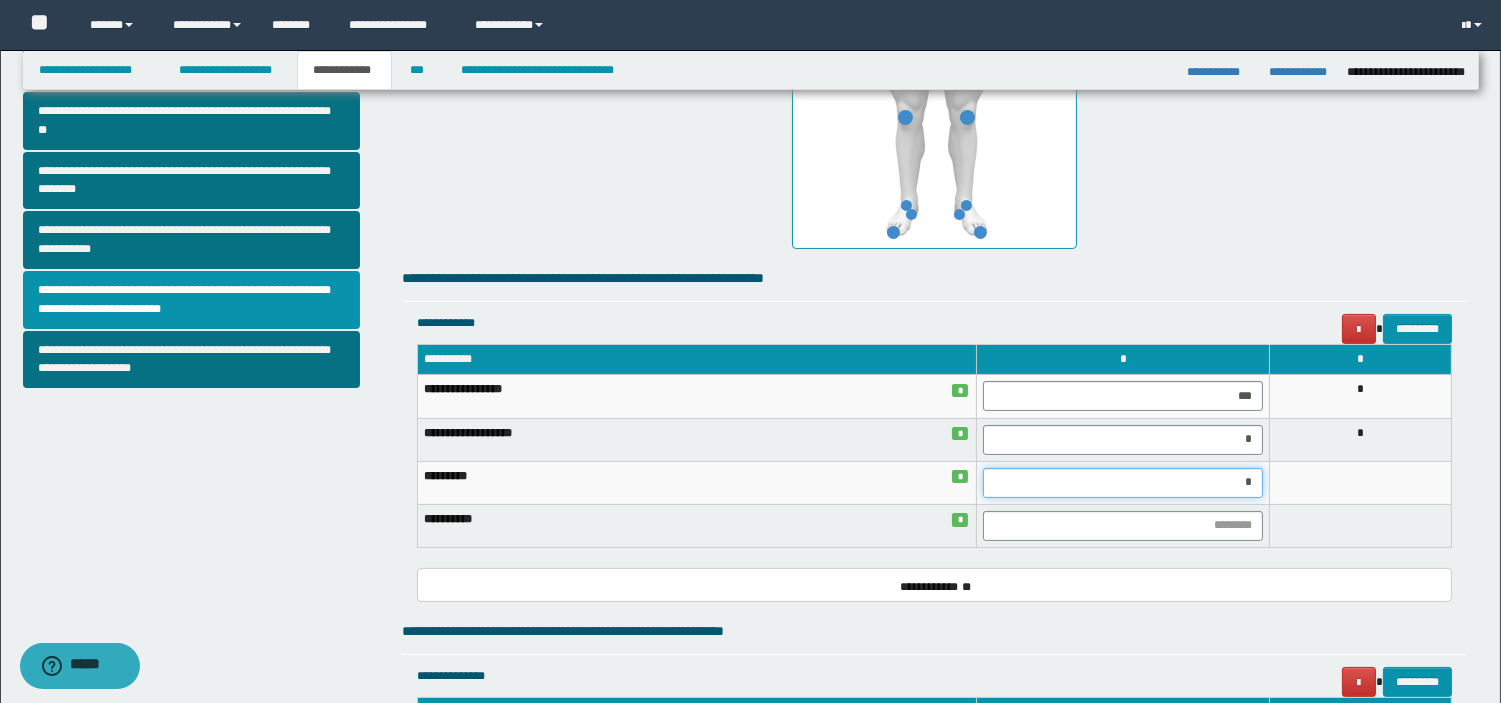 type on "**" 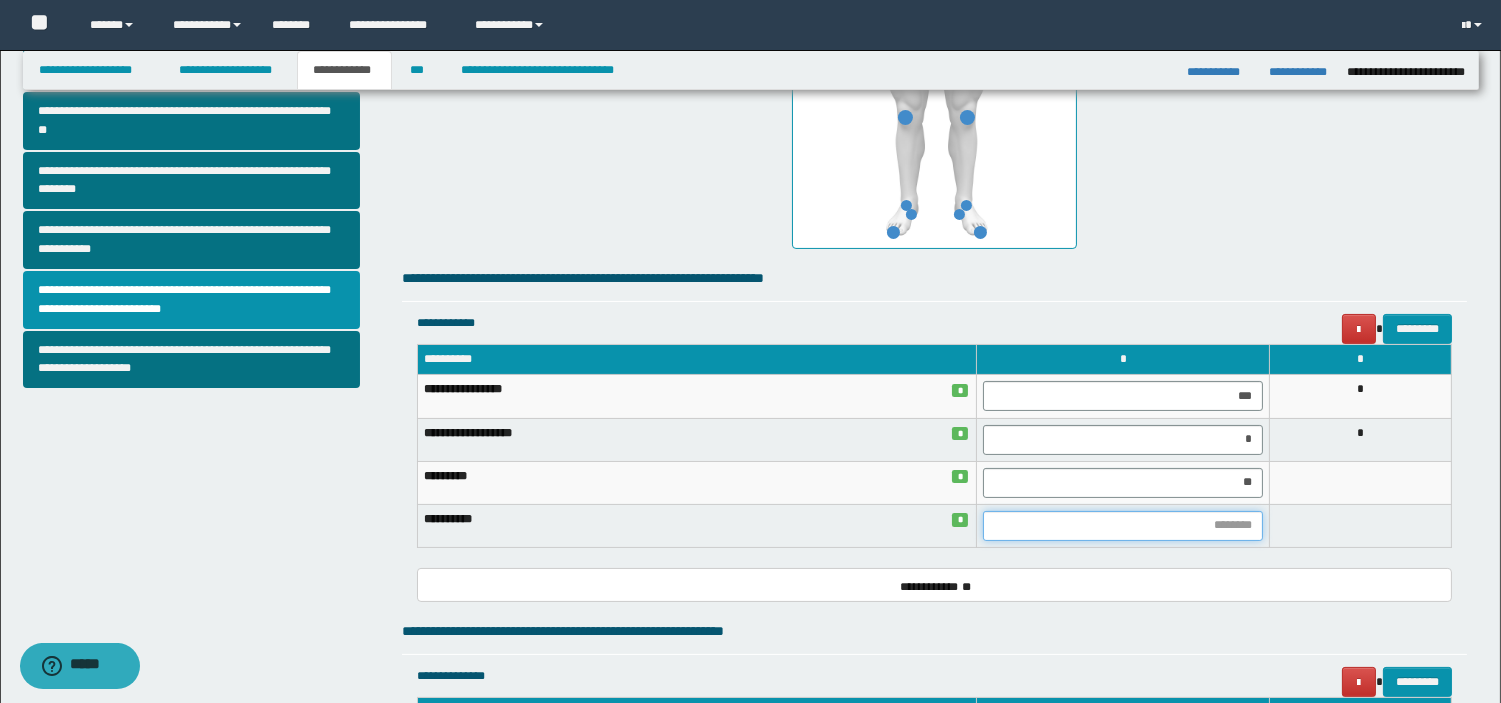 click at bounding box center (1123, 526) 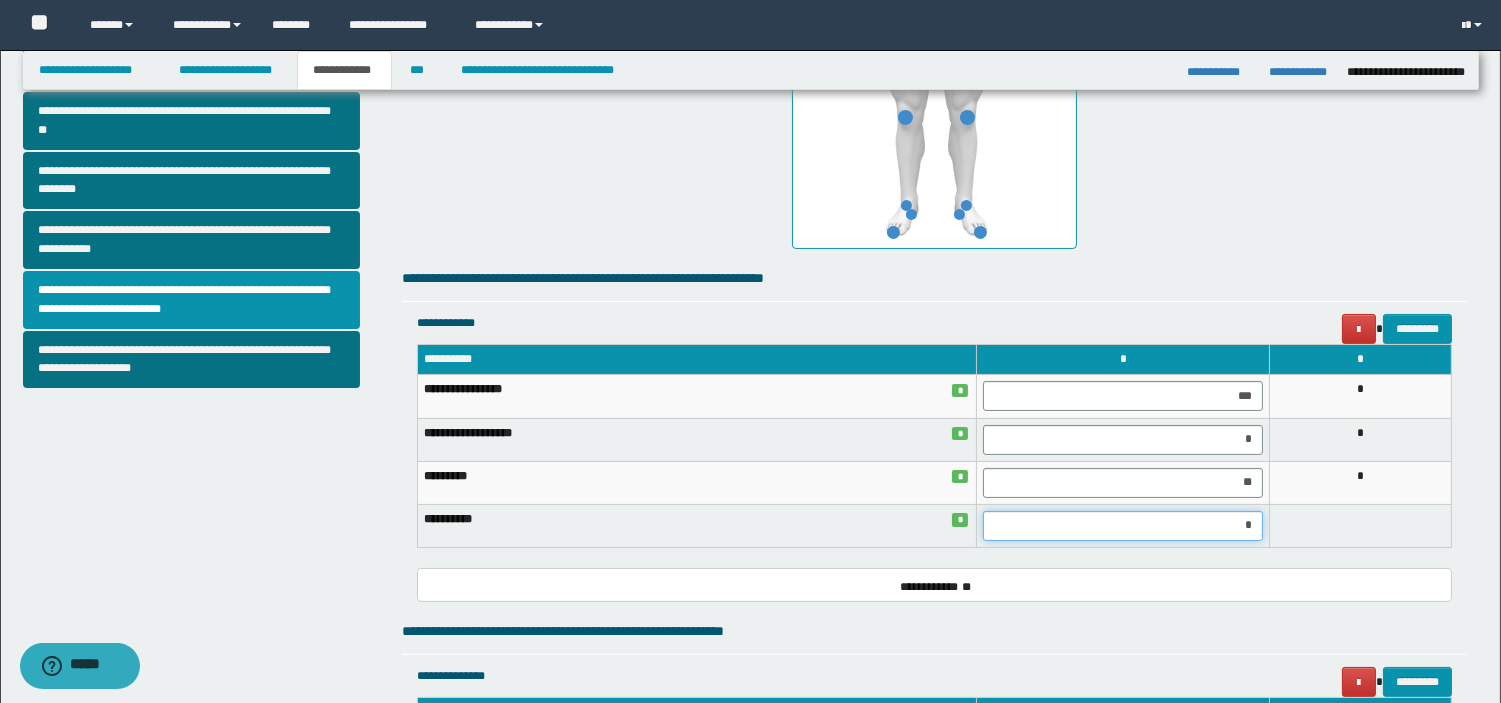 type on "**" 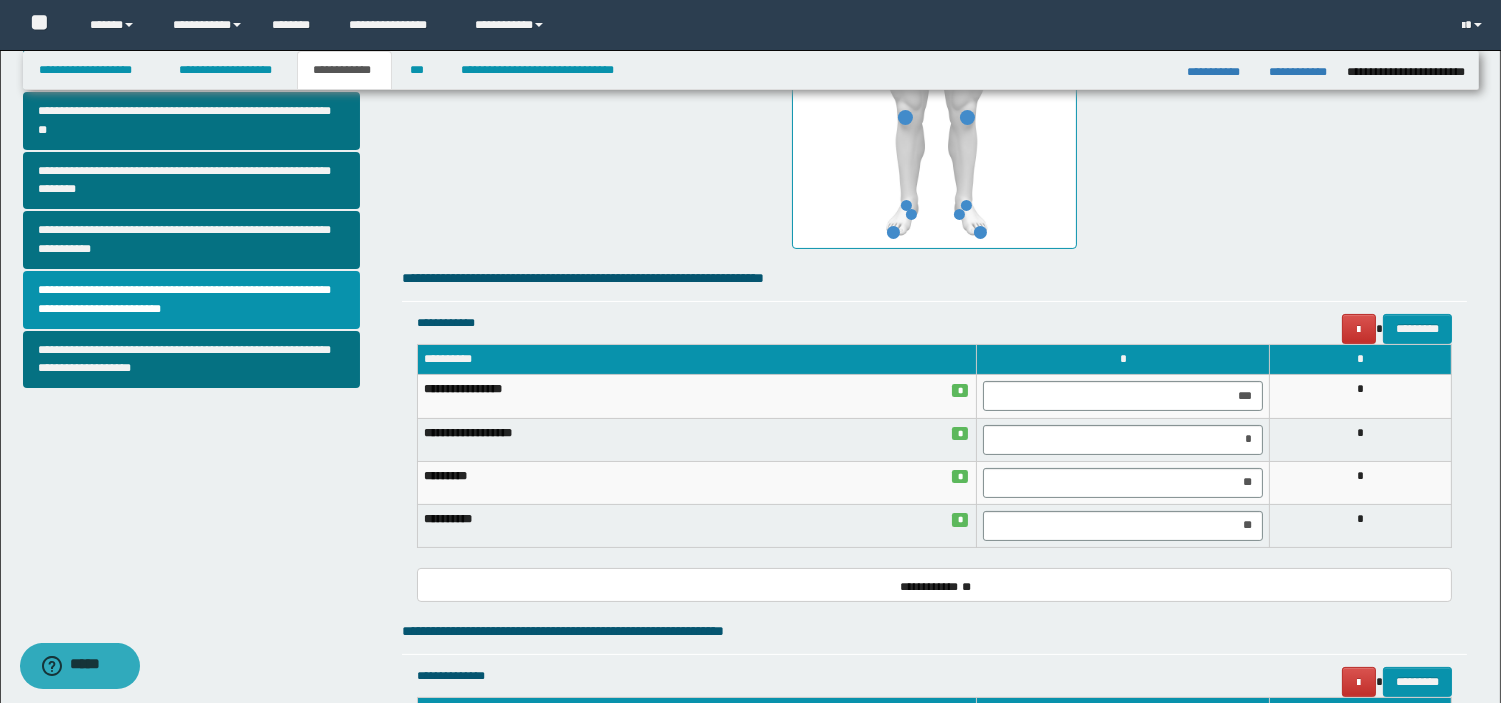 click on "*" at bounding box center [1361, 525] 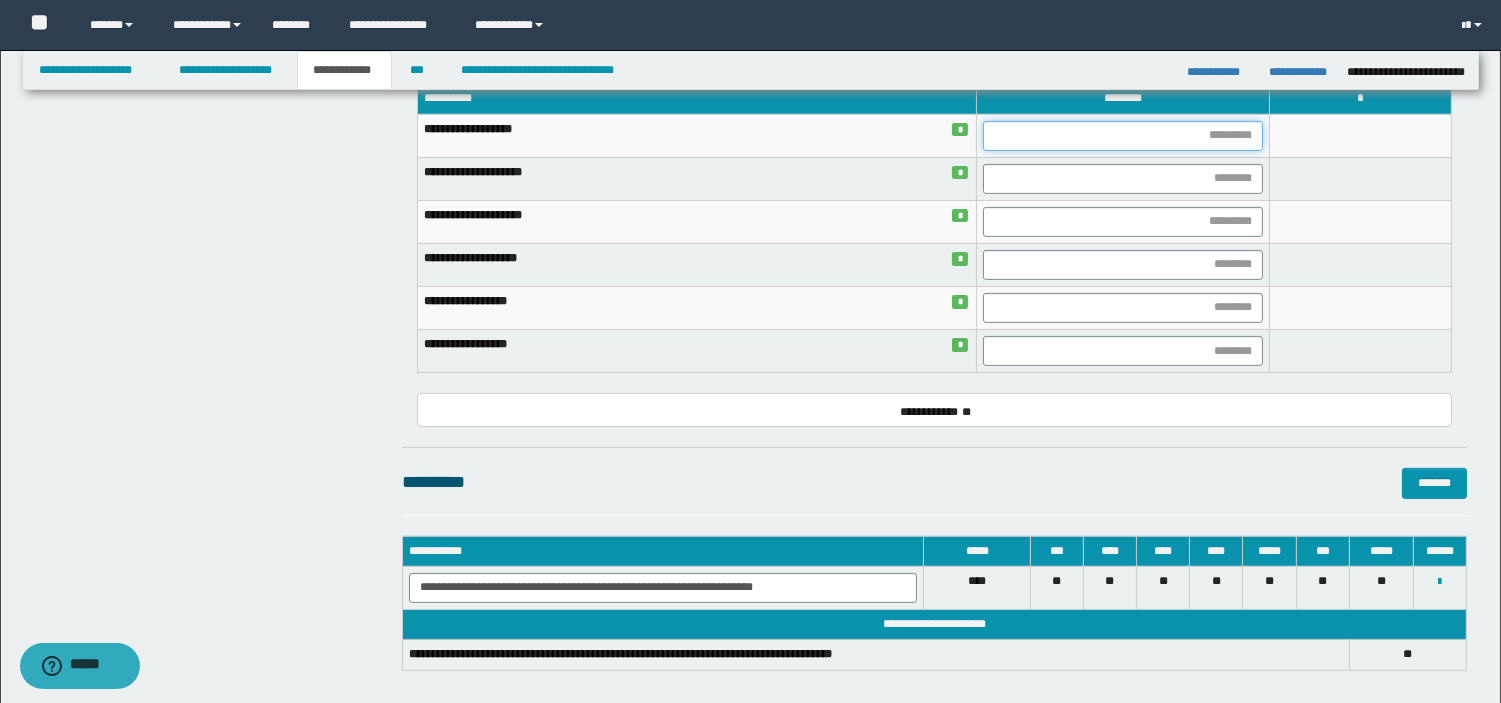 click at bounding box center (1123, 136) 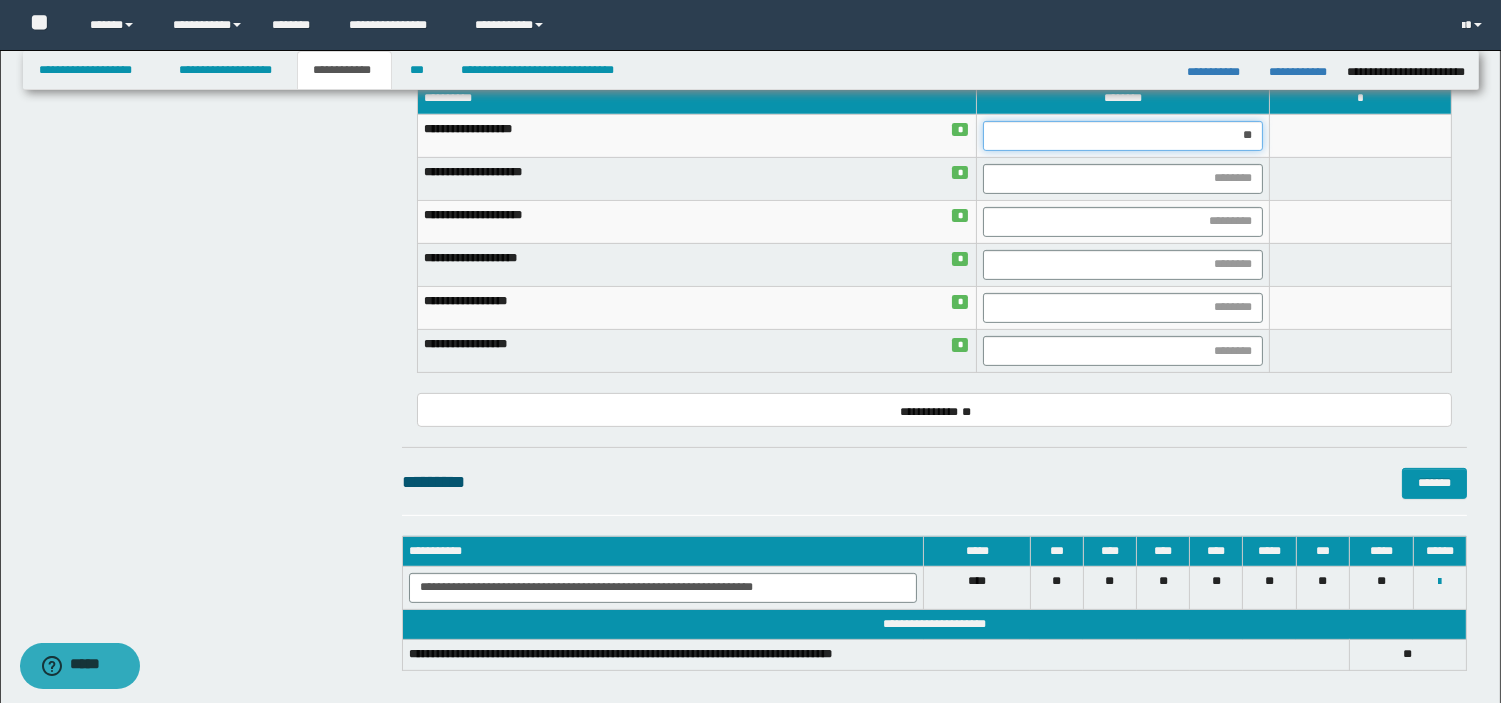 type on "***" 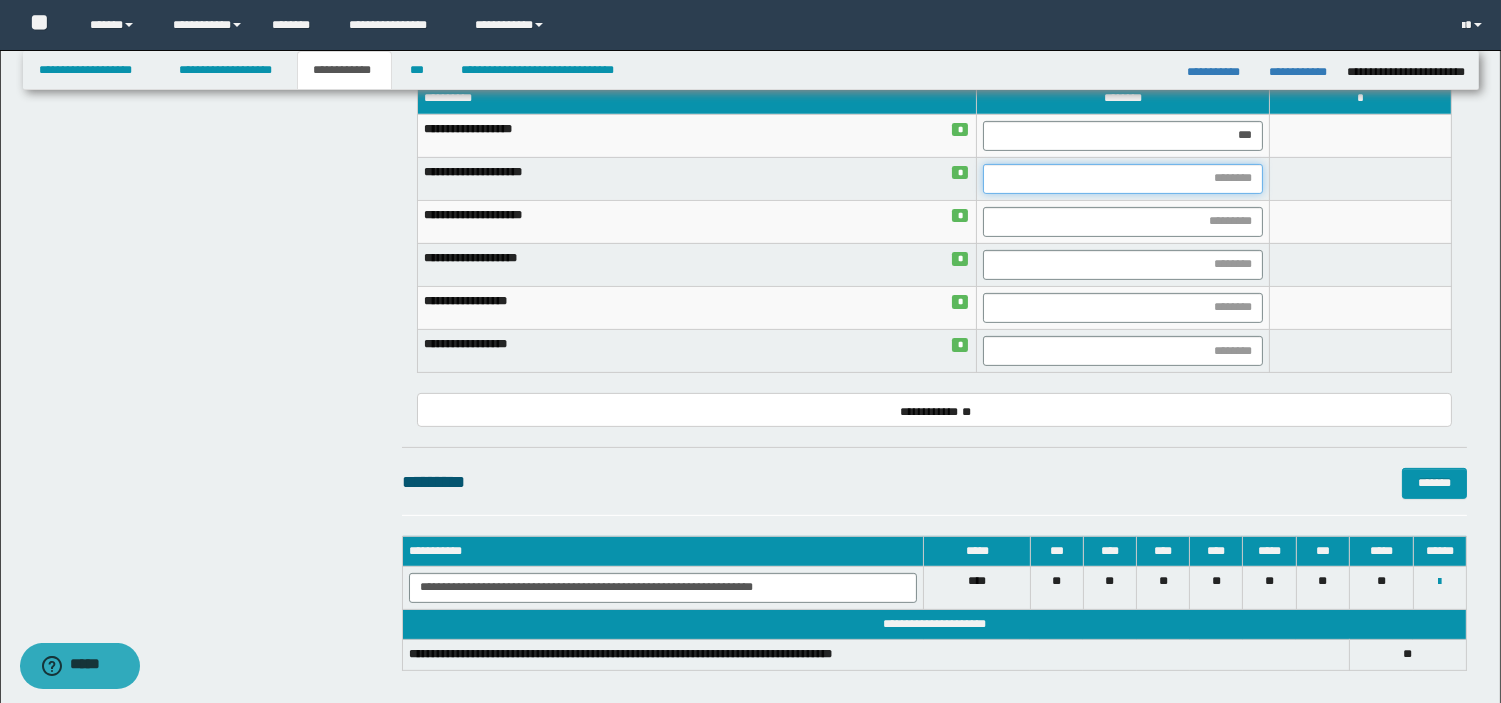 click at bounding box center (1123, 179) 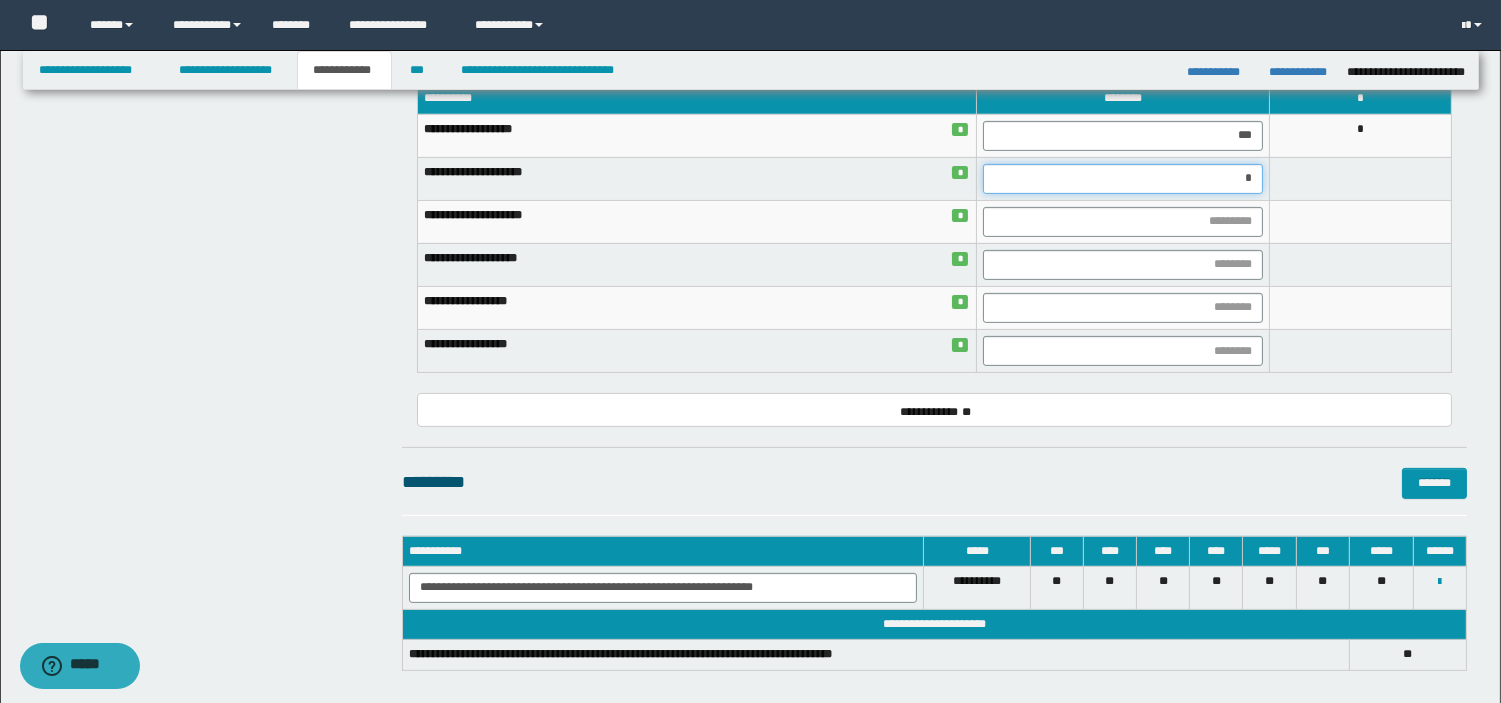 type on "**" 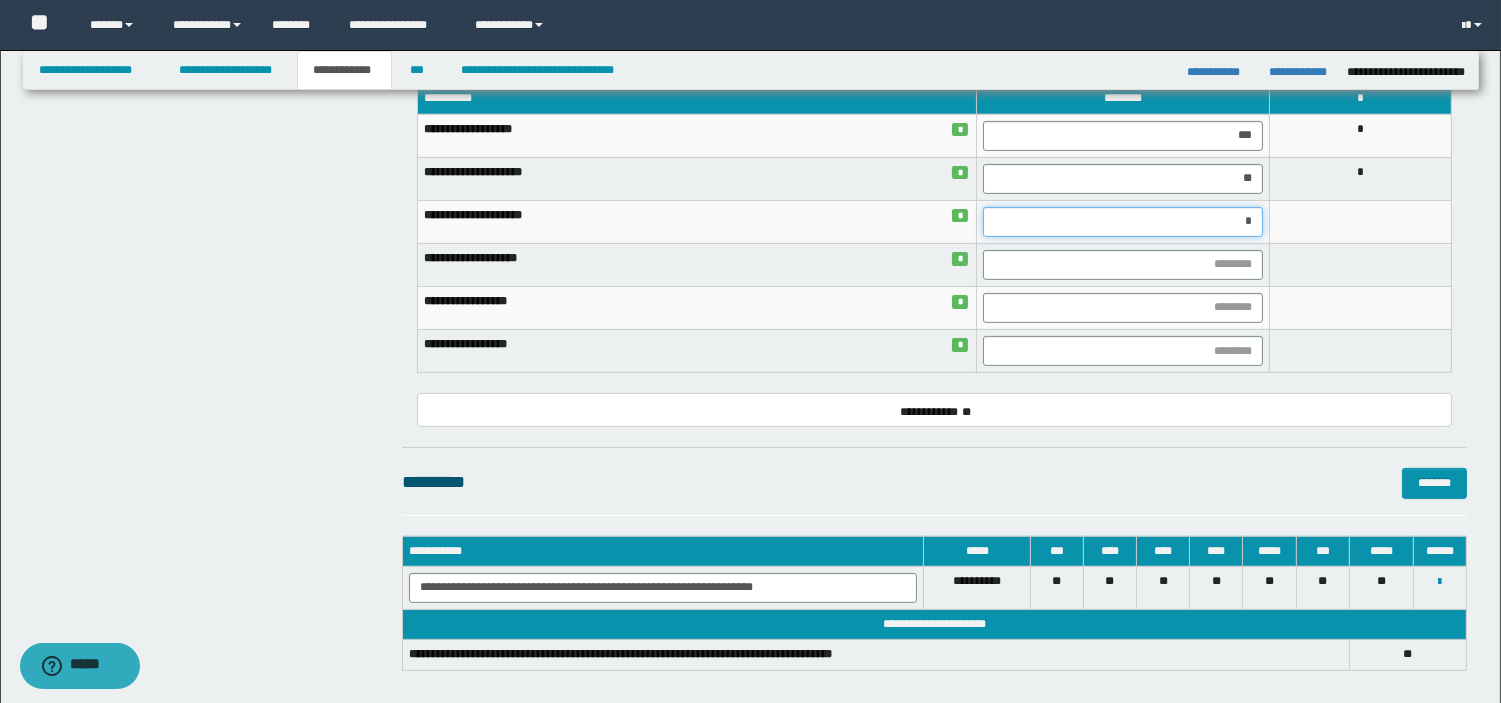 click on "*" at bounding box center (1123, 222) 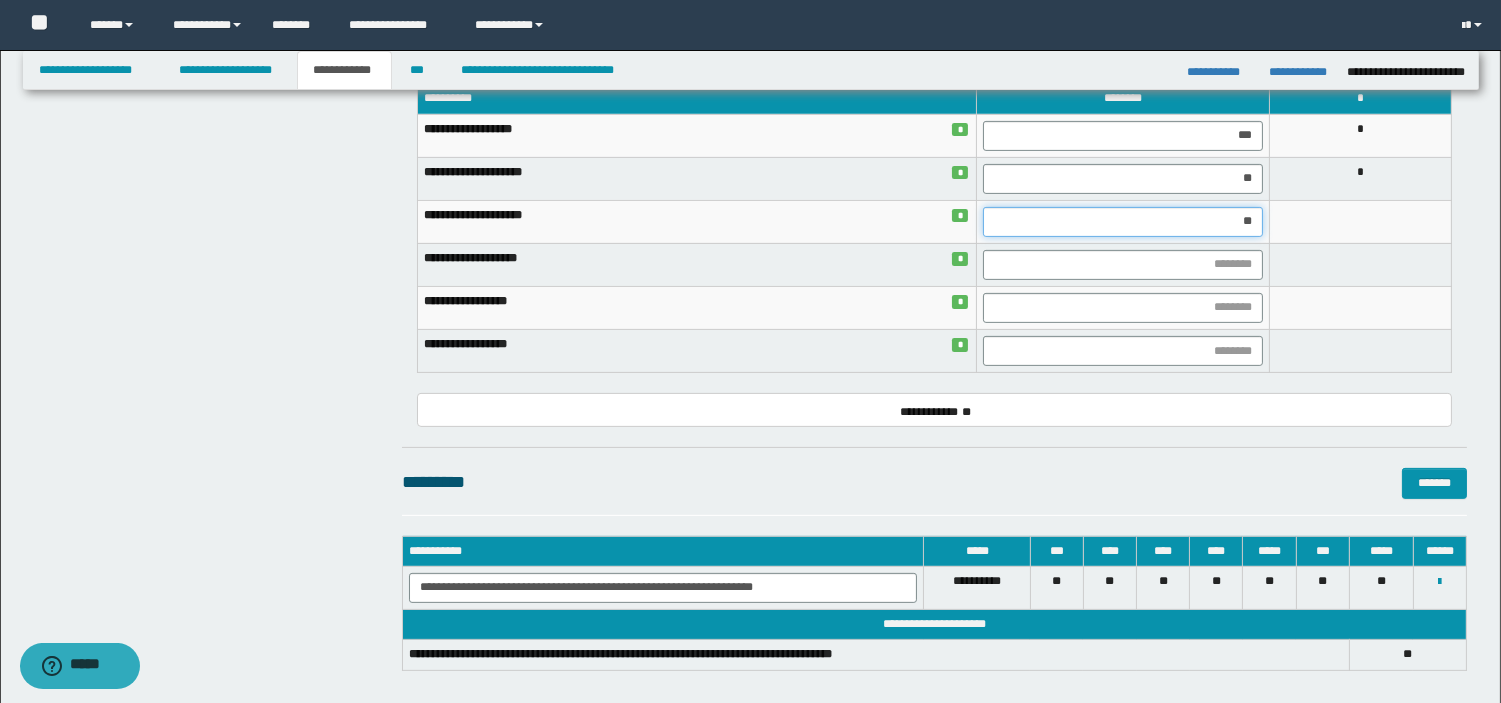 type on "***" 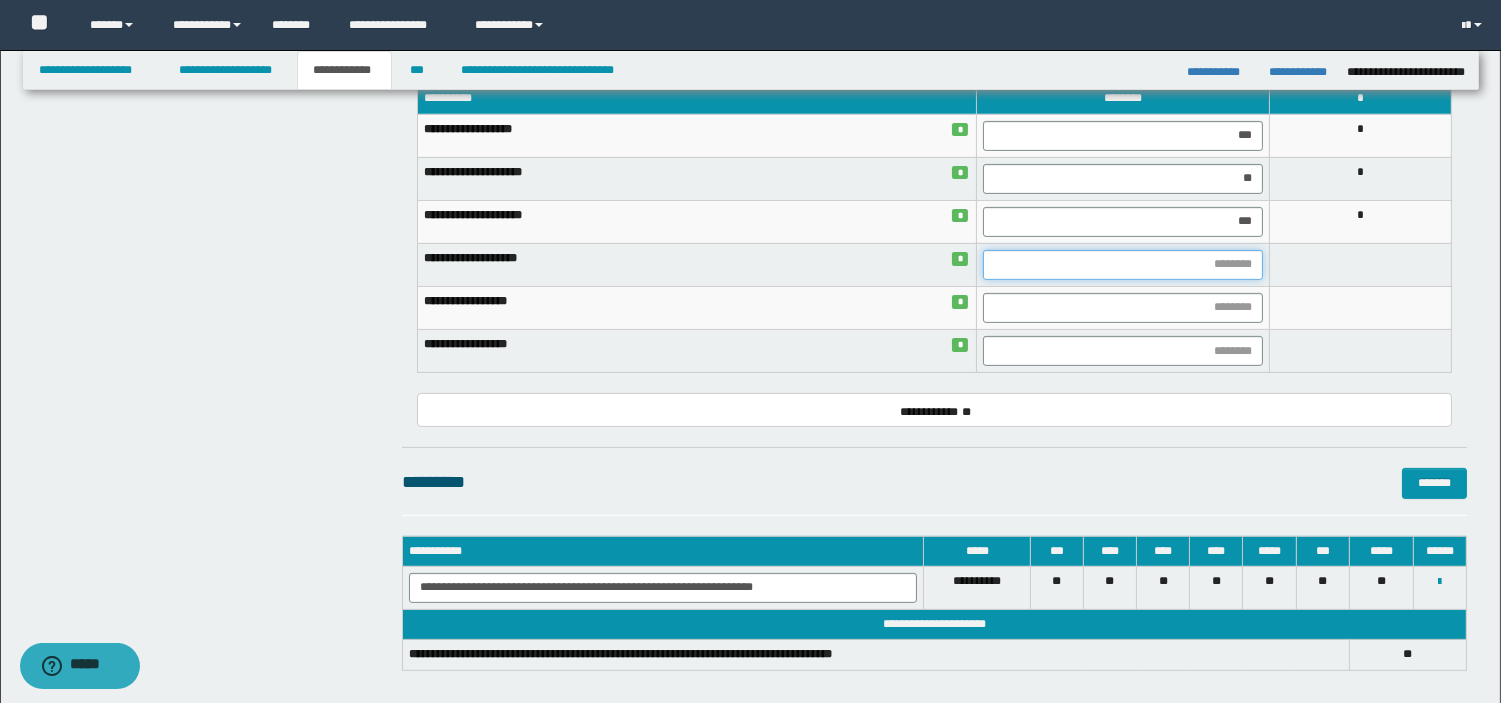 click at bounding box center [1123, 265] 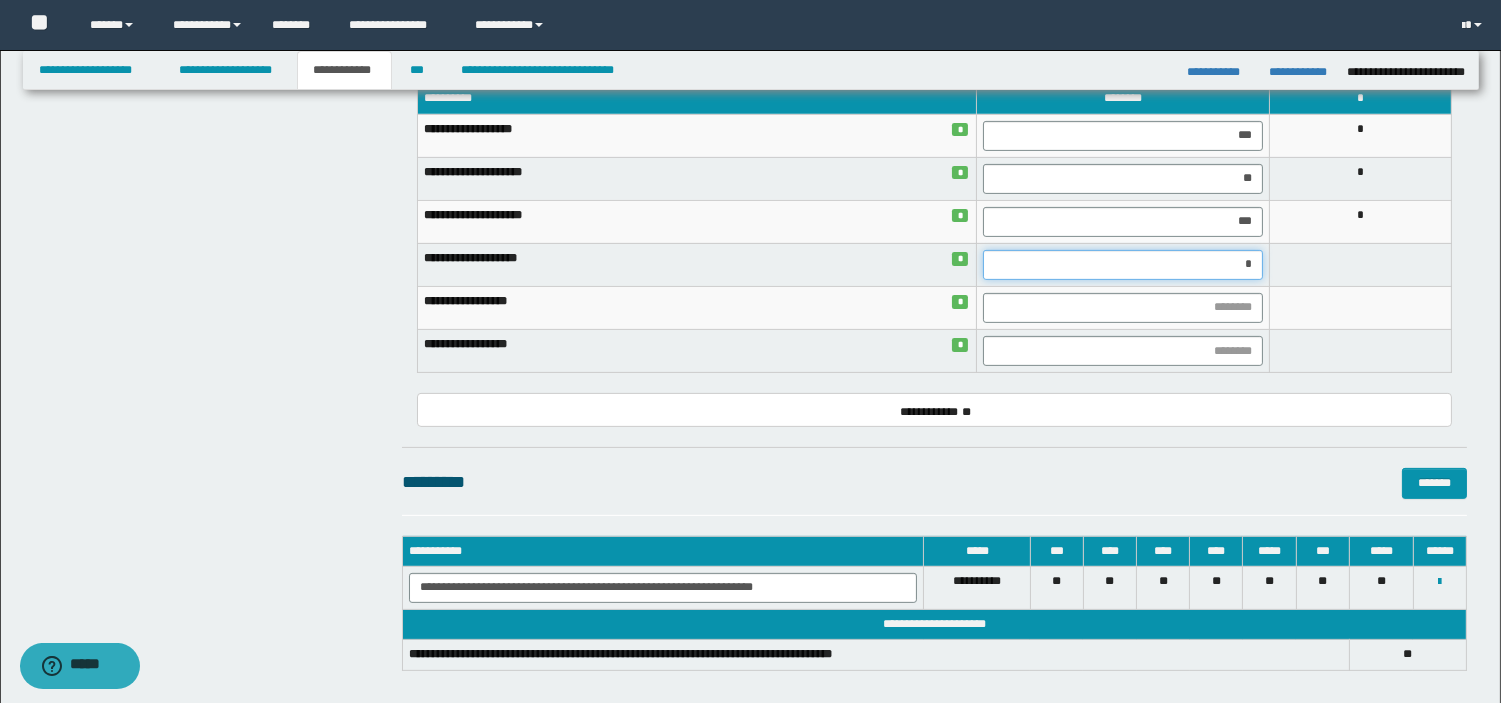 type on "**" 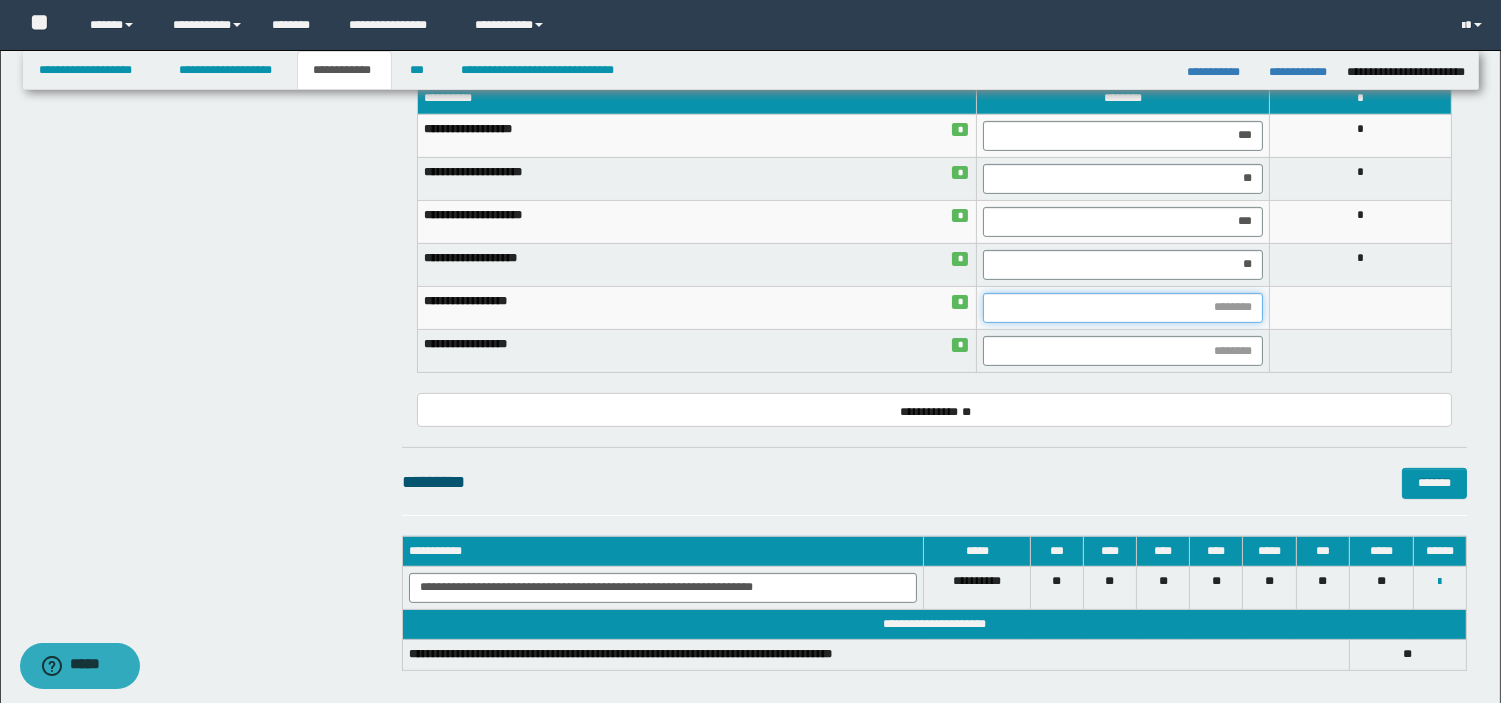 click at bounding box center [1123, 308] 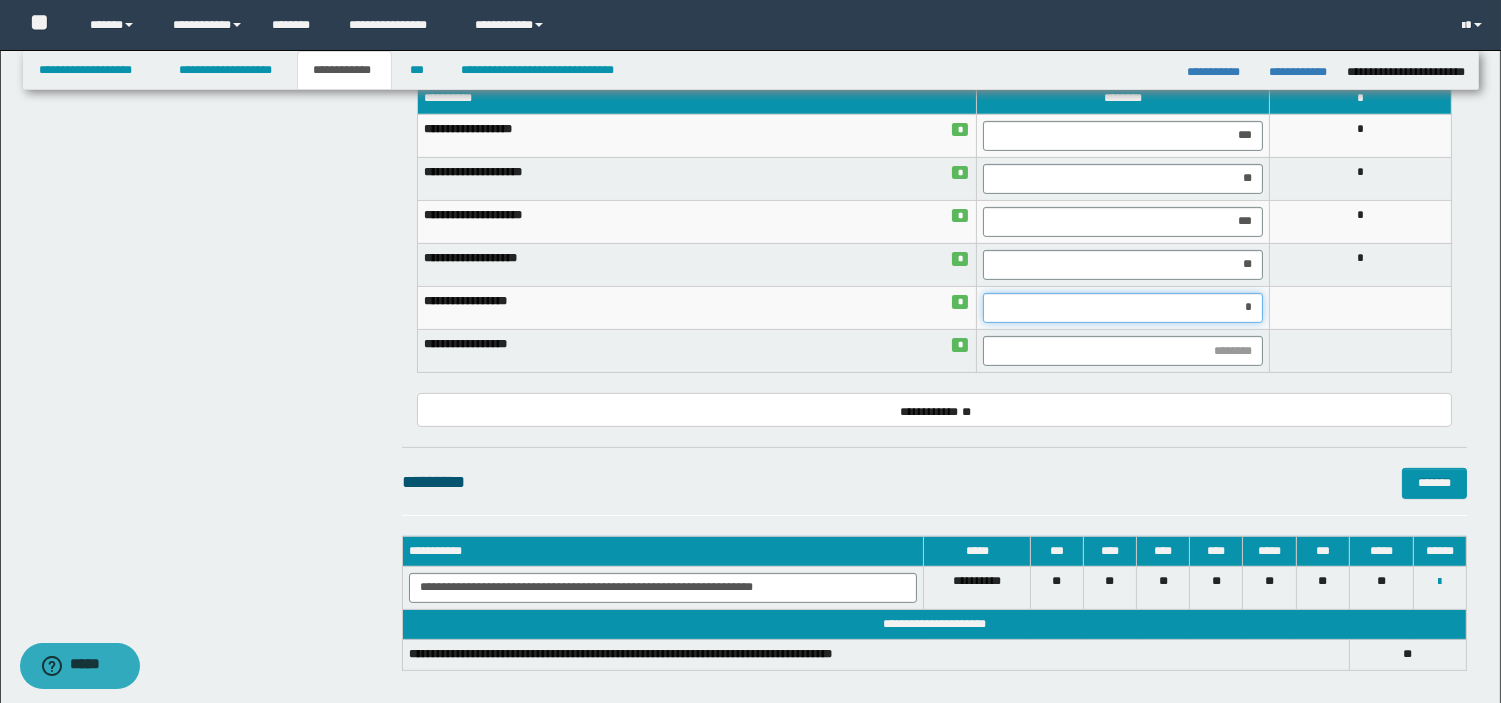 type on "**" 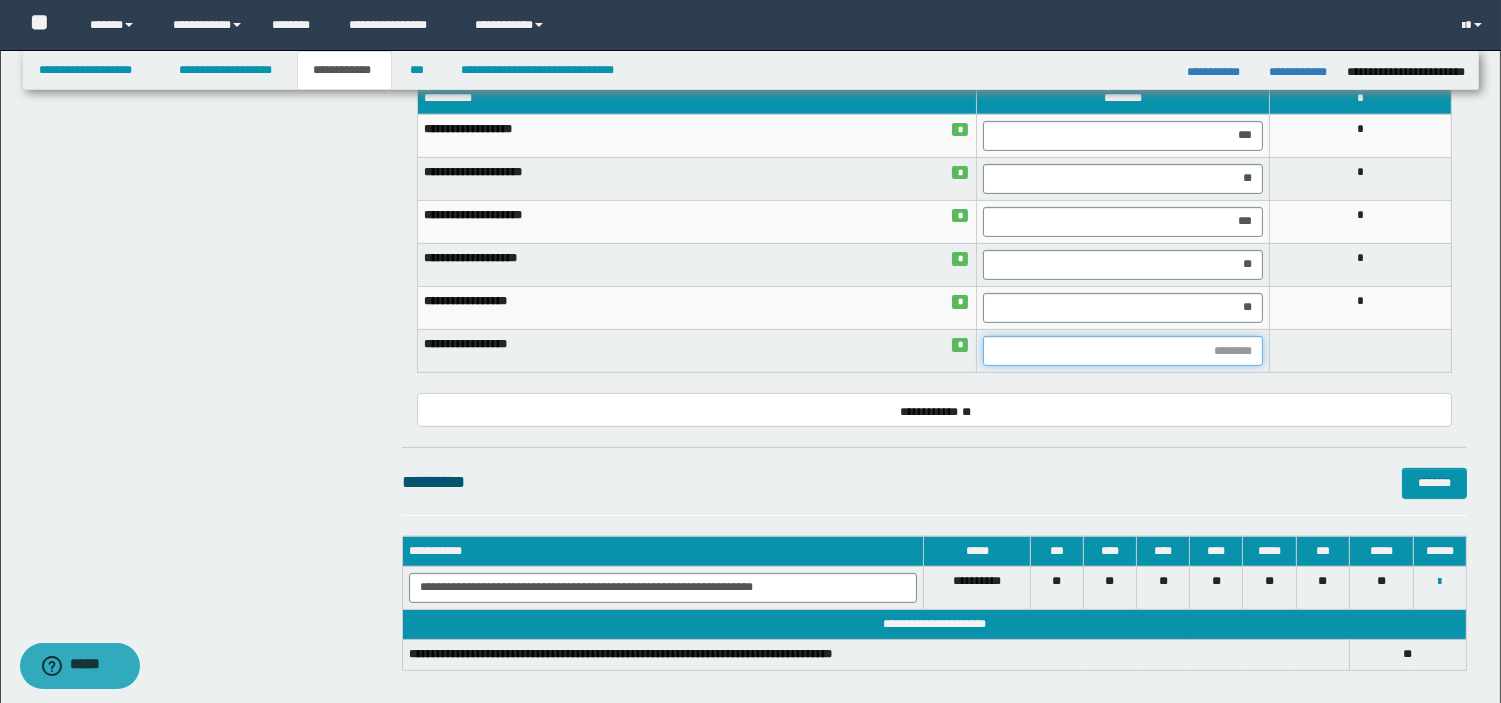 click at bounding box center [1123, 351] 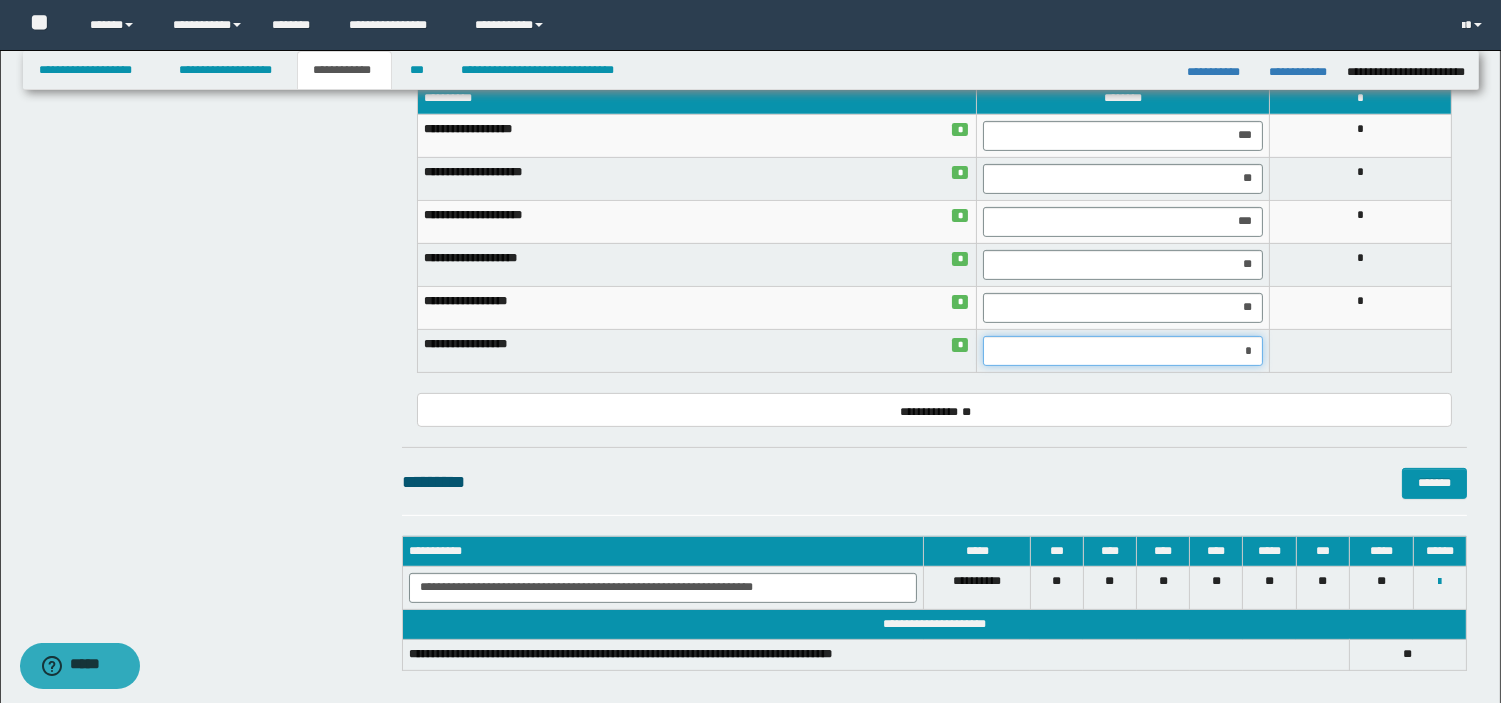 type on "**" 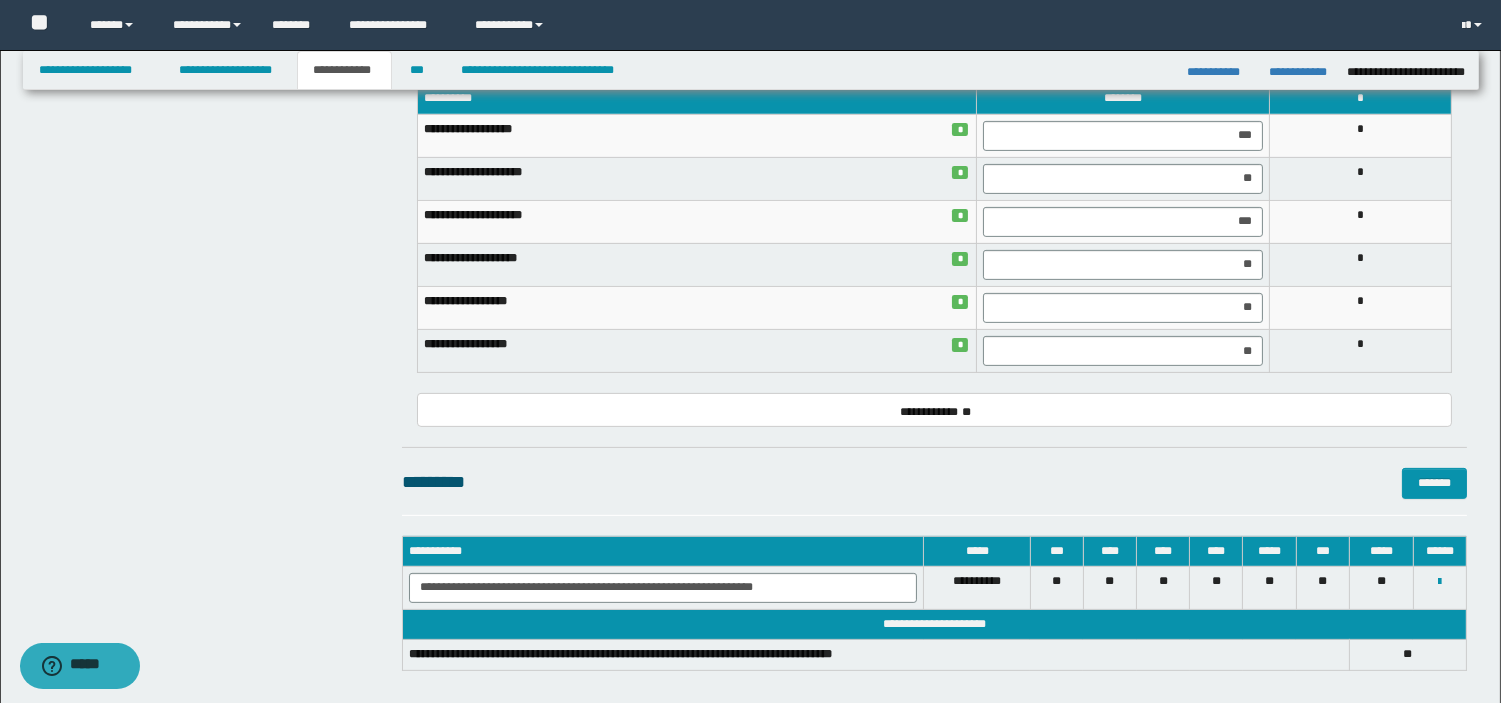 click on "*" at bounding box center [1361, 351] 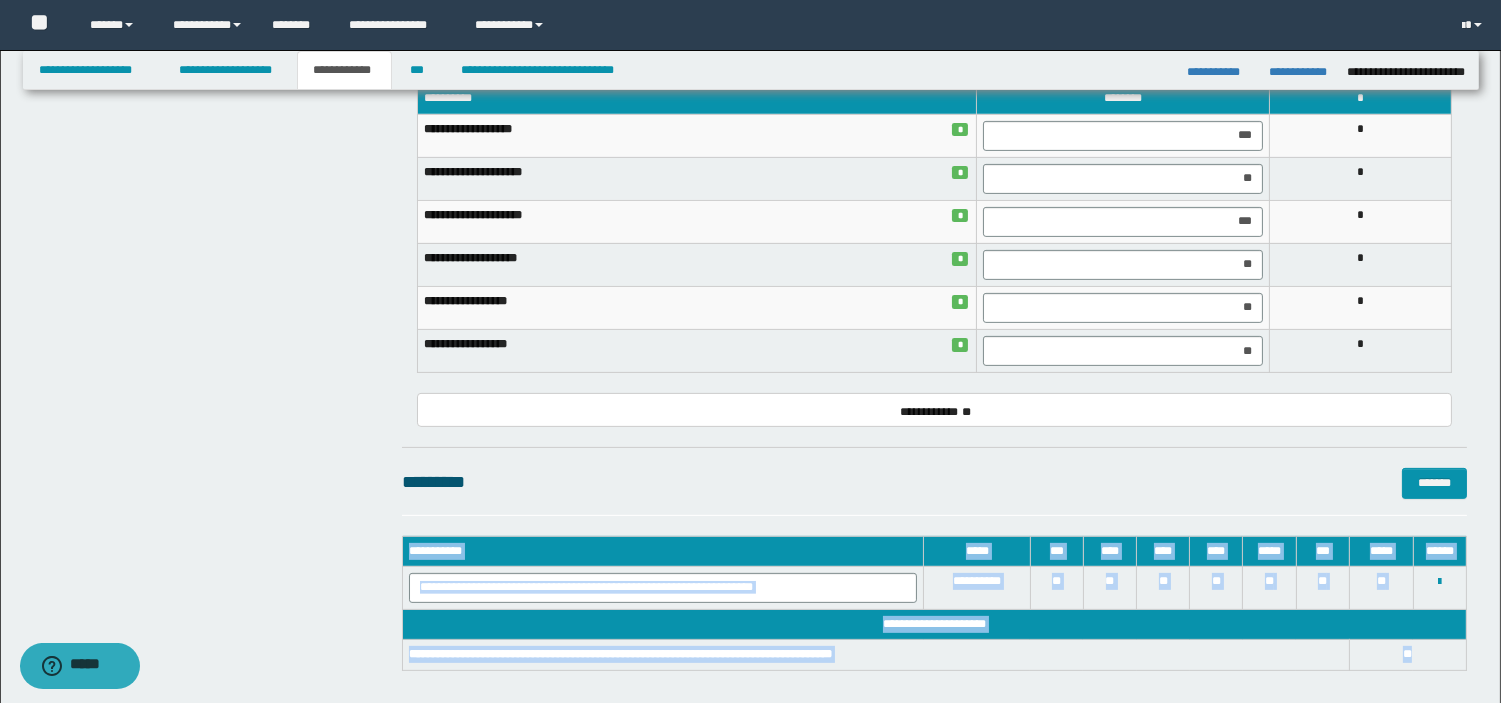 drag, startPoint x: 1418, startPoint y: 653, endPoint x: 373, endPoint y: 573, distance: 1048.0577 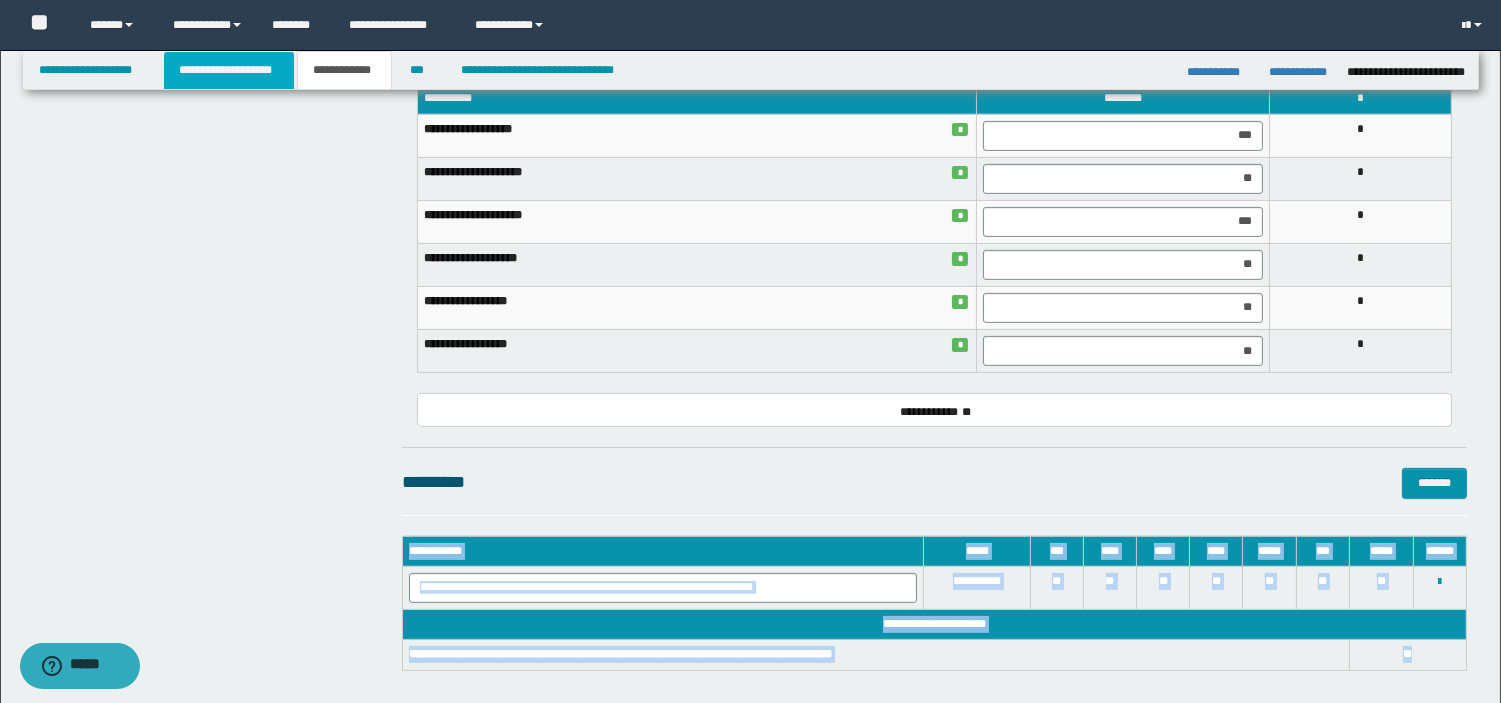 click on "**********" at bounding box center (229, 70) 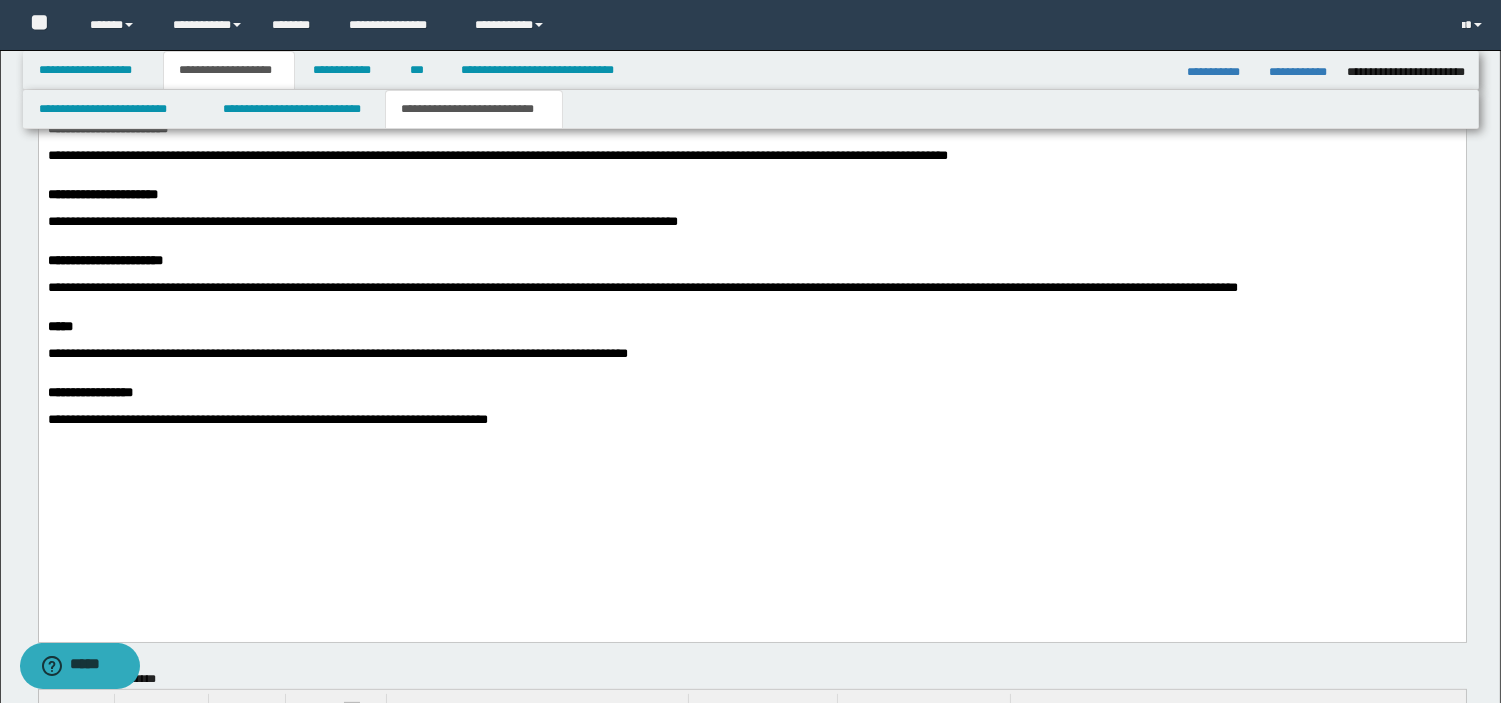 scroll, scrollTop: 645, scrollLeft: 0, axis: vertical 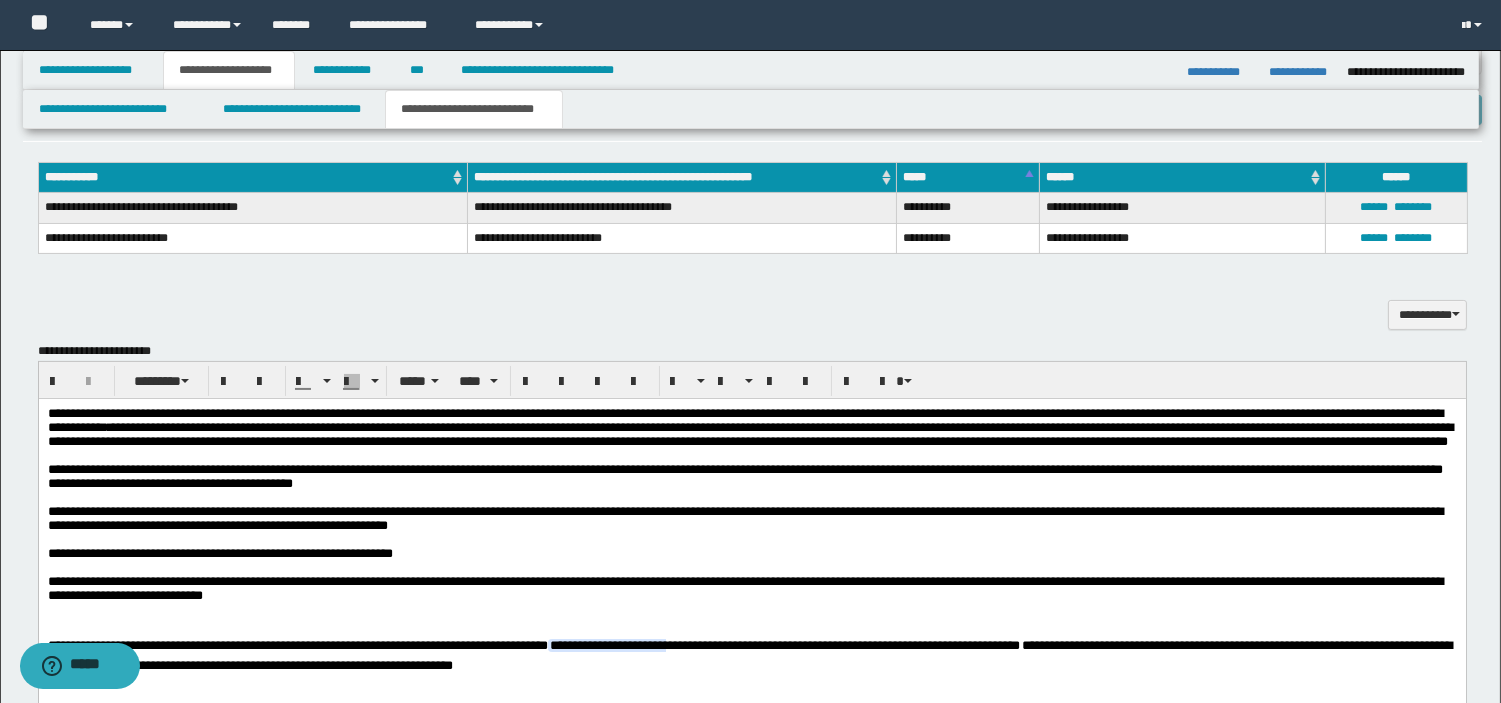 click on "**********" at bounding box center [751, 553] 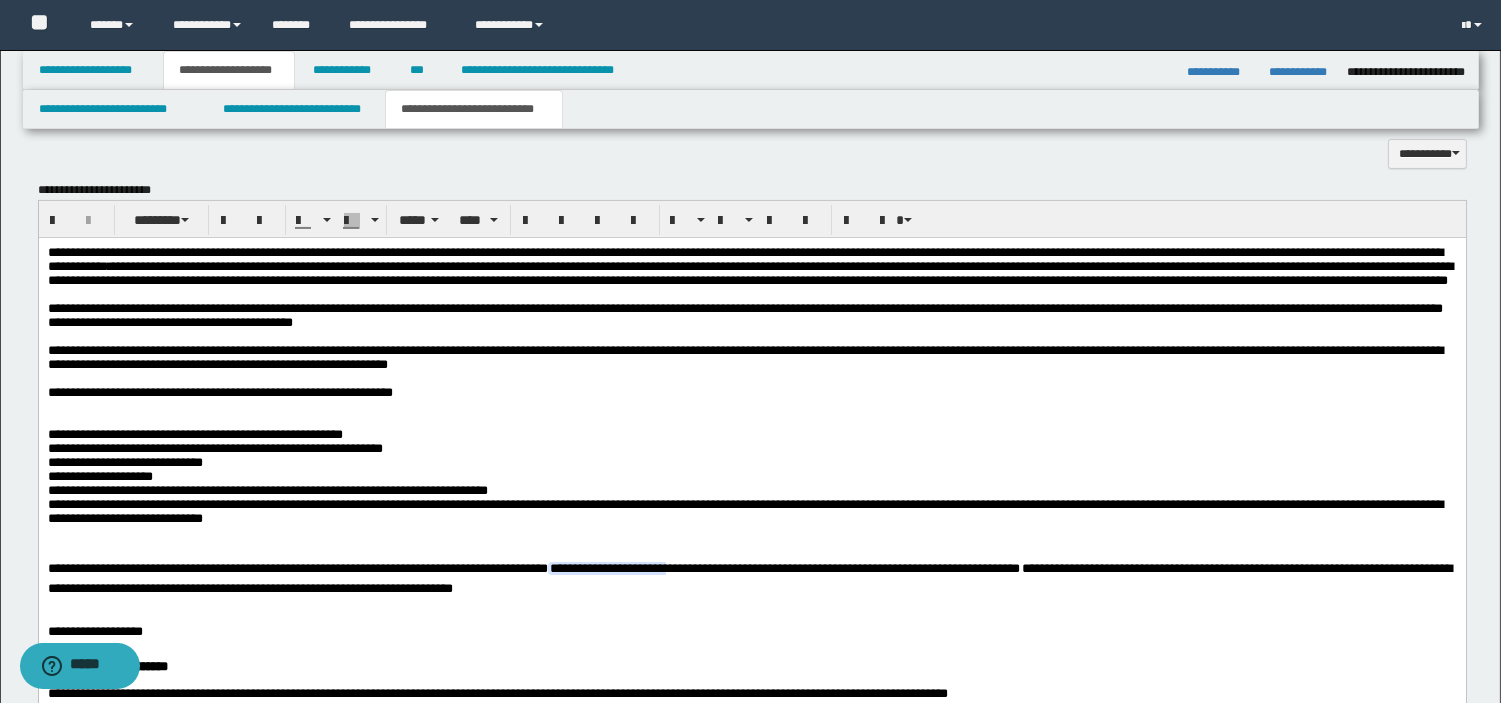 scroll, scrollTop: 823, scrollLeft: 0, axis: vertical 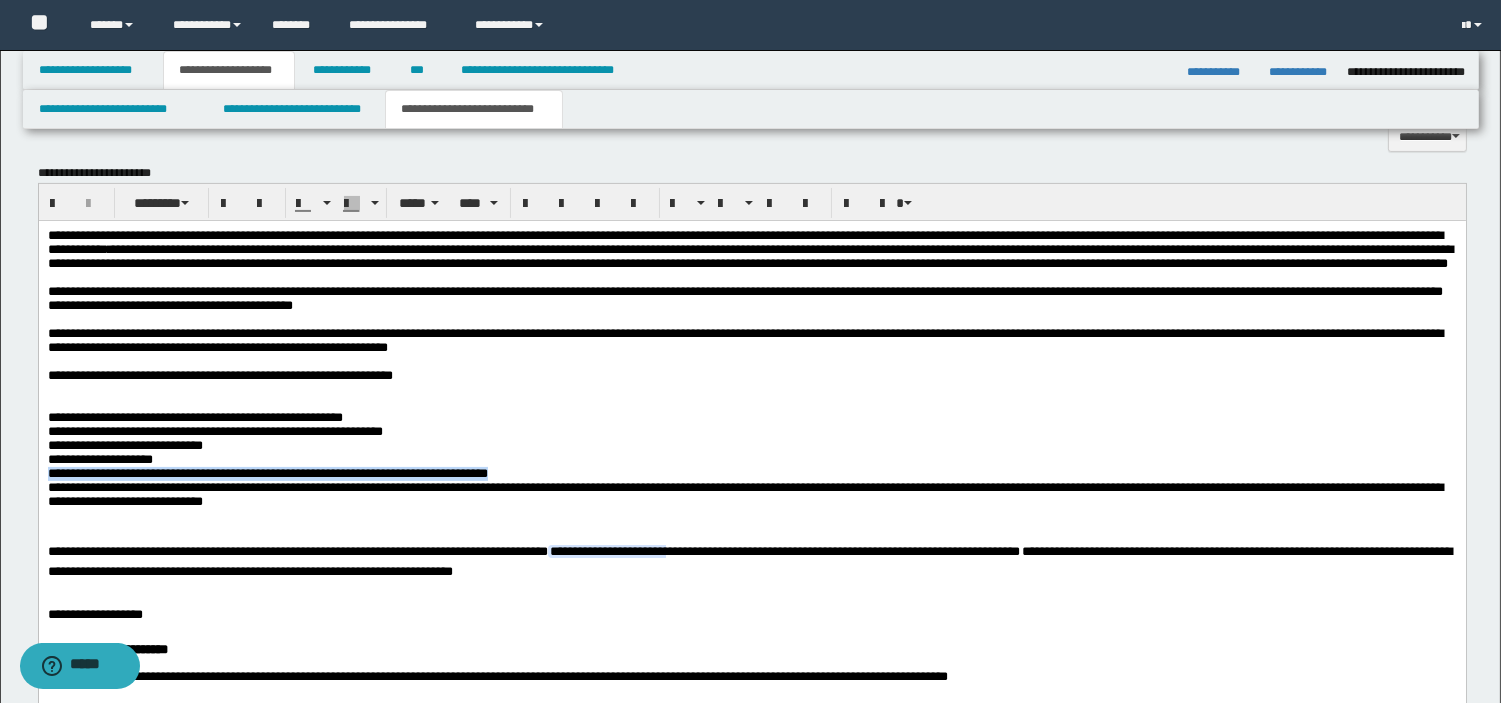 drag, startPoint x: 571, startPoint y: 533, endPoint x: 46, endPoint y: 532, distance: 525.001 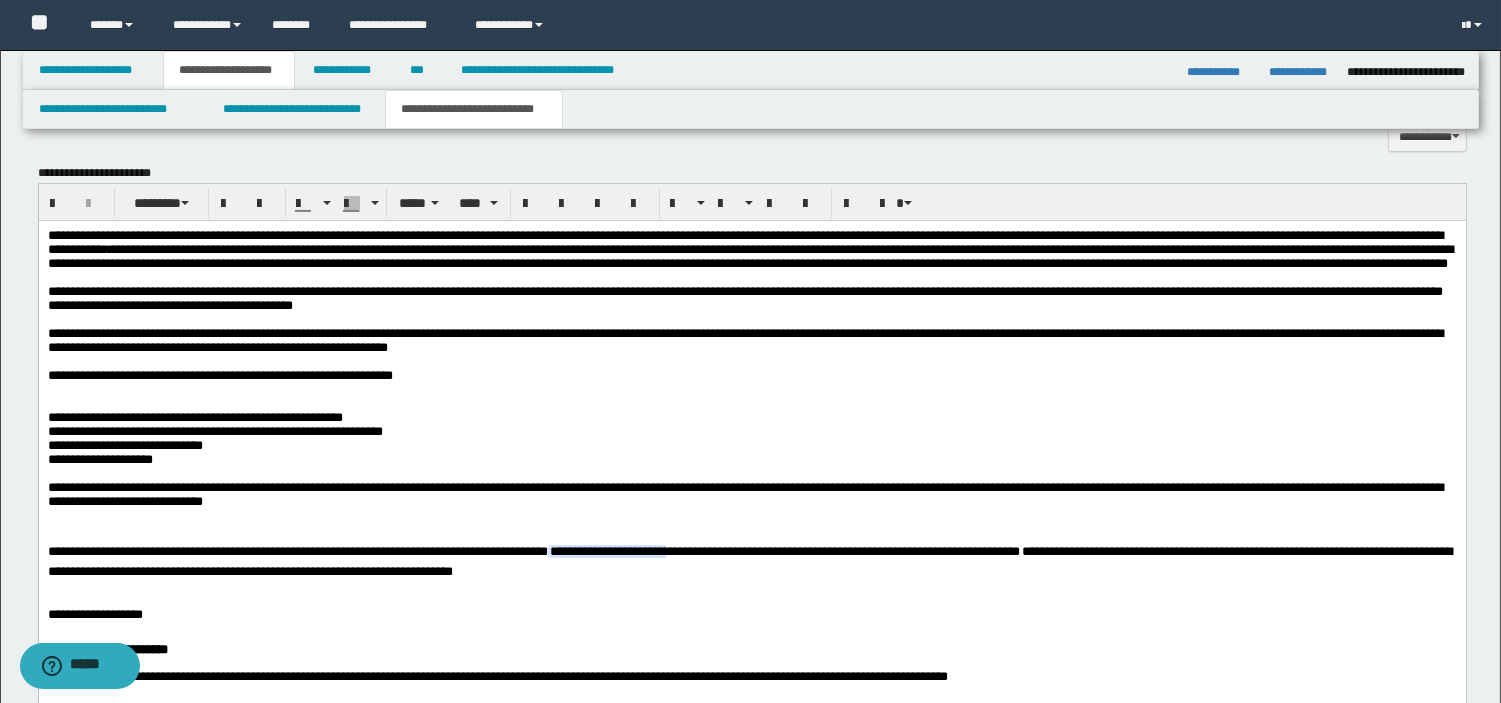 click on "**********" at bounding box center [751, 438] 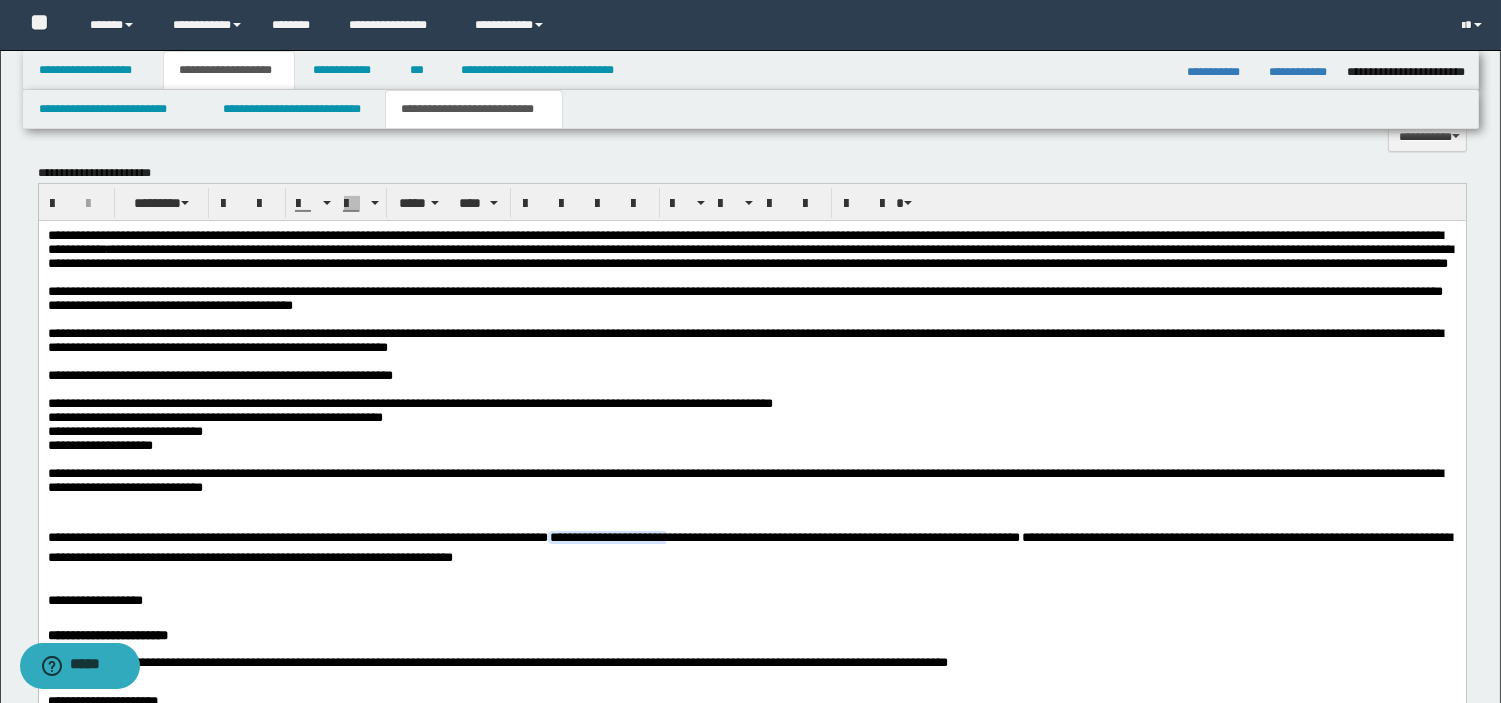 click on "**********" at bounding box center (751, 431) 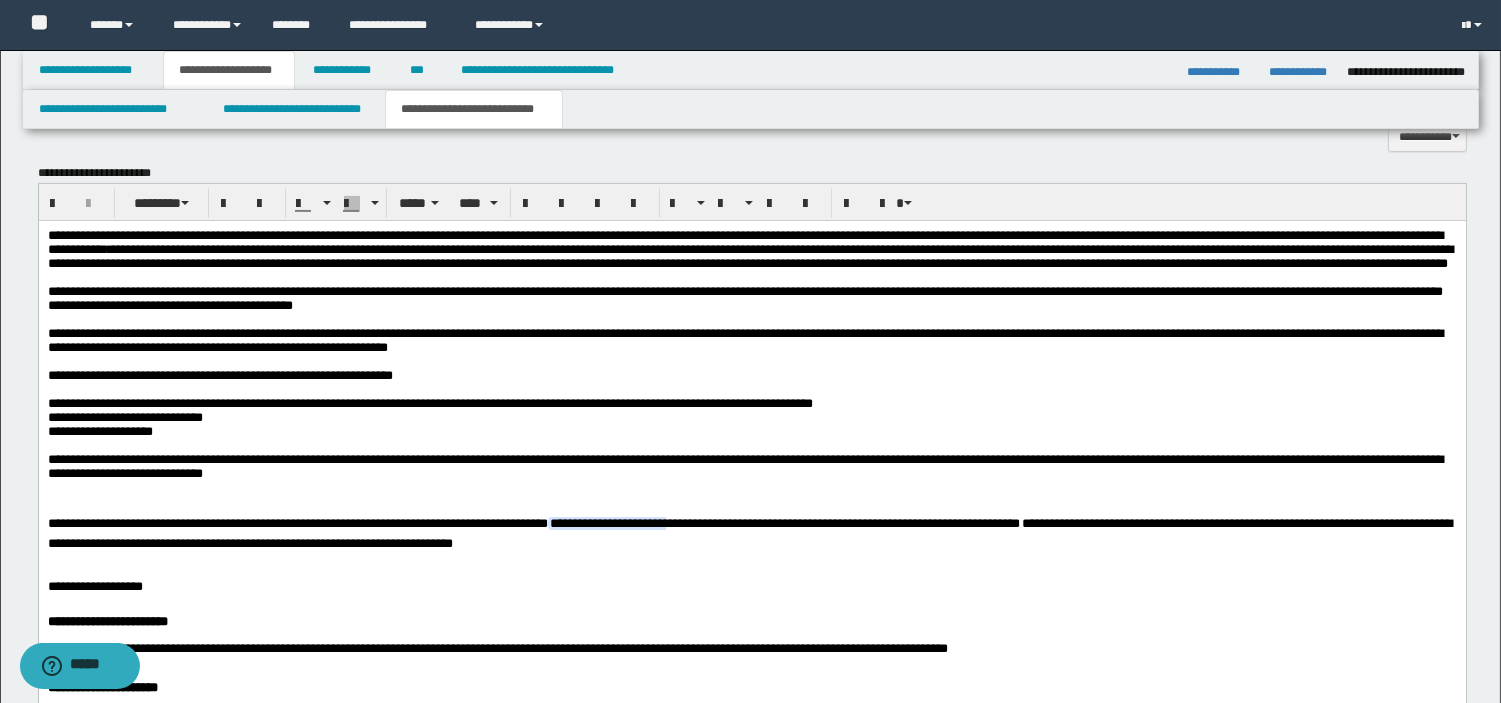 click on "**********" at bounding box center [751, 424] 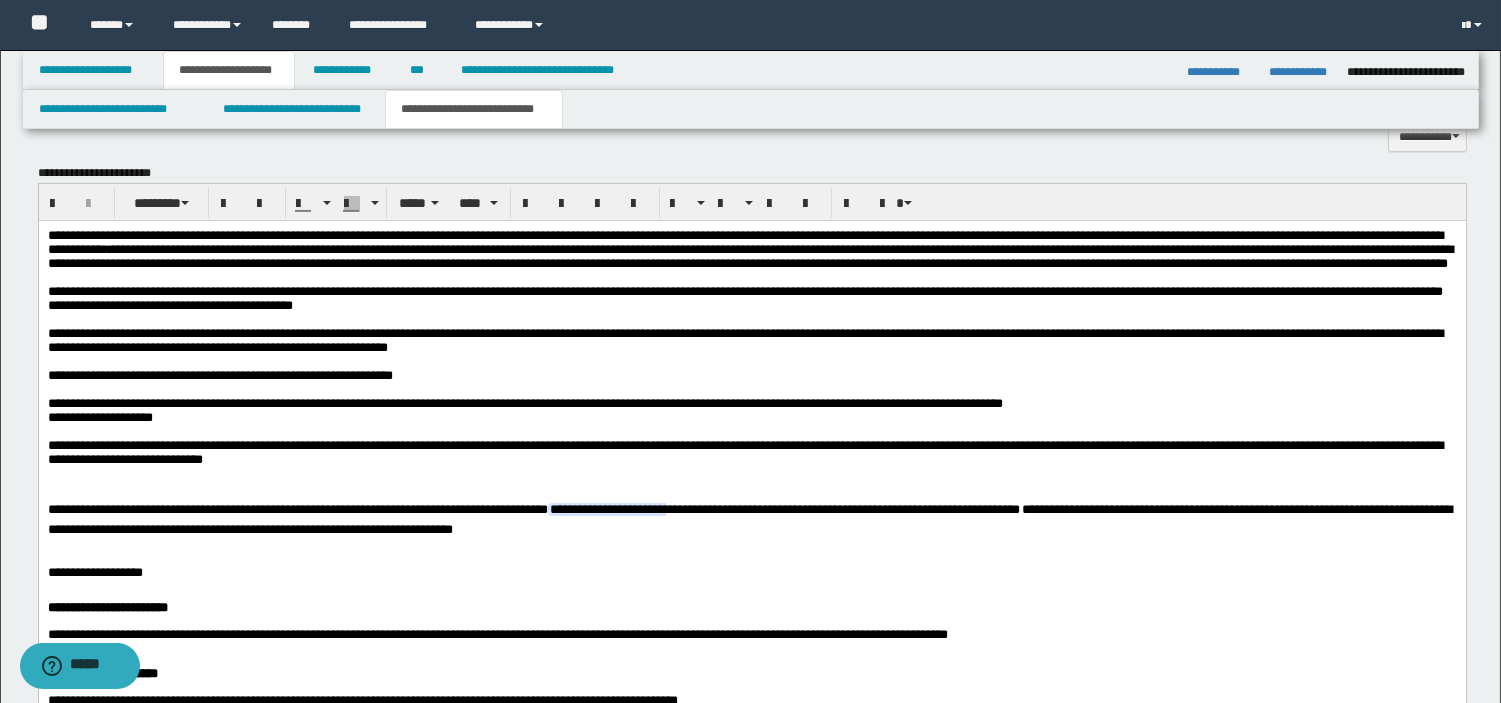 click on "**********" at bounding box center [524, 409] 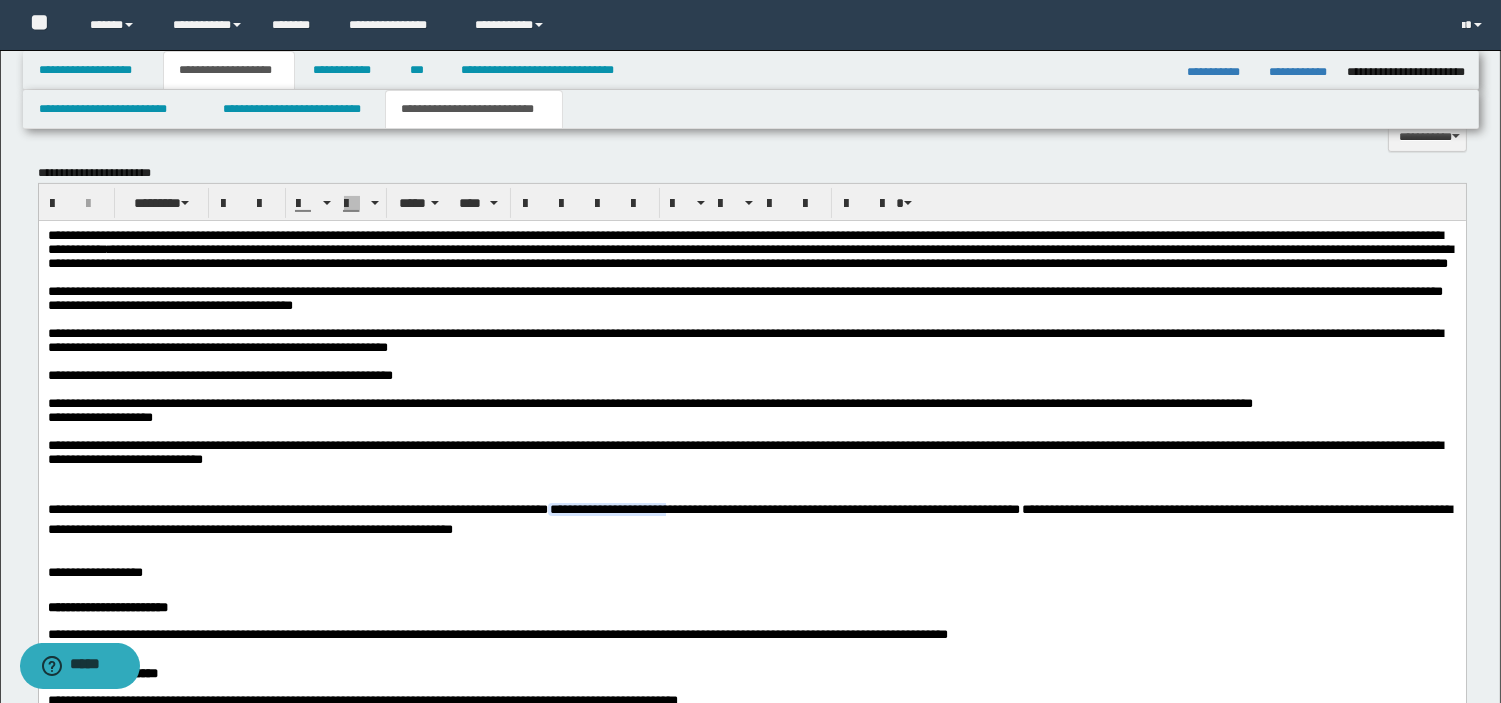 click on "**********" at bounding box center (751, 417) 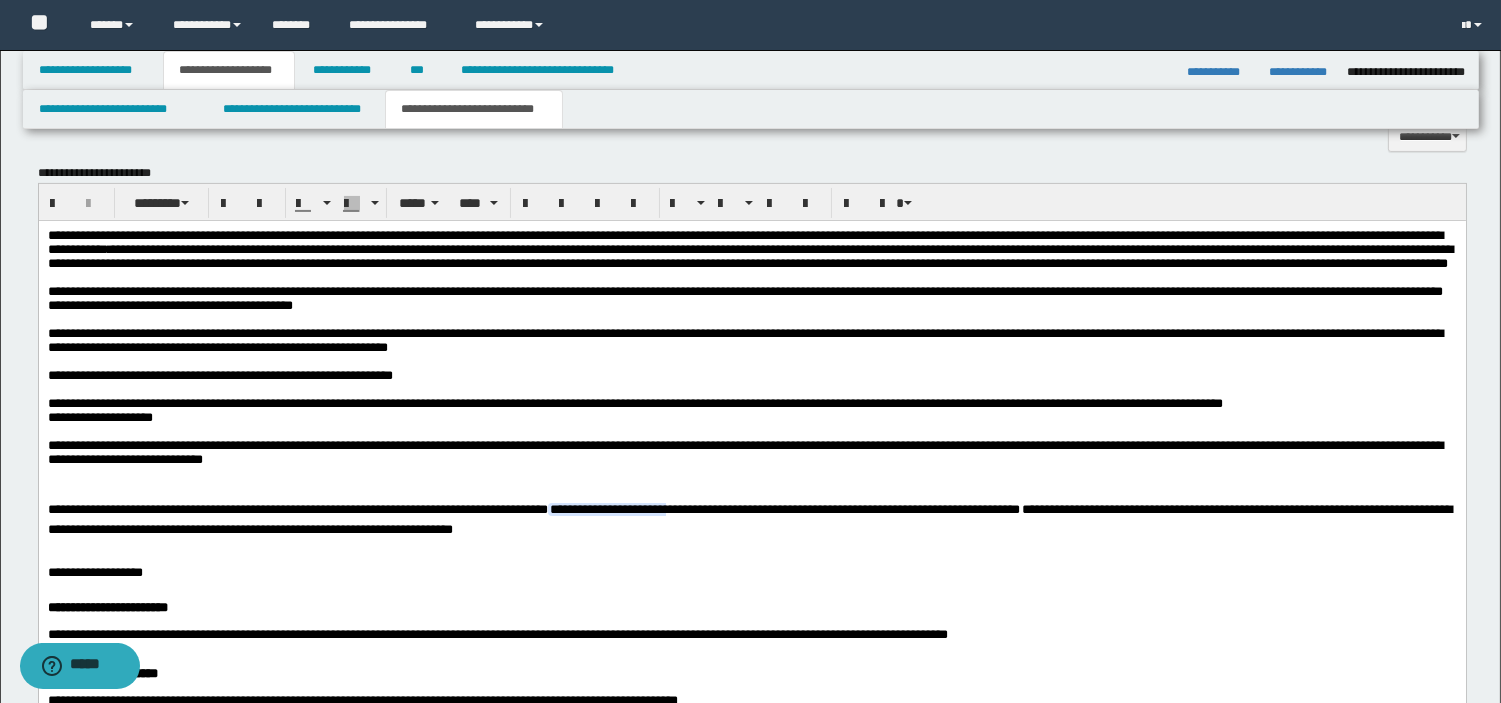 click on "**********" at bounding box center [751, 417] 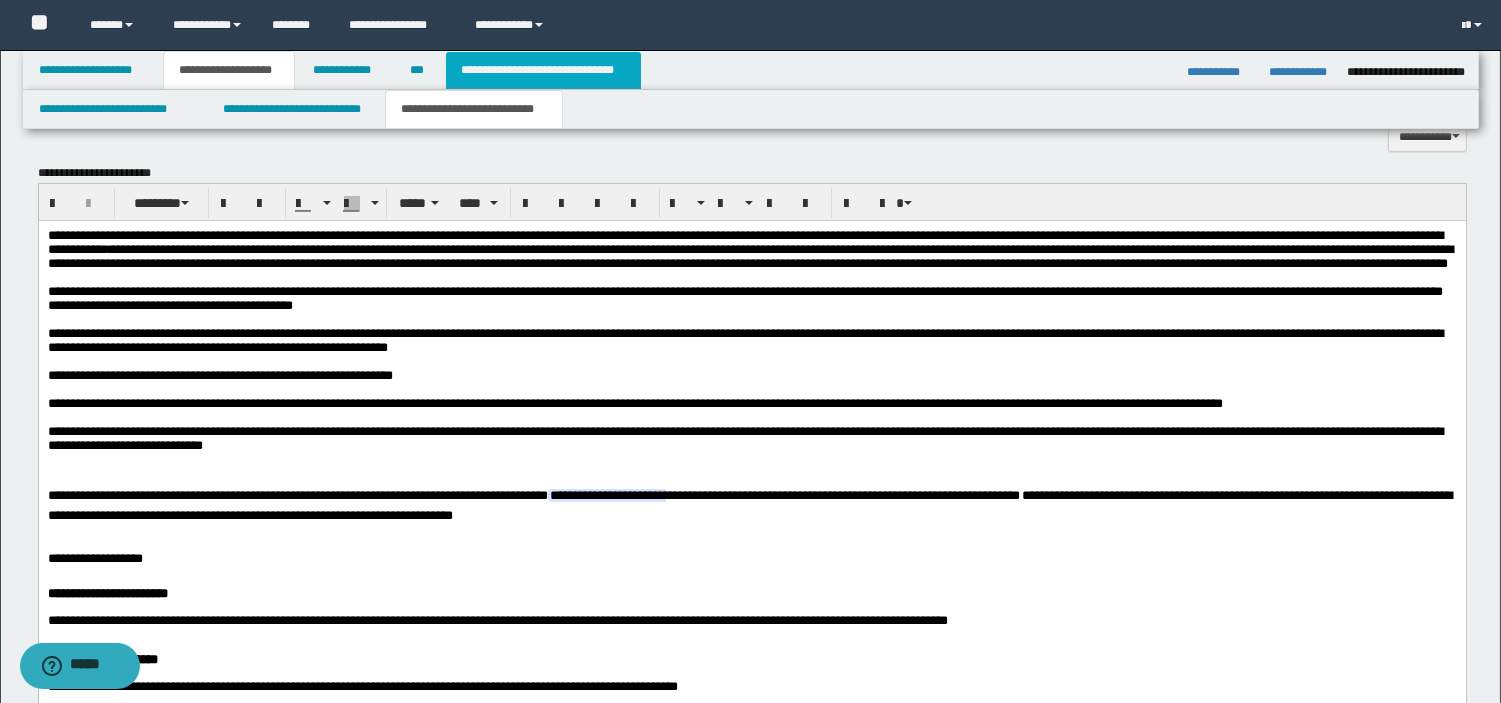 click on "**********" at bounding box center [543, 70] 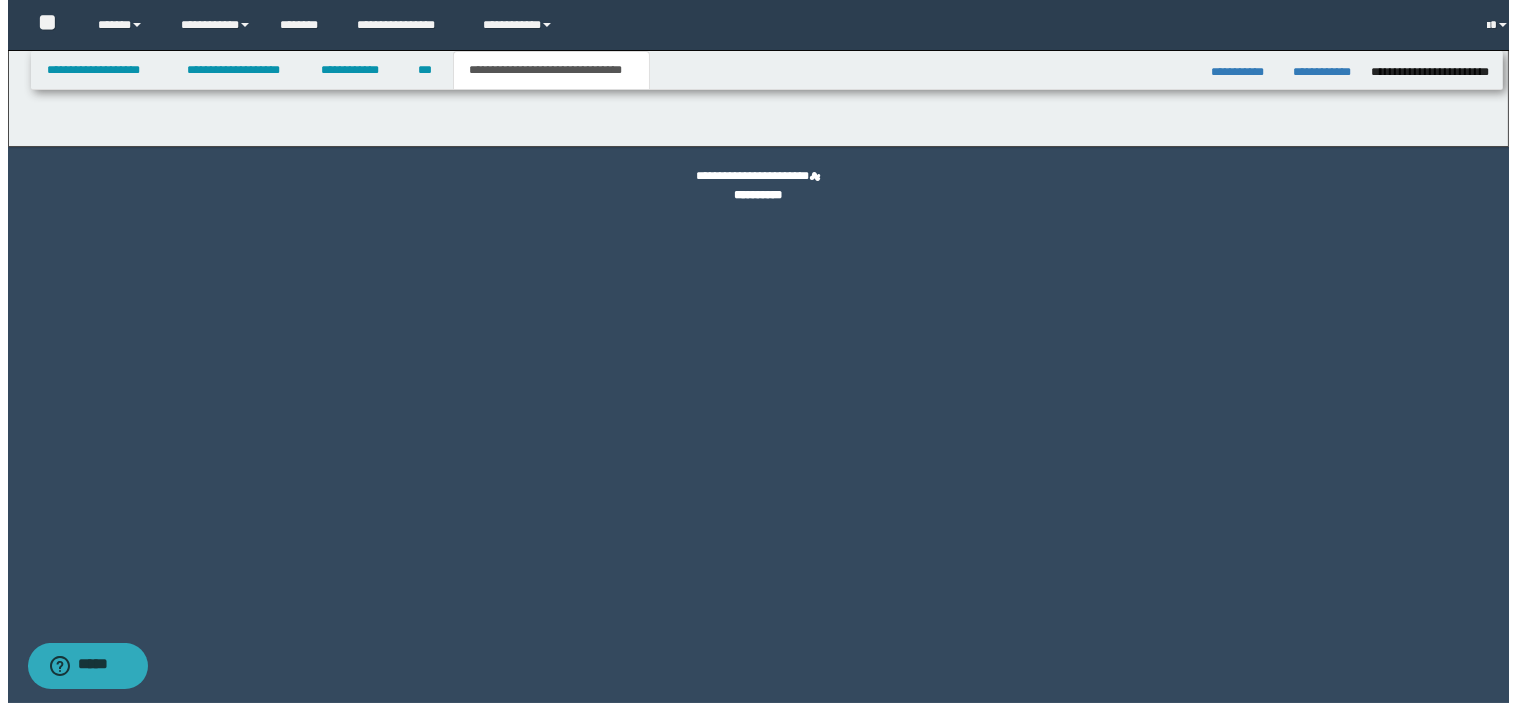 scroll, scrollTop: 0, scrollLeft: 0, axis: both 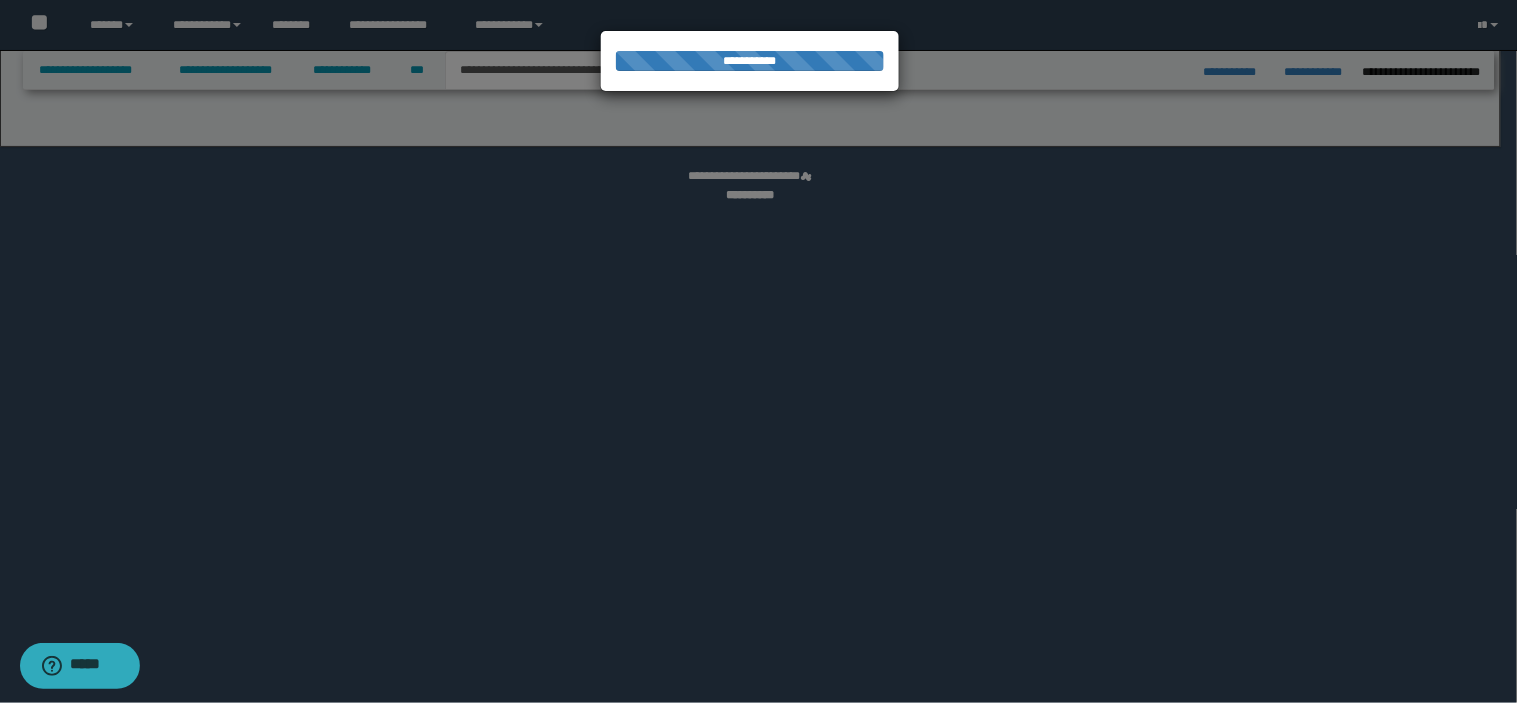 select on "*" 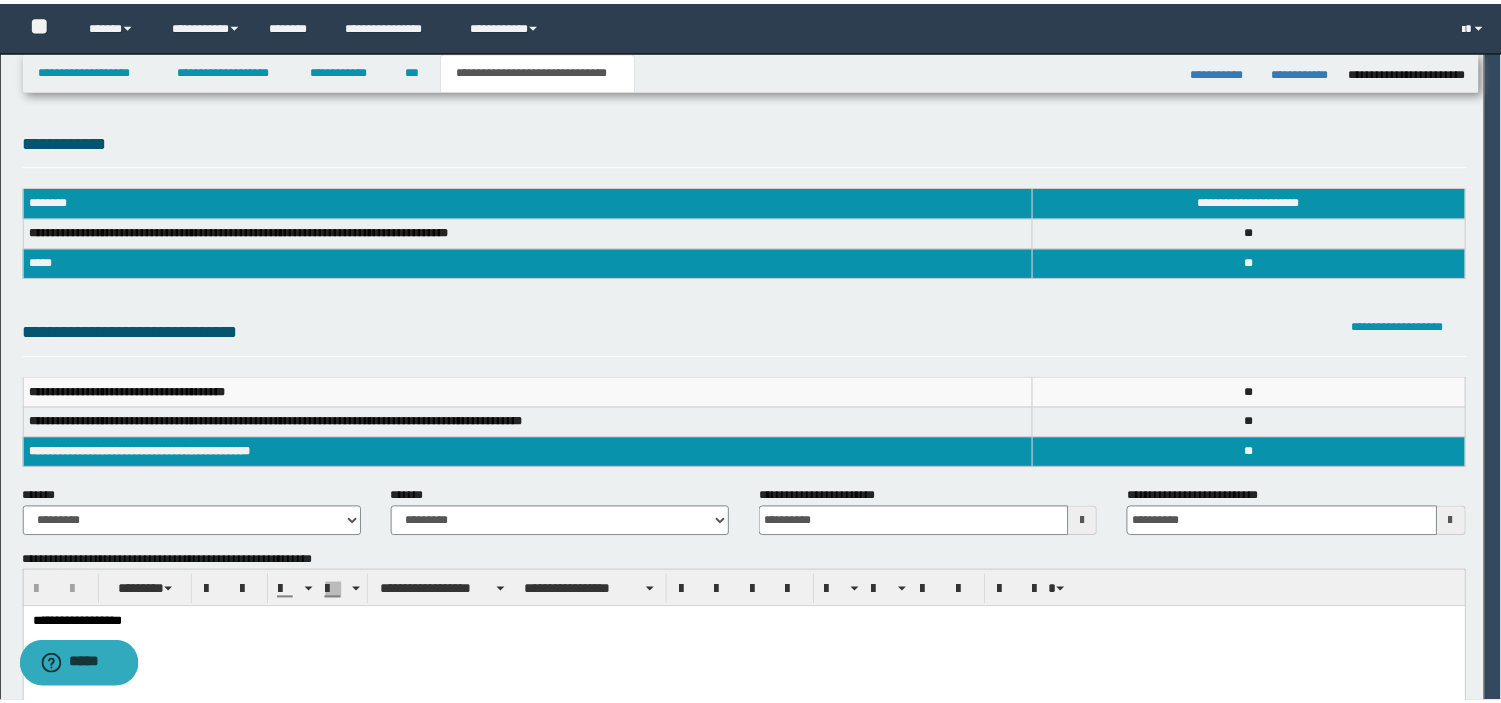 scroll, scrollTop: 0, scrollLeft: 0, axis: both 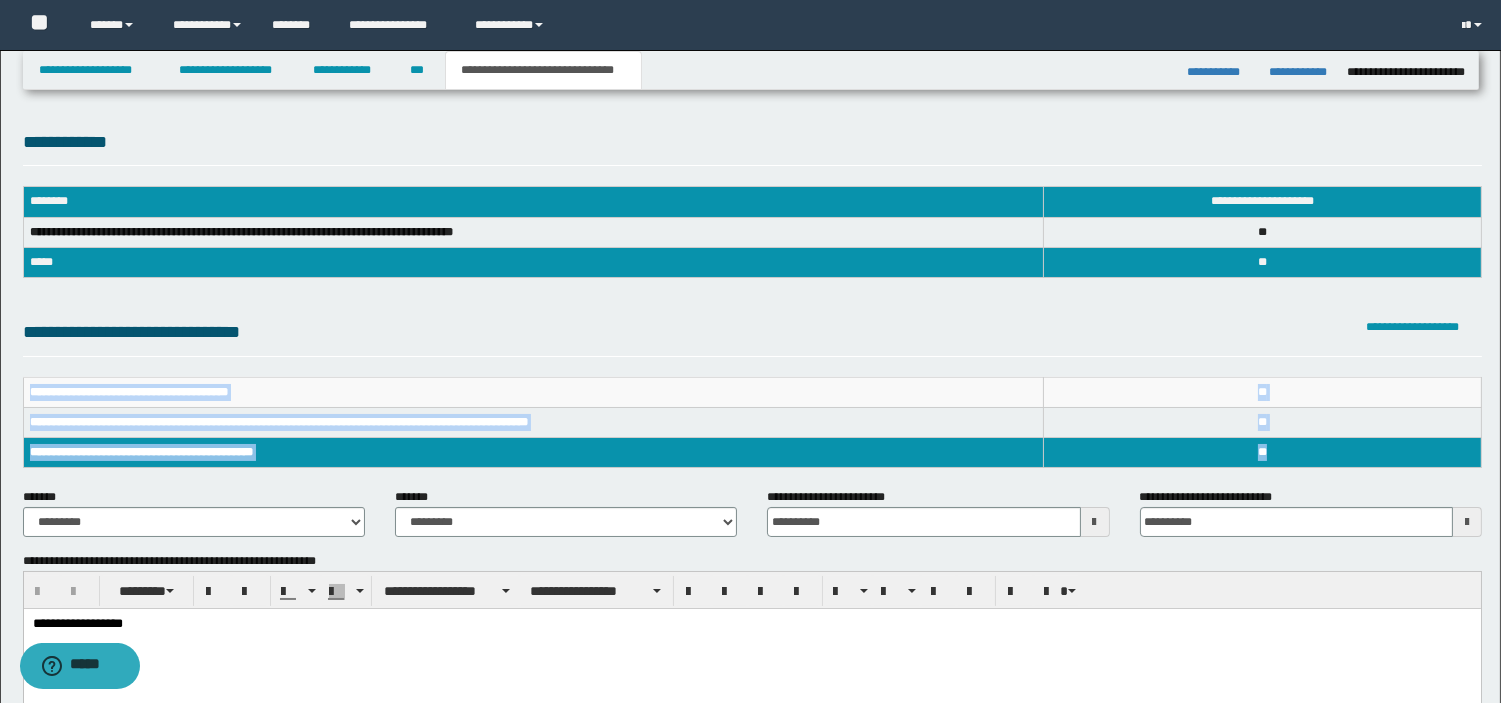 drag, startPoint x: 31, startPoint y: 390, endPoint x: 1280, endPoint y: 464, distance: 1251.1902 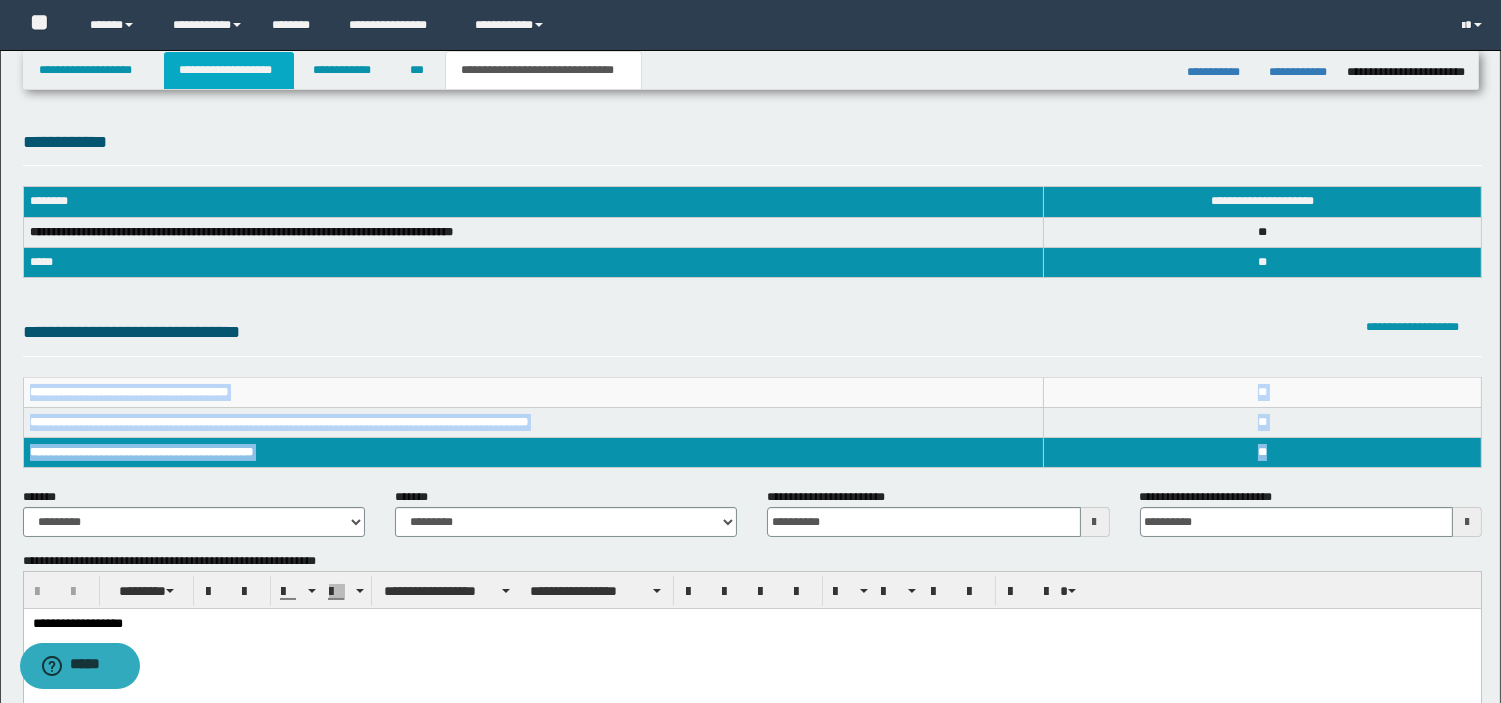 click on "**********" at bounding box center (229, 70) 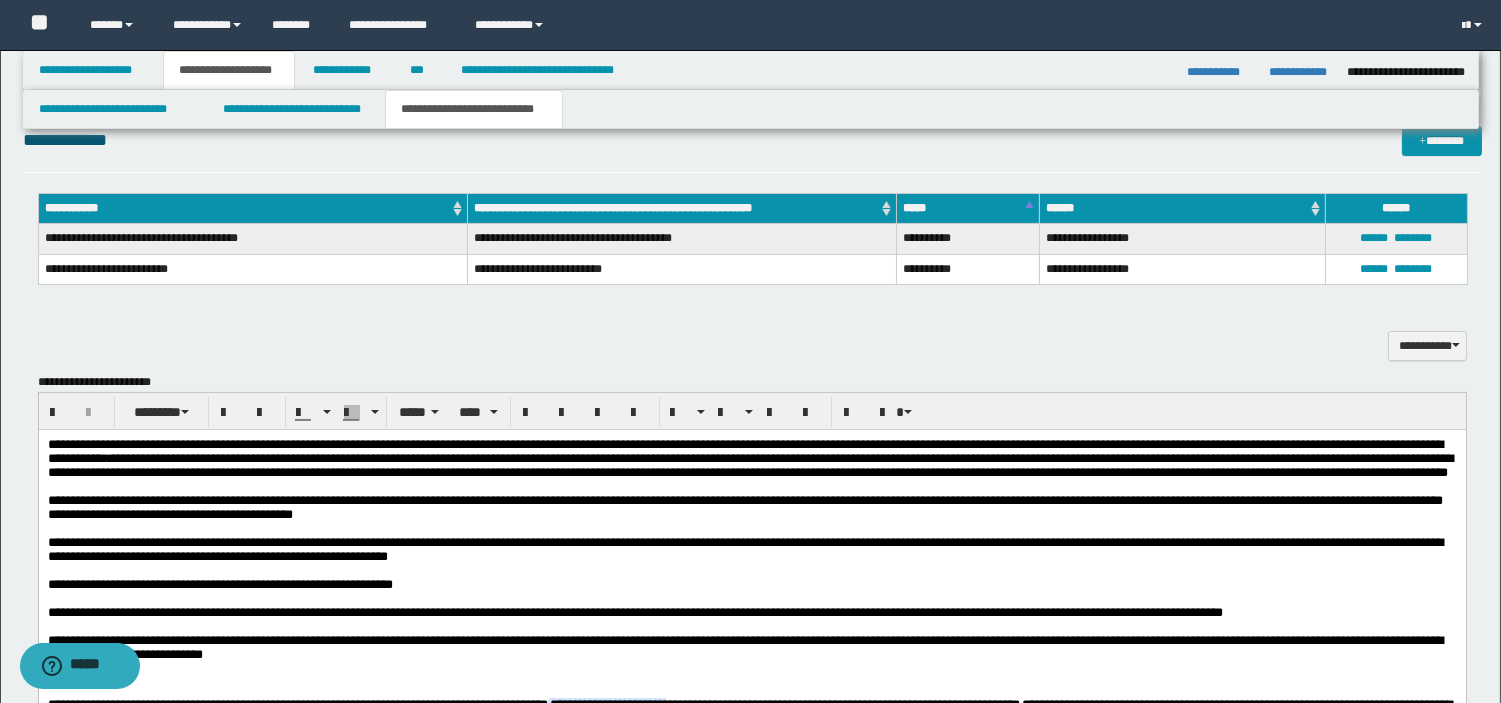 scroll, scrollTop: 1228, scrollLeft: 0, axis: vertical 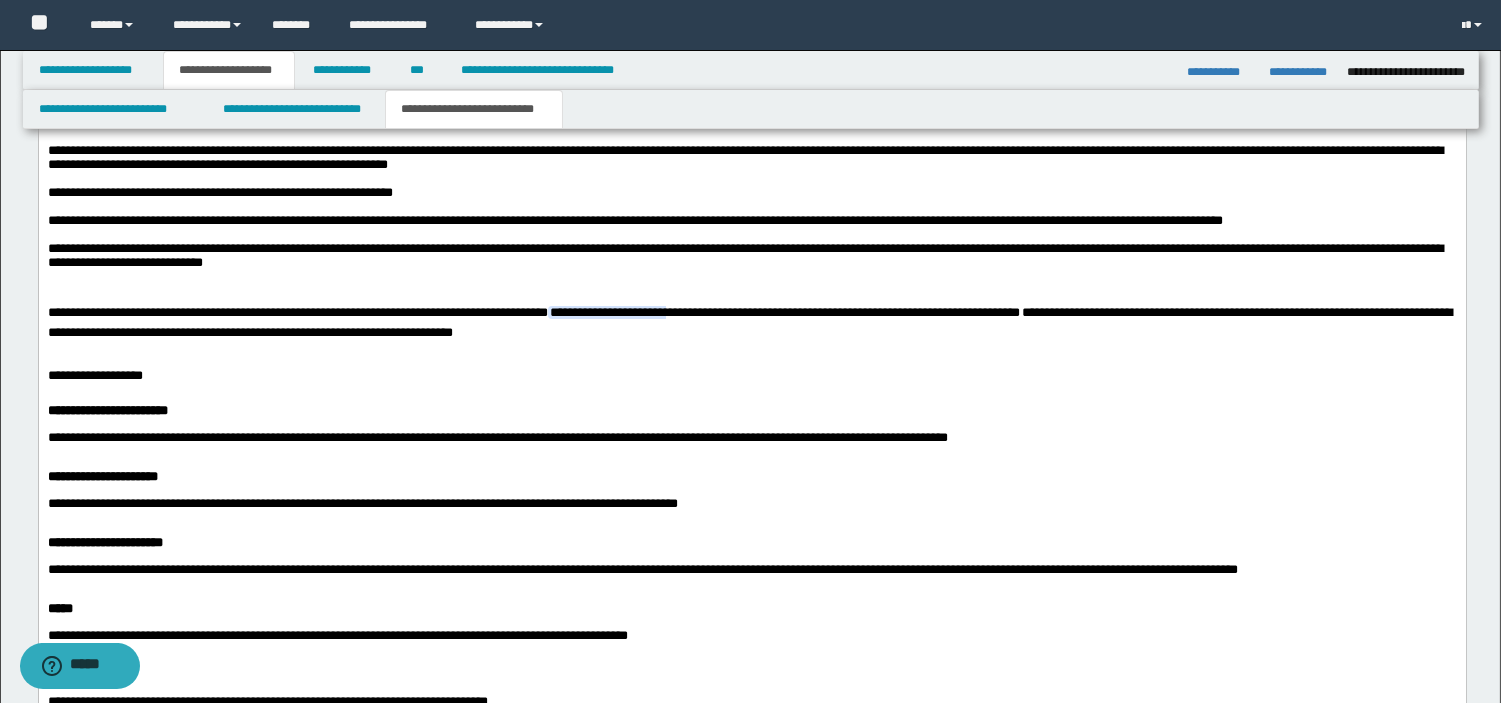 click on "**********" at bounding box center (751, 220) 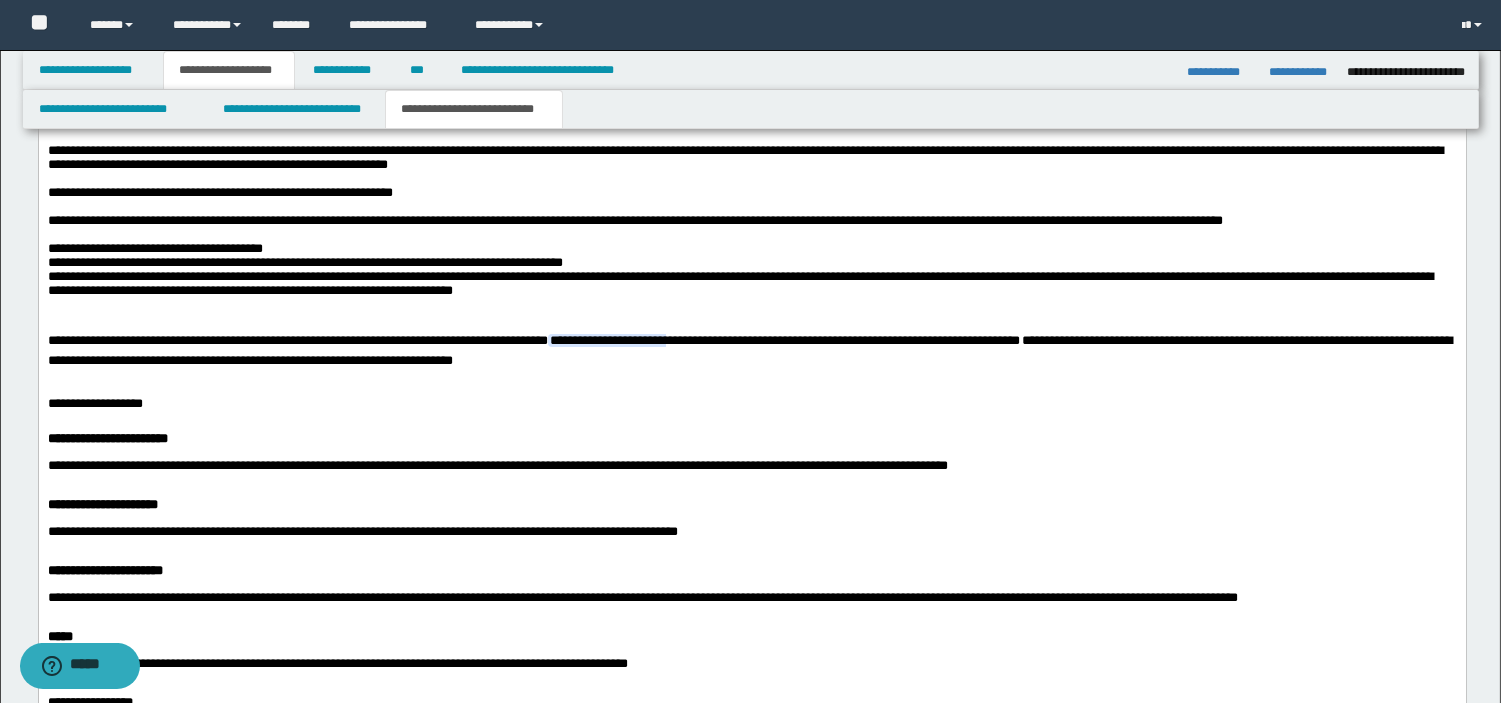 click at bounding box center (751, 234) 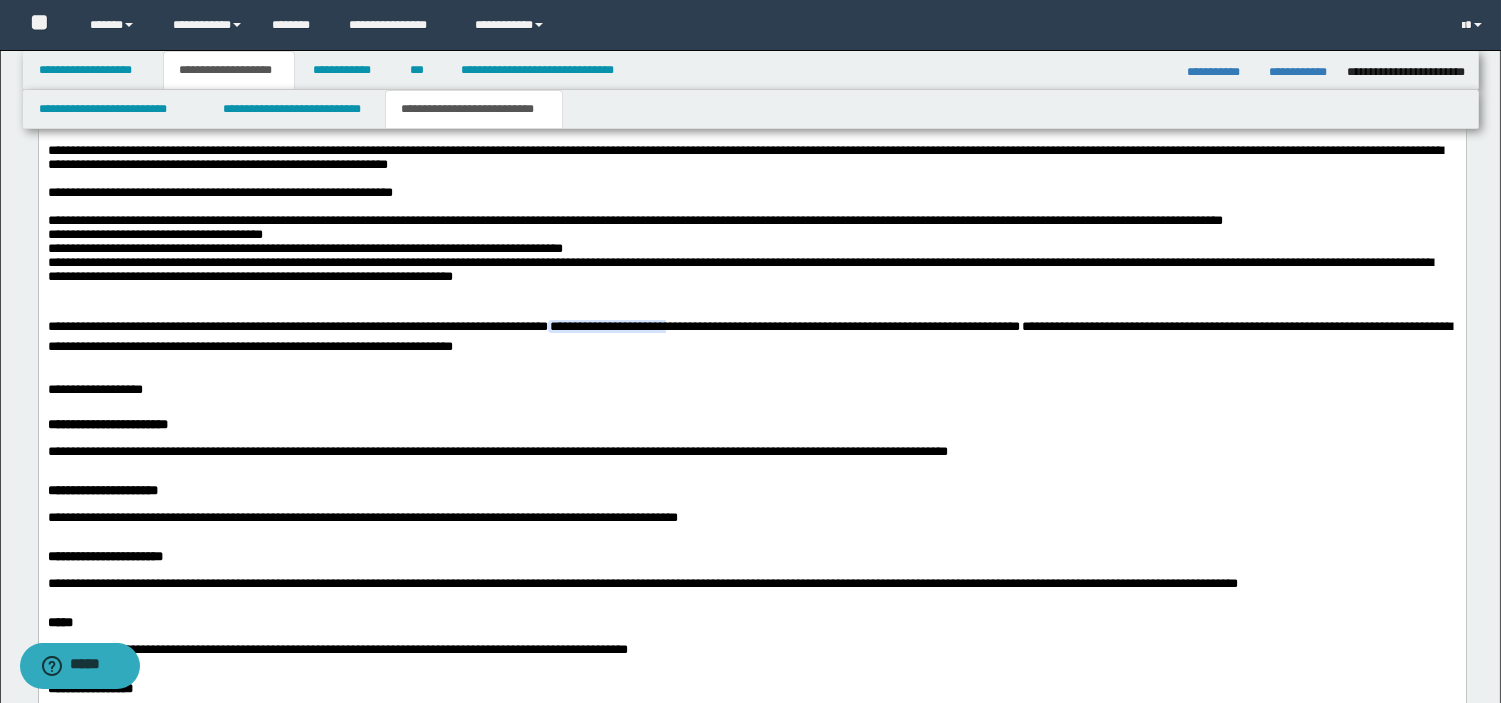 click on "**********" at bounding box center [304, 247] 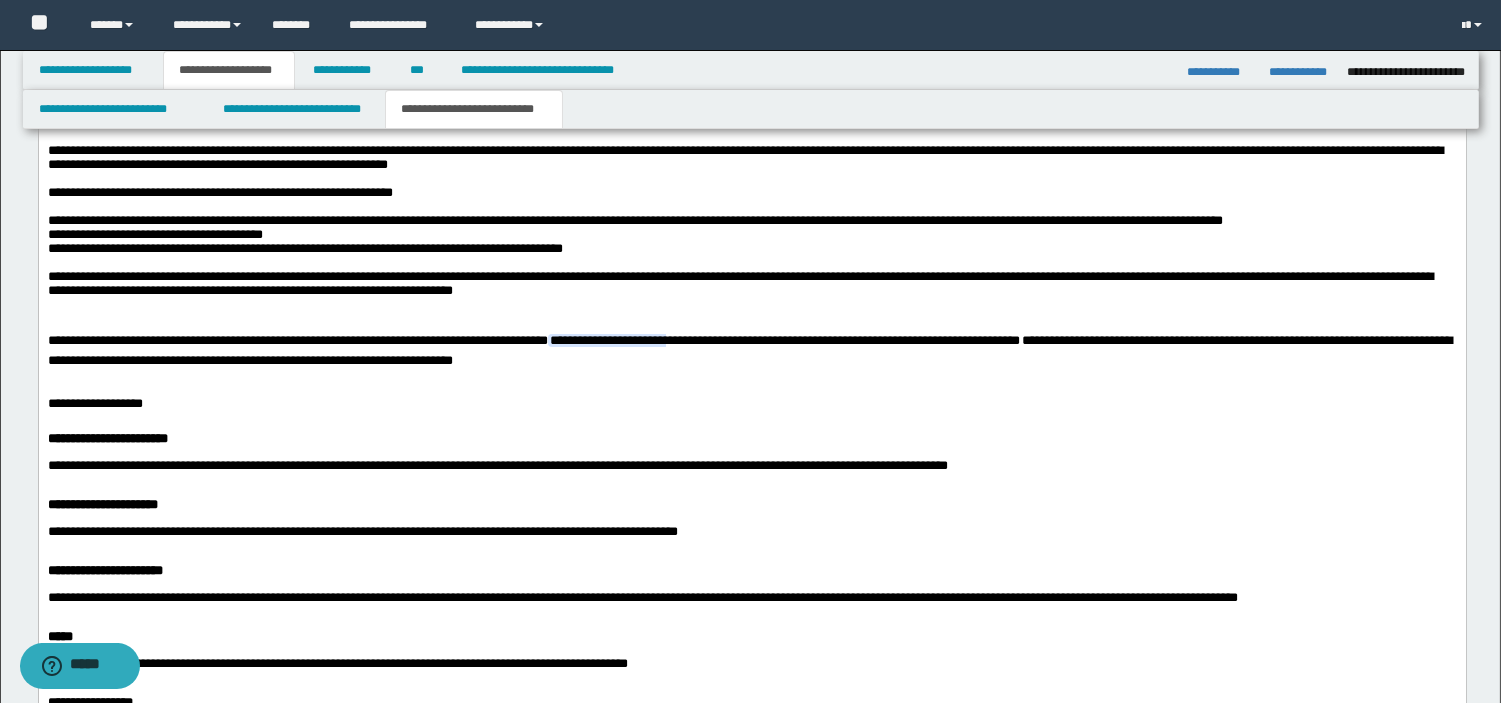 click at bounding box center [751, 319] 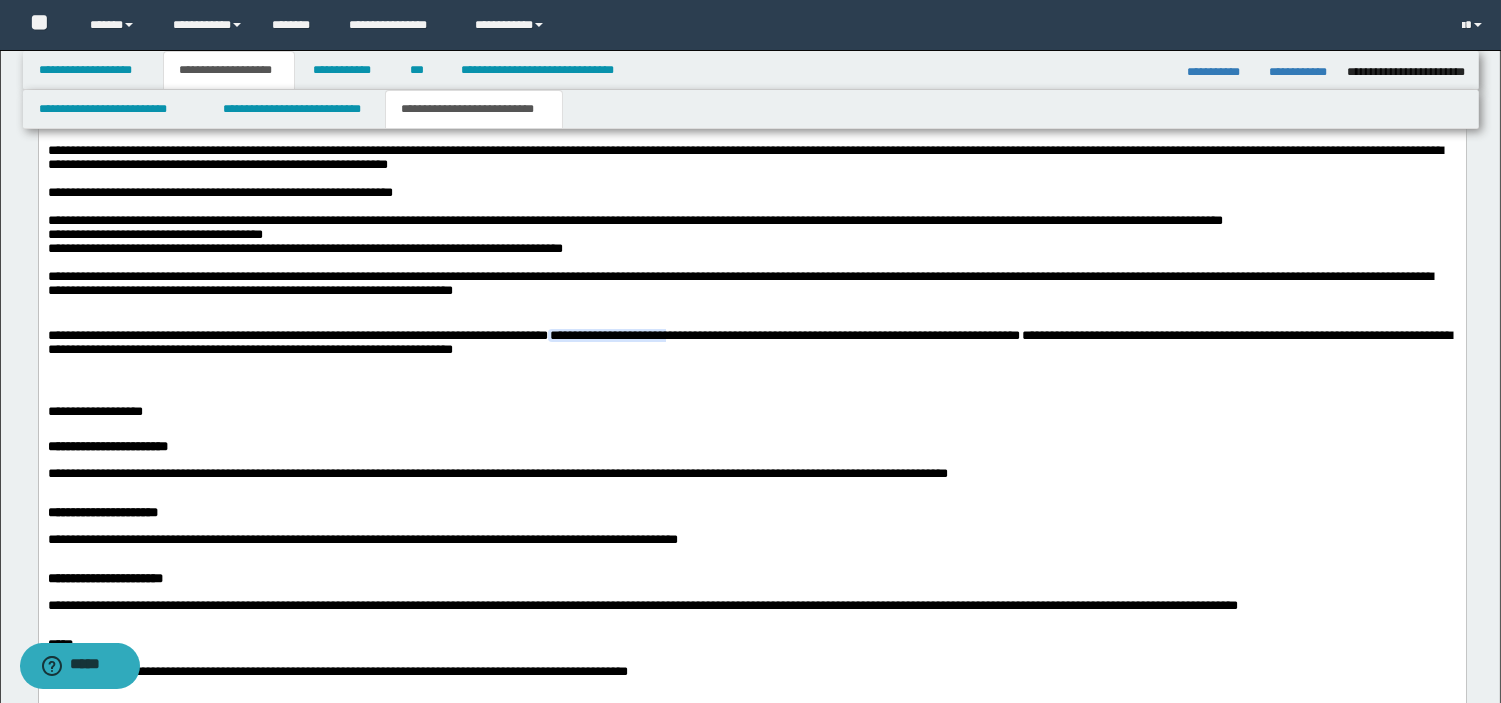 click at bounding box center [751, 319] 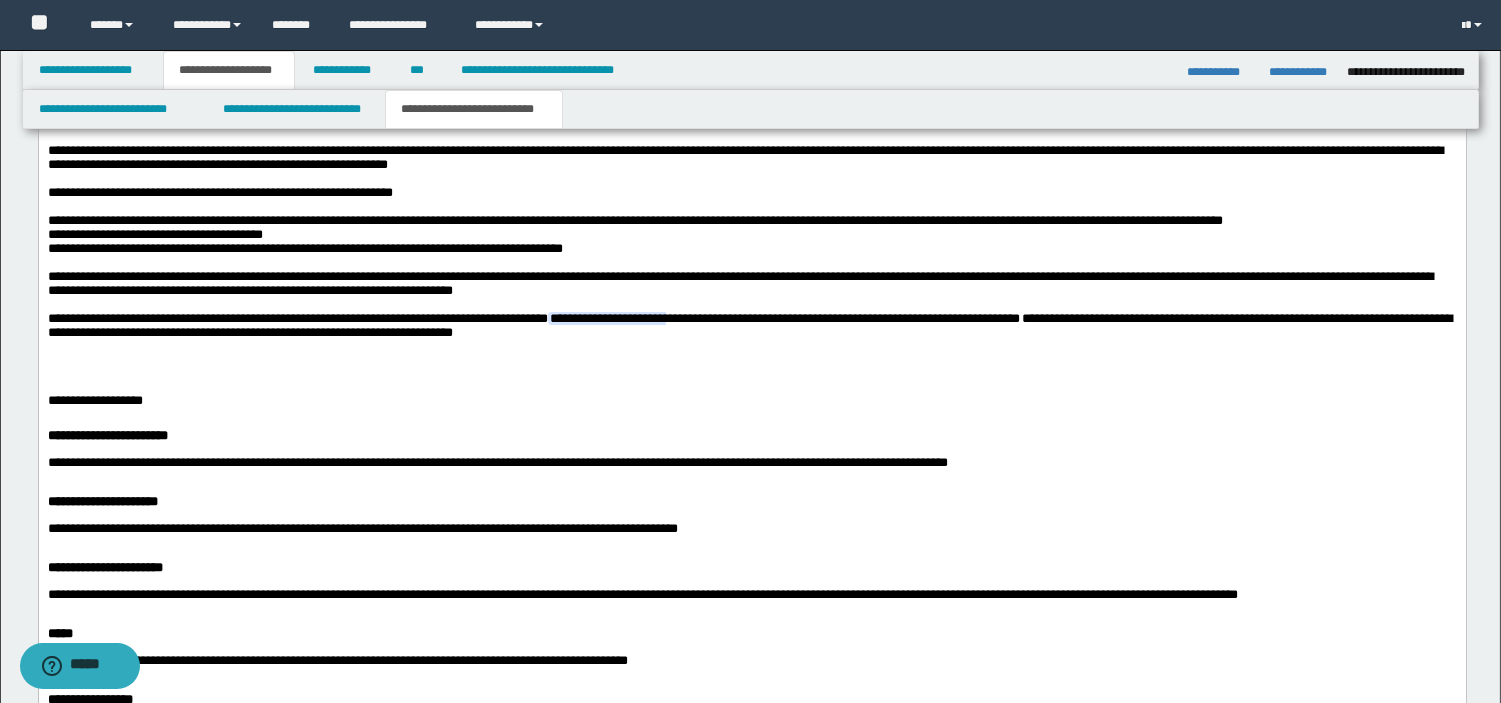 drag, startPoint x: 44, startPoint y: 399, endPoint x: 195, endPoint y: 412, distance: 151.55856 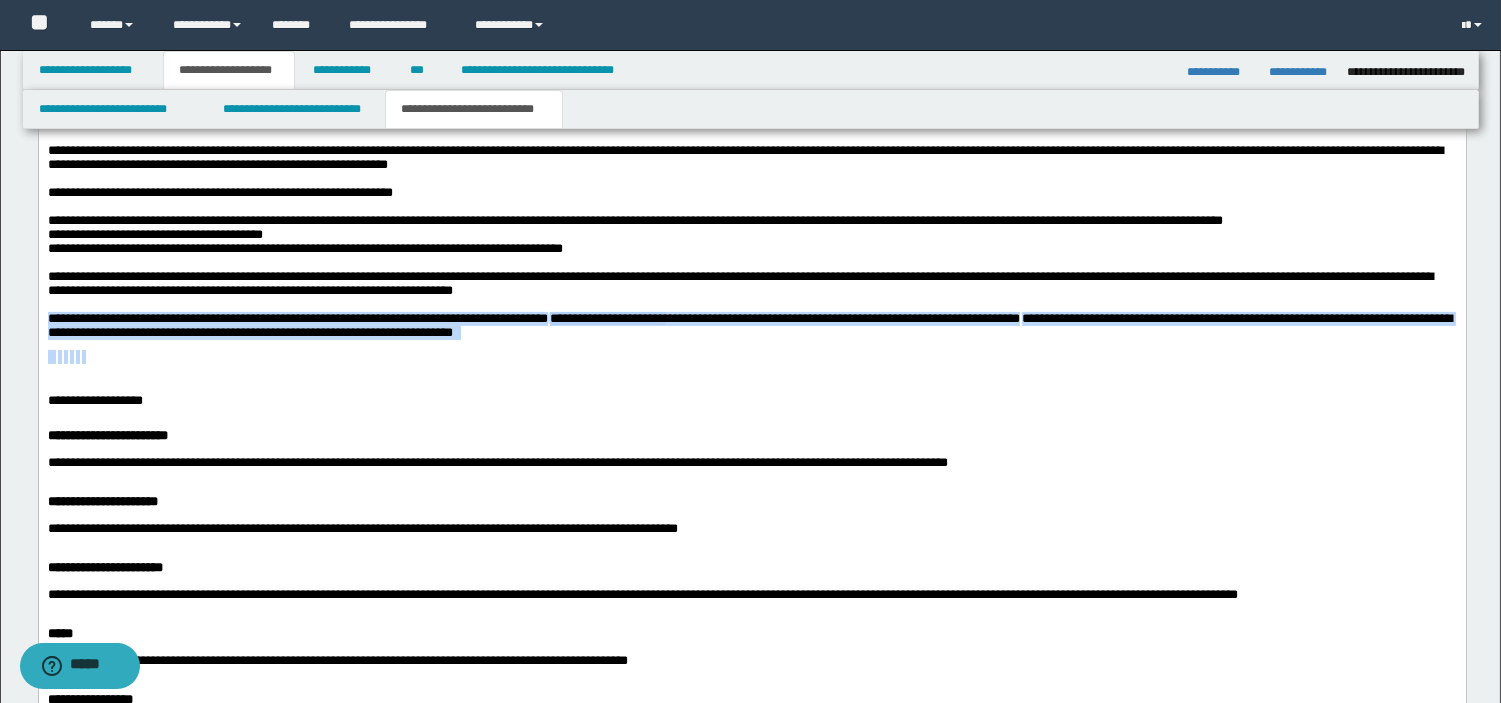 drag, startPoint x: 45, startPoint y: 399, endPoint x: 633, endPoint y: 430, distance: 588.8166 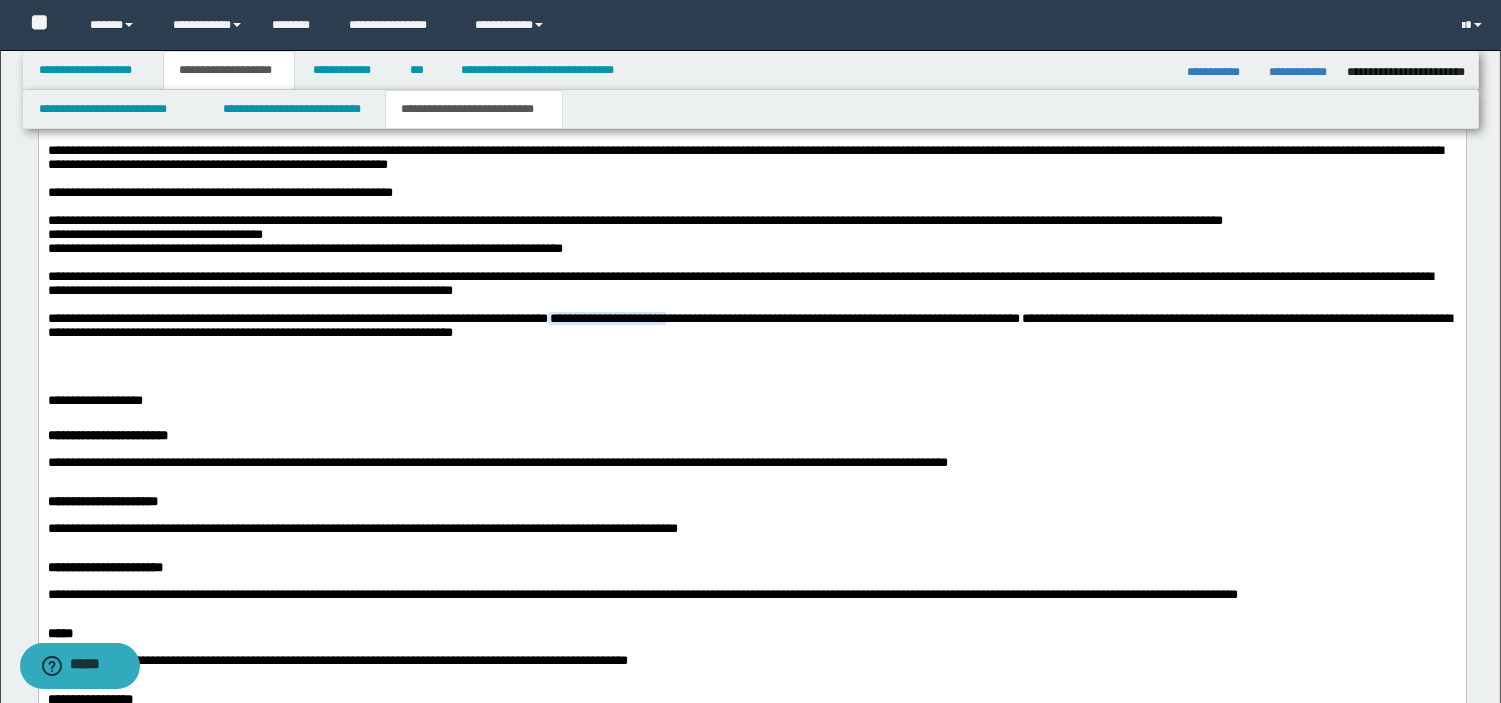 click at bounding box center [751, 354] 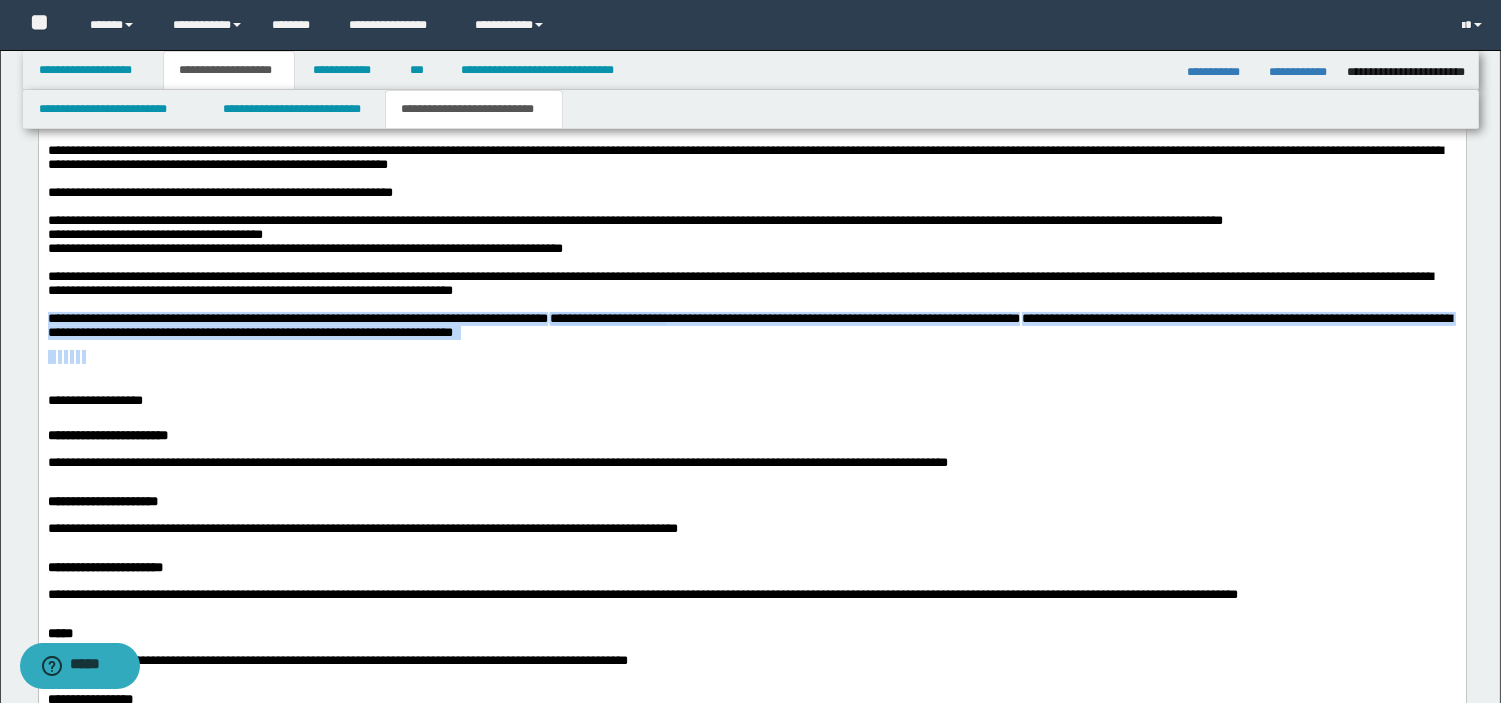 drag, startPoint x: 46, startPoint y: 403, endPoint x: 624, endPoint y: 432, distance: 578.72705 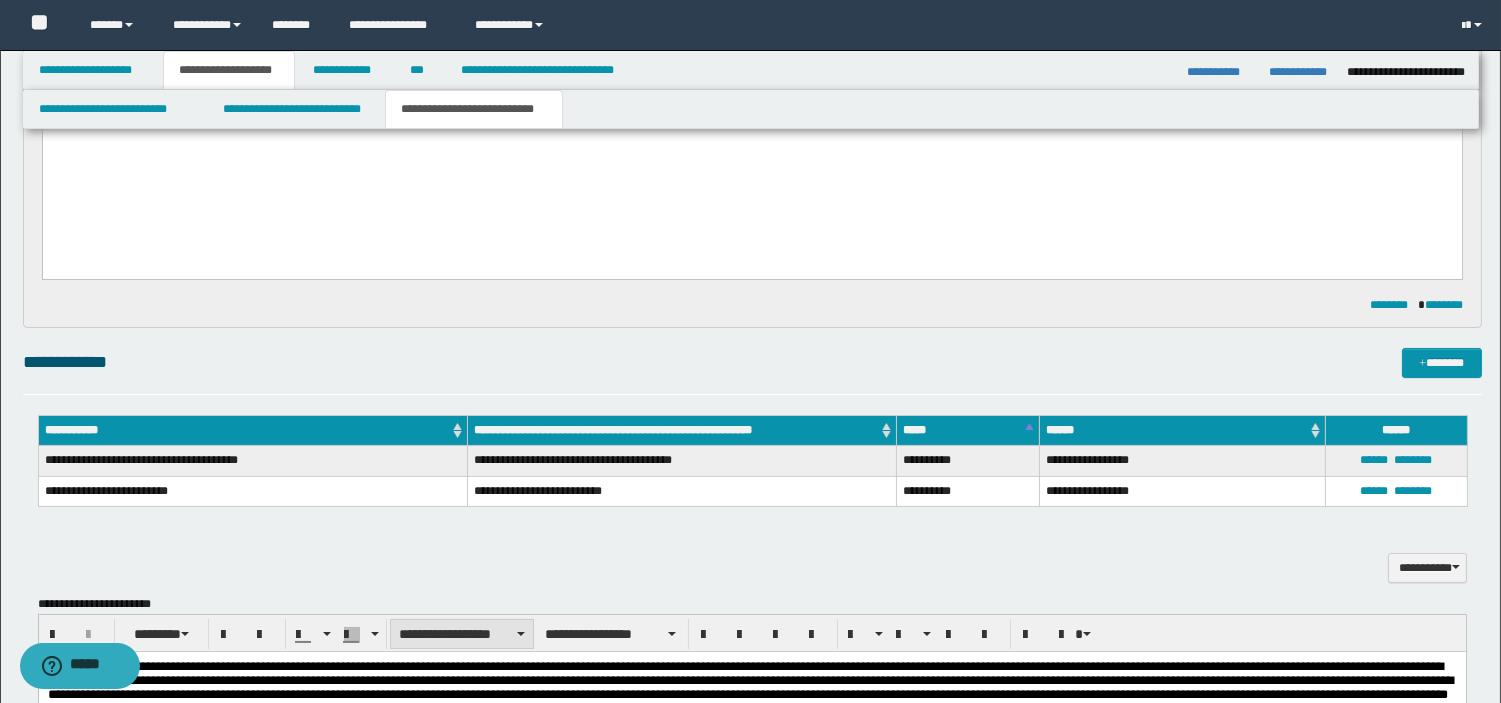 click on "**********" at bounding box center (462, 634) 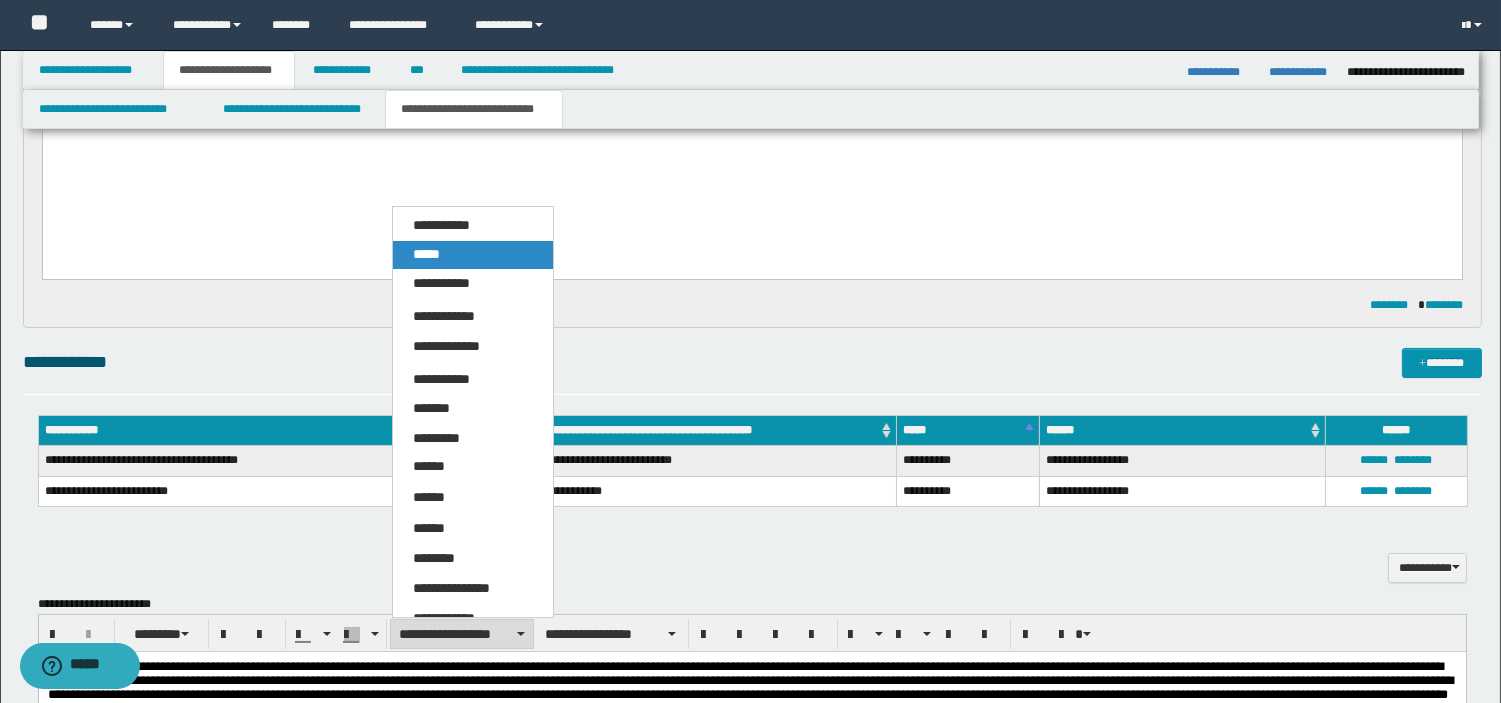 click on "*****" at bounding box center [473, 255] 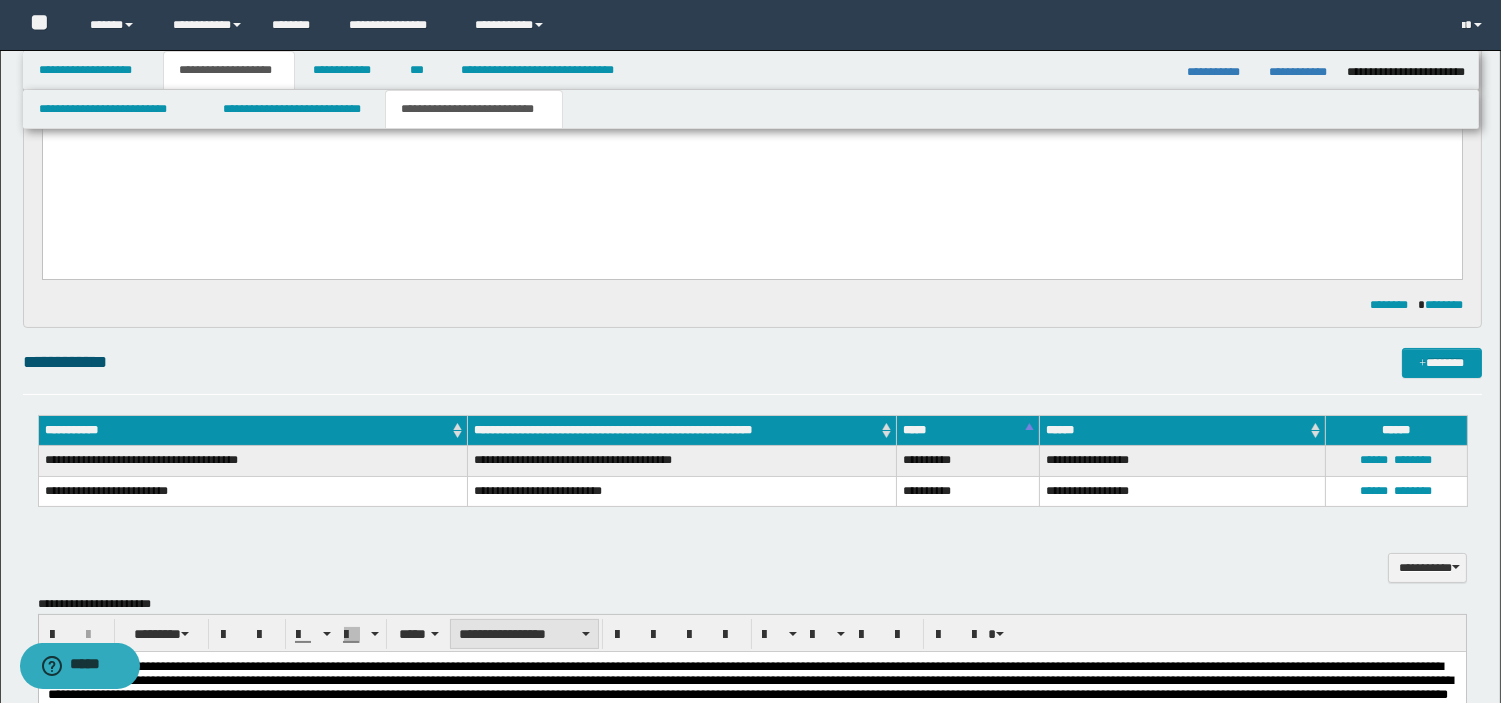click on "**********" at bounding box center [524, 634] 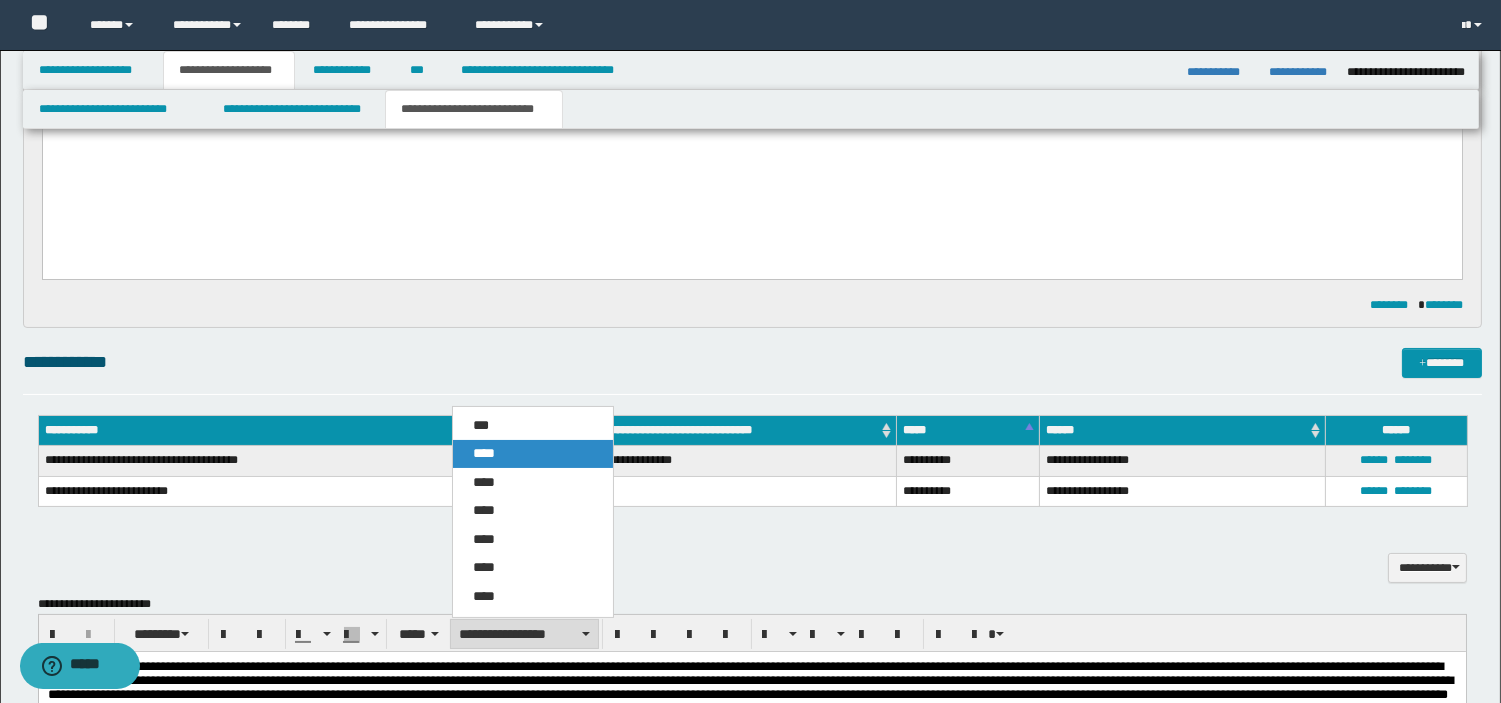 click on "****" at bounding box center (484, 453) 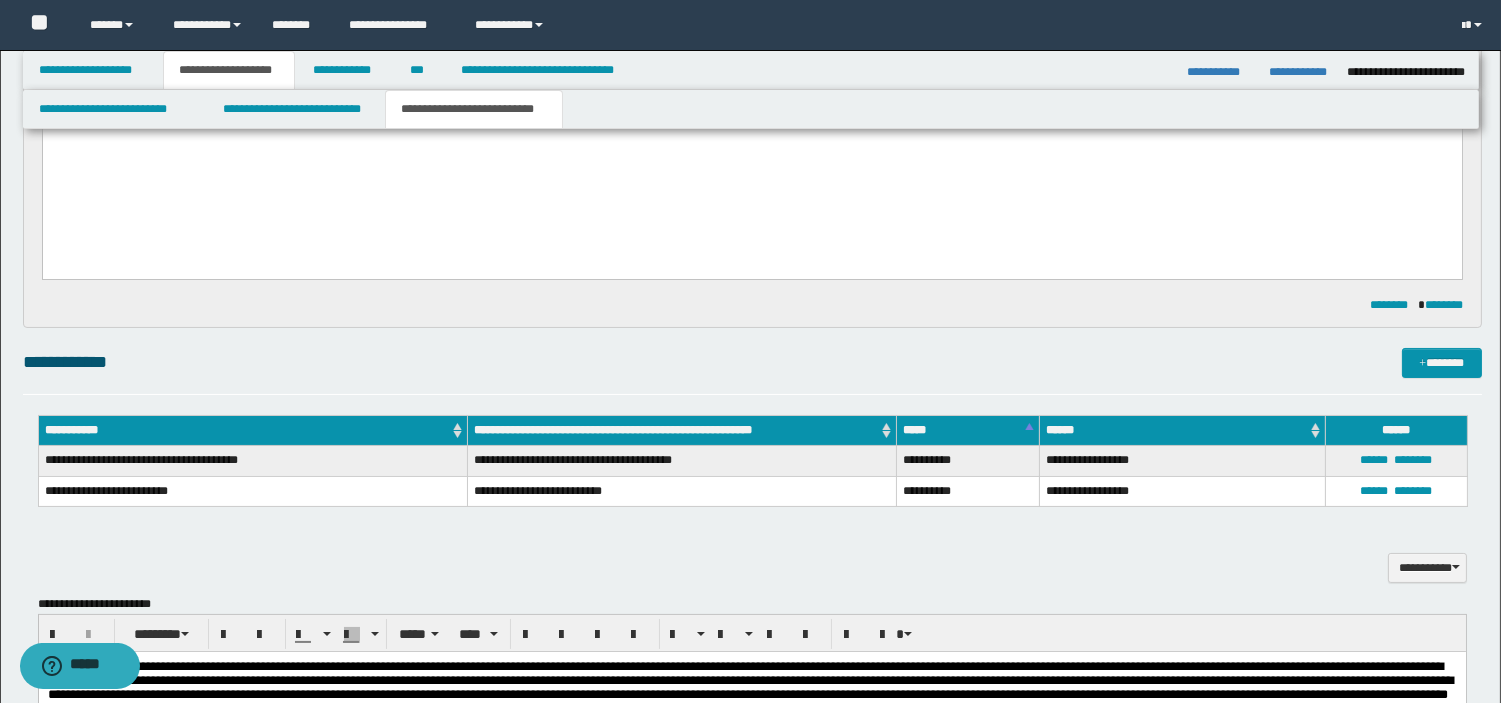 scroll, scrollTop: 1006, scrollLeft: 0, axis: vertical 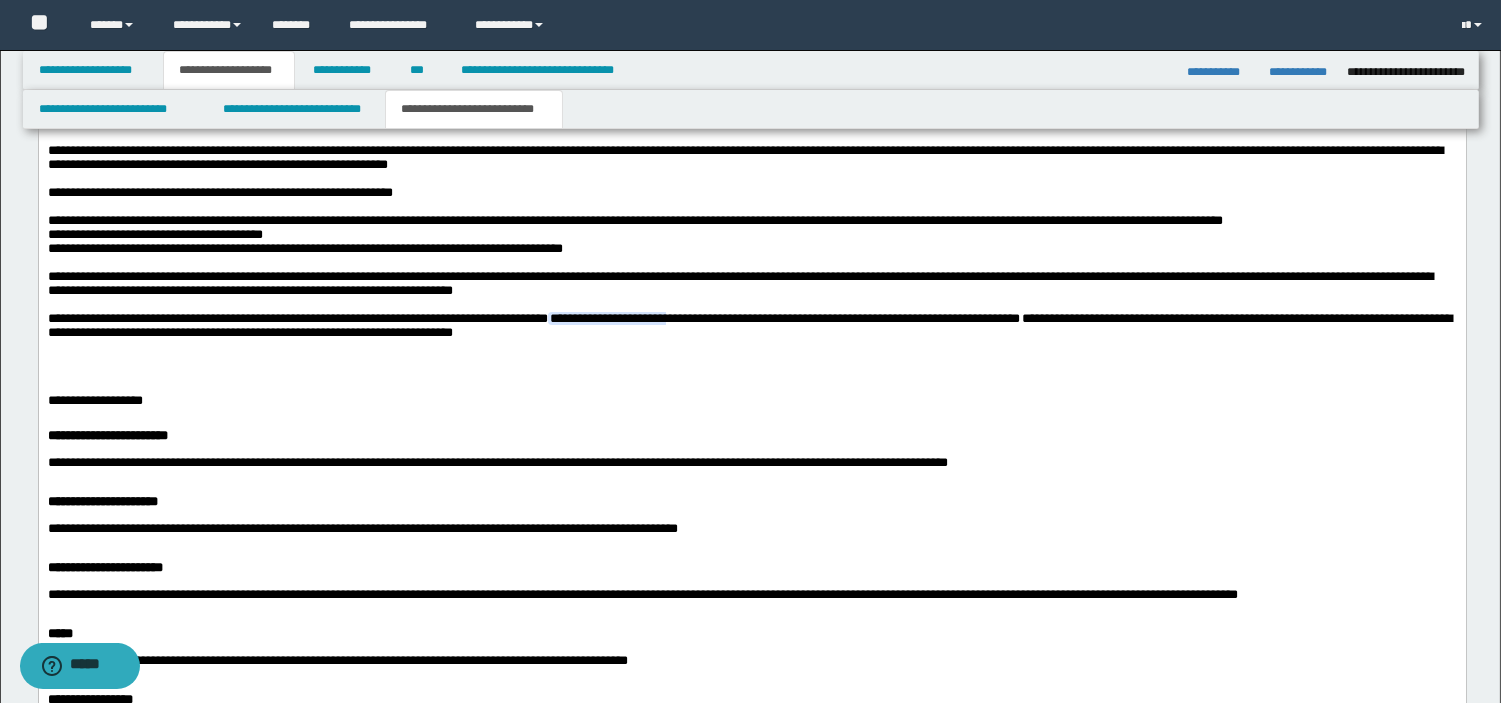 click at bounding box center [751, 354] 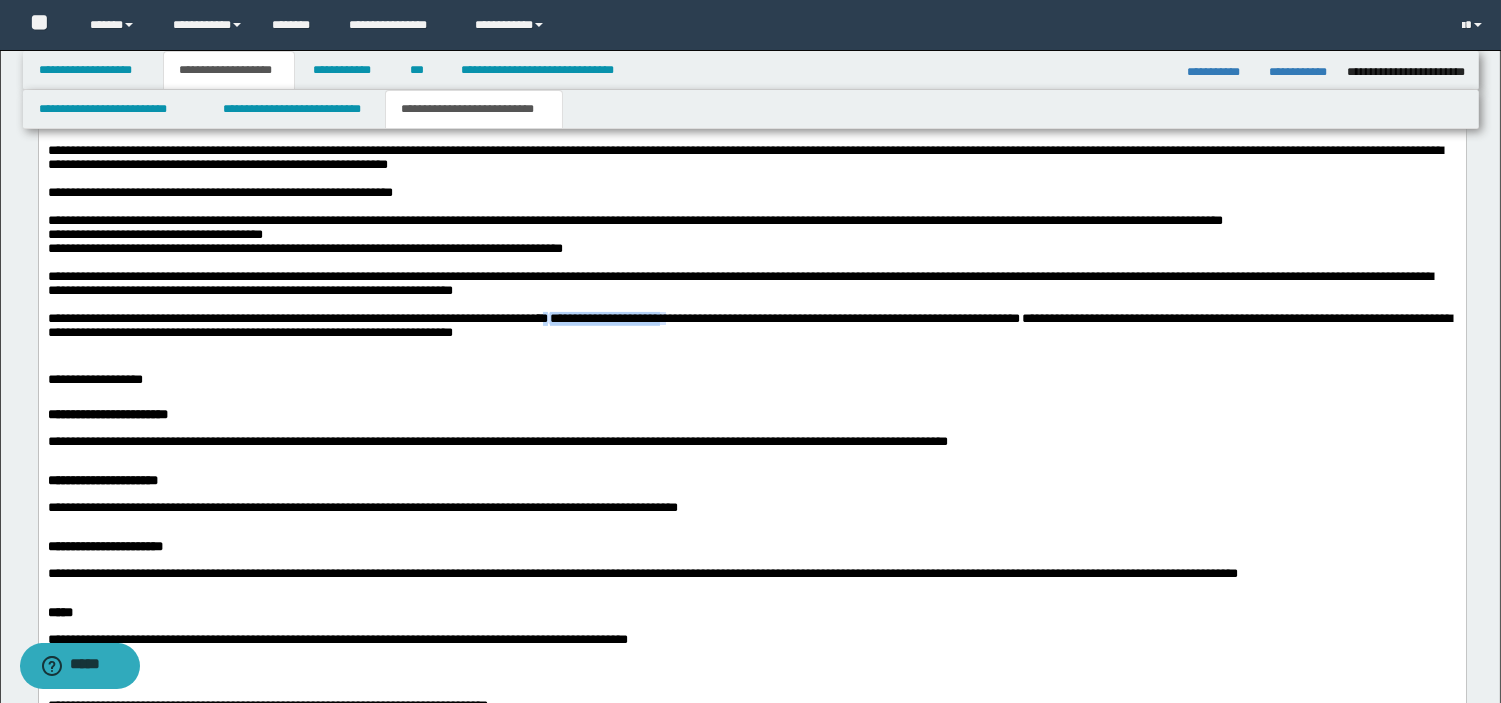 drag, startPoint x: 625, startPoint y: 403, endPoint x: 774, endPoint y: 402, distance: 149.00336 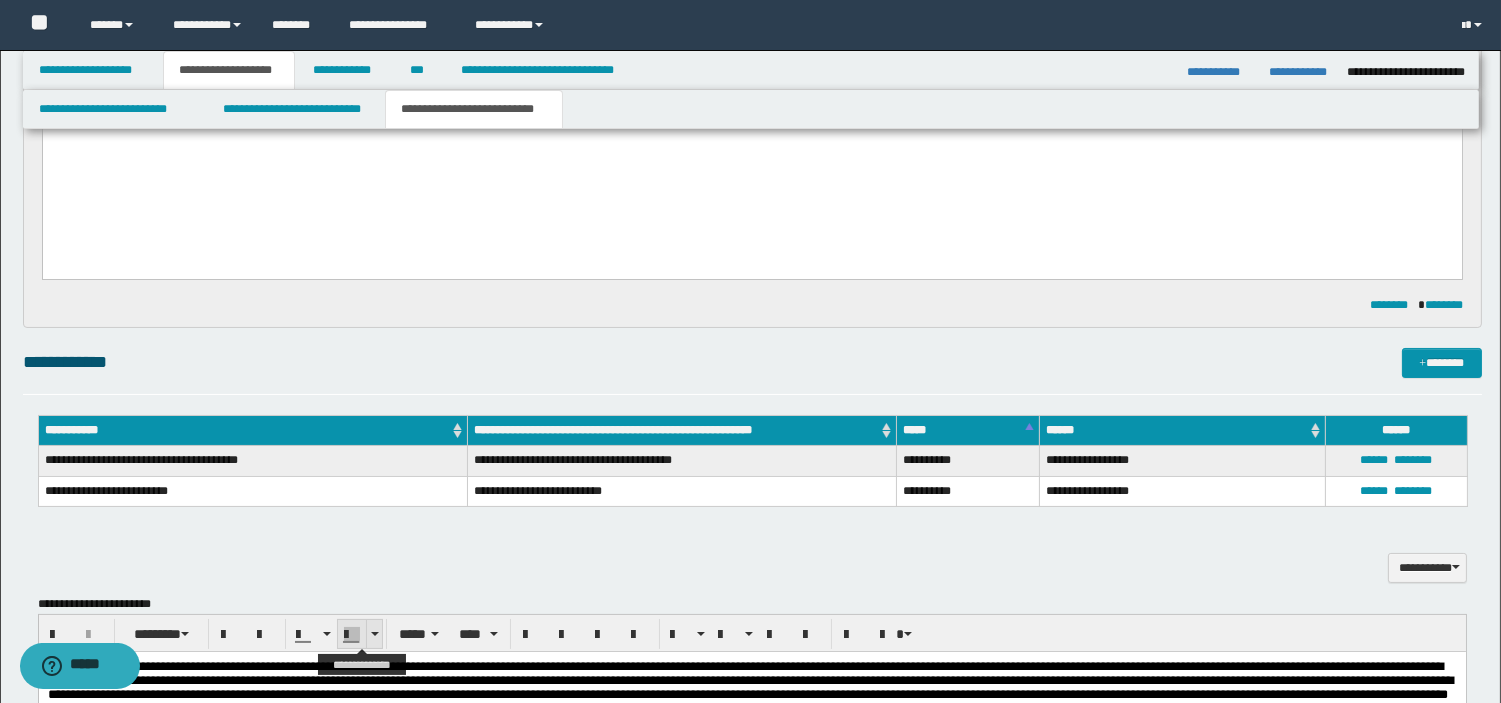 click at bounding box center (374, 634) 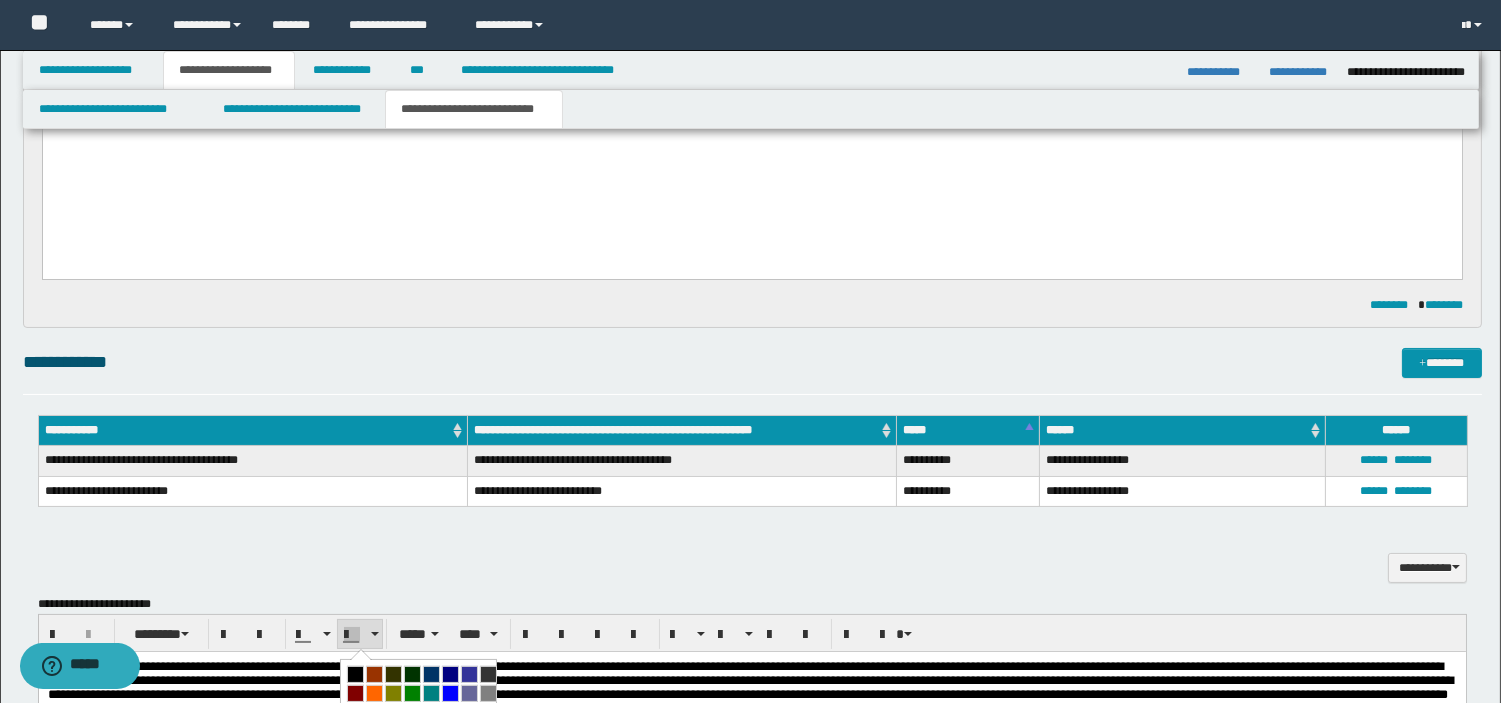scroll, scrollTop: 1006, scrollLeft: 0, axis: vertical 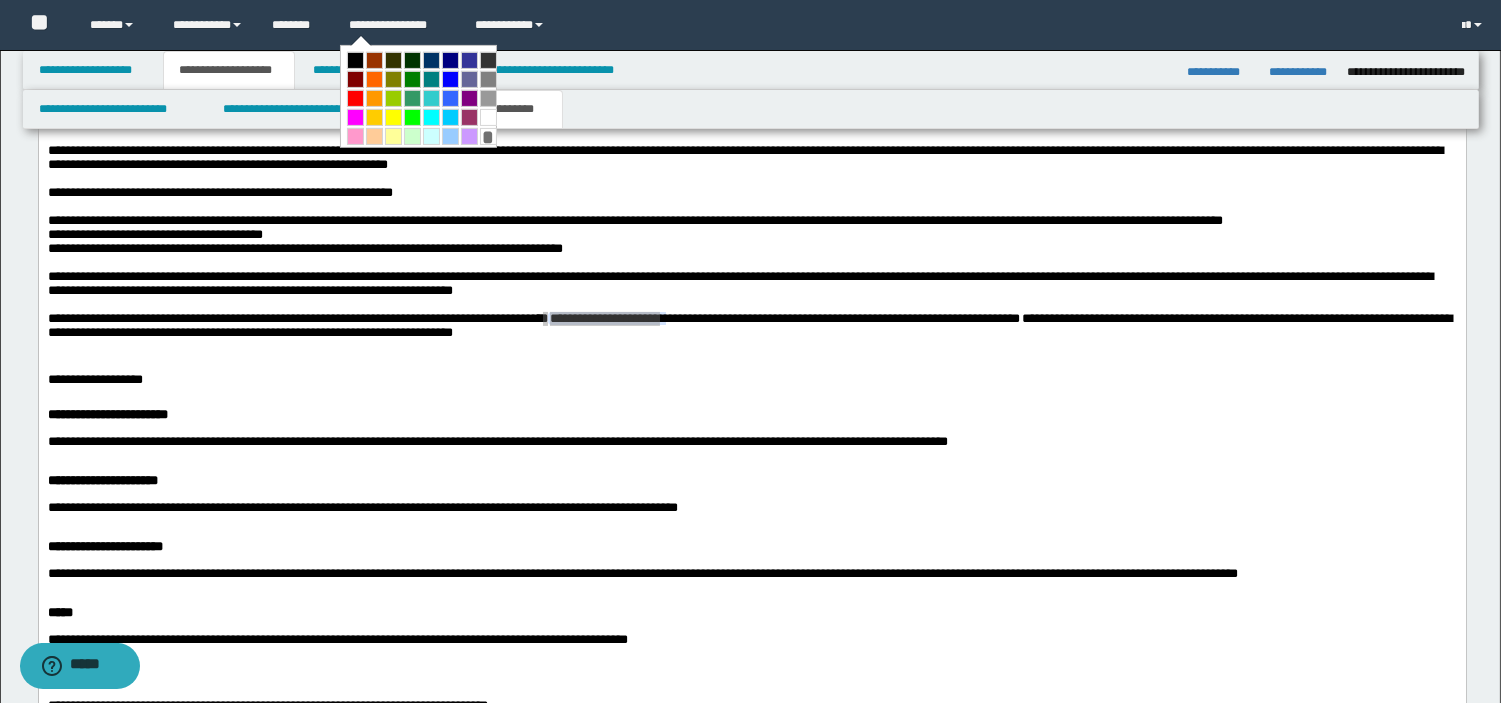 click at bounding box center (488, 117) 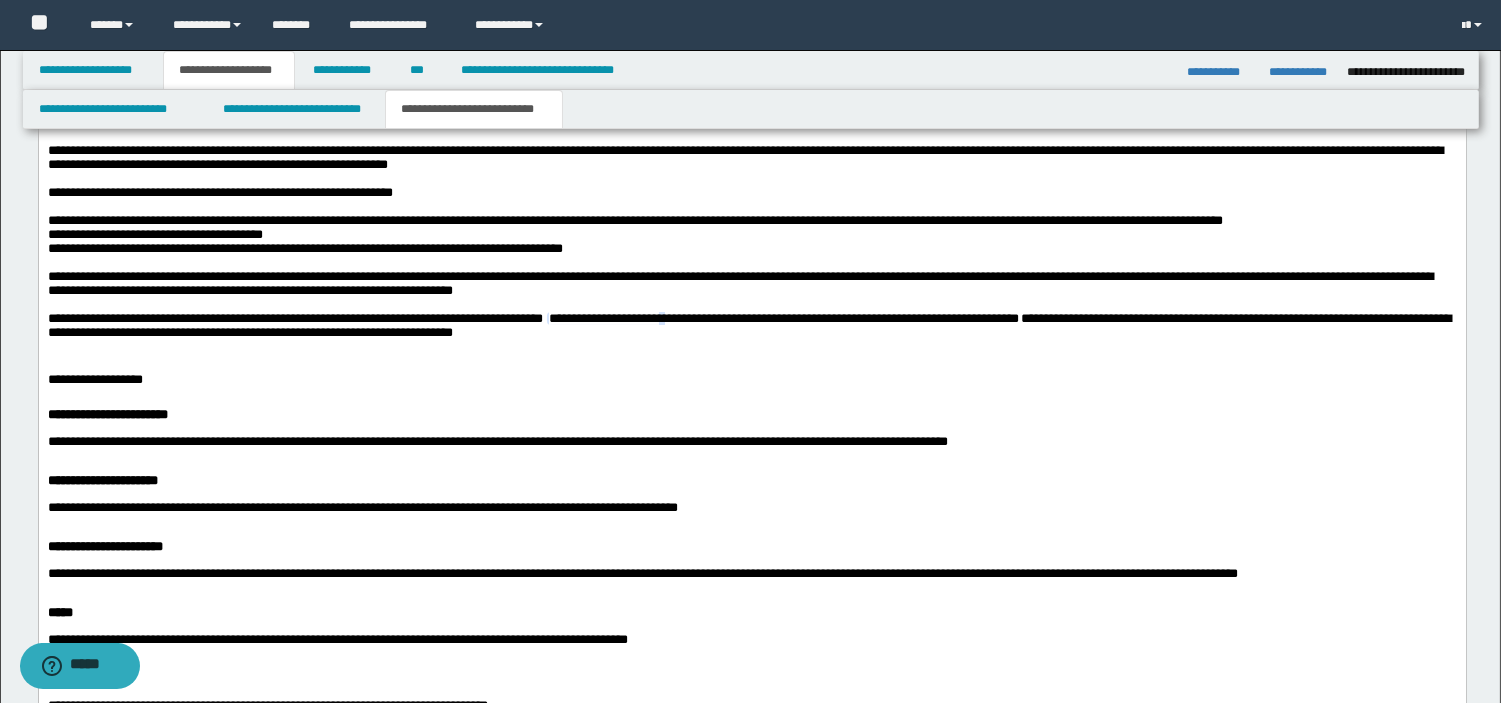 click on "**********" at bounding box center [751, 415] 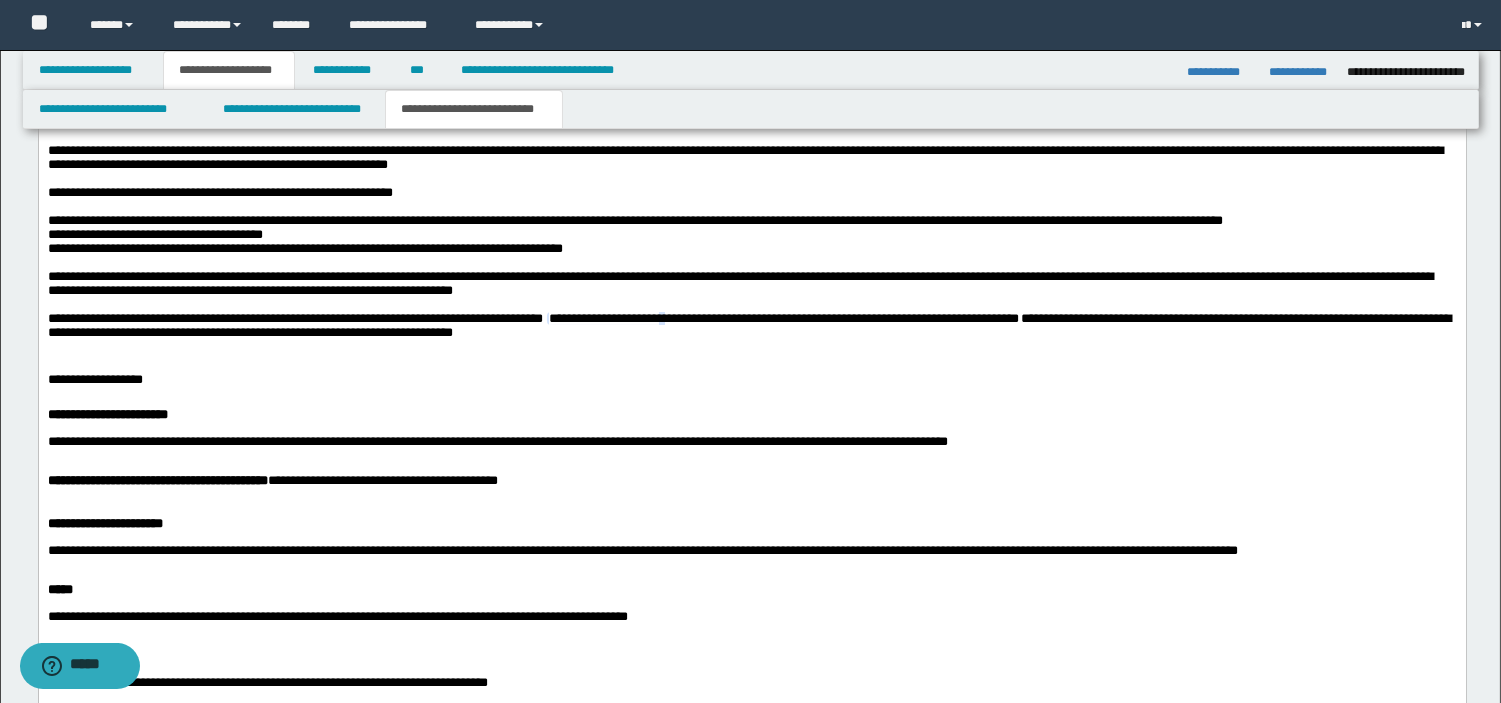 click on "**********" at bounding box center [751, 524] 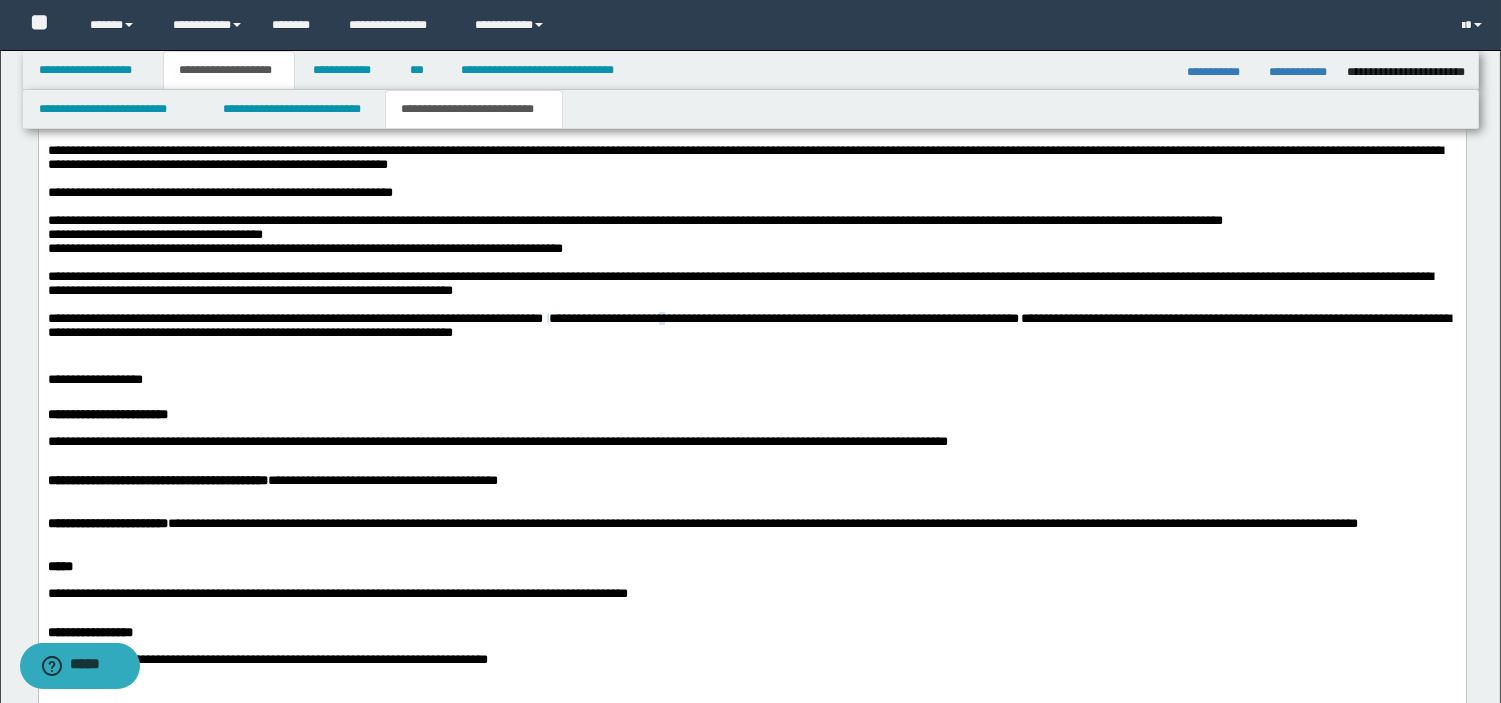 click on "**********" at bounding box center [751, 415] 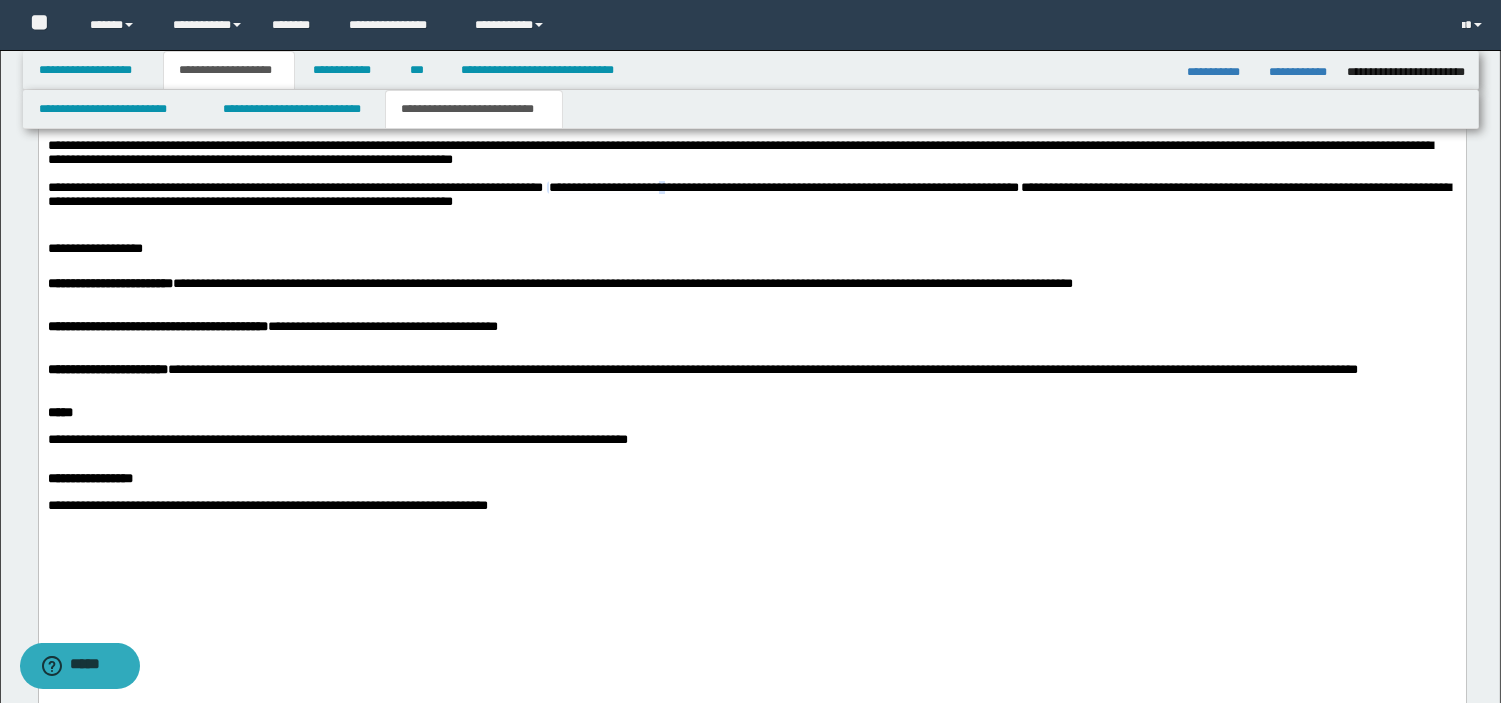 scroll, scrollTop: 1140, scrollLeft: 0, axis: vertical 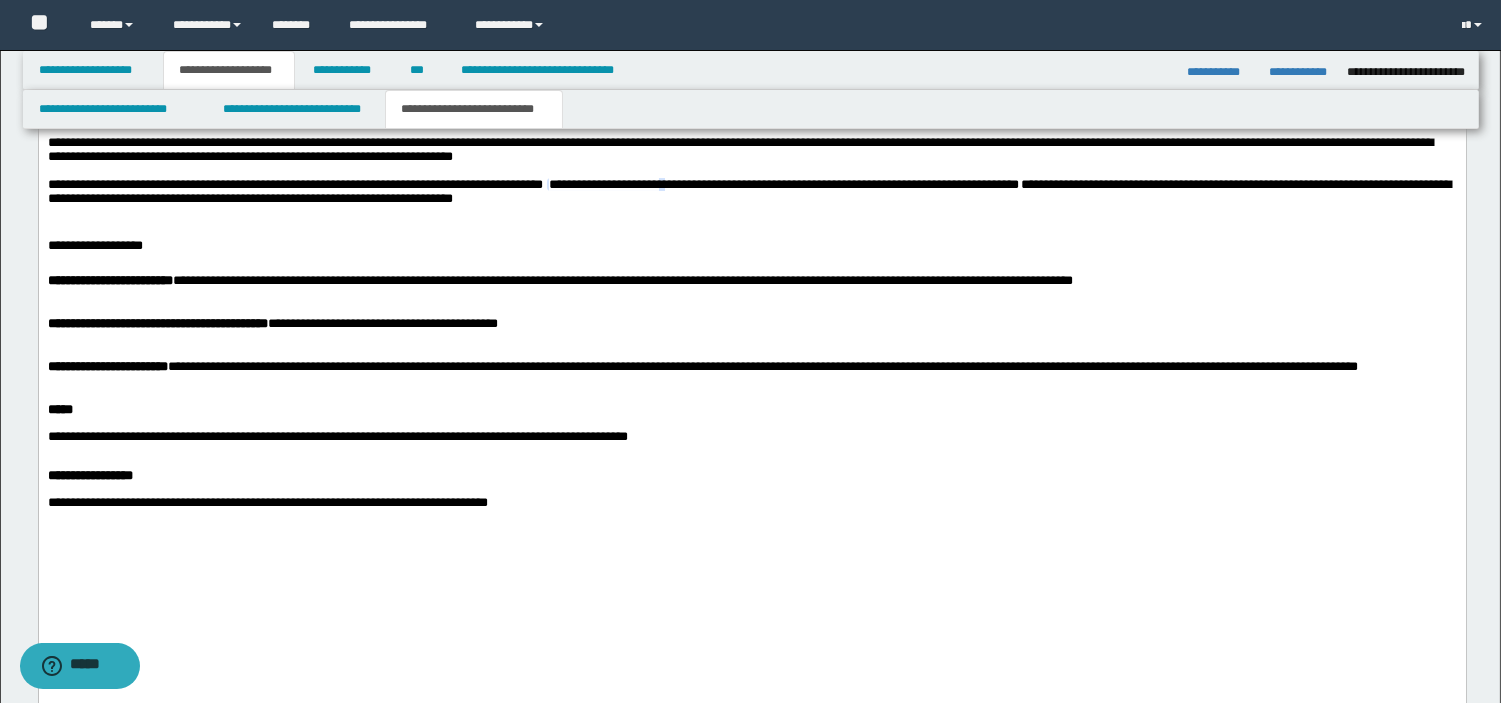click on "*****" at bounding box center (751, 411) 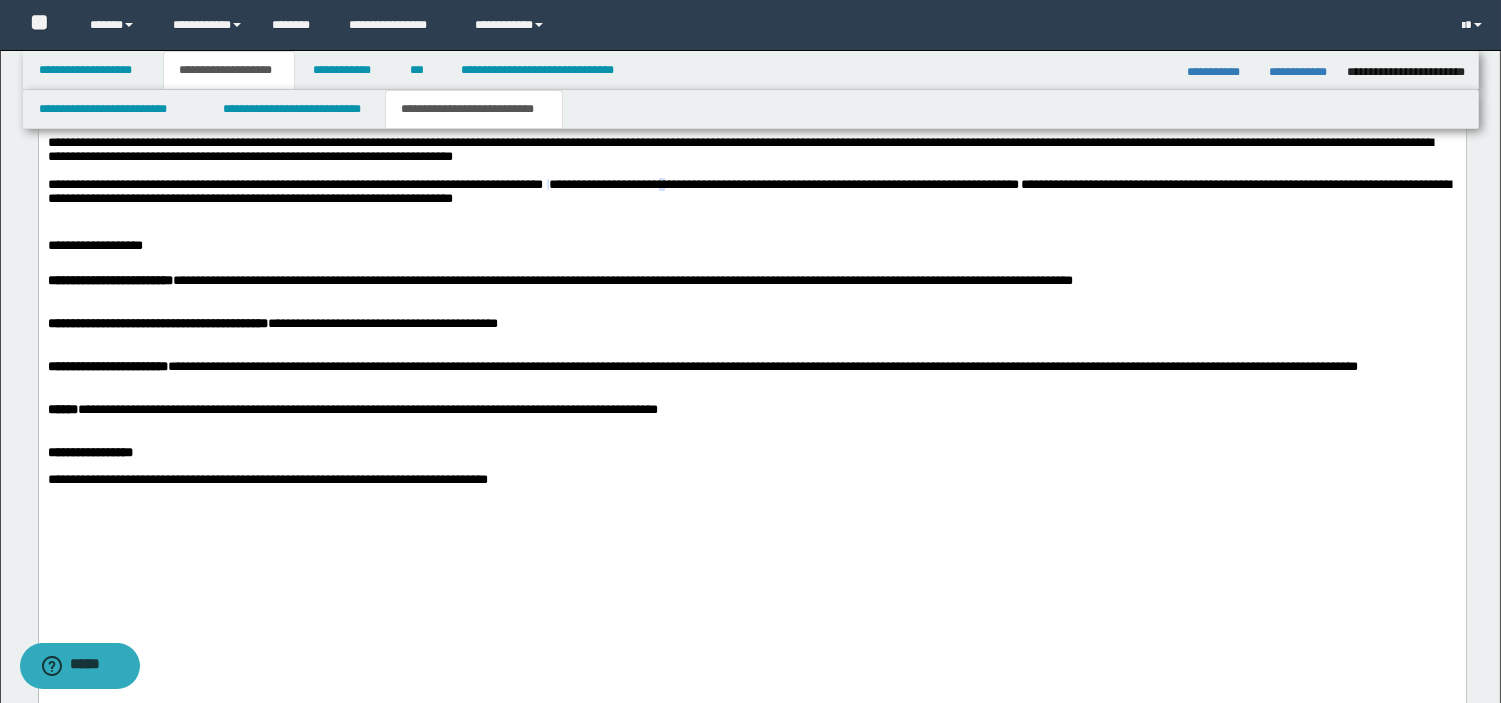 click on "**********" at bounding box center (751, 454) 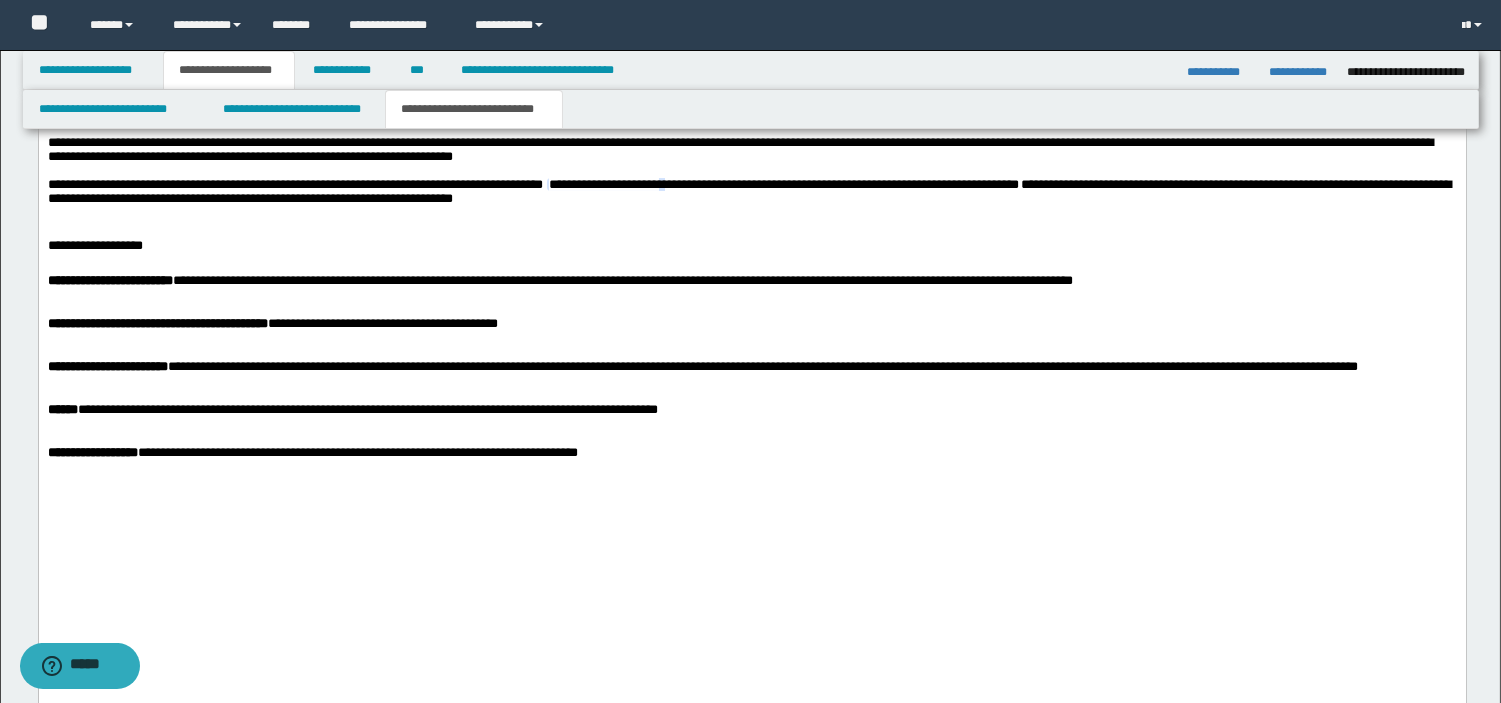 scroll, scrollTop: 1718, scrollLeft: 0, axis: vertical 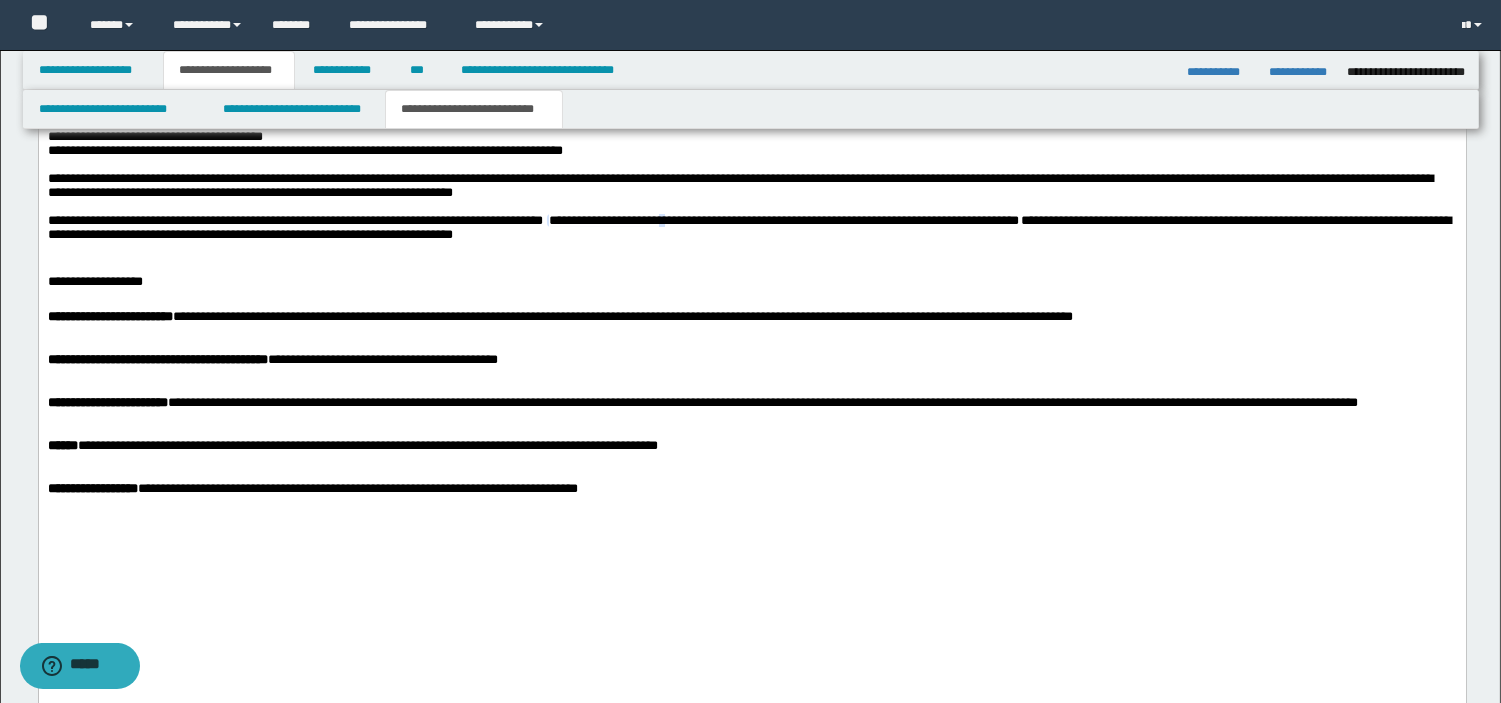 click on "**********" at bounding box center (751, 490) 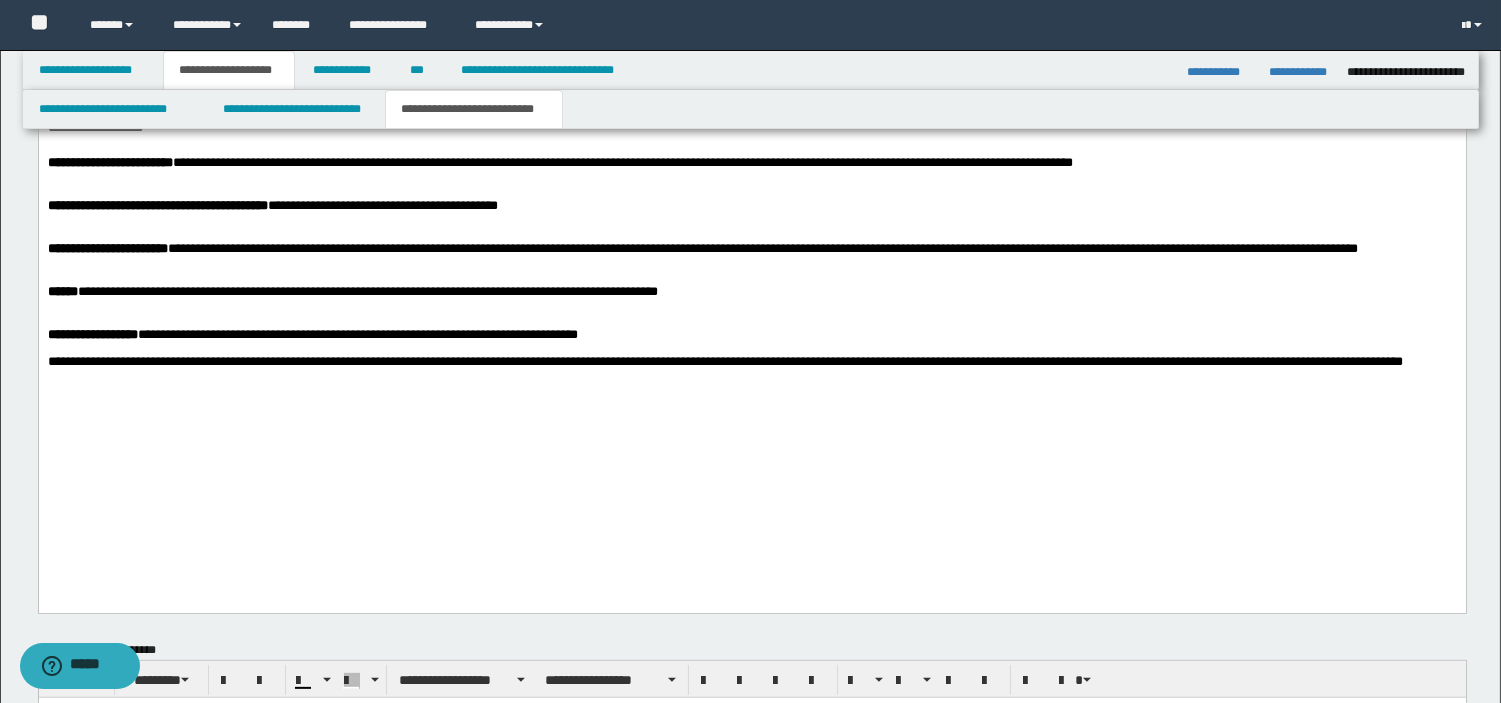 scroll, scrollTop: 1282, scrollLeft: 0, axis: vertical 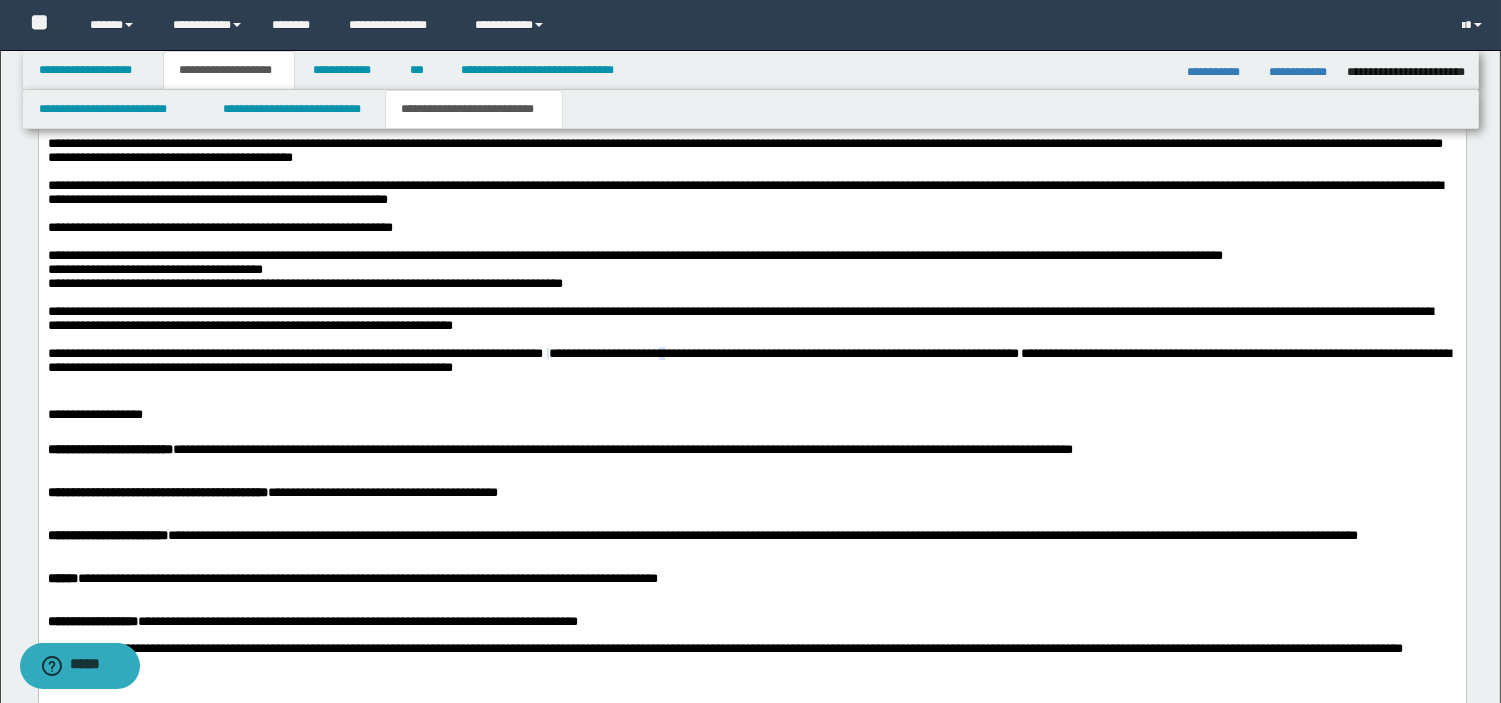 click on "**********" at bounding box center (167, 310) 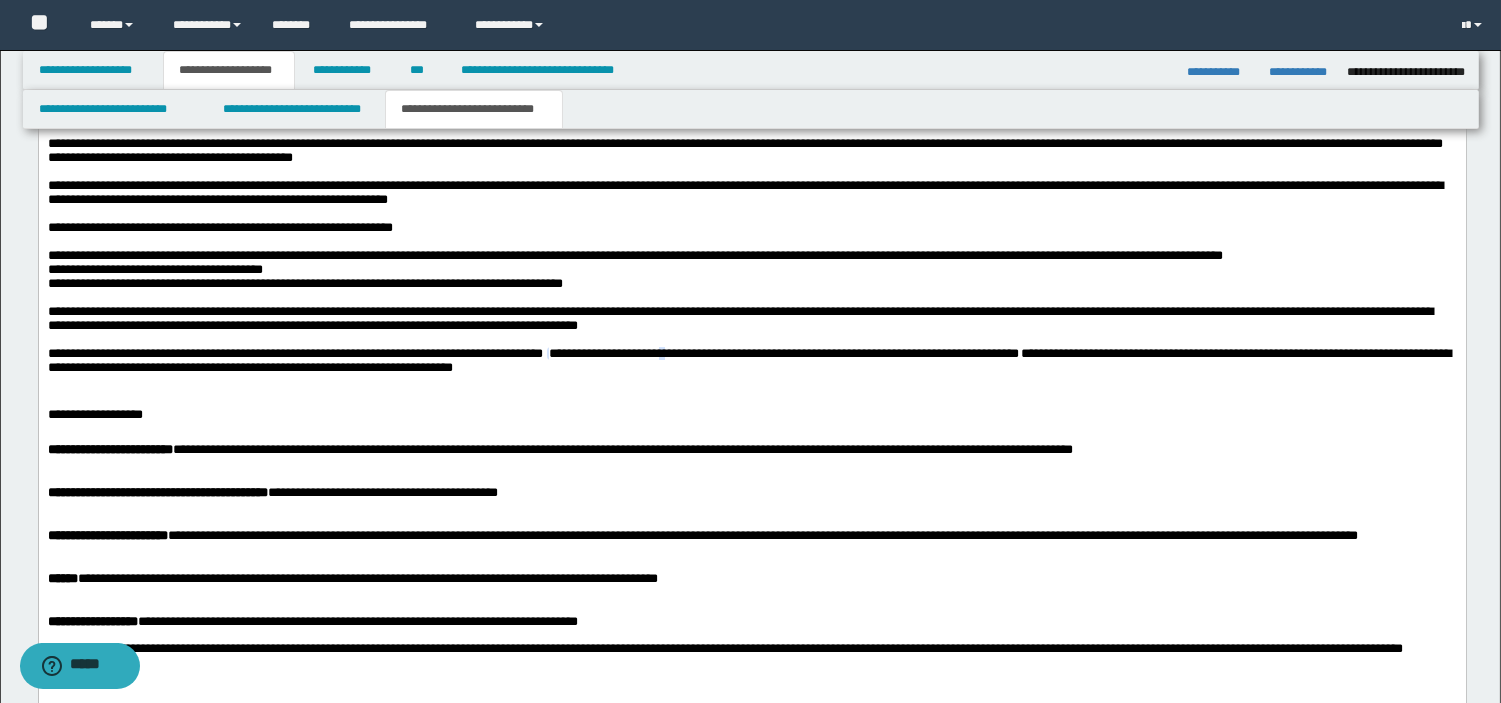 scroll, scrollTop: 1585, scrollLeft: 0, axis: vertical 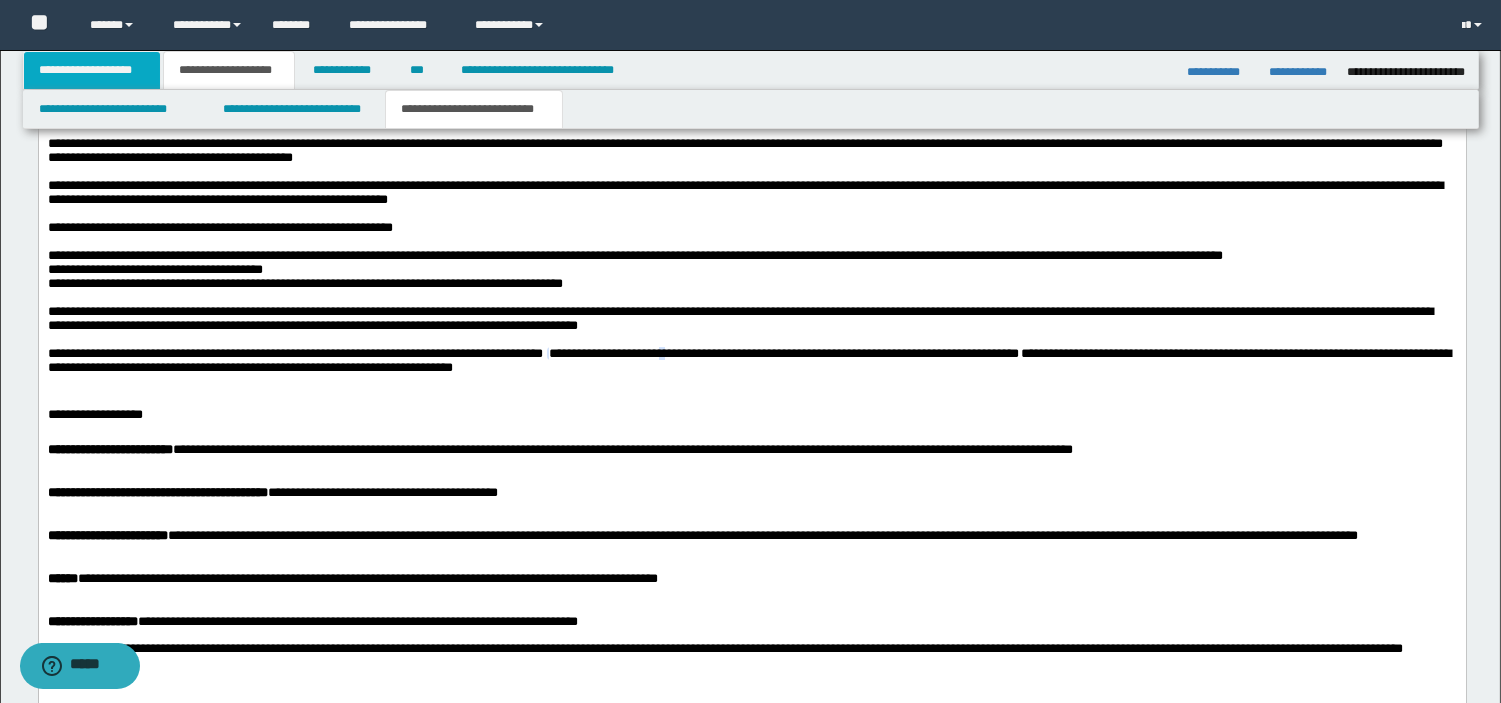click on "**********" at bounding box center (92, 70) 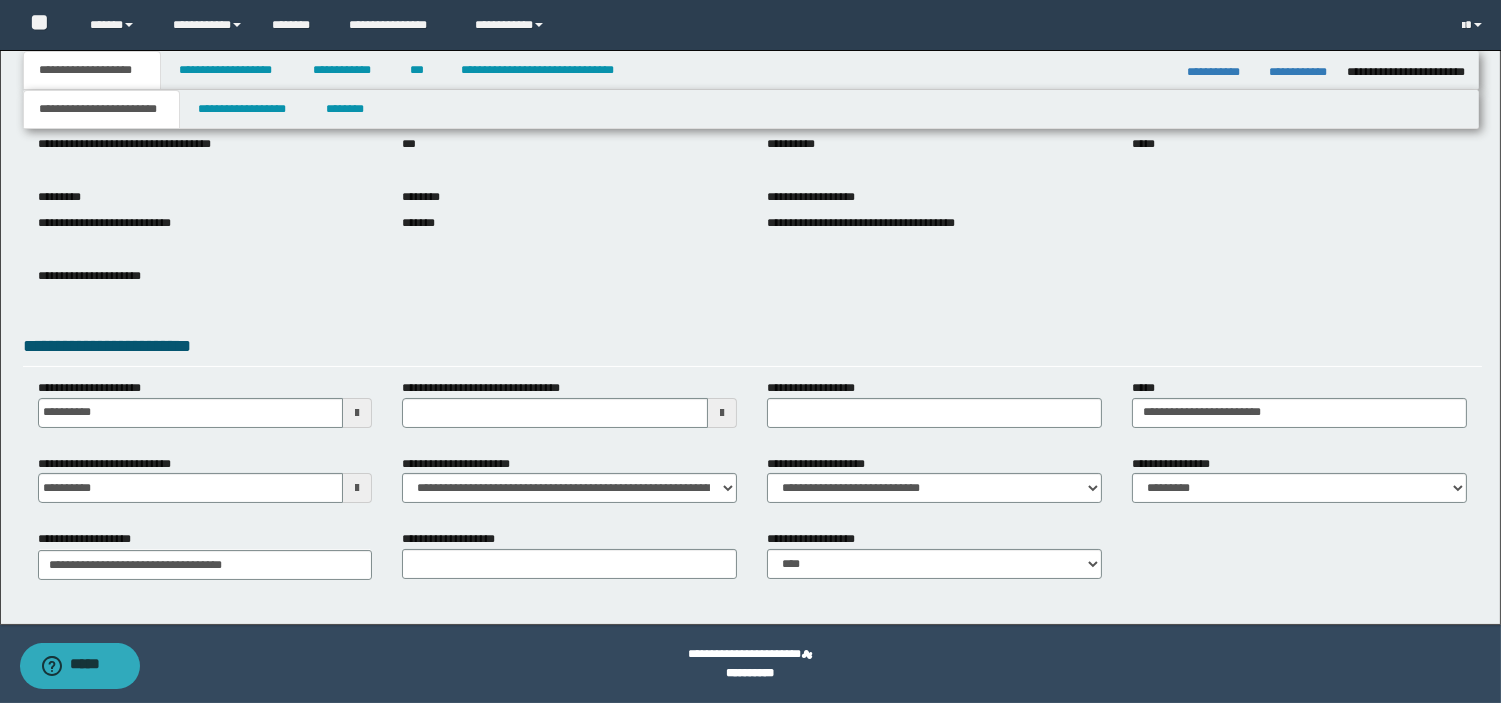 scroll, scrollTop: 181, scrollLeft: 0, axis: vertical 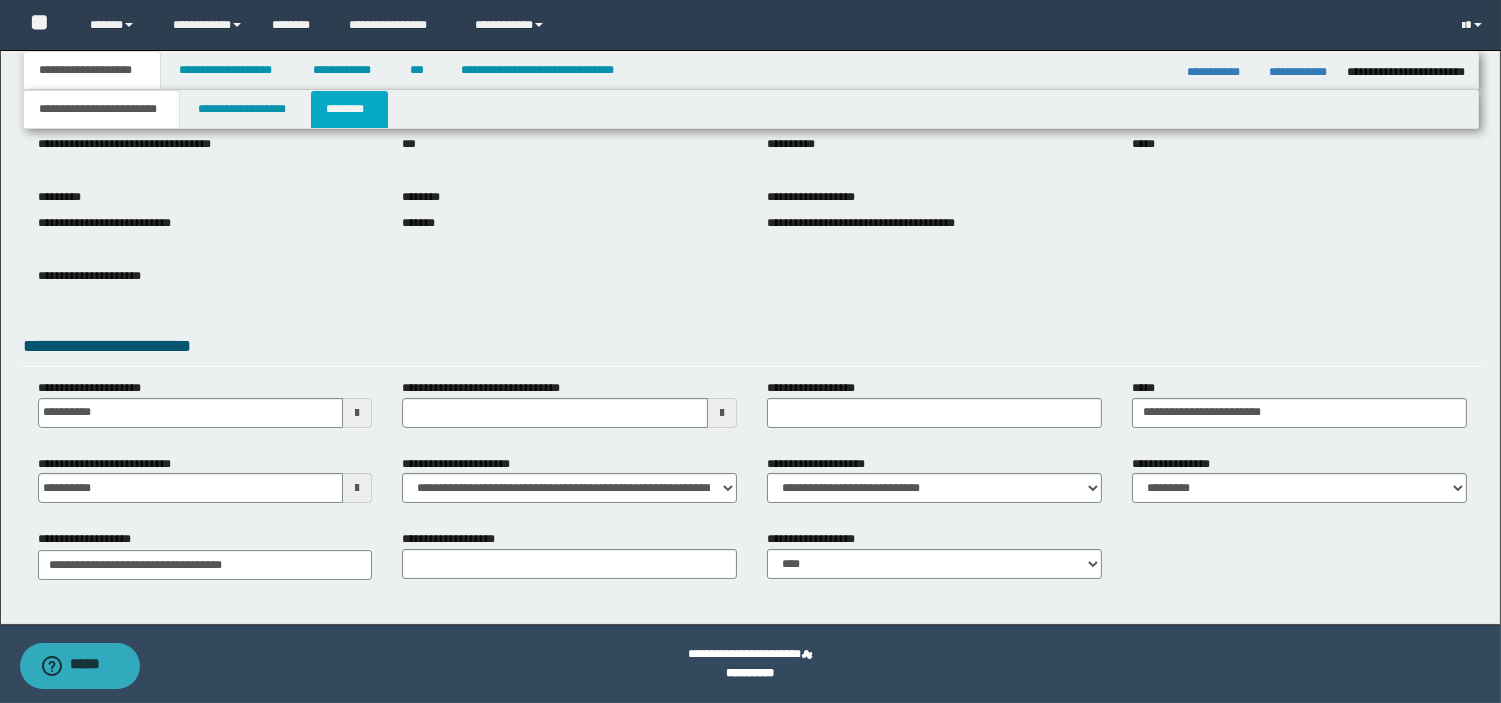 click on "********" at bounding box center (349, 109) 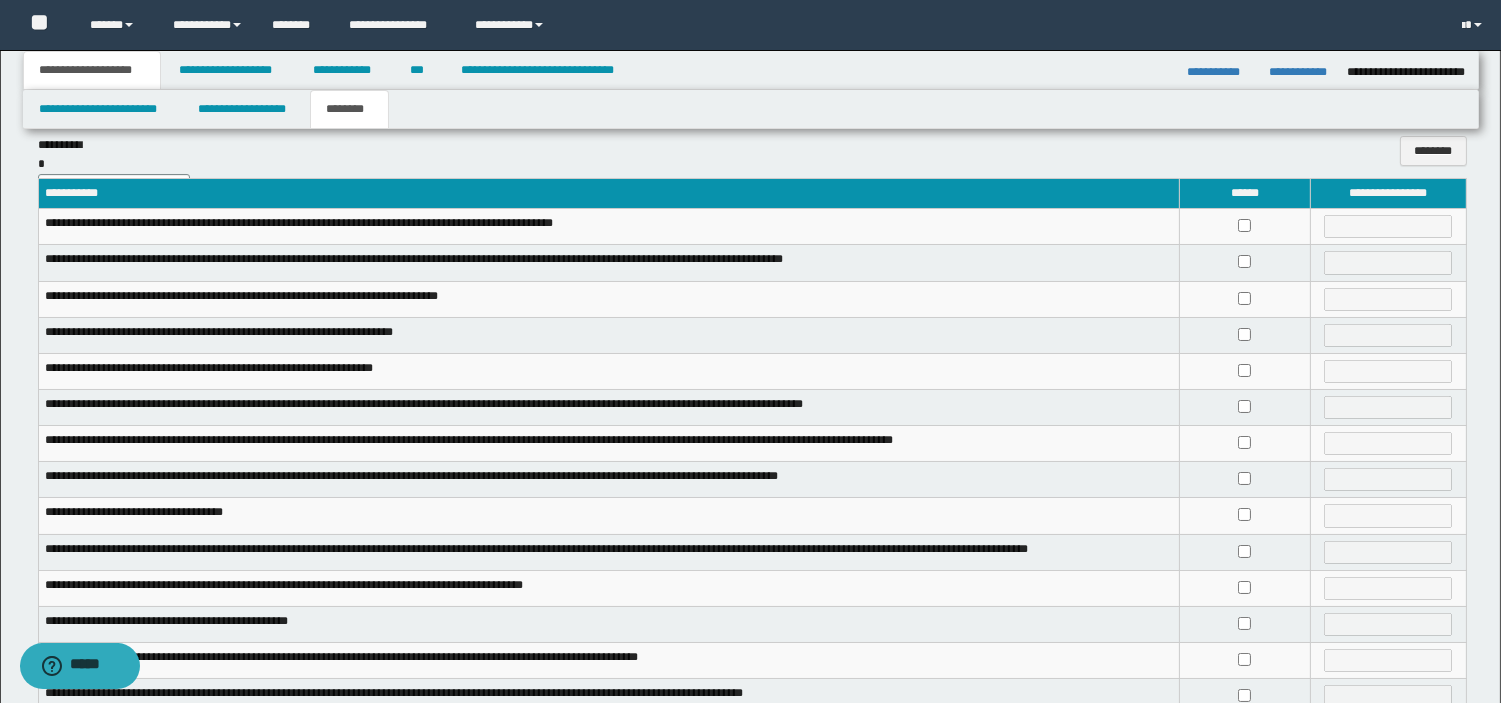 scroll, scrollTop: 44, scrollLeft: 0, axis: vertical 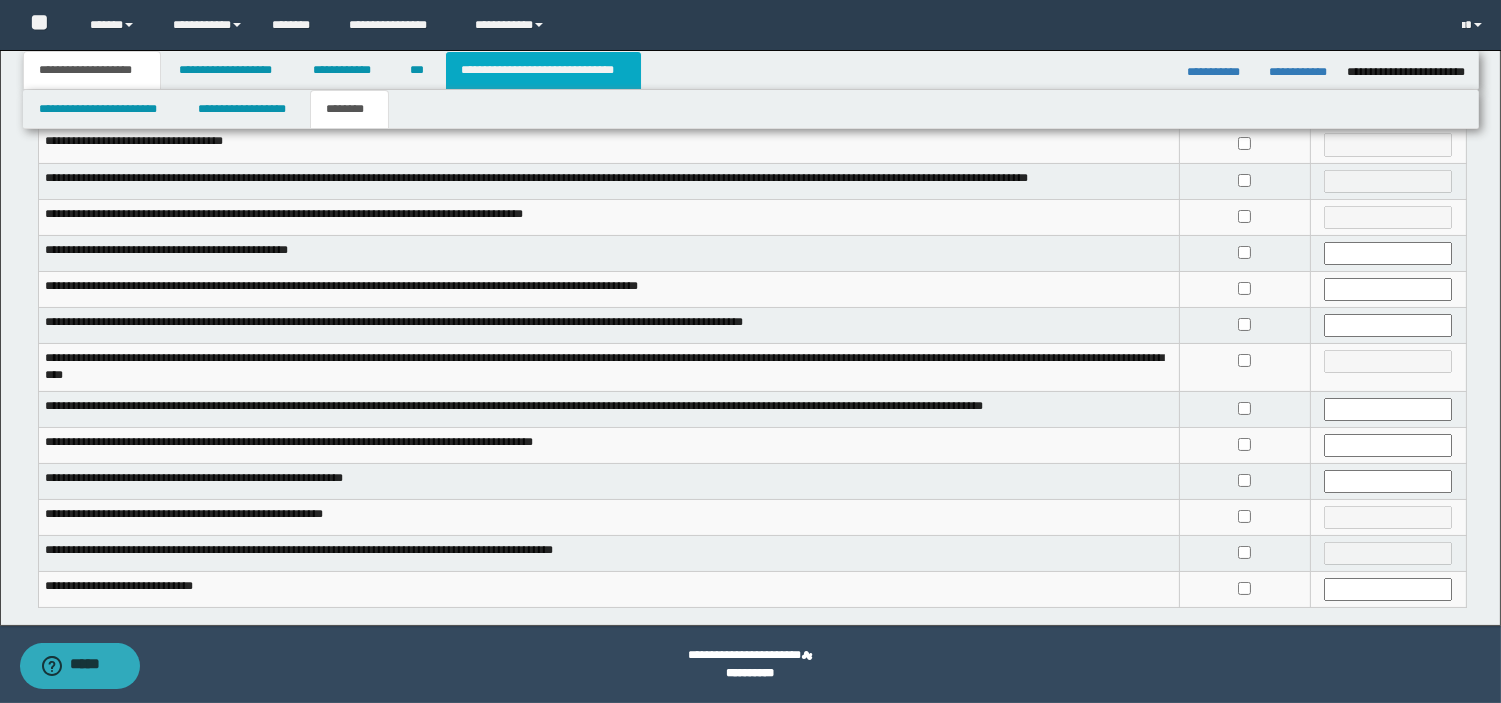 click on "**********" at bounding box center (543, 70) 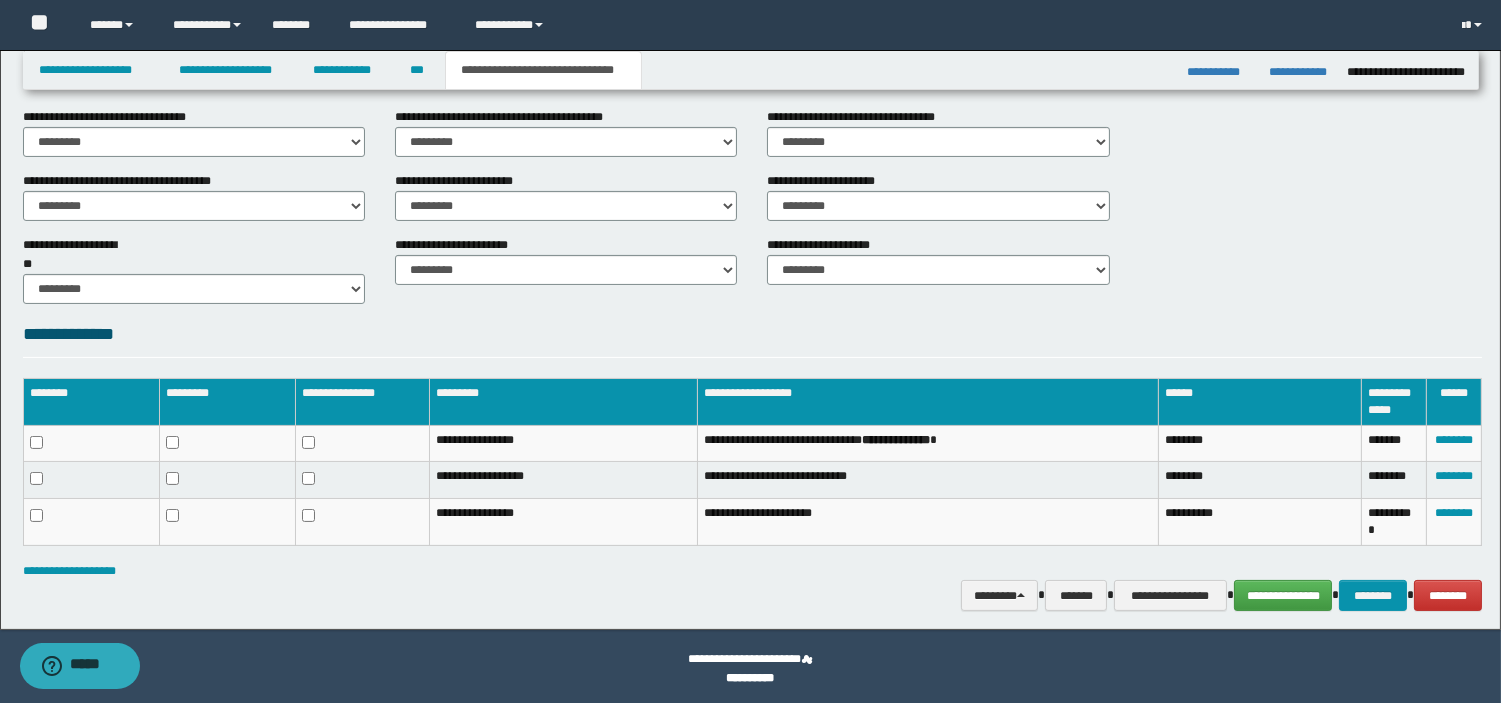 scroll, scrollTop: 745, scrollLeft: 0, axis: vertical 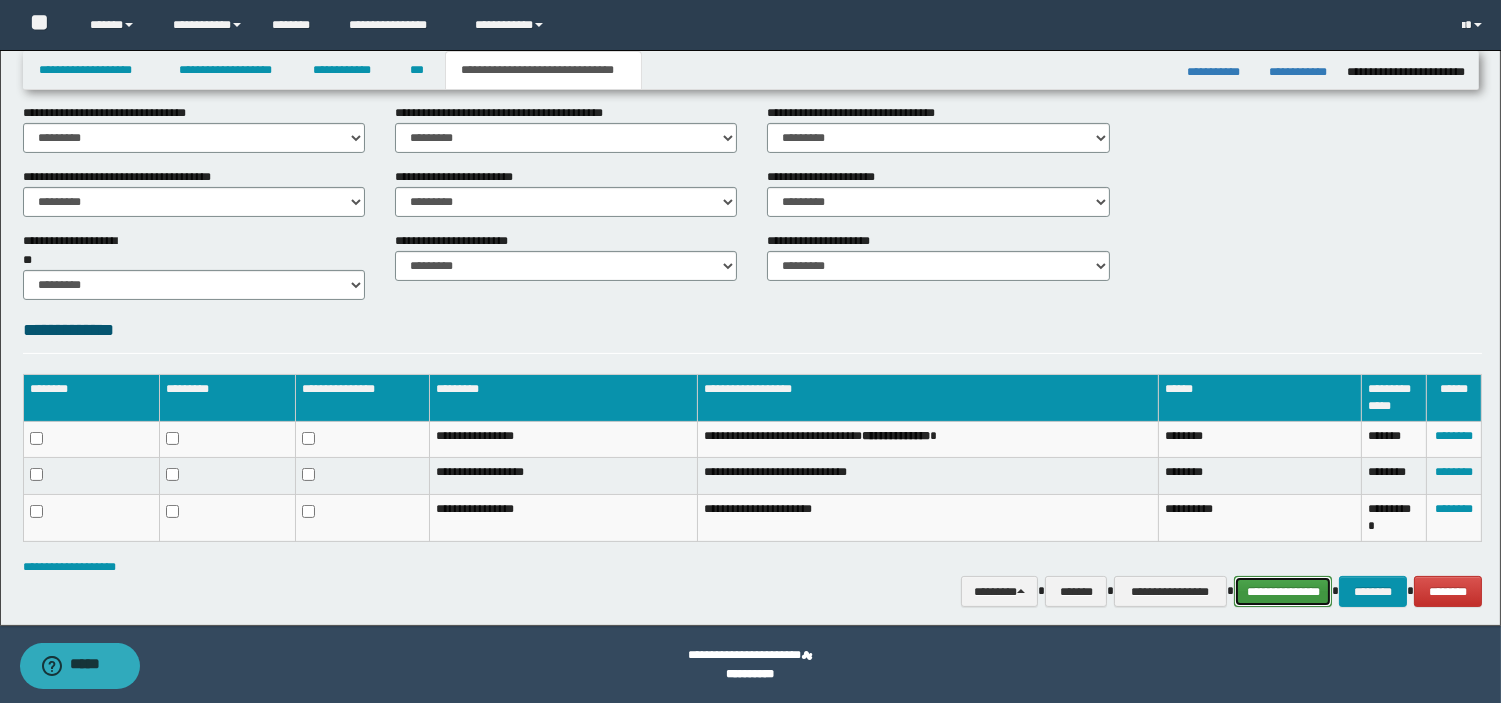 click on "**********" at bounding box center [1283, 591] 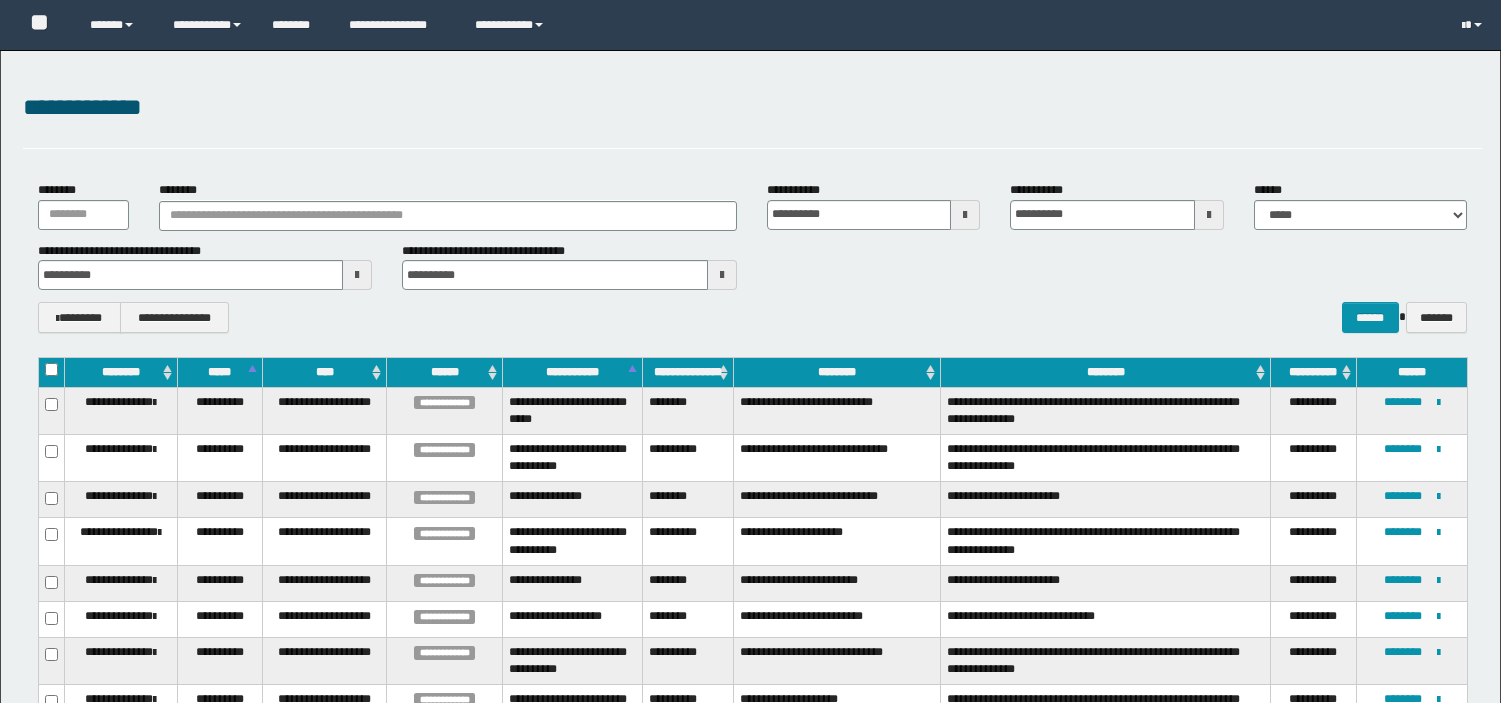 scroll, scrollTop: 0, scrollLeft: 0, axis: both 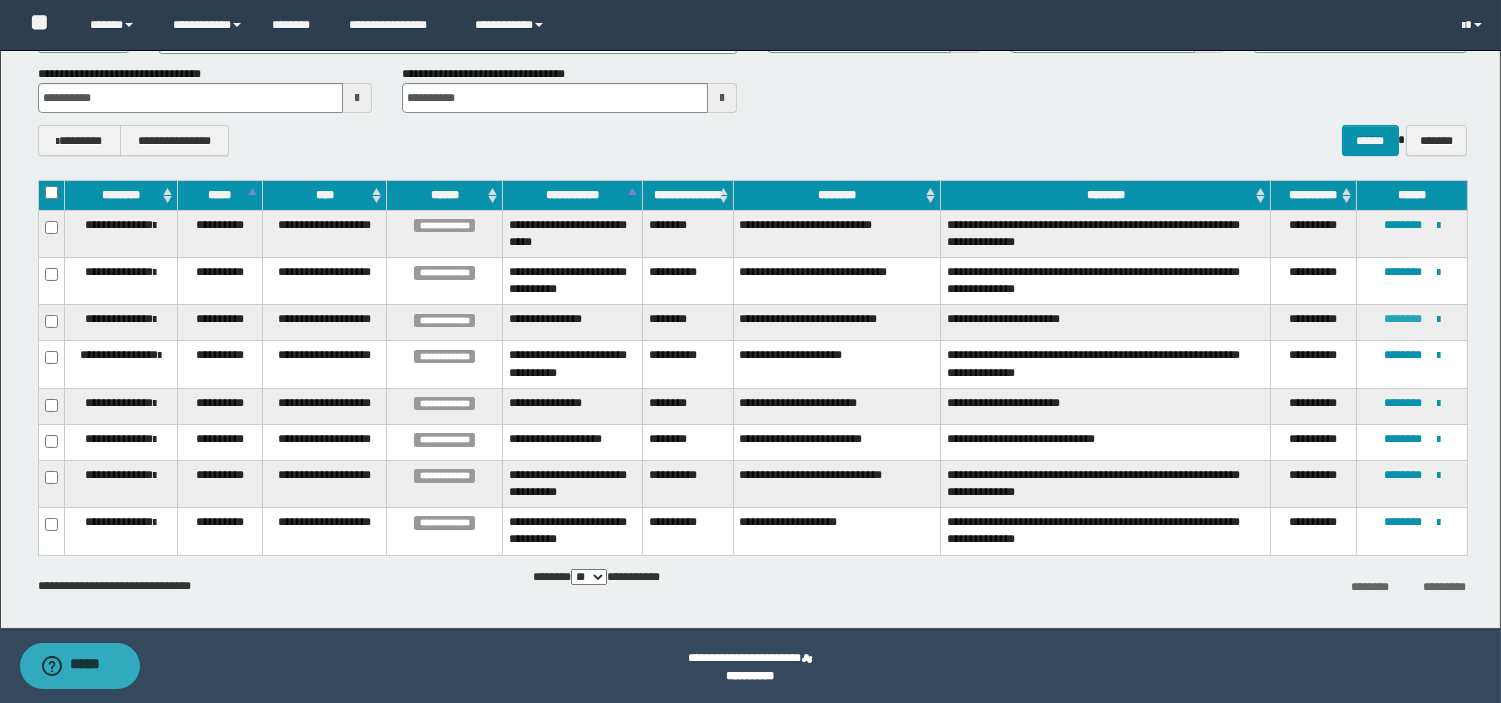 click on "********" at bounding box center [1403, 319] 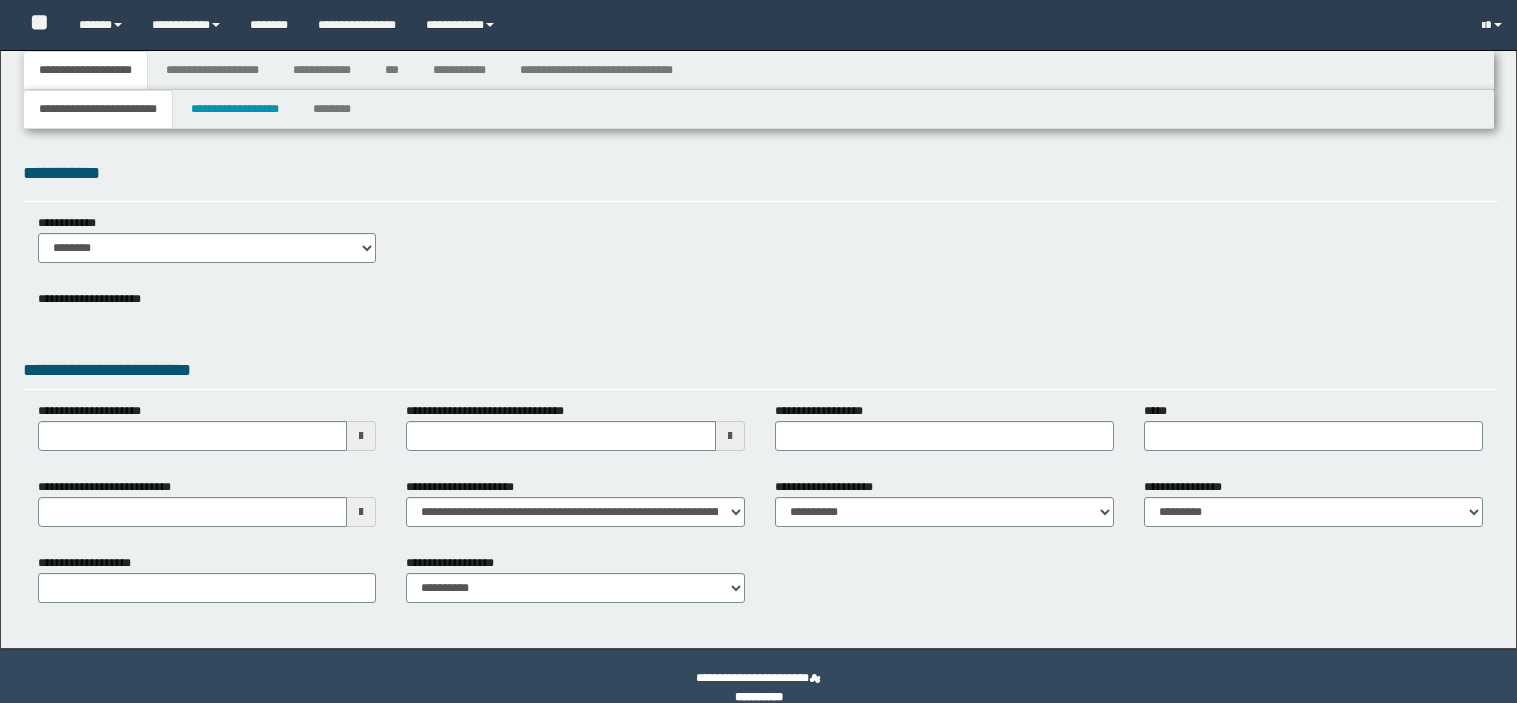 type 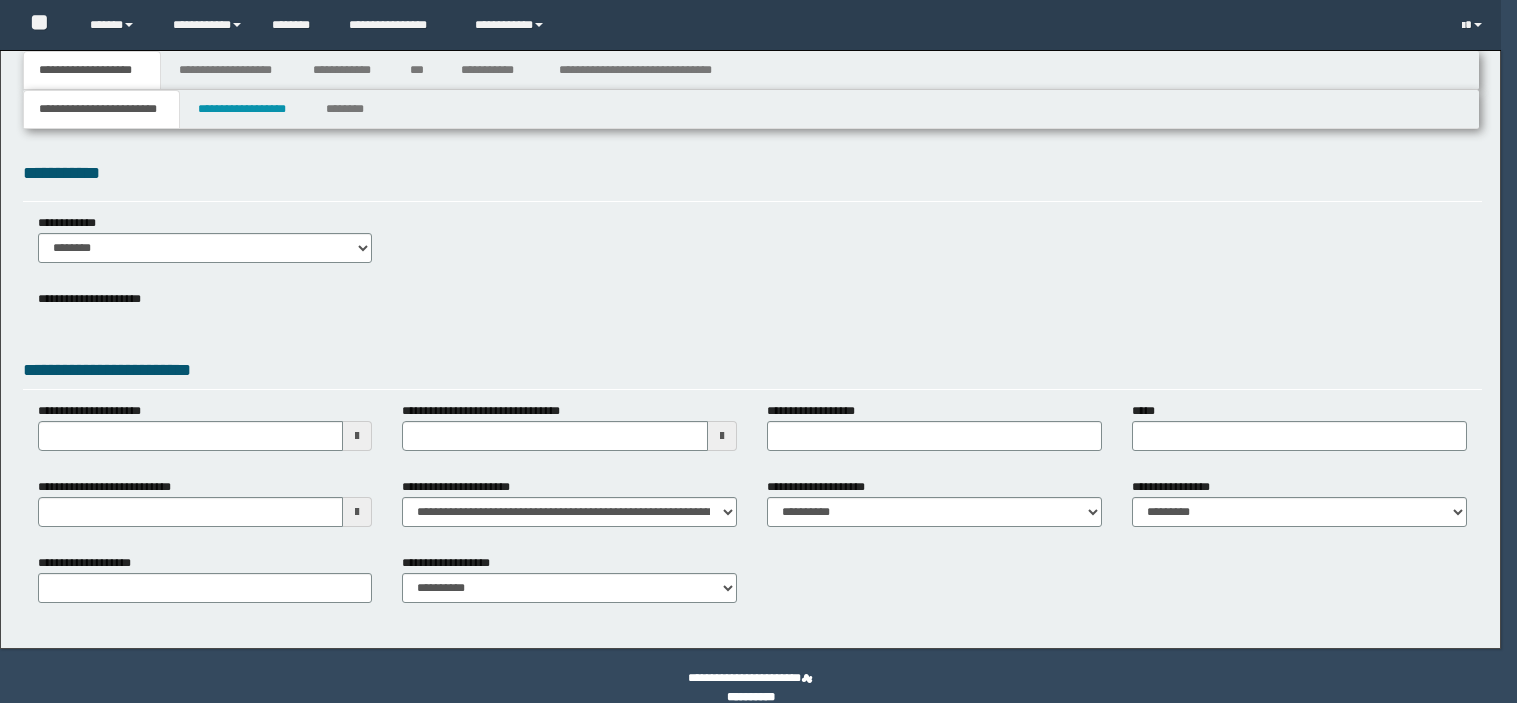 scroll, scrollTop: 0, scrollLeft: 0, axis: both 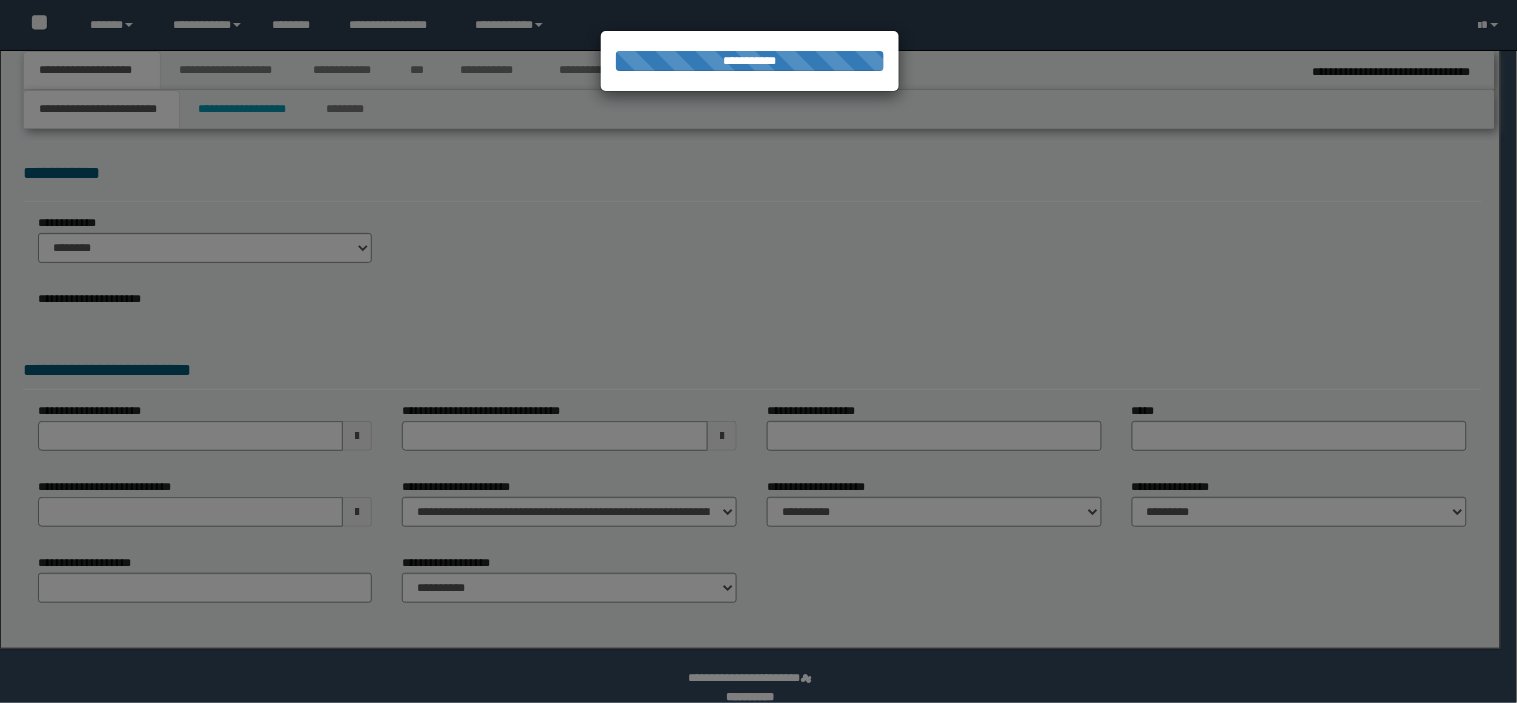 type on "**********" 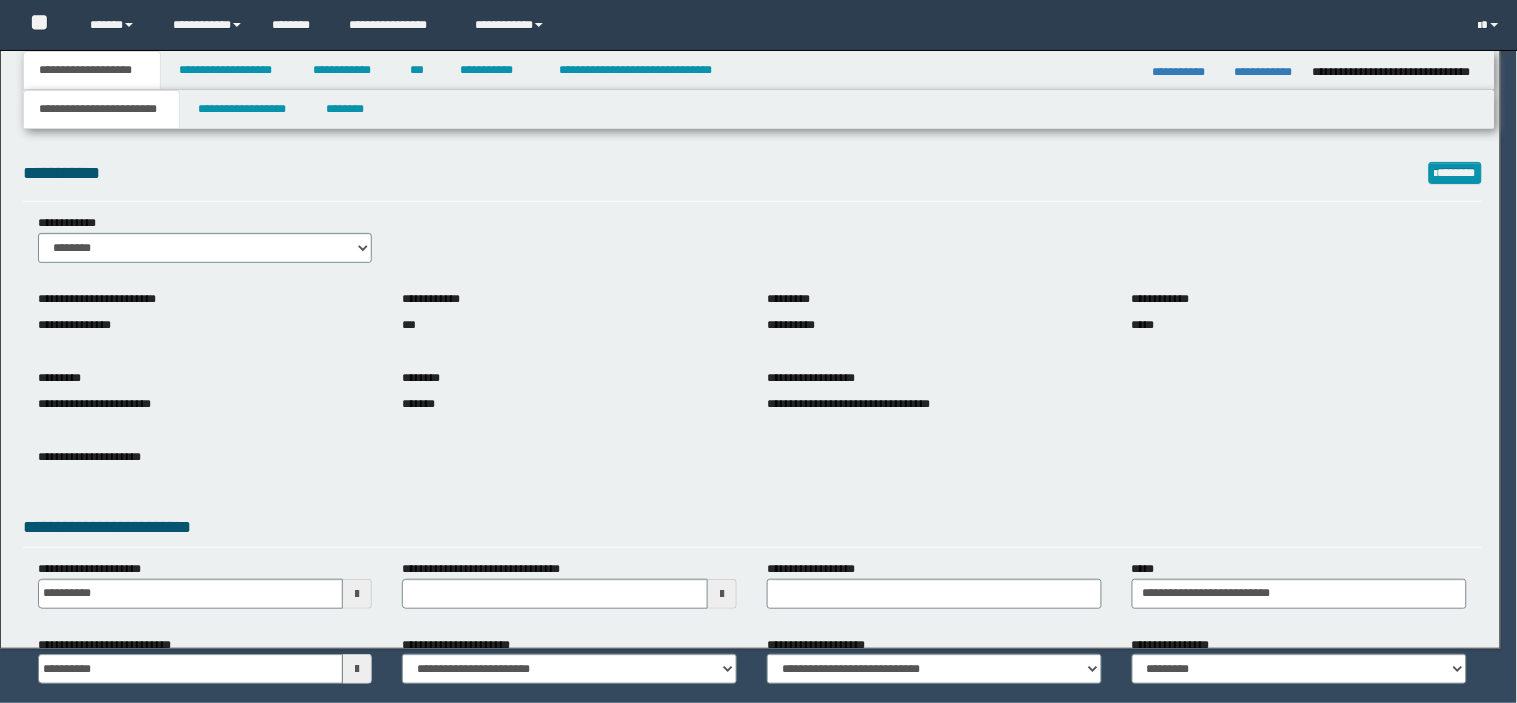 scroll, scrollTop: 0, scrollLeft: 0, axis: both 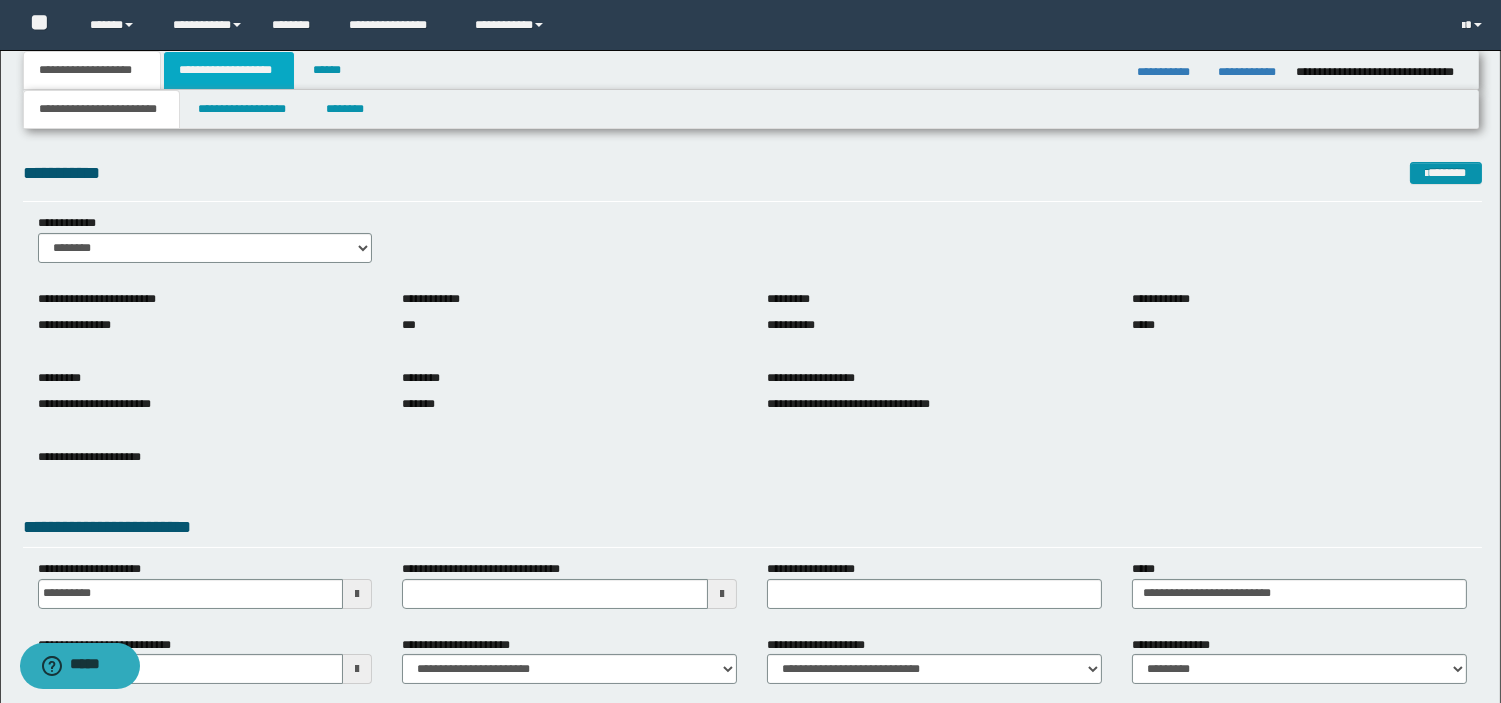 click on "**********" at bounding box center [229, 70] 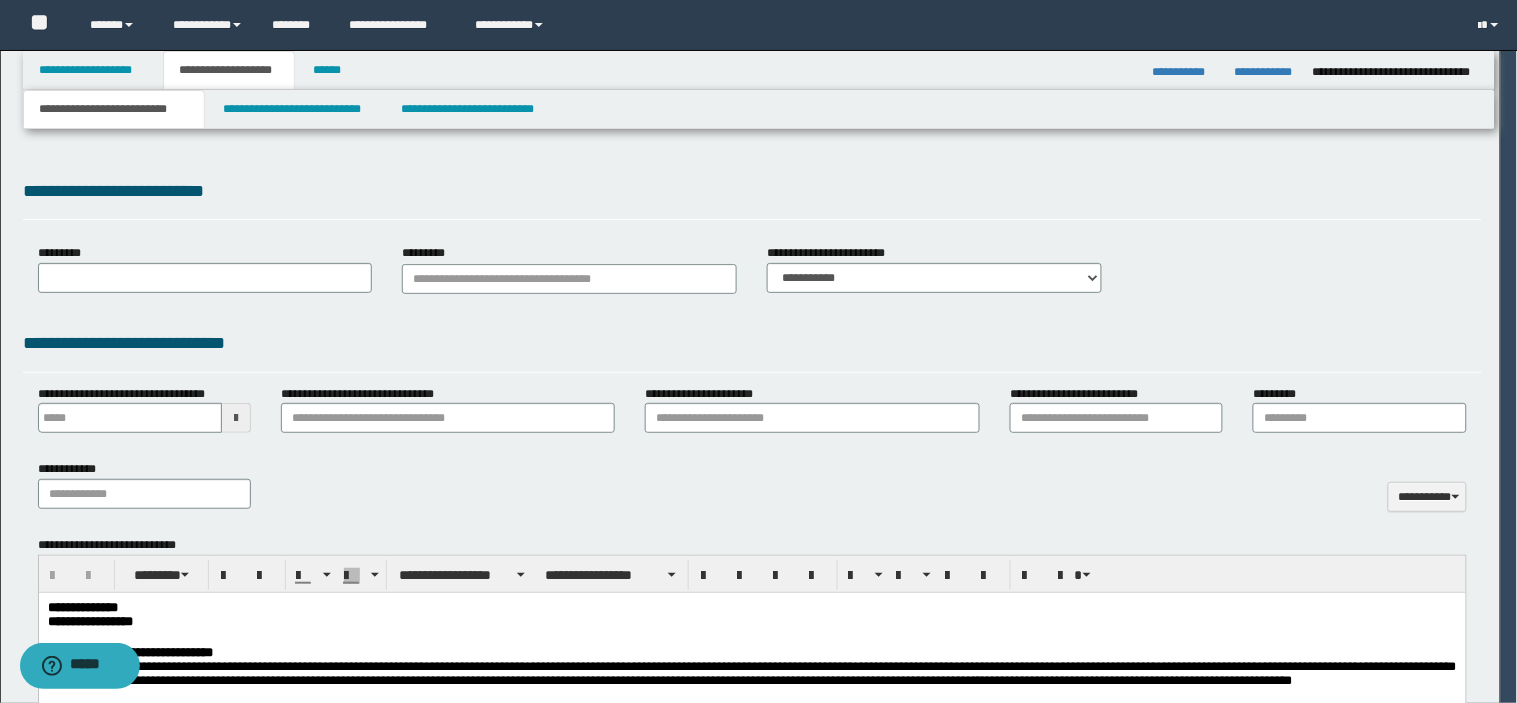 scroll, scrollTop: 0, scrollLeft: 0, axis: both 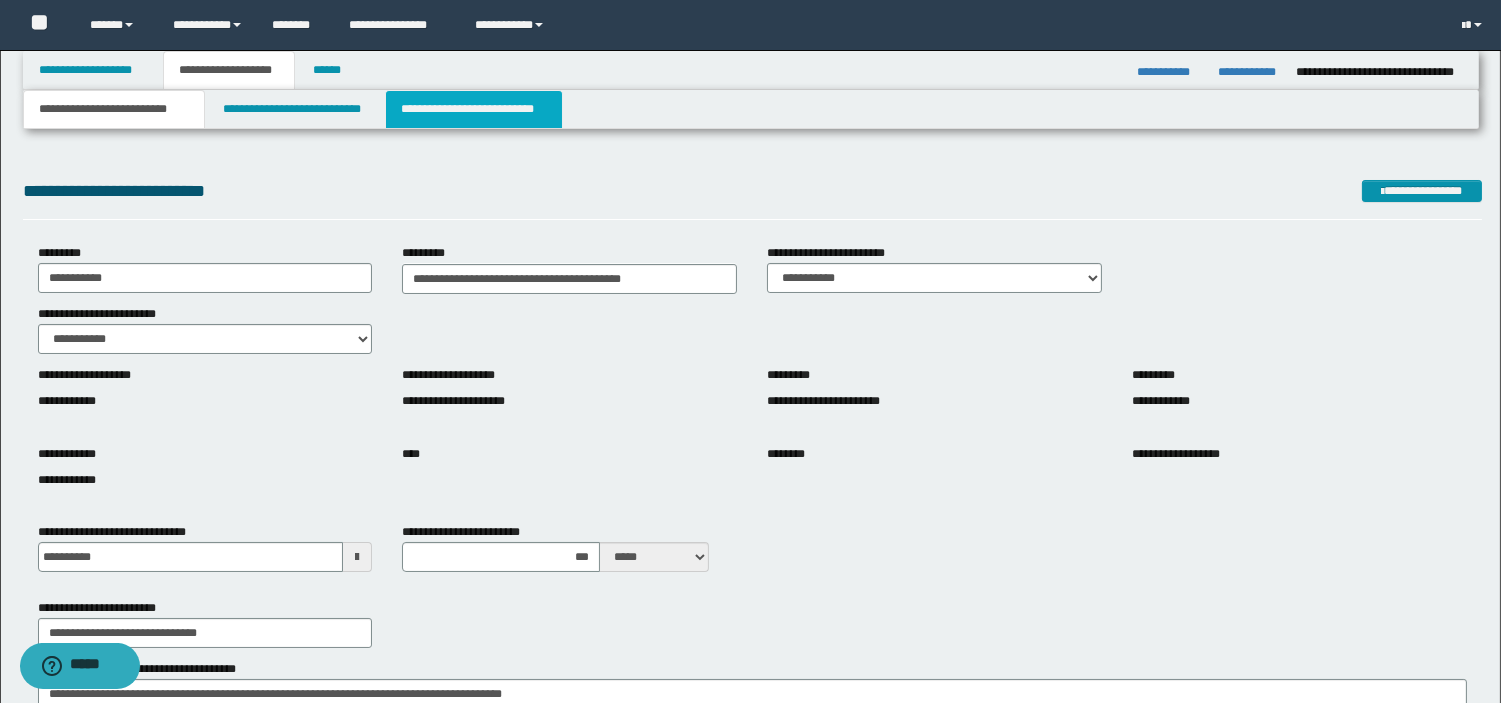 click on "**********" at bounding box center (474, 109) 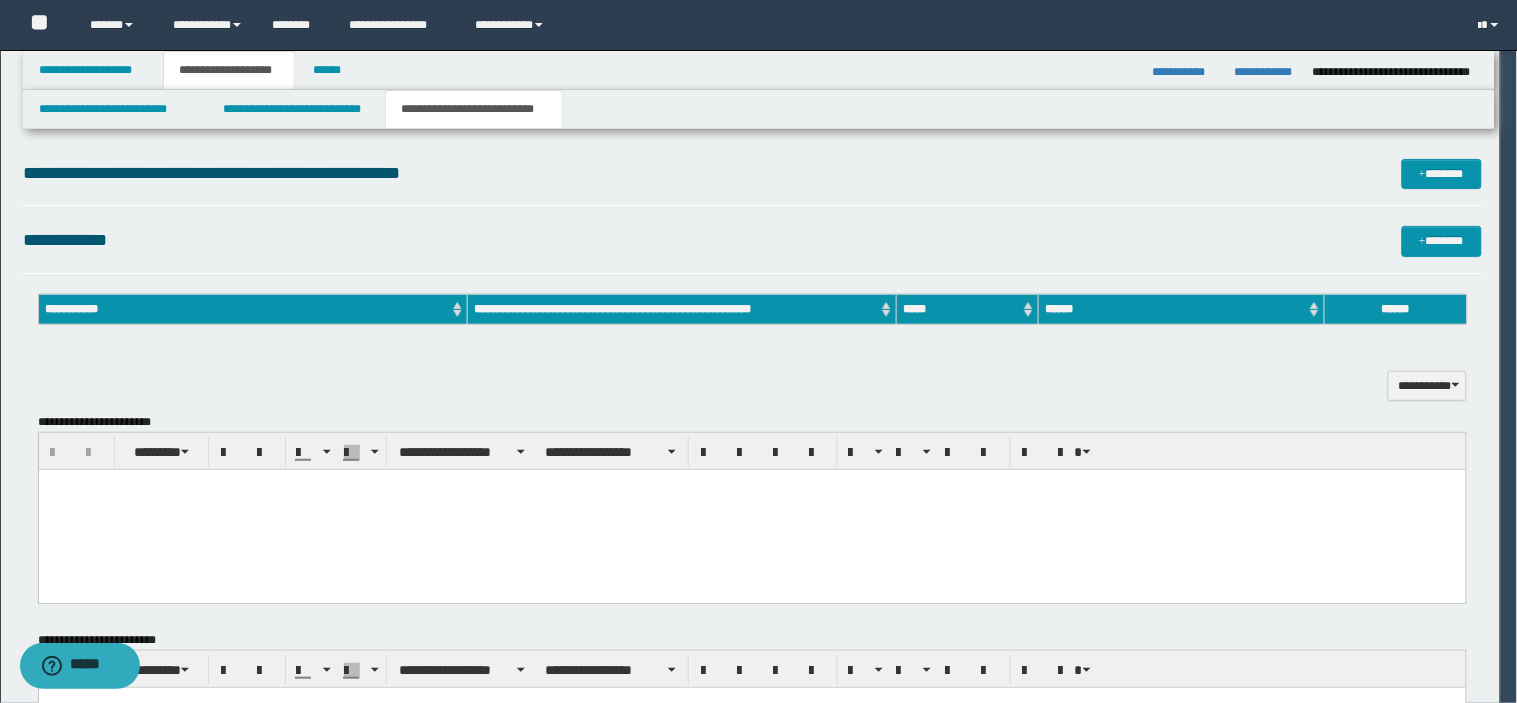 scroll, scrollTop: 0, scrollLeft: 0, axis: both 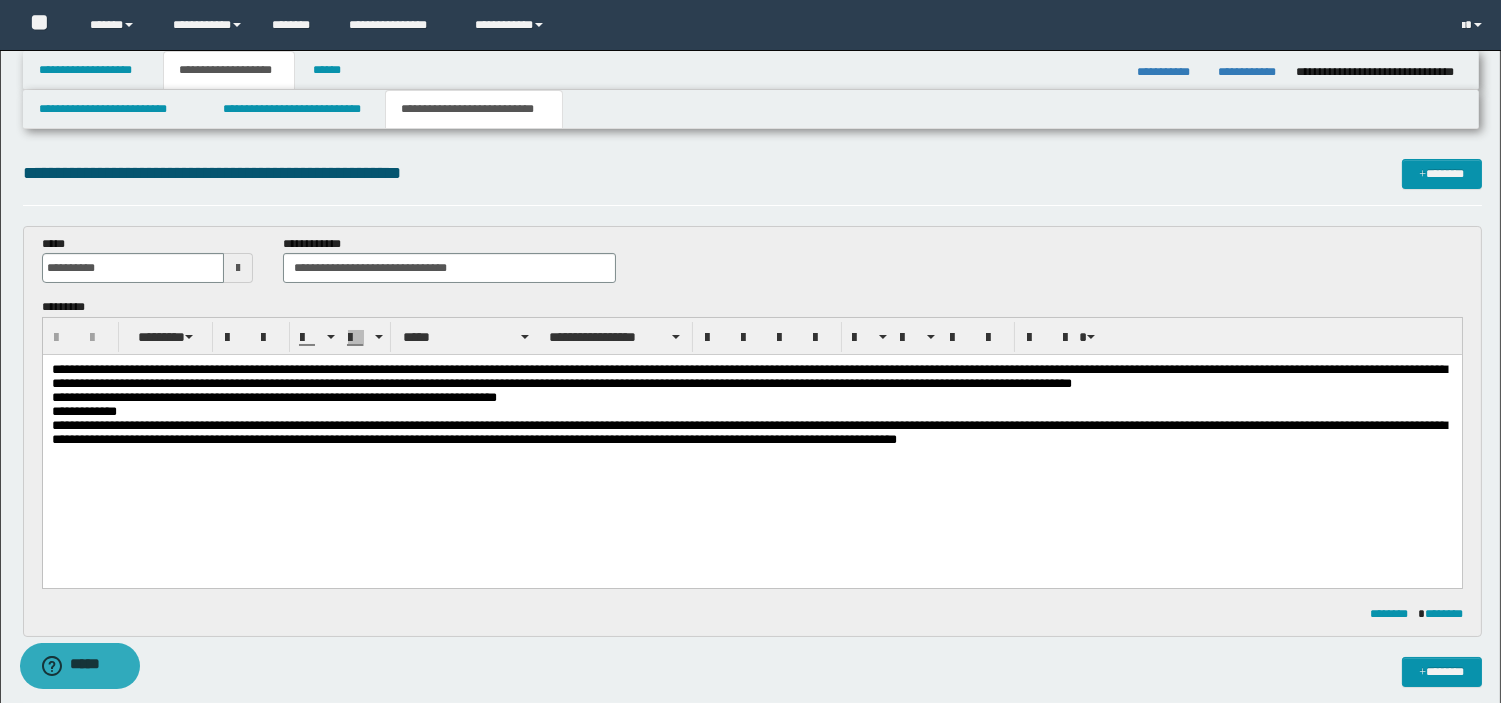 click on "**********" at bounding box center (273, 397) 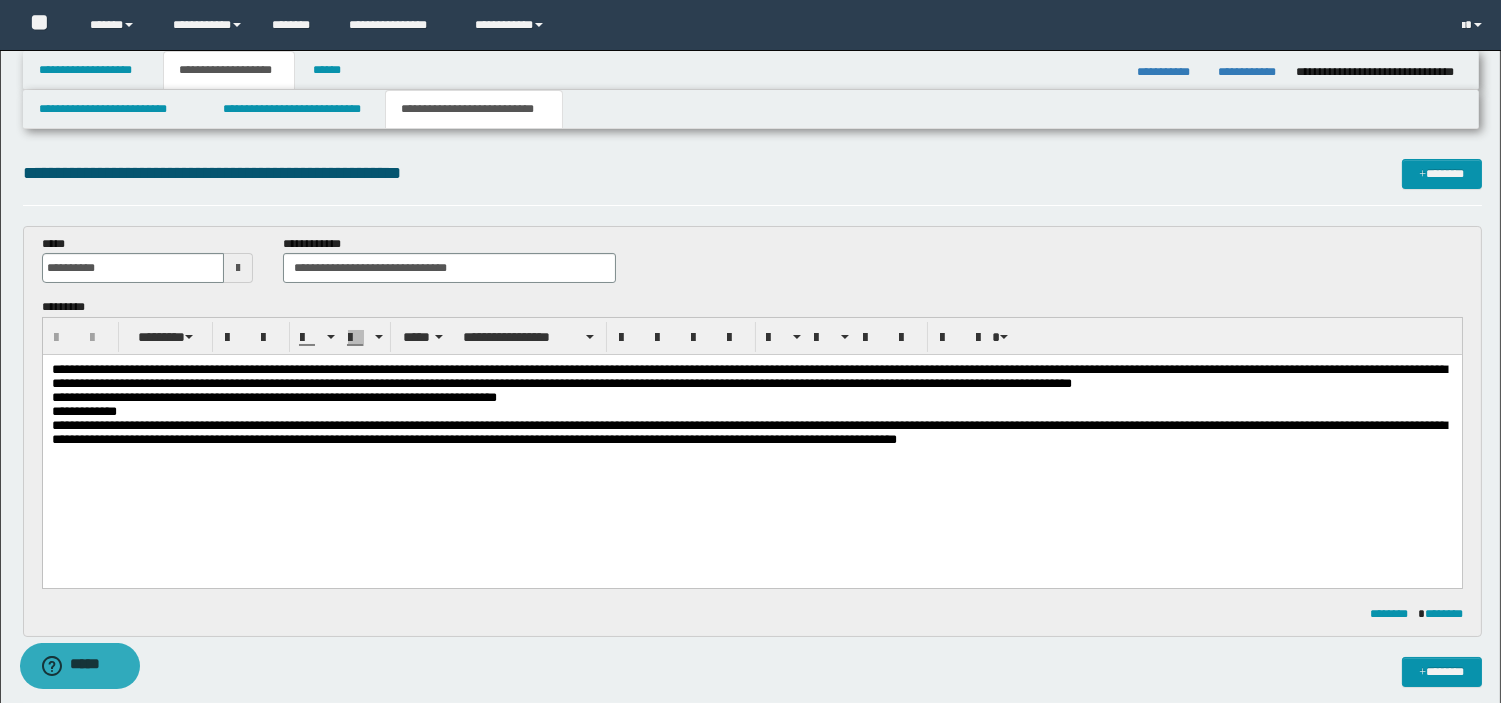type 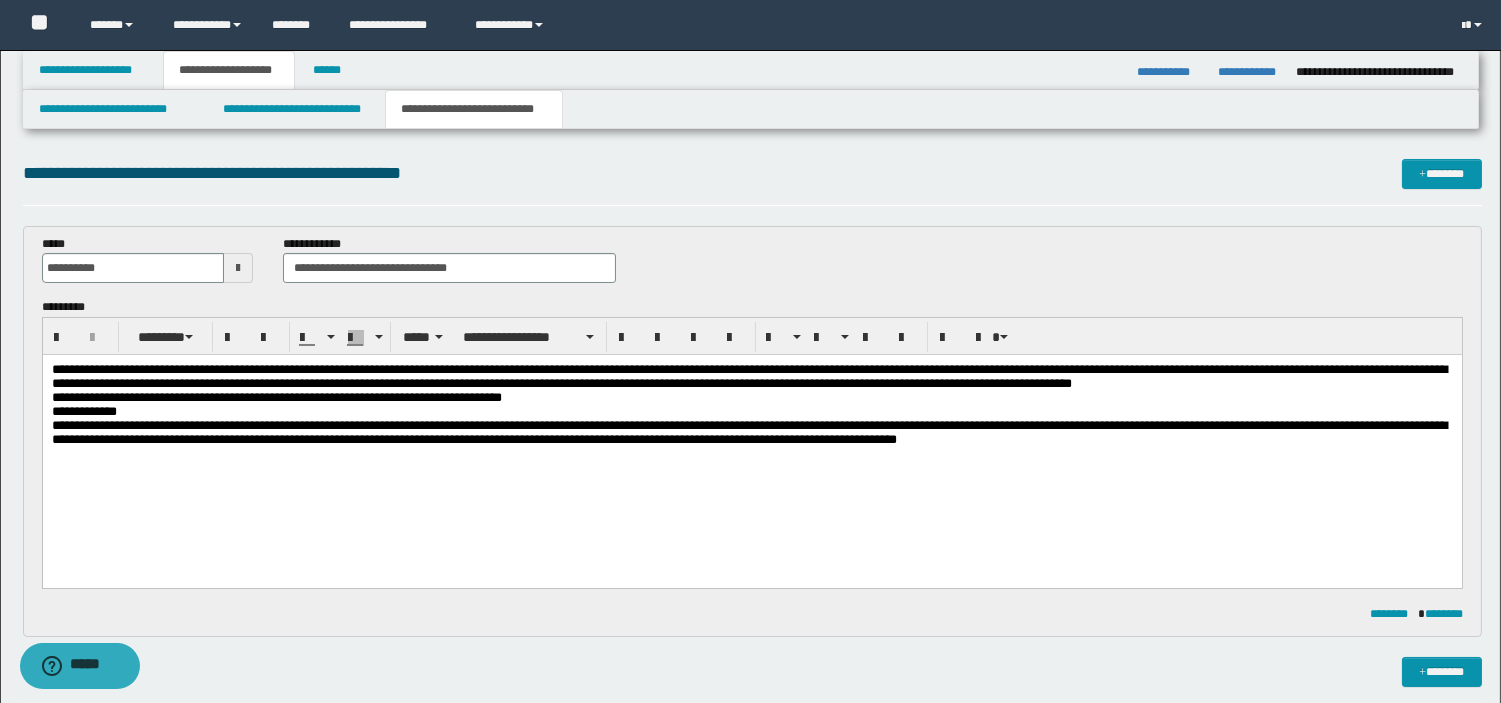 click on "**********" at bounding box center [748, 432] 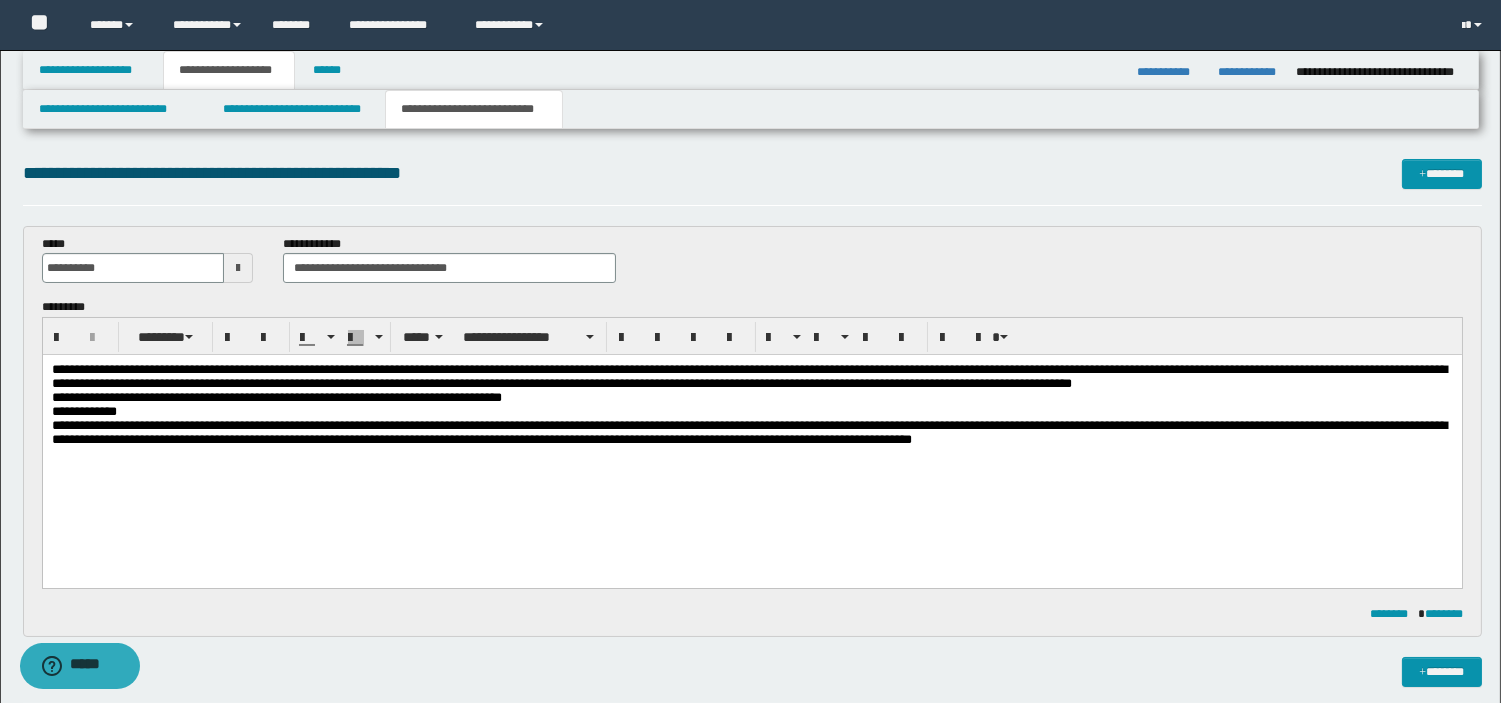 click on "**********" at bounding box center (748, 432) 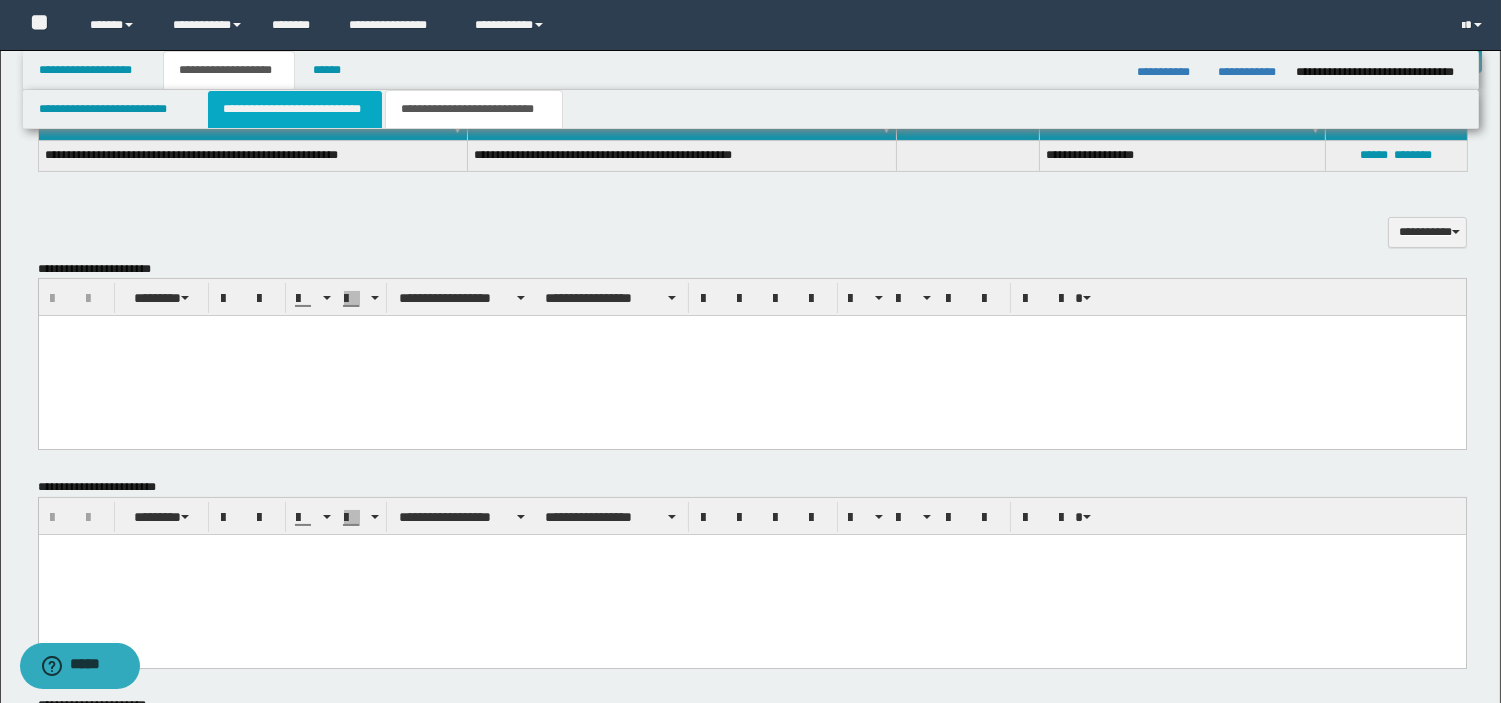 click on "**********" at bounding box center [295, 109] 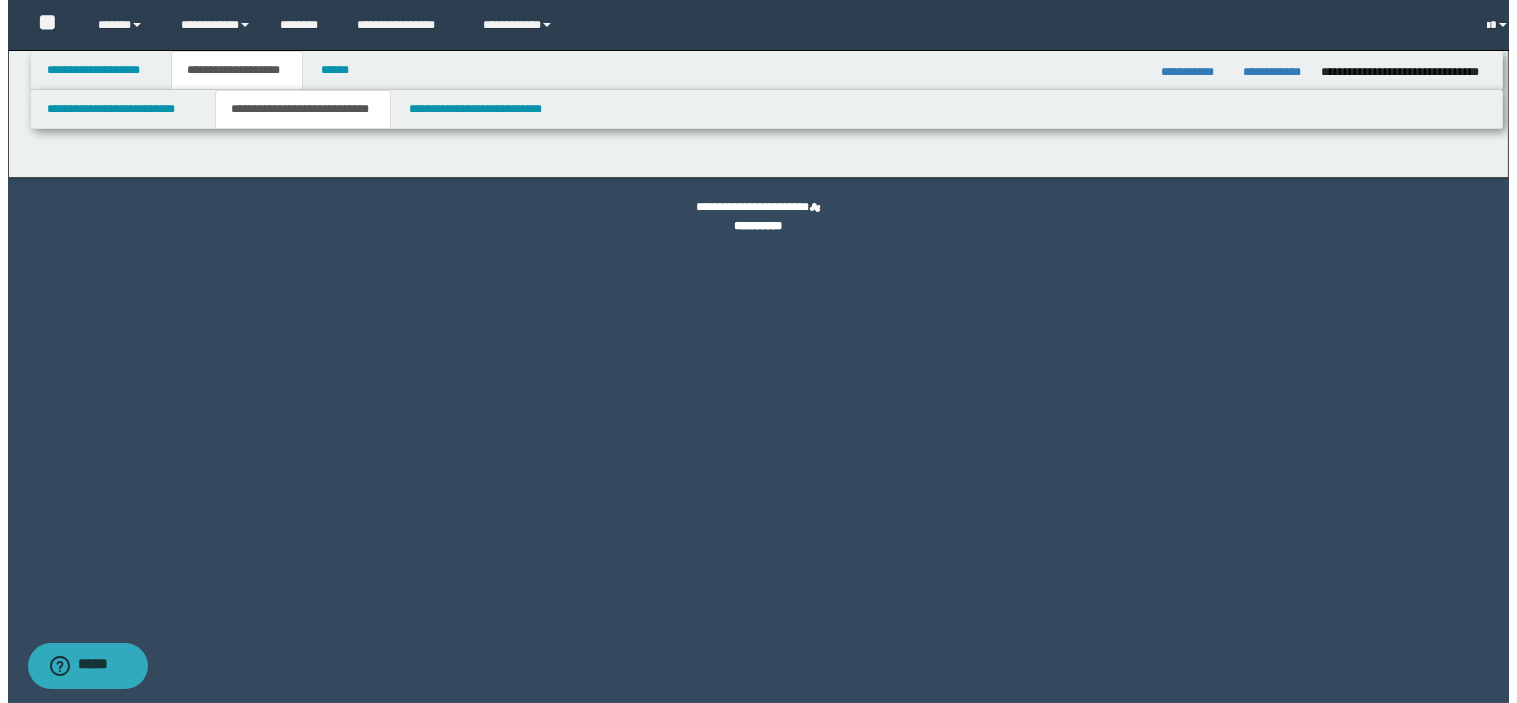 scroll, scrollTop: 0, scrollLeft: 0, axis: both 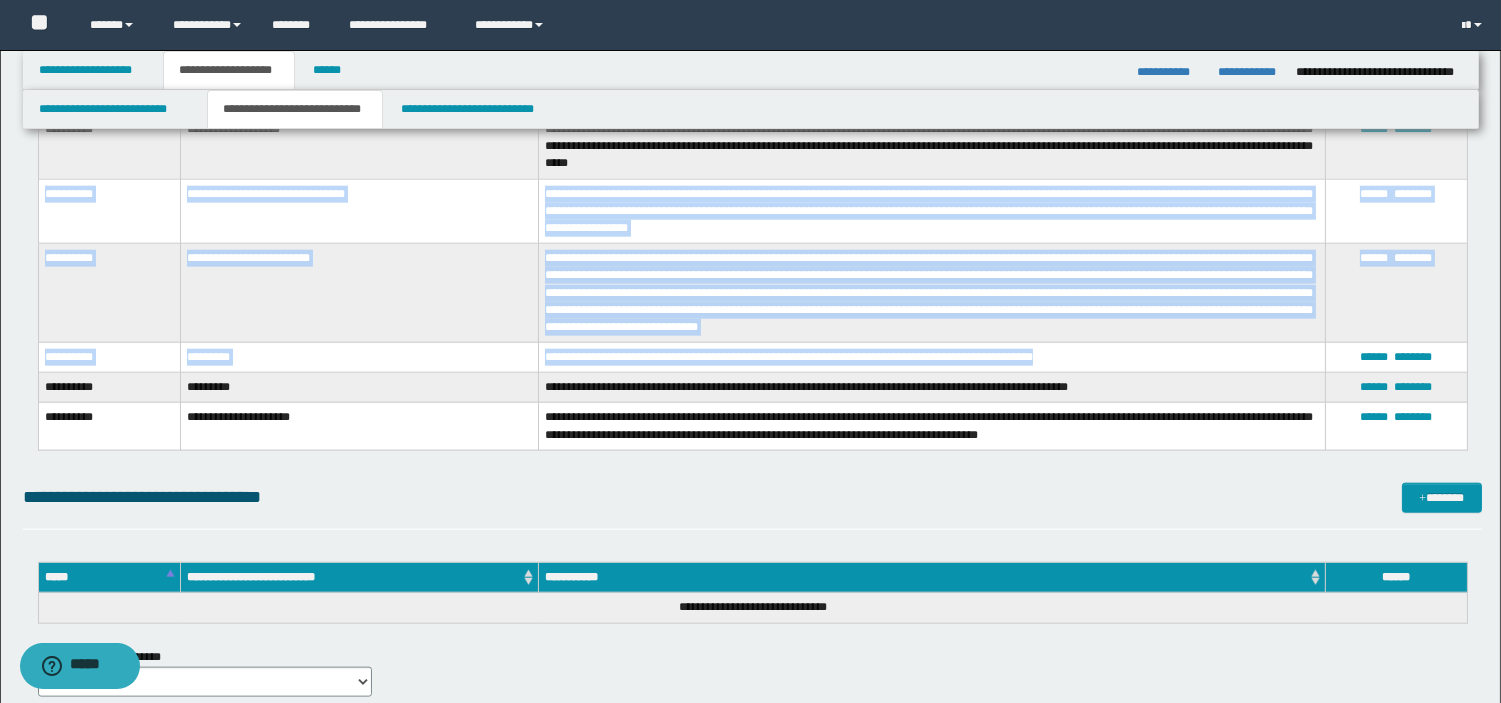 drag, startPoint x: 44, startPoint y: 196, endPoint x: 1082, endPoint y: 361, distance: 1051.0323 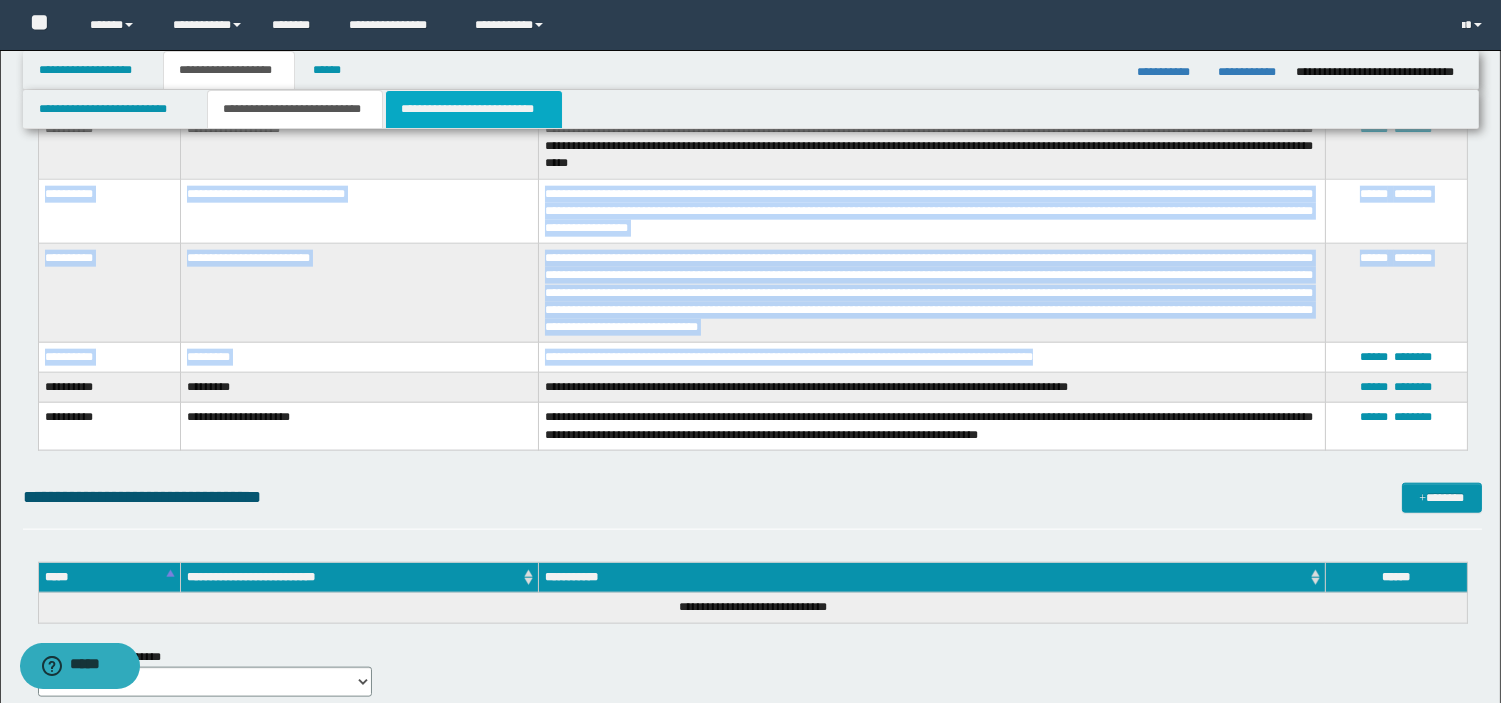 click on "**********" at bounding box center (474, 109) 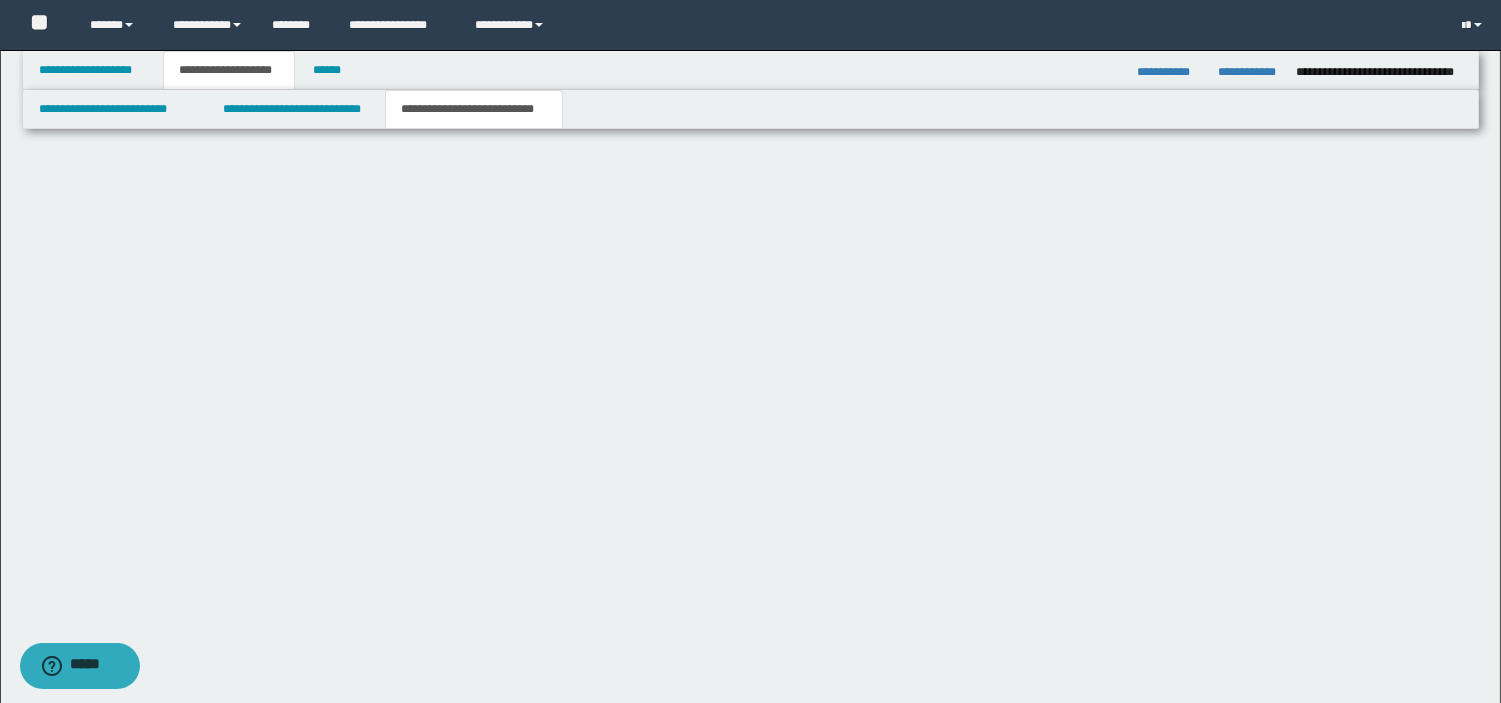 scroll, scrollTop: 873, scrollLeft: 0, axis: vertical 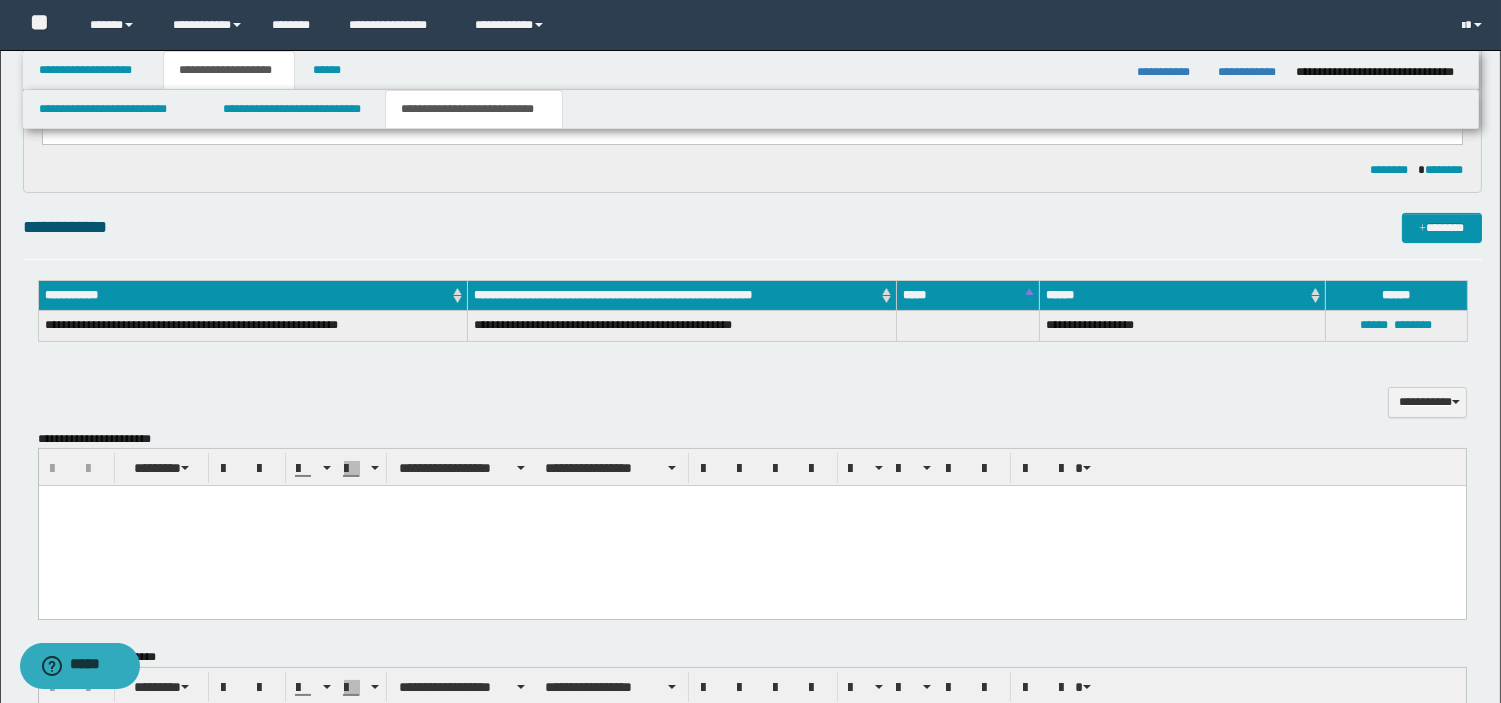 click at bounding box center (751, 526) 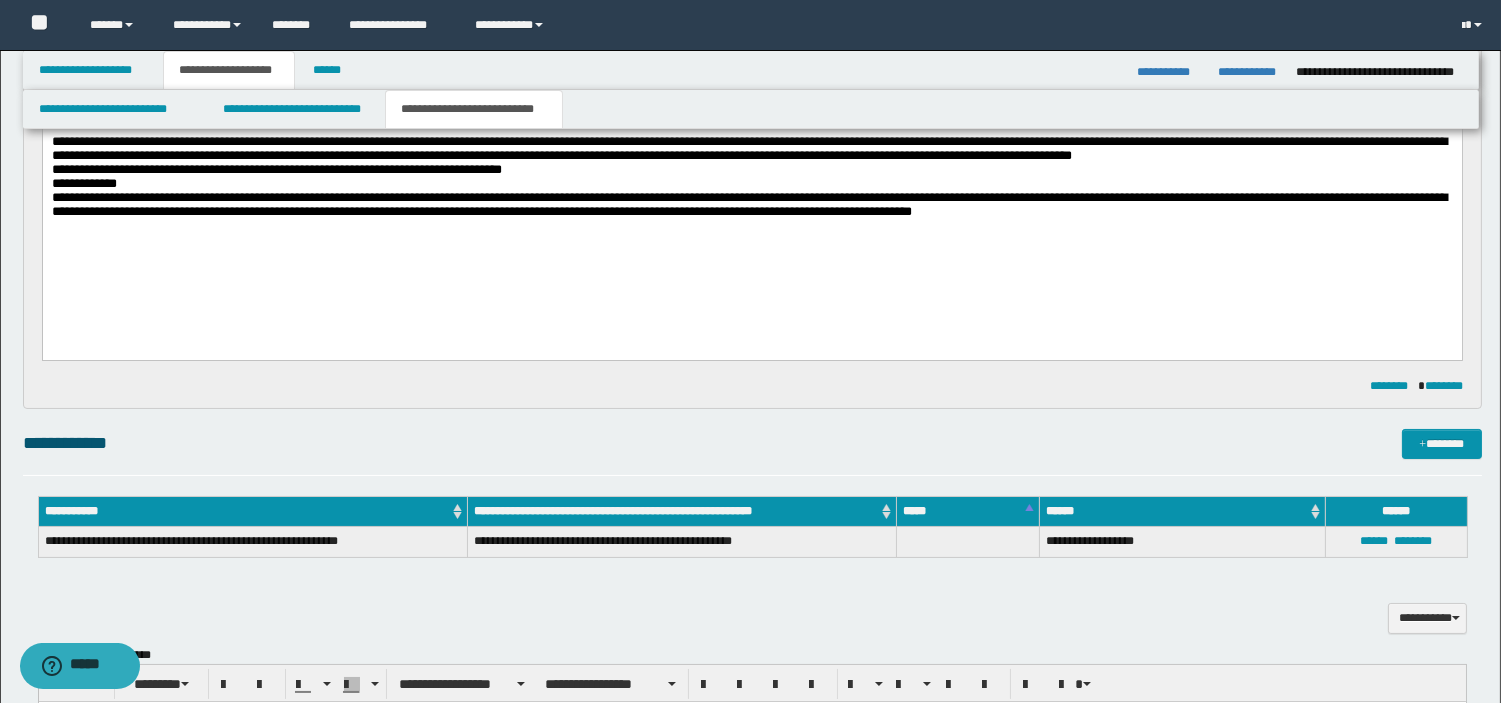 scroll, scrollTop: 222, scrollLeft: 0, axis: vertical 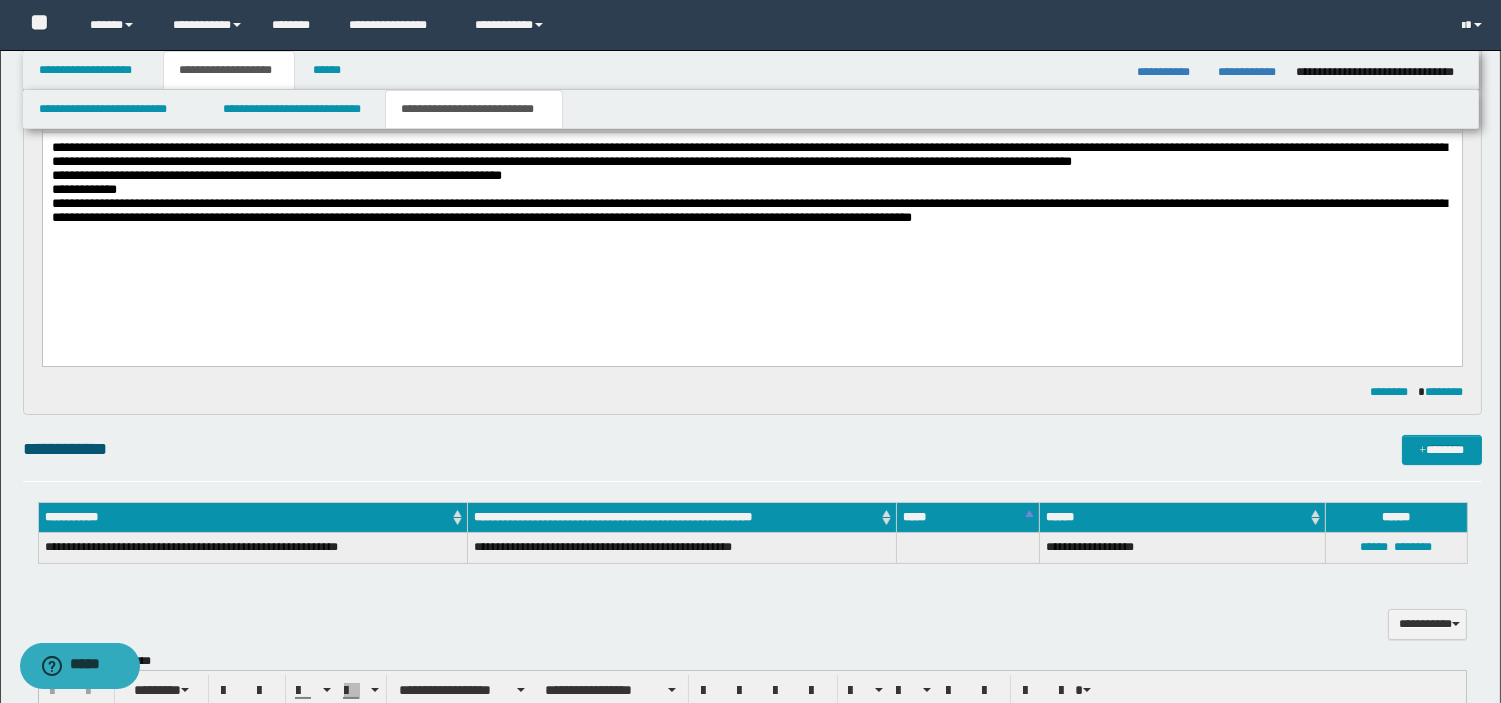 click on "**********" at bounding box center (751, 208) 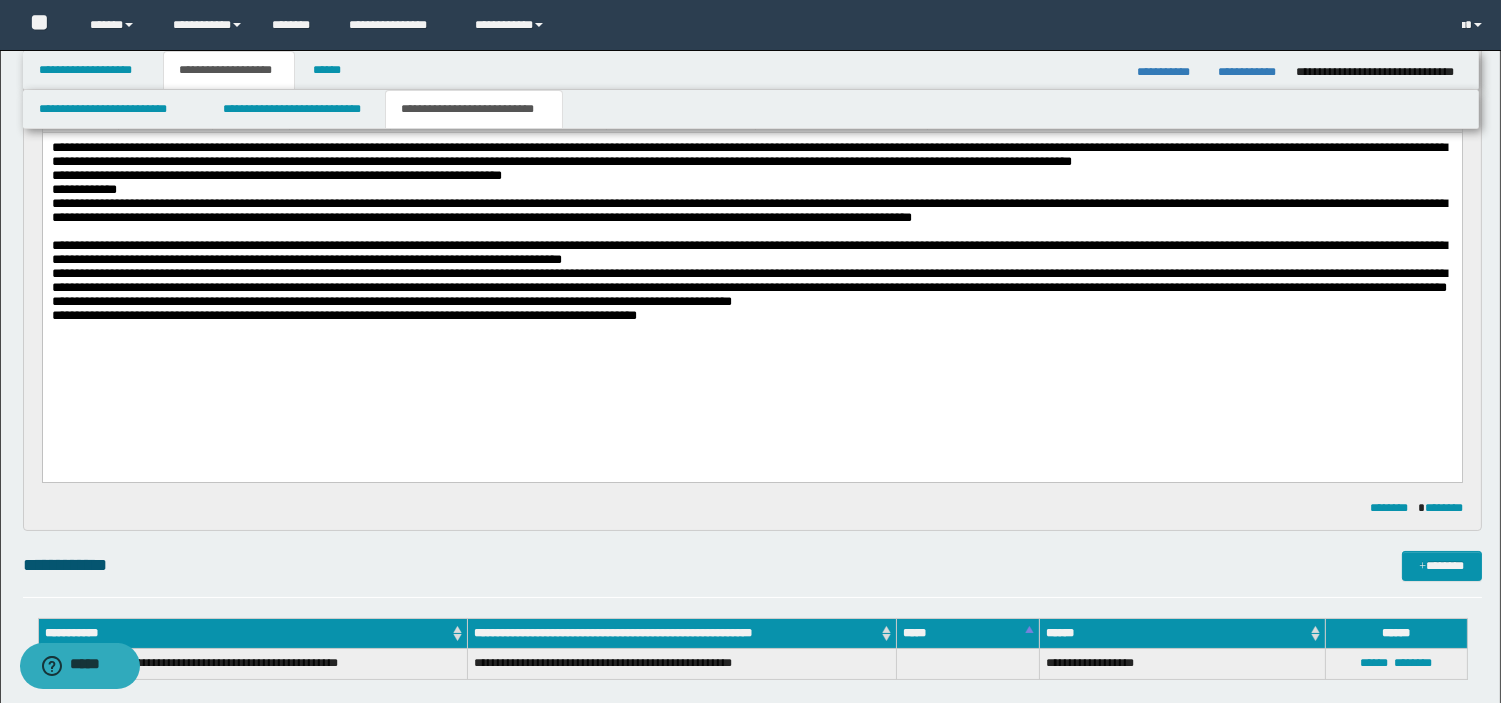 click on "**********" at bounding box center [751, 281] 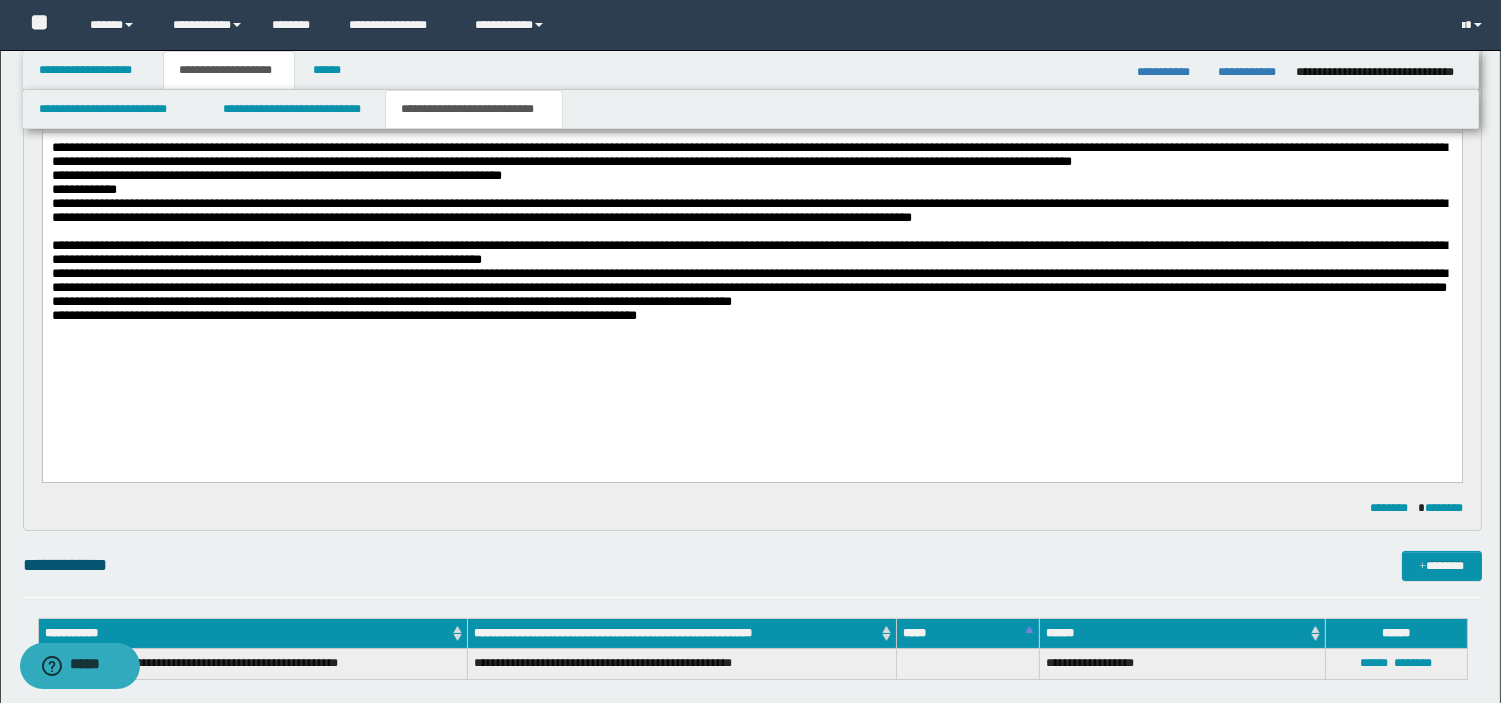 click on "**********" at bounding box center (751, 281) 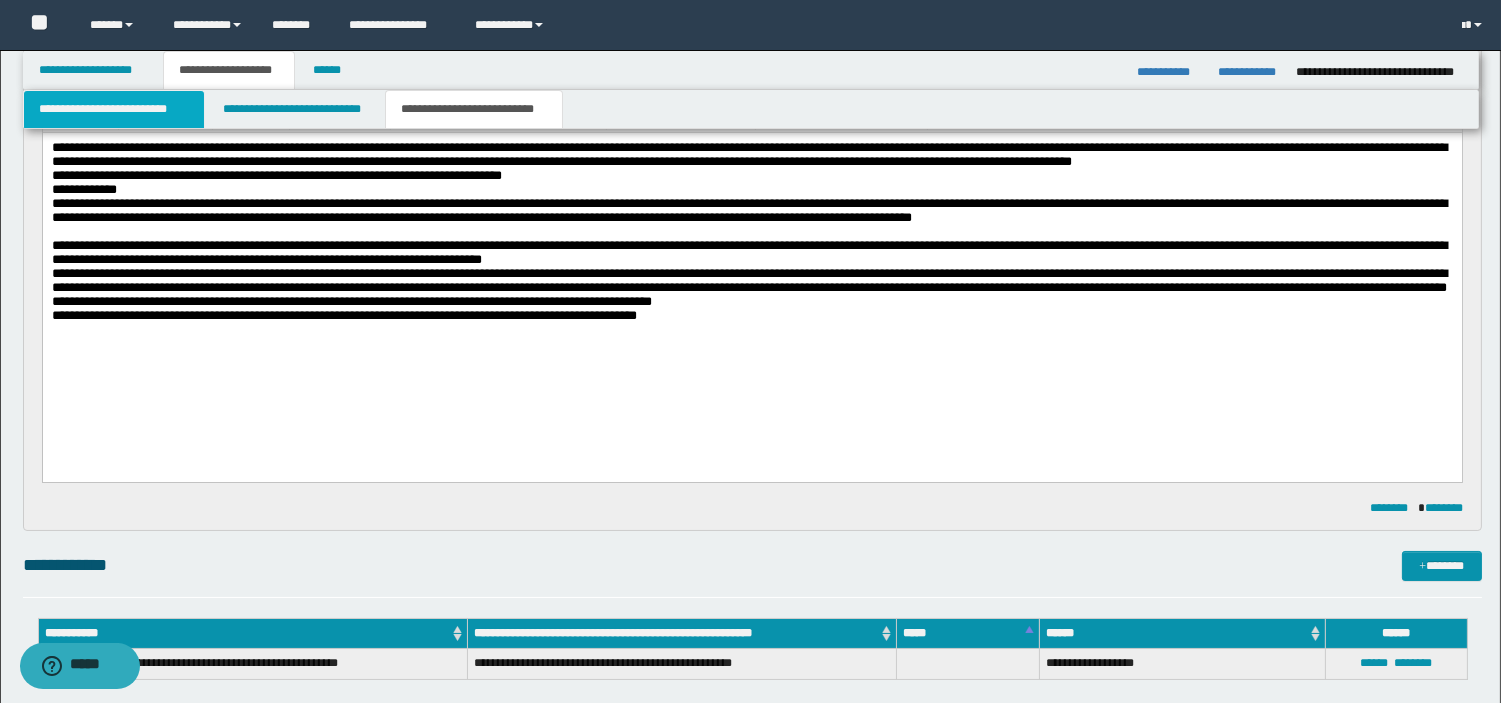 click on "**********" at bounding box center (114, 109) 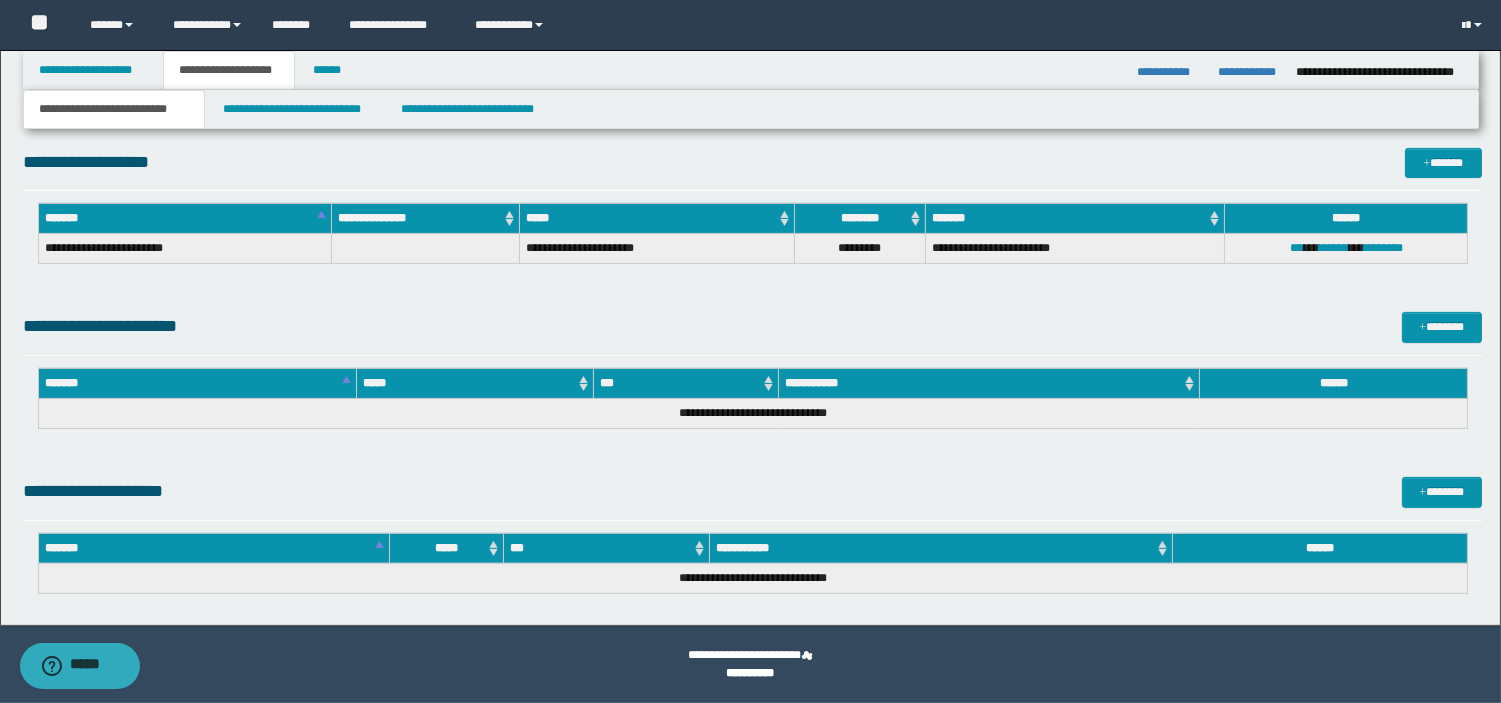 scroll, scrollTop: 630, scrollLeft: 0, axis: vertical 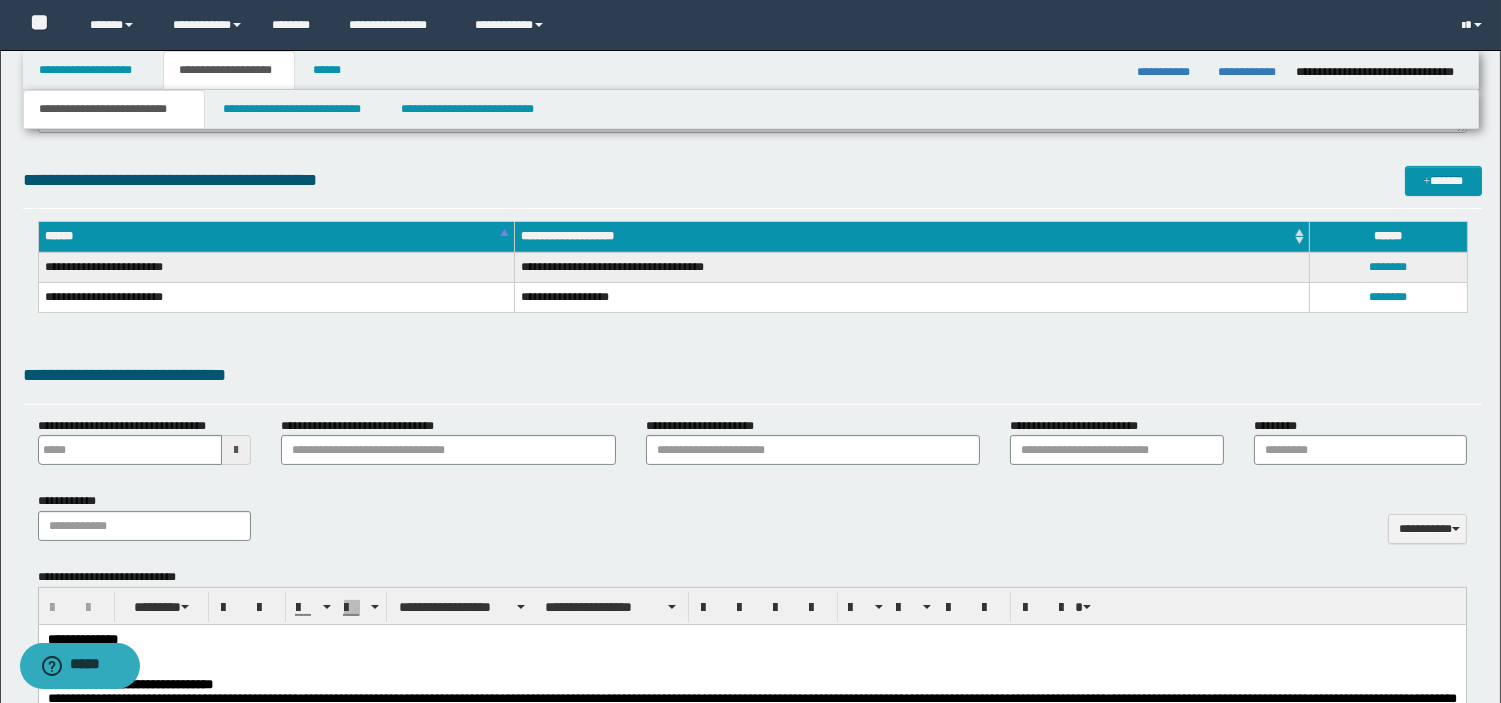 click at bounding box center [751, 668] 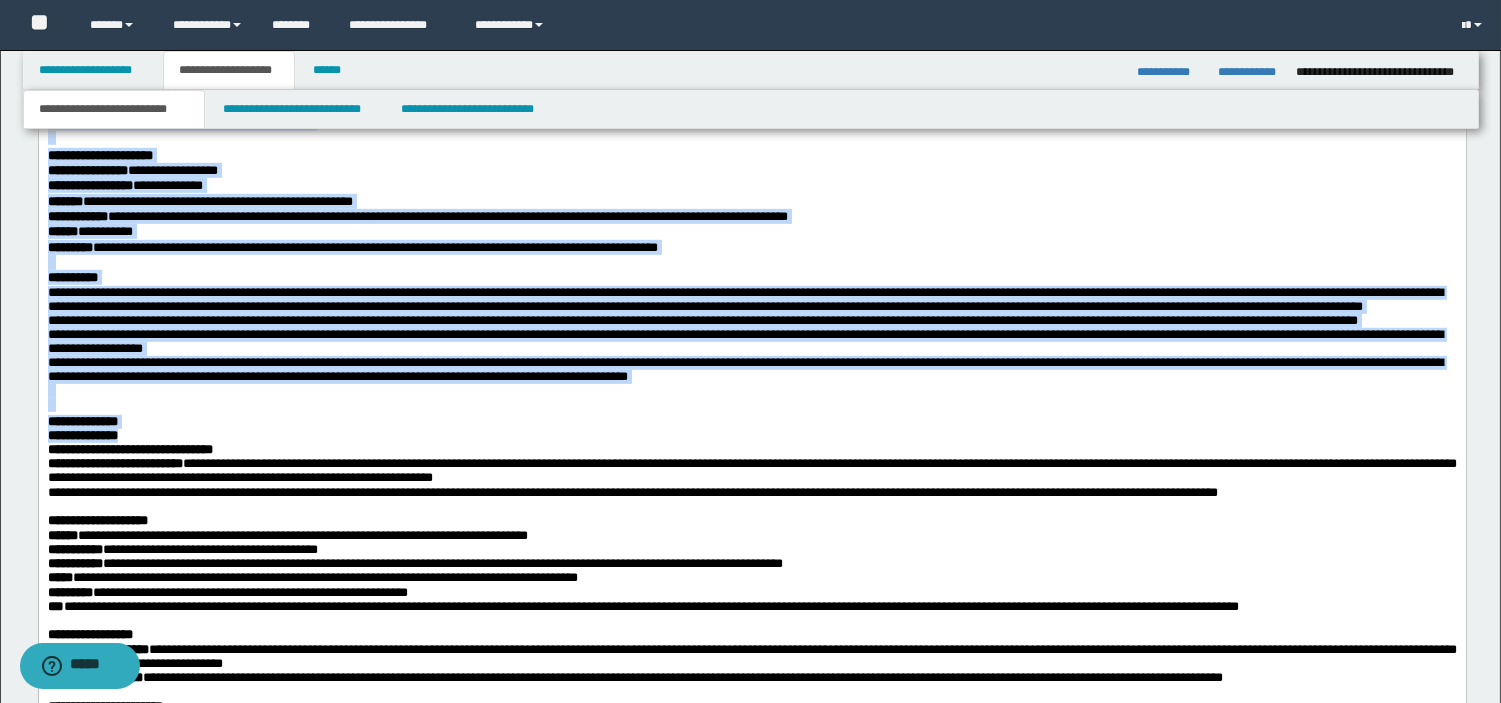 scroll, scrollTop: 2068, scrollLeft: 0, axis: vertical 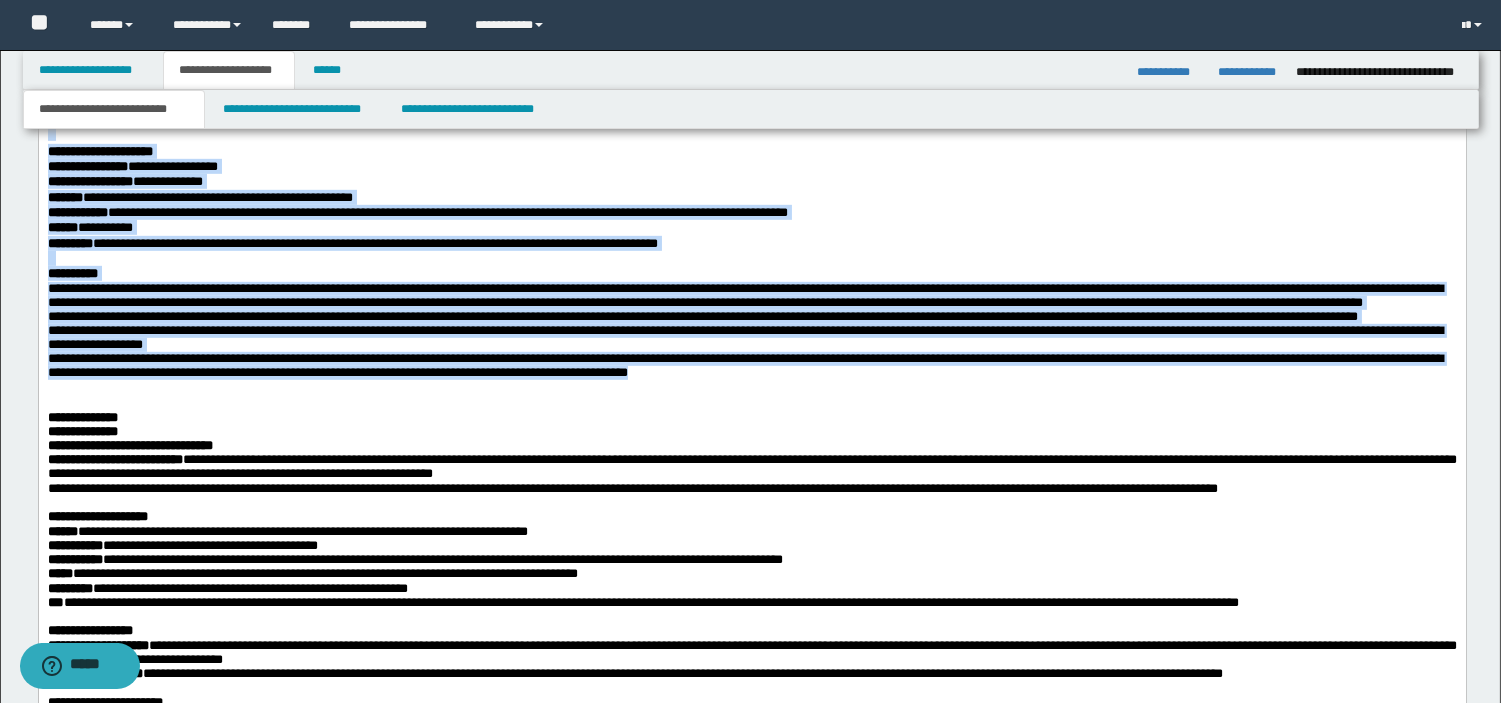 drag, startPoint x: 46, startPoint y: 73, endPoint x: 1052, endPoint y: 604, distance: 1137.5399 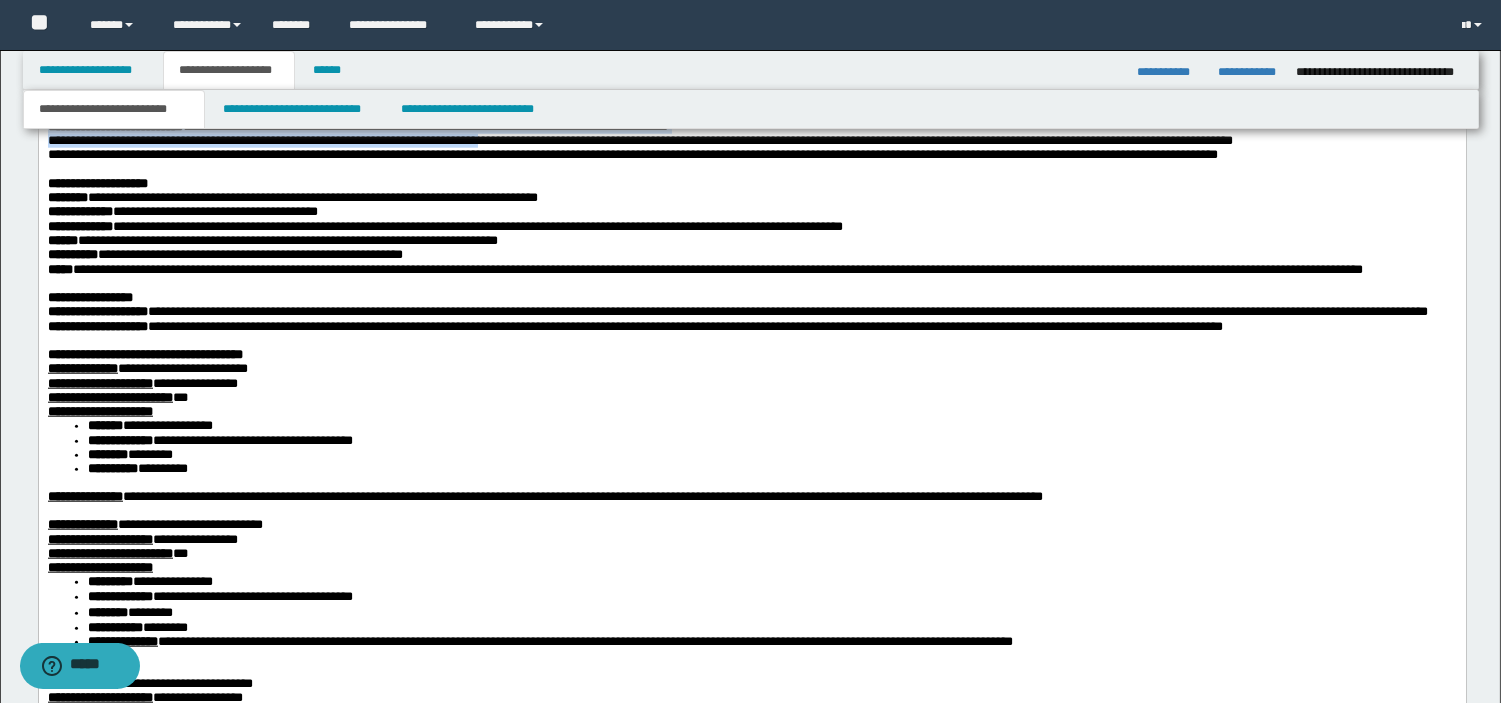 scroll, scrollTop: 3725, scrollLeft: 0, axis: vertical 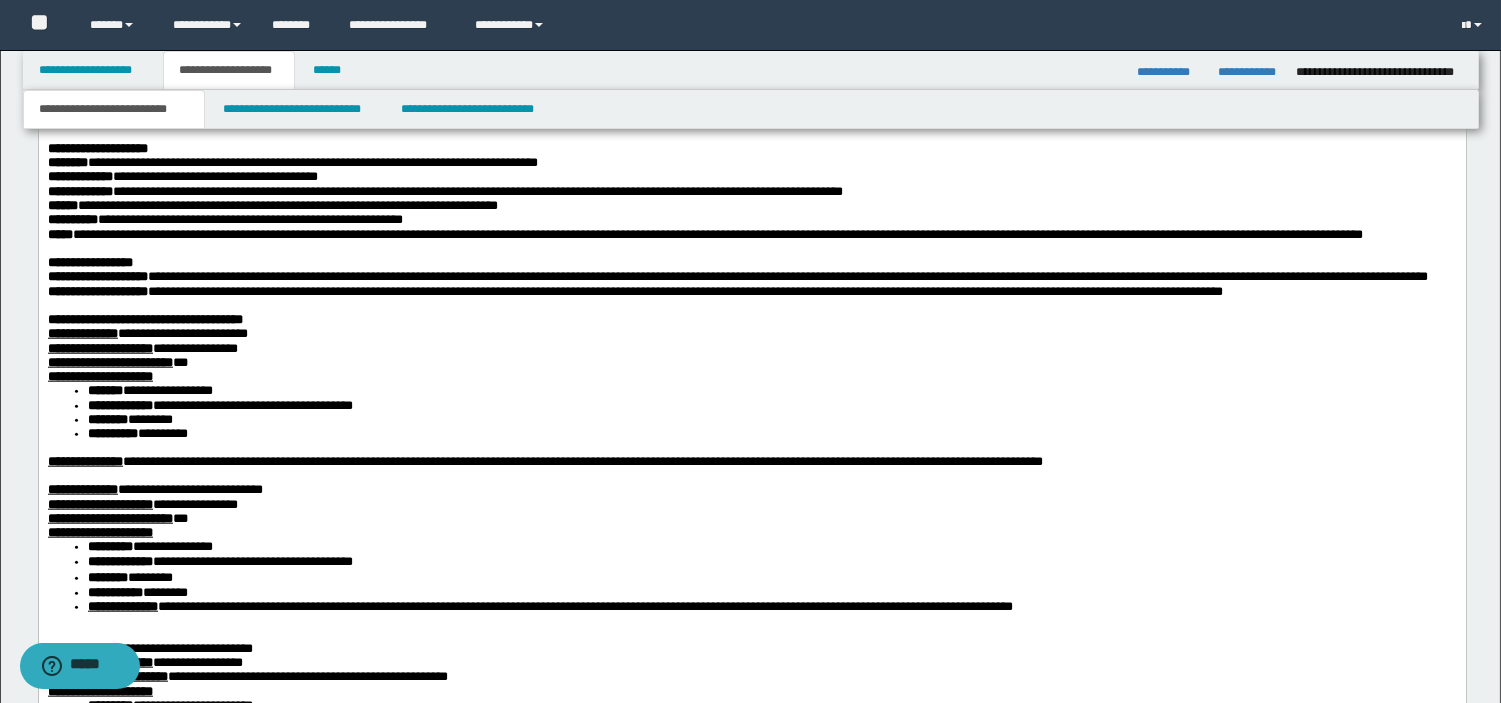 drag, startPoint x: 48, startPoint y: -290, endPoint x: 560, endPoint y: 676, distance: 1093.2977 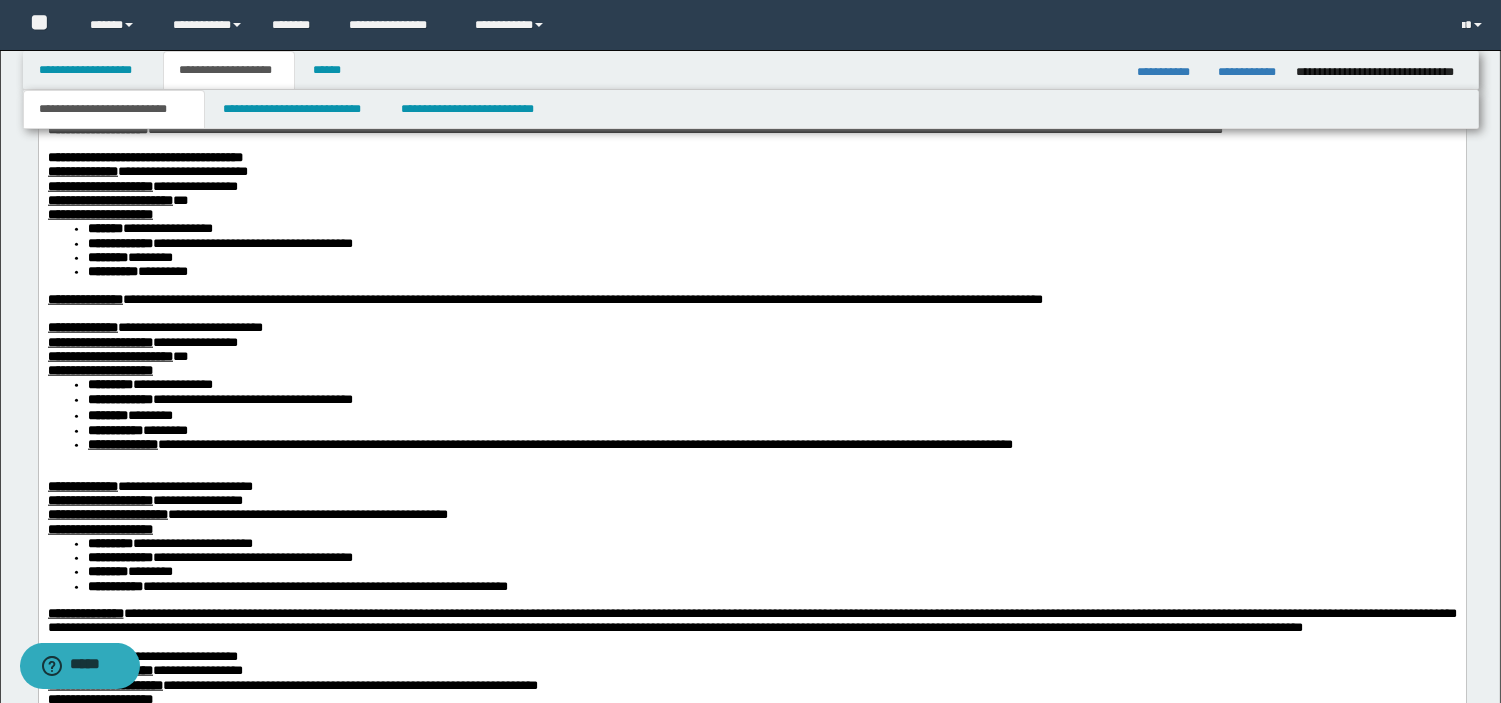 scroll, scrollTop: 3944, scrollLeft: 0, axis: vertical 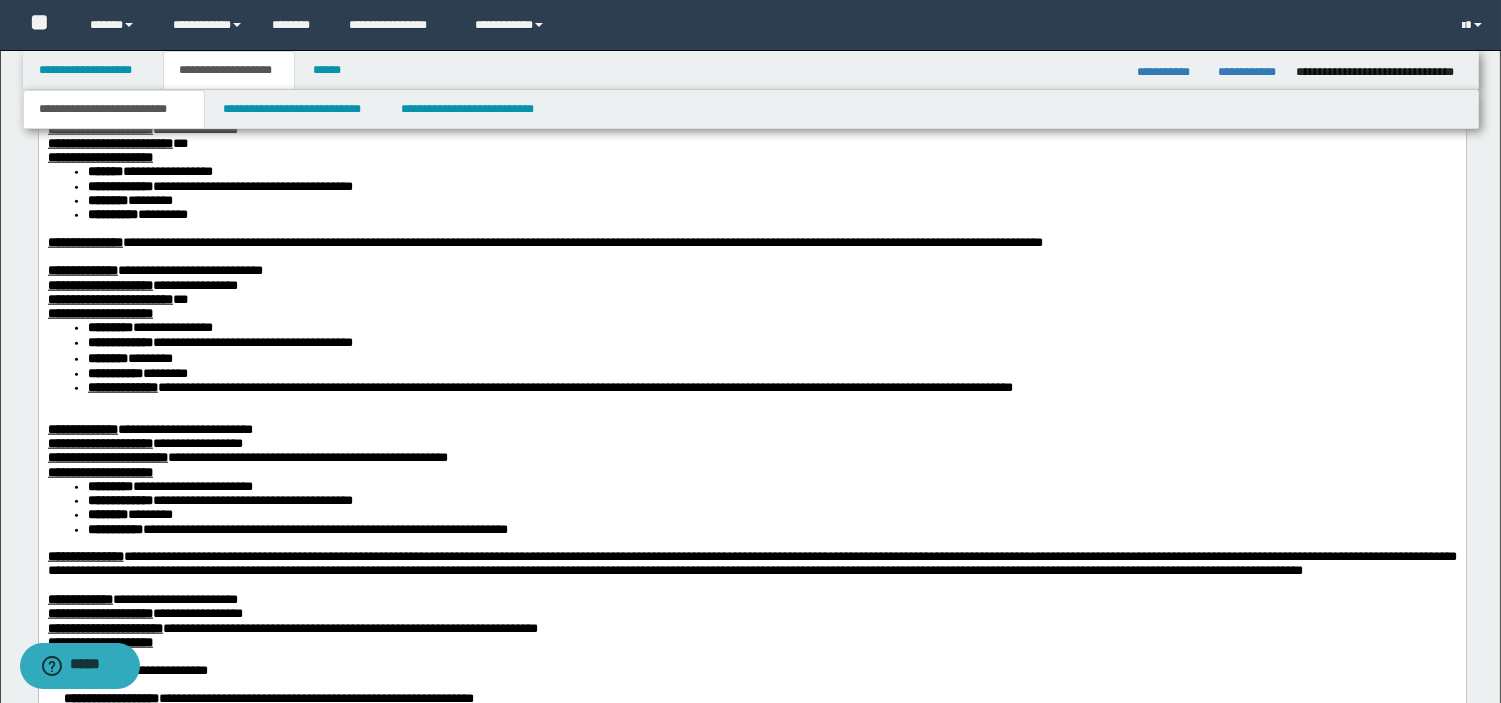drag, startPoint x: 49, startPoint y: -676, endPoint x: 254, endPoint y: 317, distance: 1013.9398 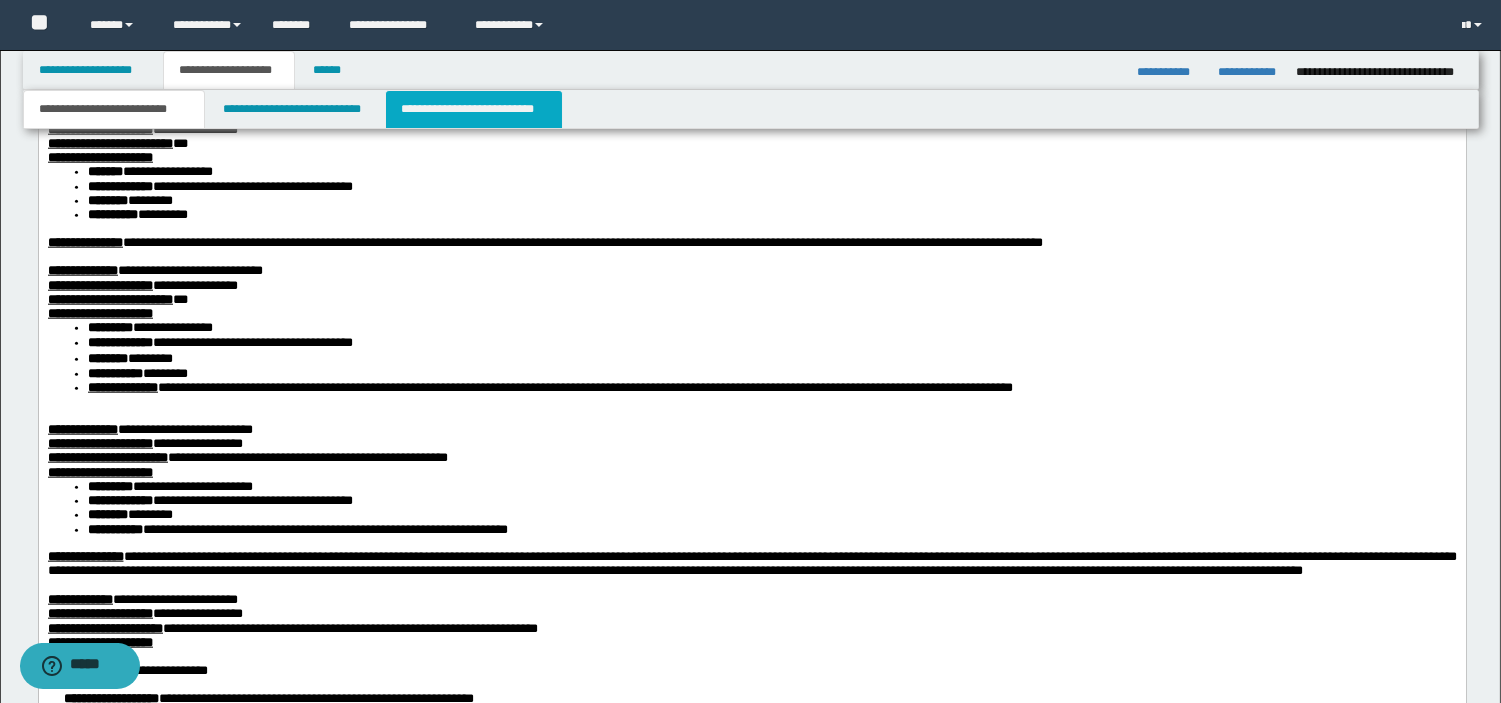 click on "**********" at bounding box center (474, 109) 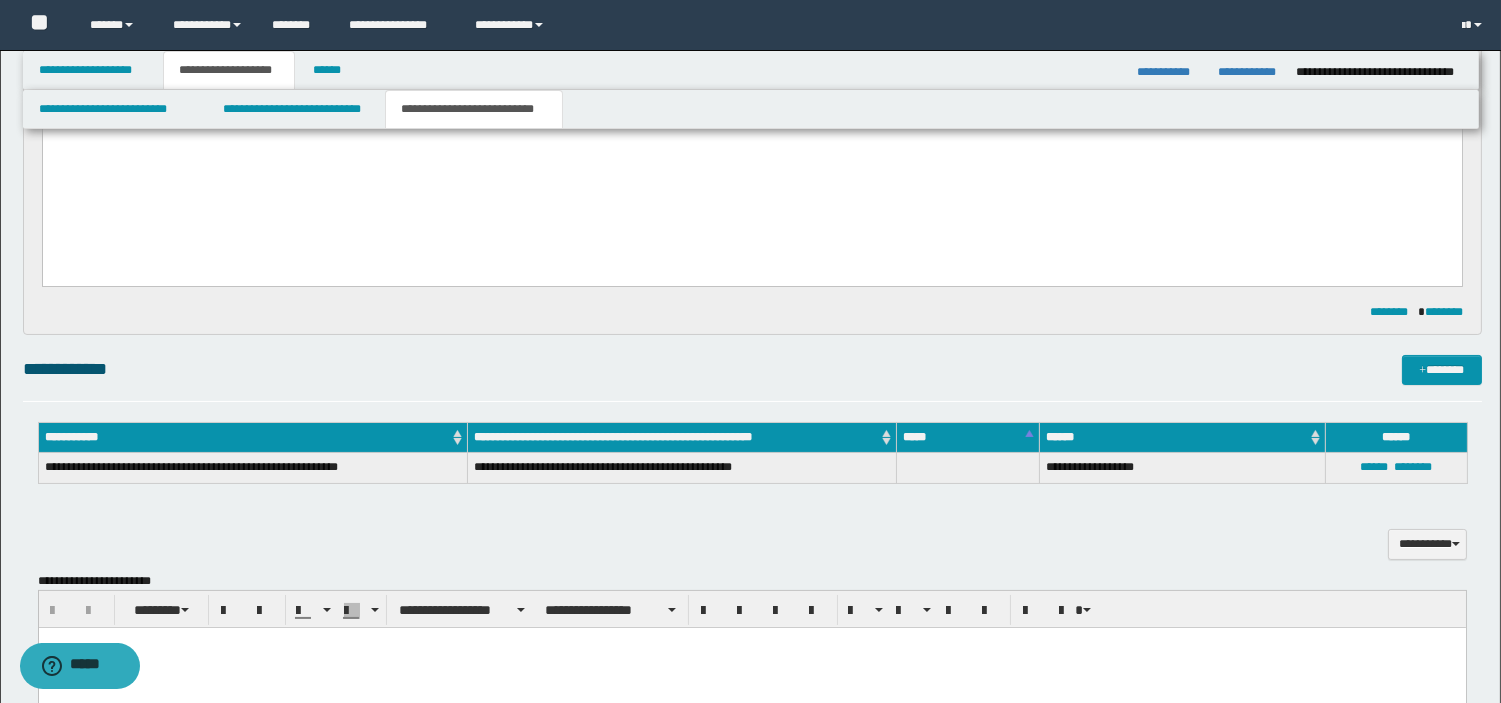 scroll, scrollTop: 463, scrollLeft: 0, axis: vertical 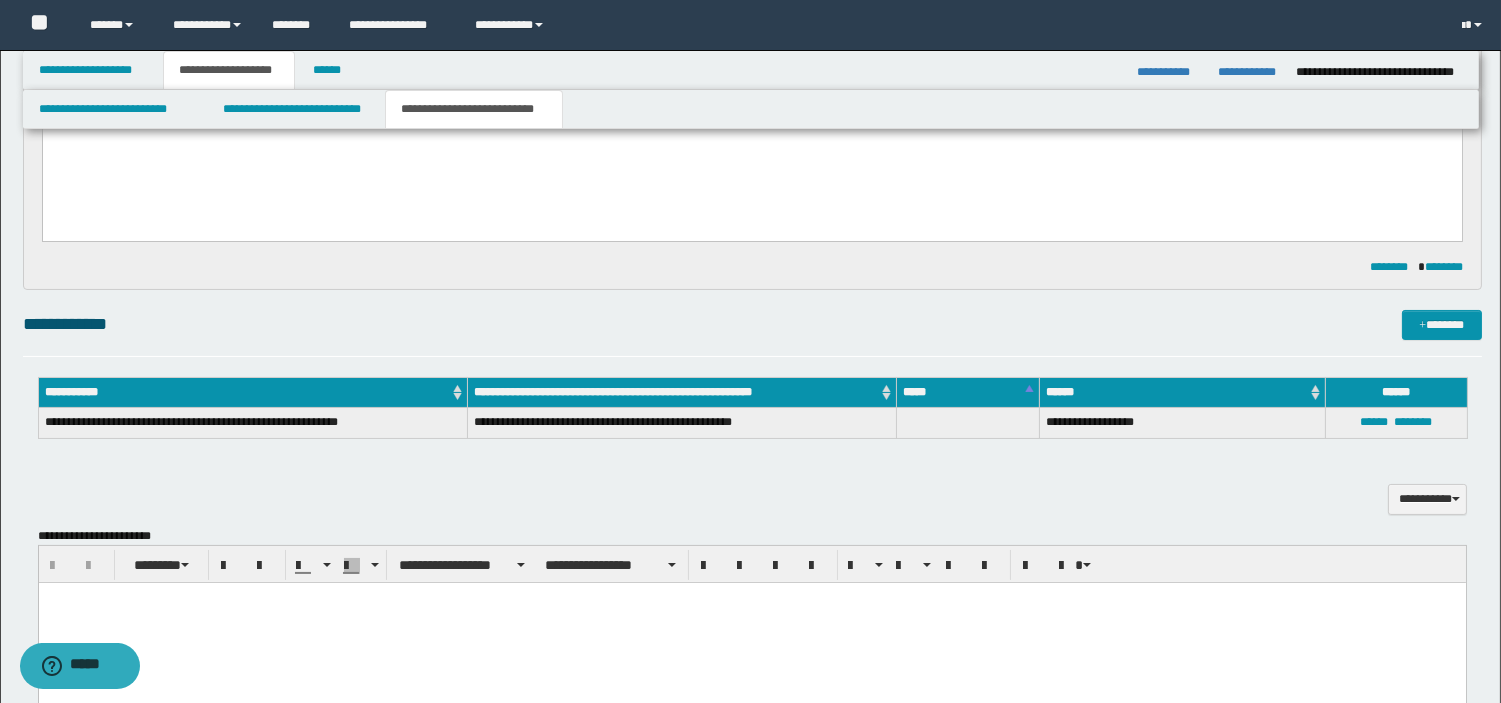 click at bounding box center [751, 623] 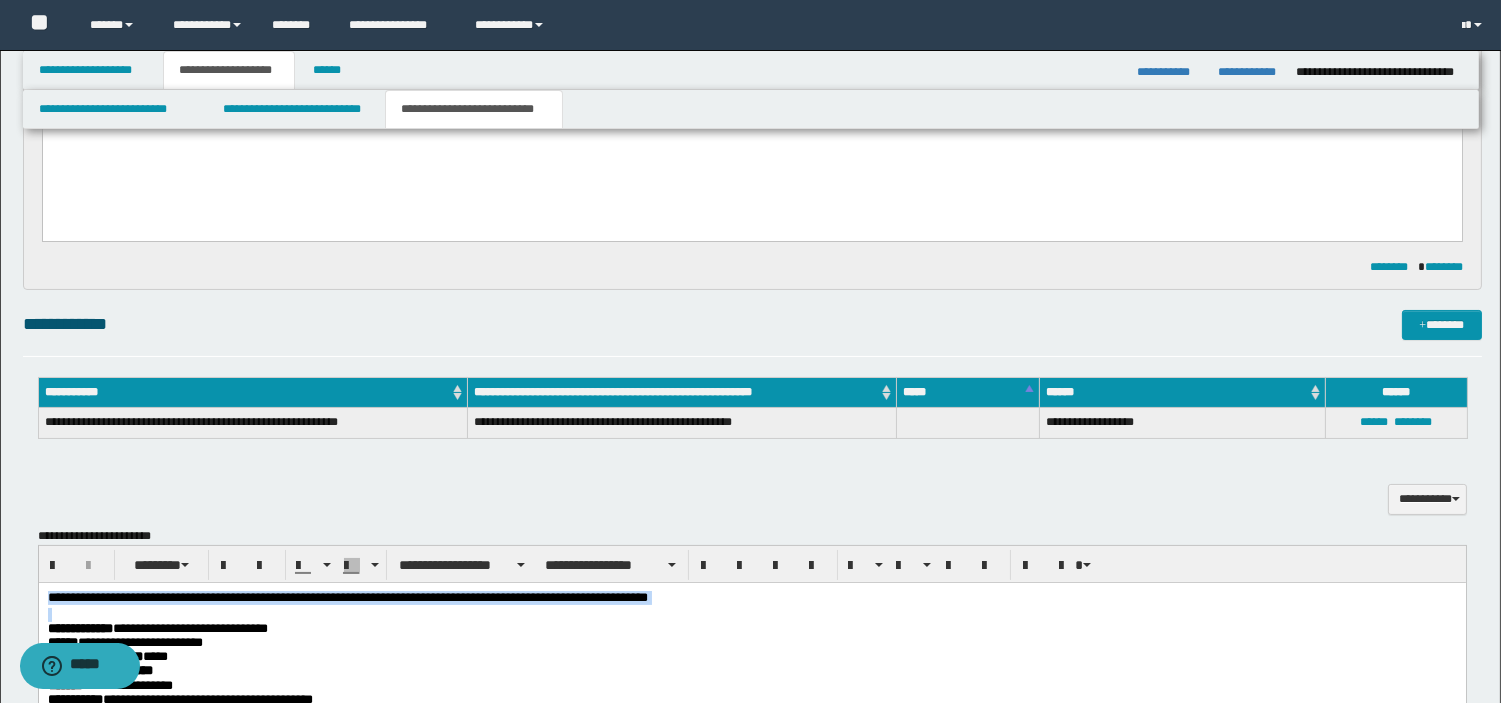 drag, startPoint x: 49, startPoint y: 596, endPoint x: 710, endPoint y: 616, distance: 661.3025 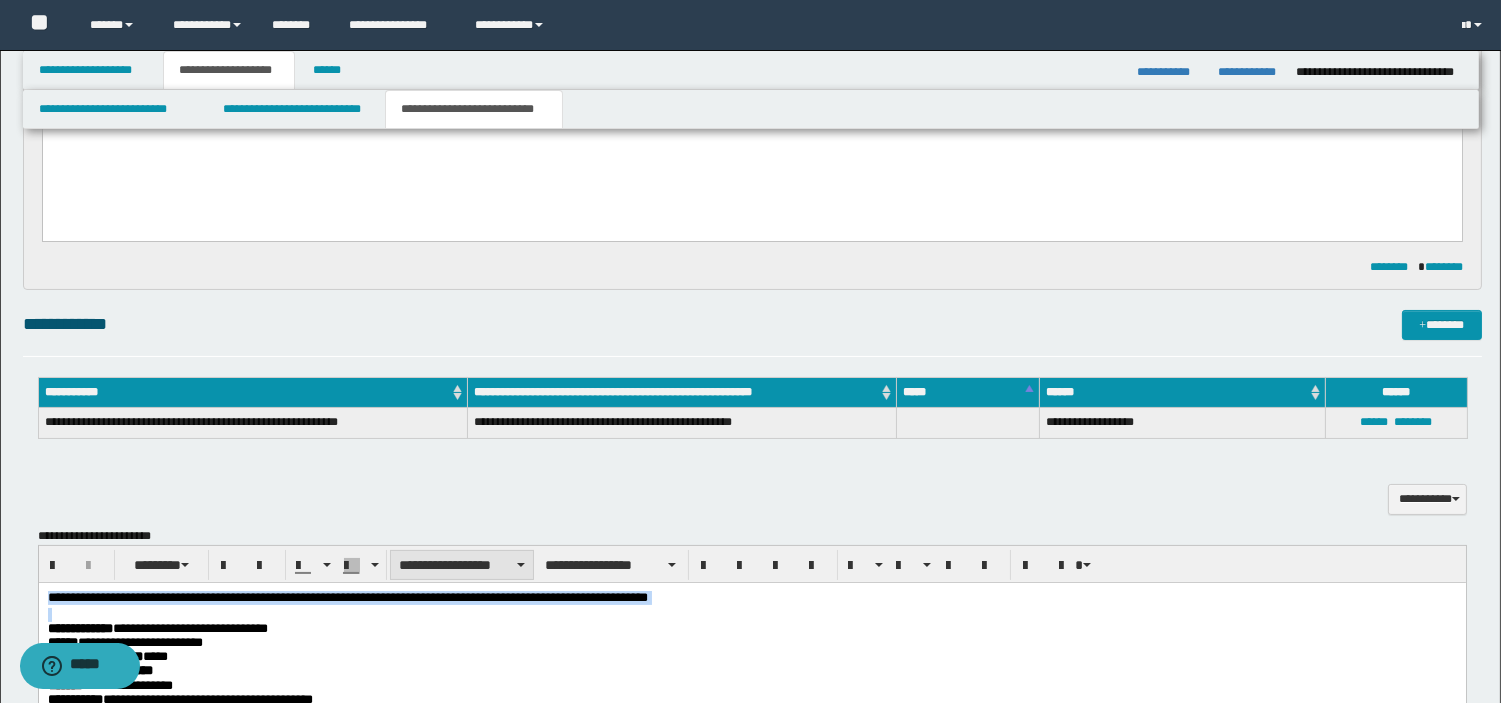 click on "**********" at bounding box center (462, 565) 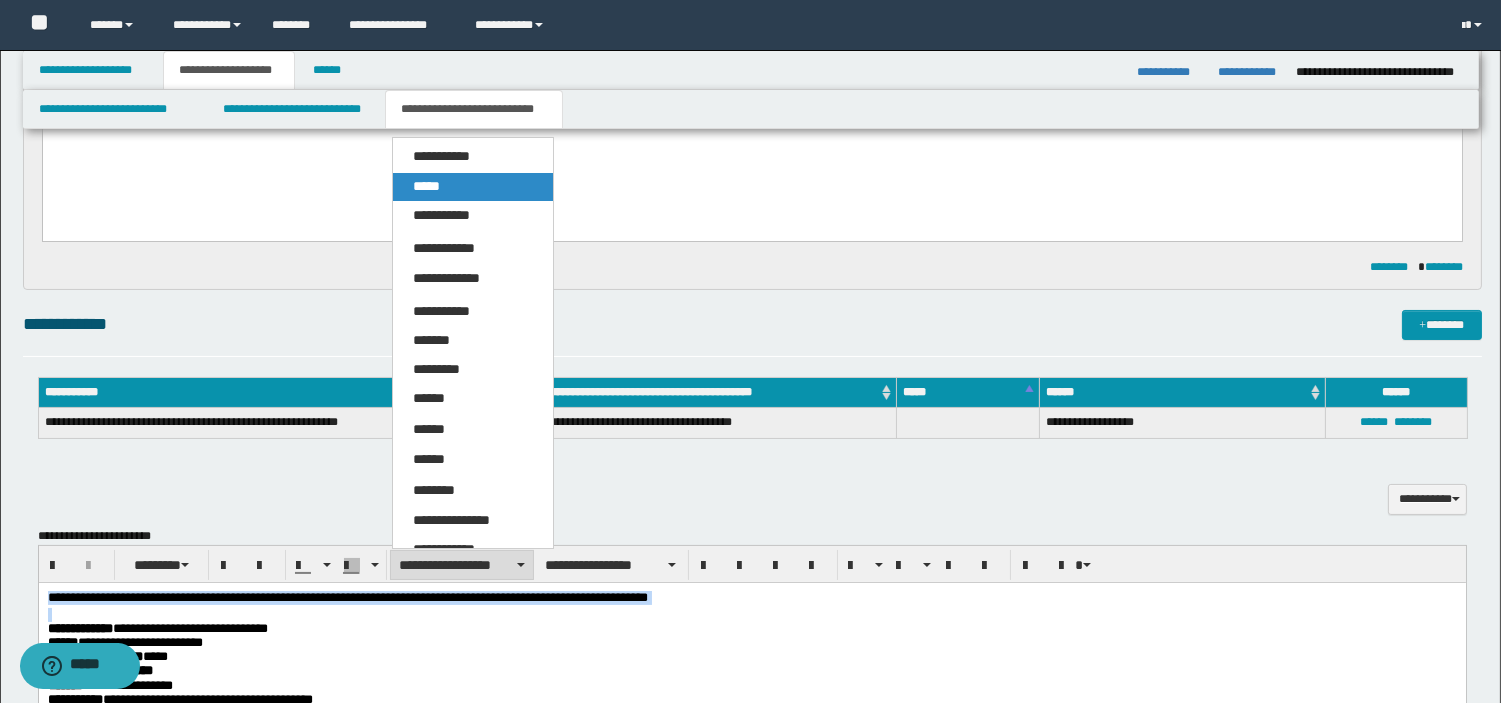 click on "*****" at bounding box center [473, 187] 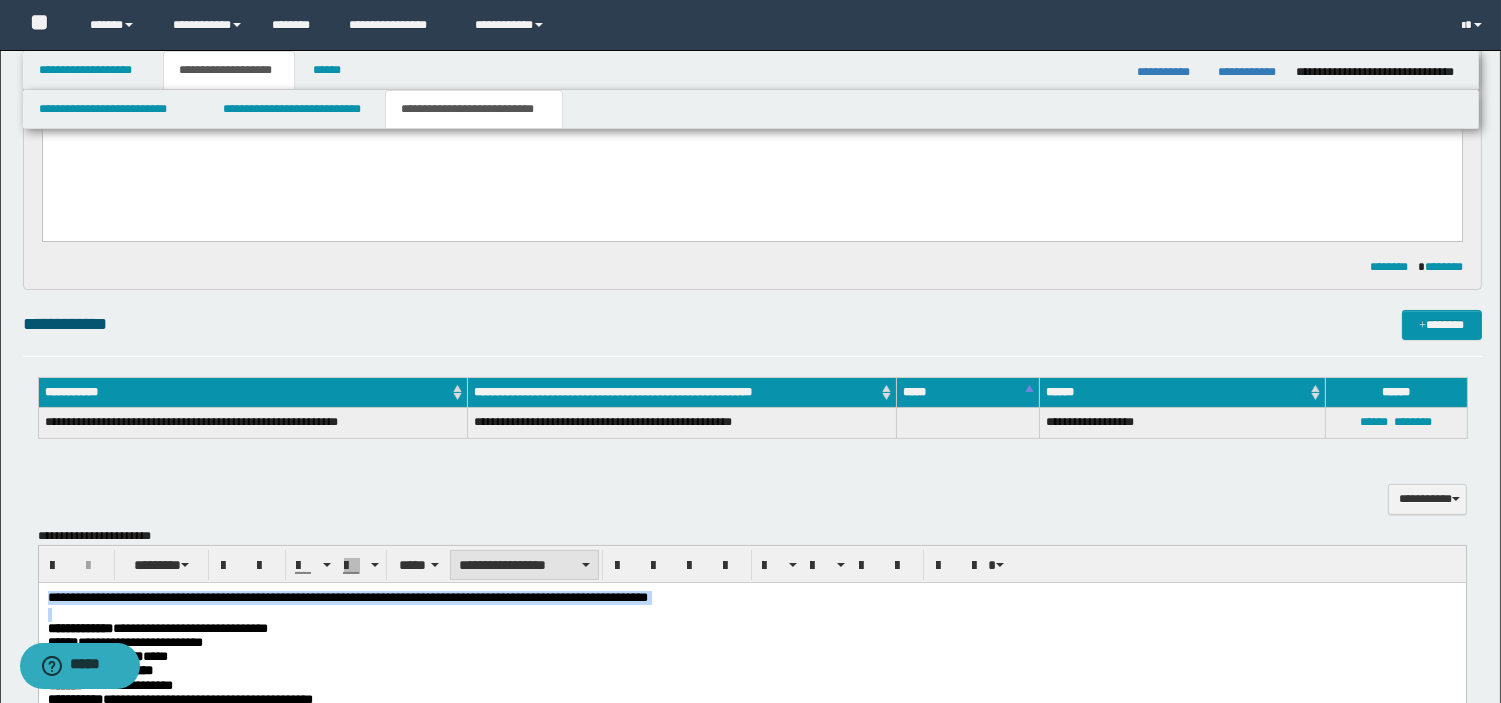 click on "**********" at bounding box center (524, 565) 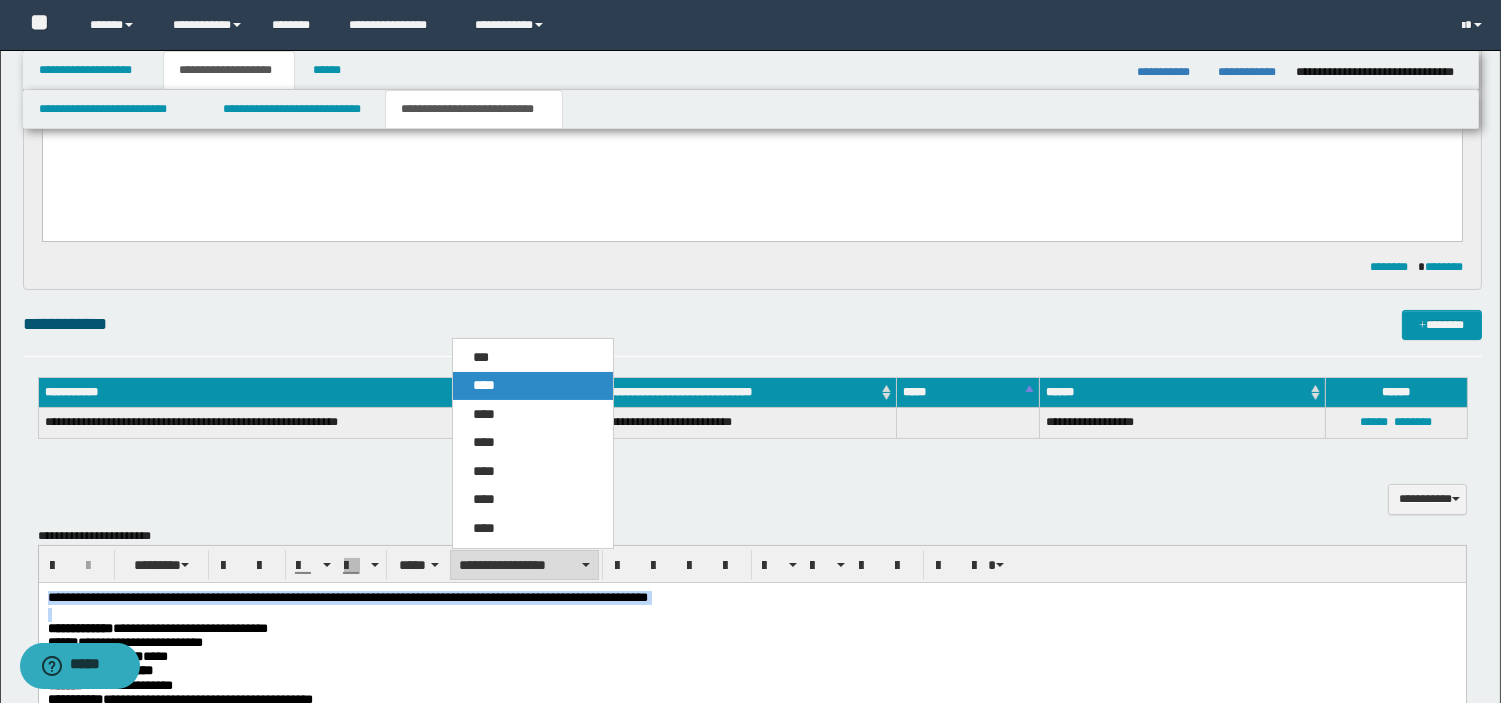 click on "****" at bounding box center (533, 386) 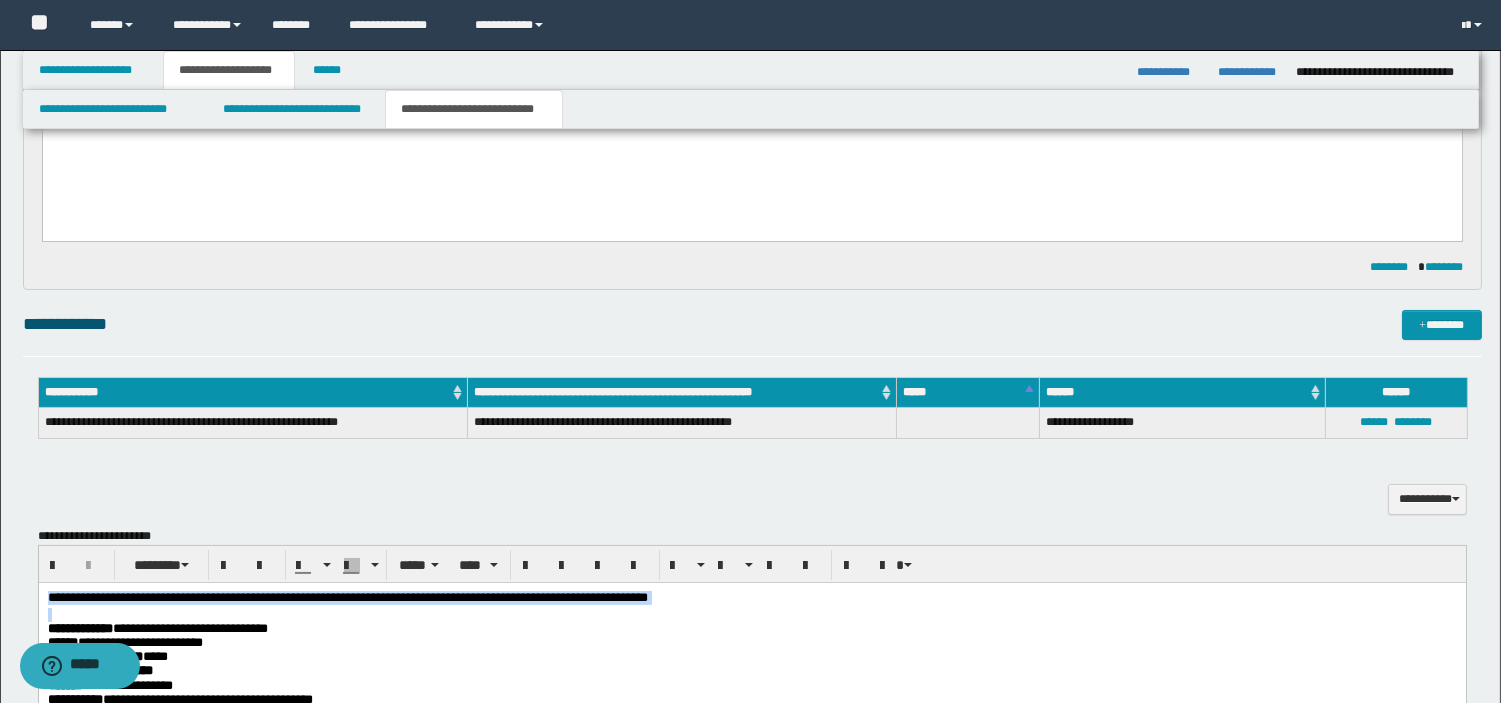 click on "**********" at bounding box center (751, 599) 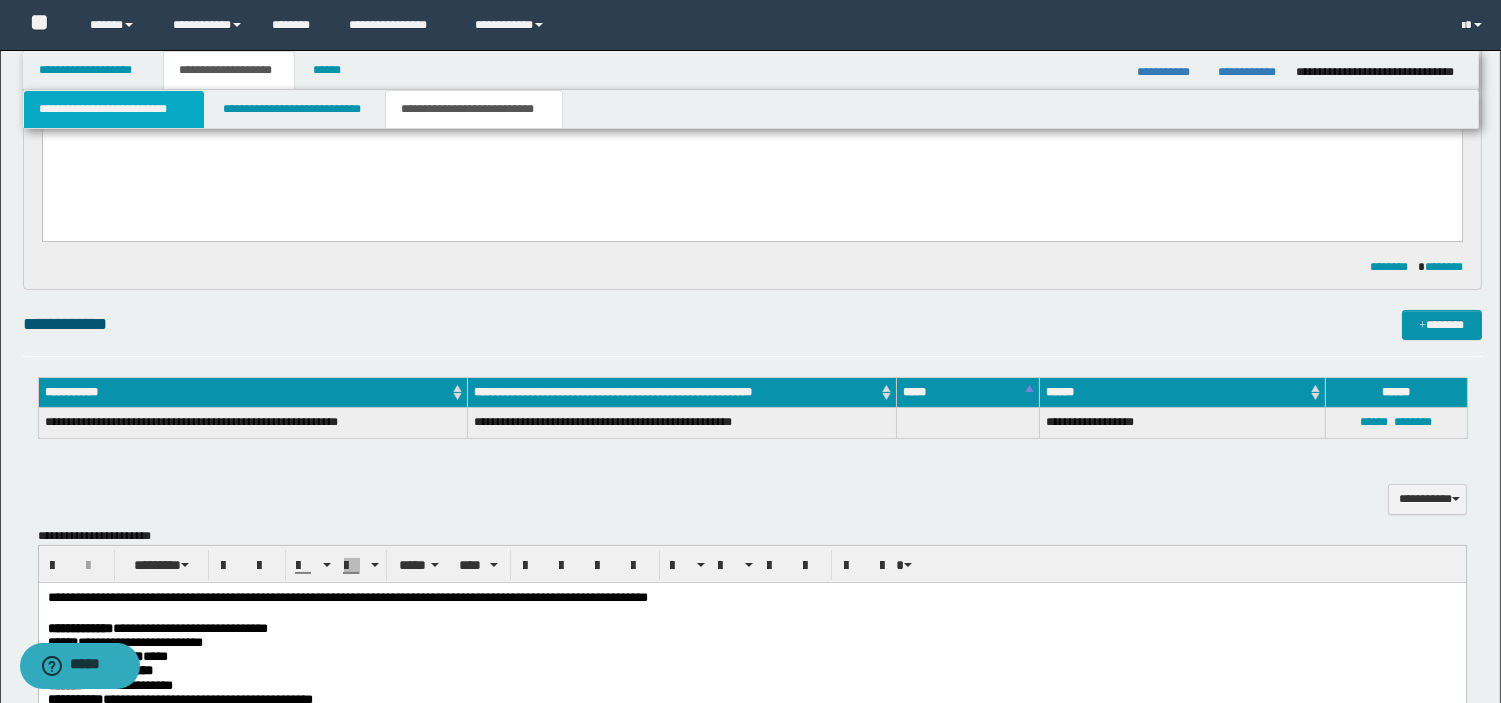 click on "**********" at bounding box center [114, 109] 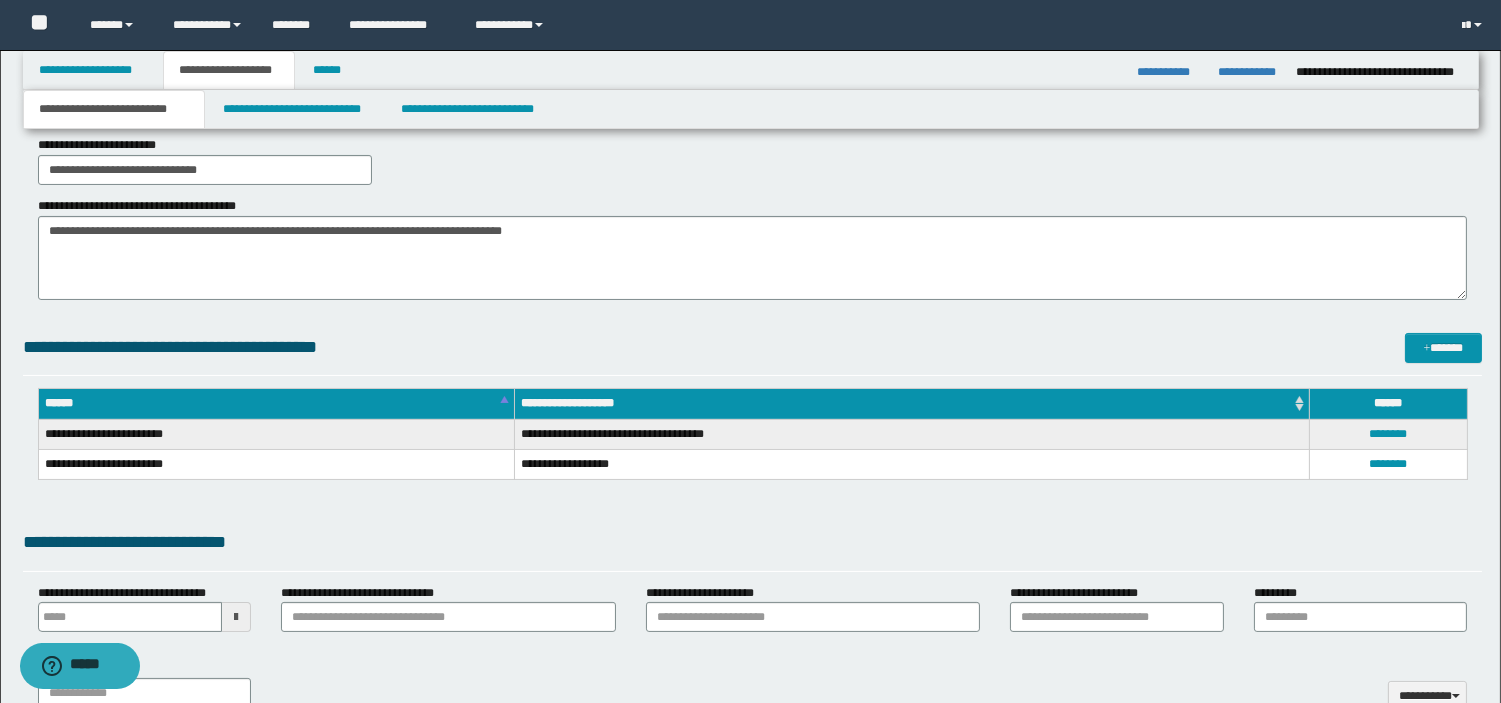 scroll, scrollTop: 1077, scrollLeft: 0, axis: vertical 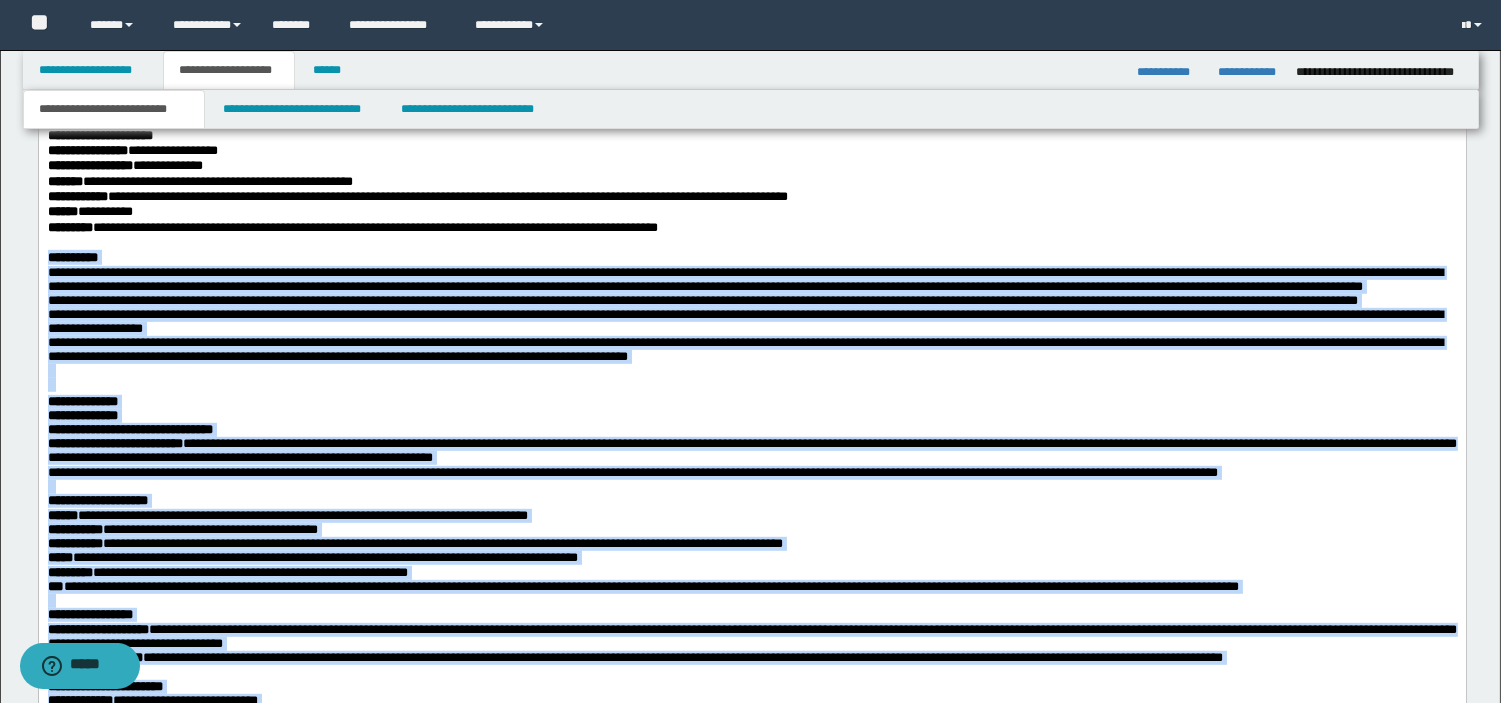 drag, startPoint x: 46, startPoint y: 301, endPoint x: 174, endPoint y: 414, distance: 170.7425 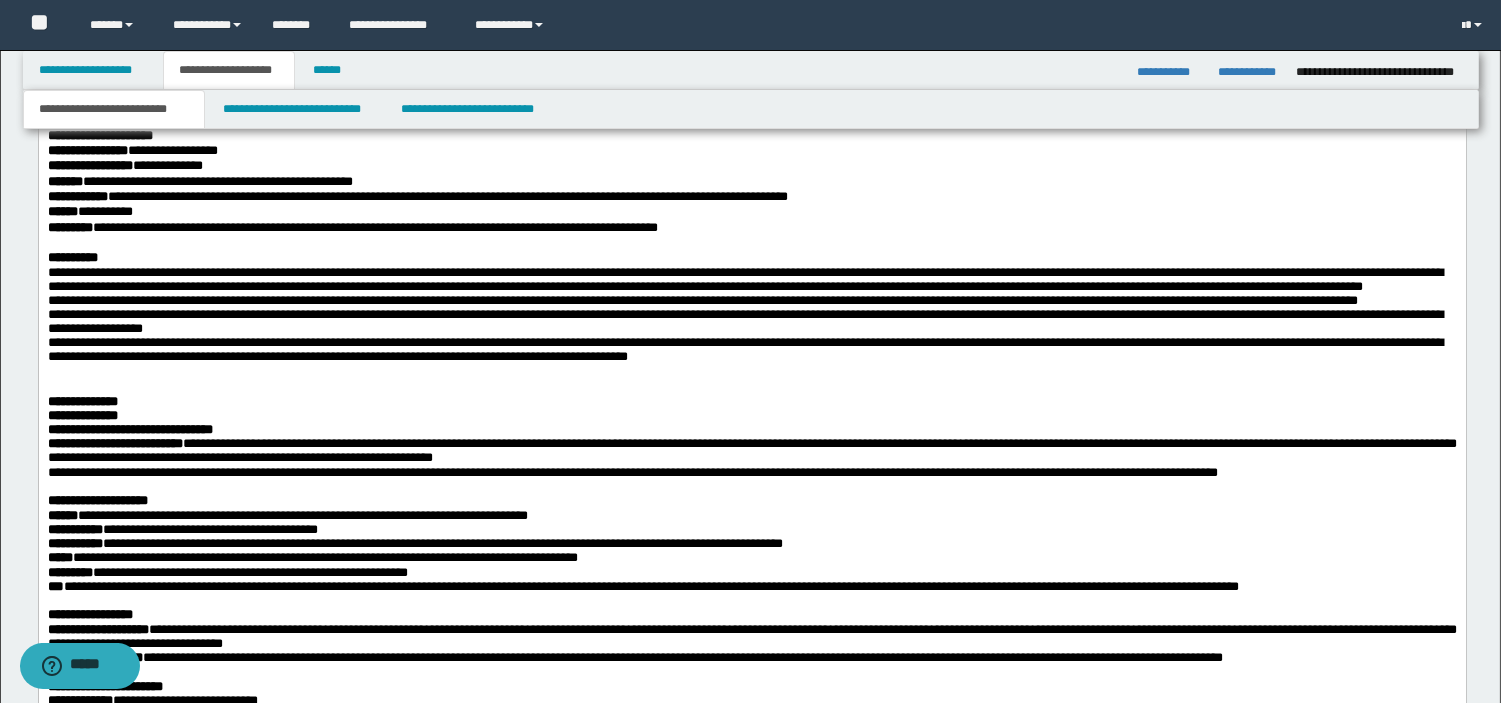 click on "**********" at bounding box center [751, 1140] 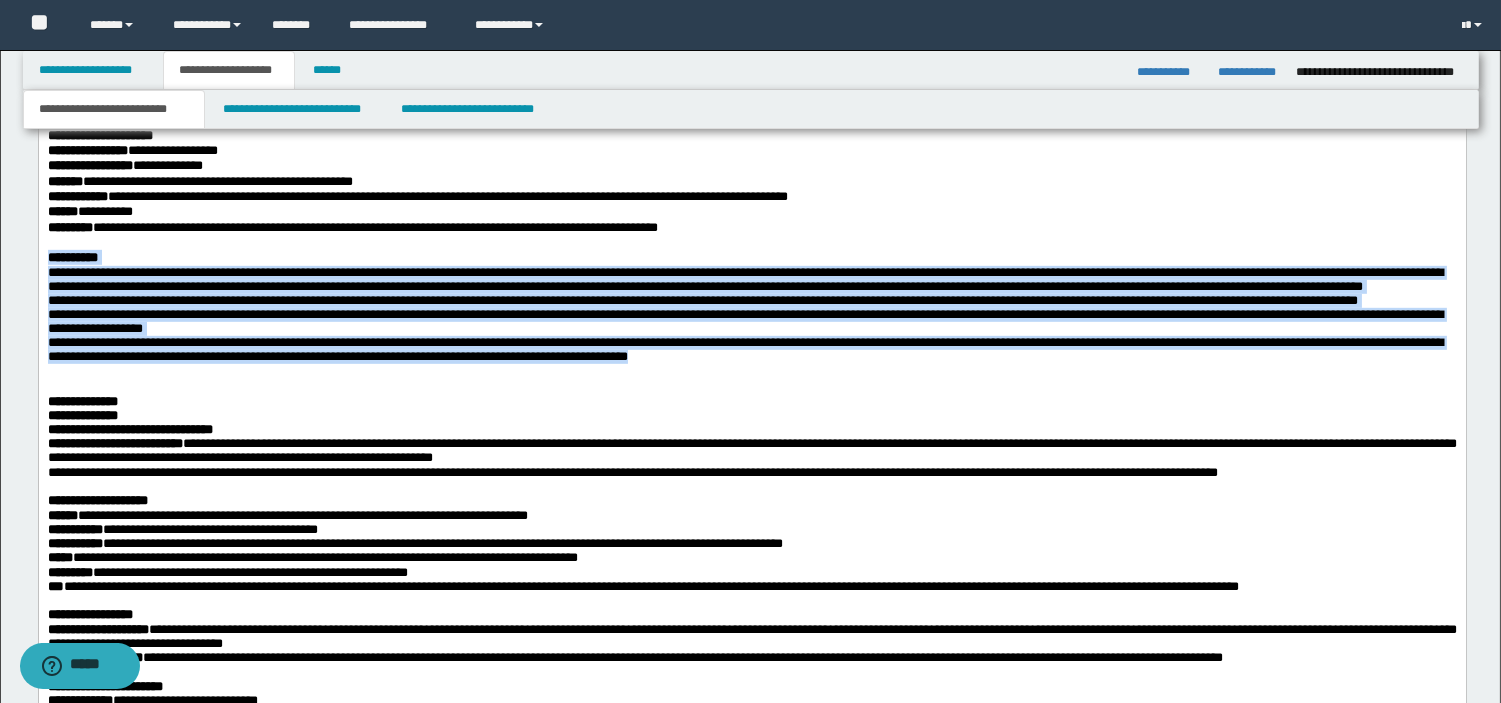 drag, startPoint x: 49, startPoint y: 438, endPoint x: 1031, endPoint y: 593, distance: 994.1574 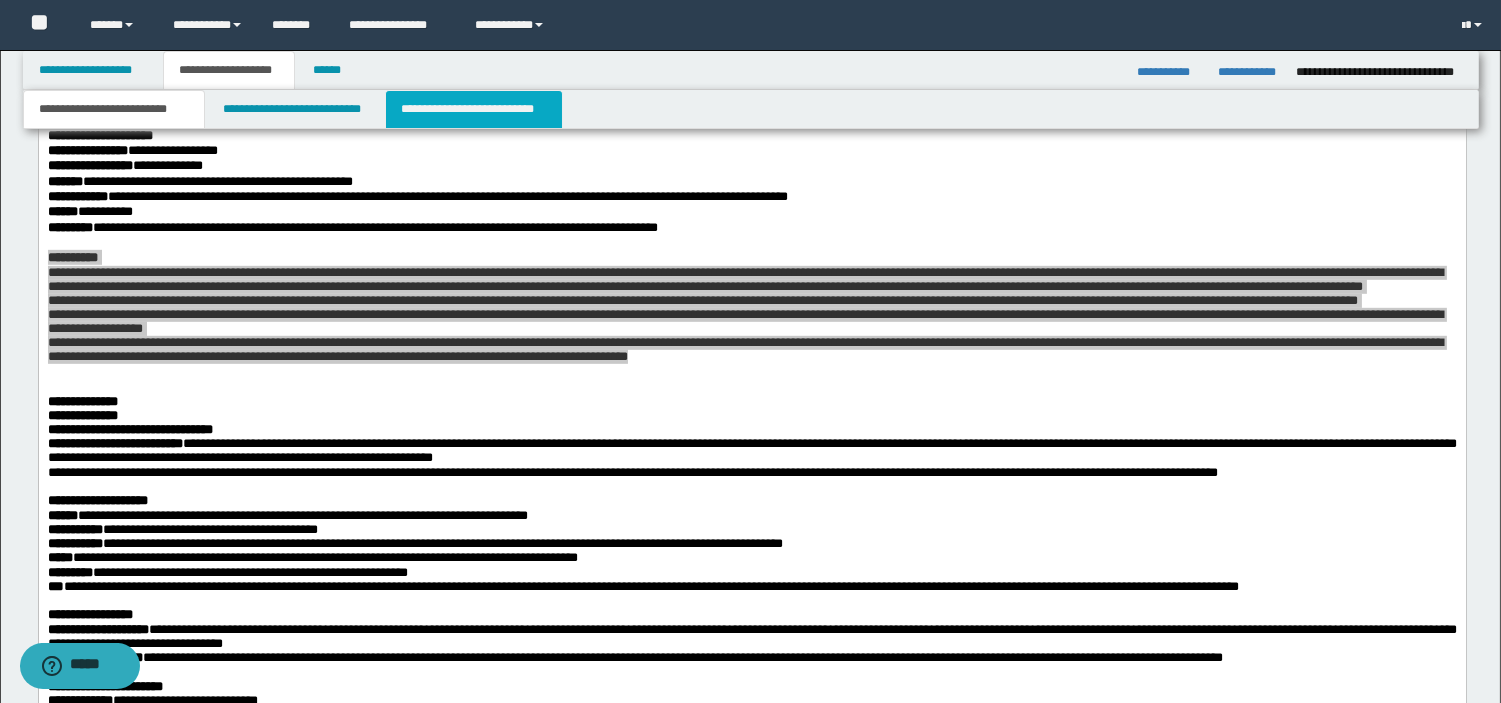 click on "**********" at bounding box center [474, 109] 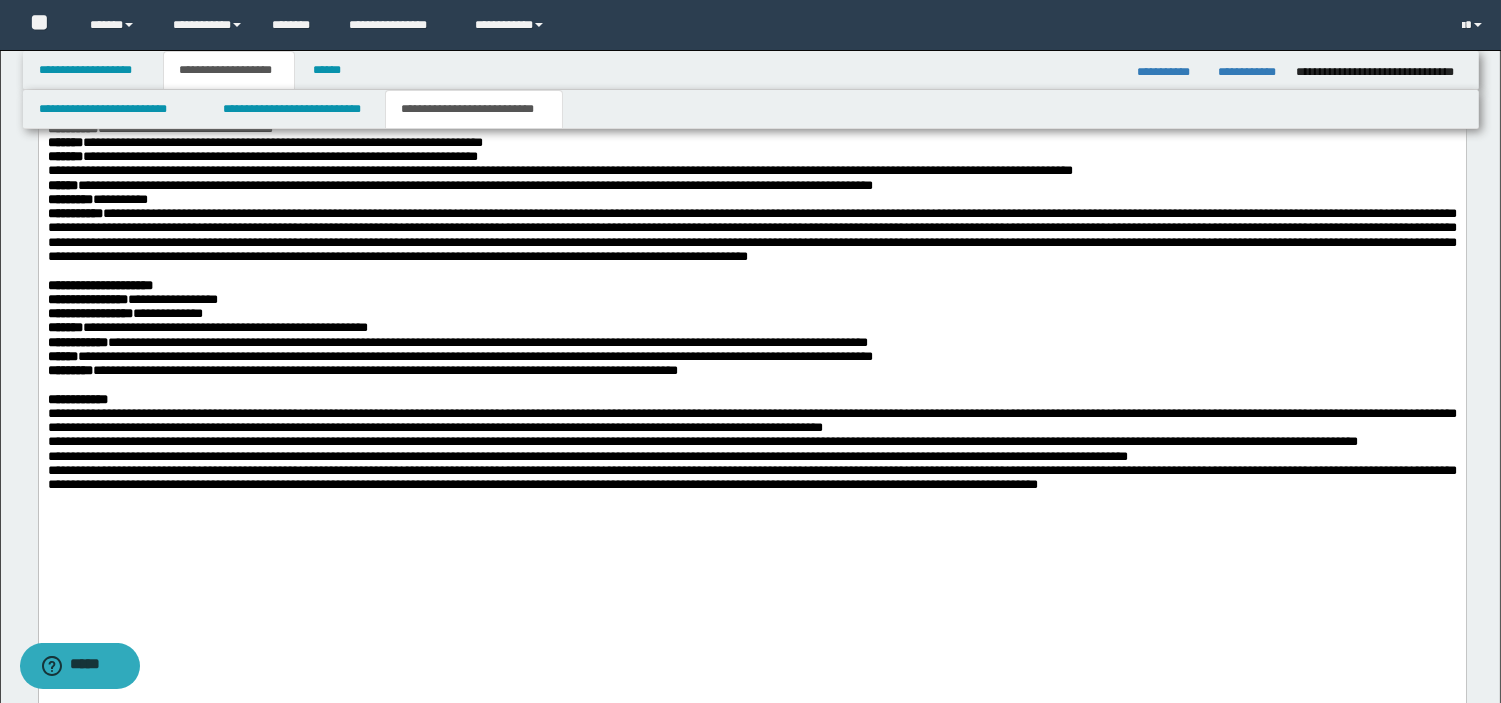 scroll, scrollTop: 776, scrollLeft: 0, axis: vertical 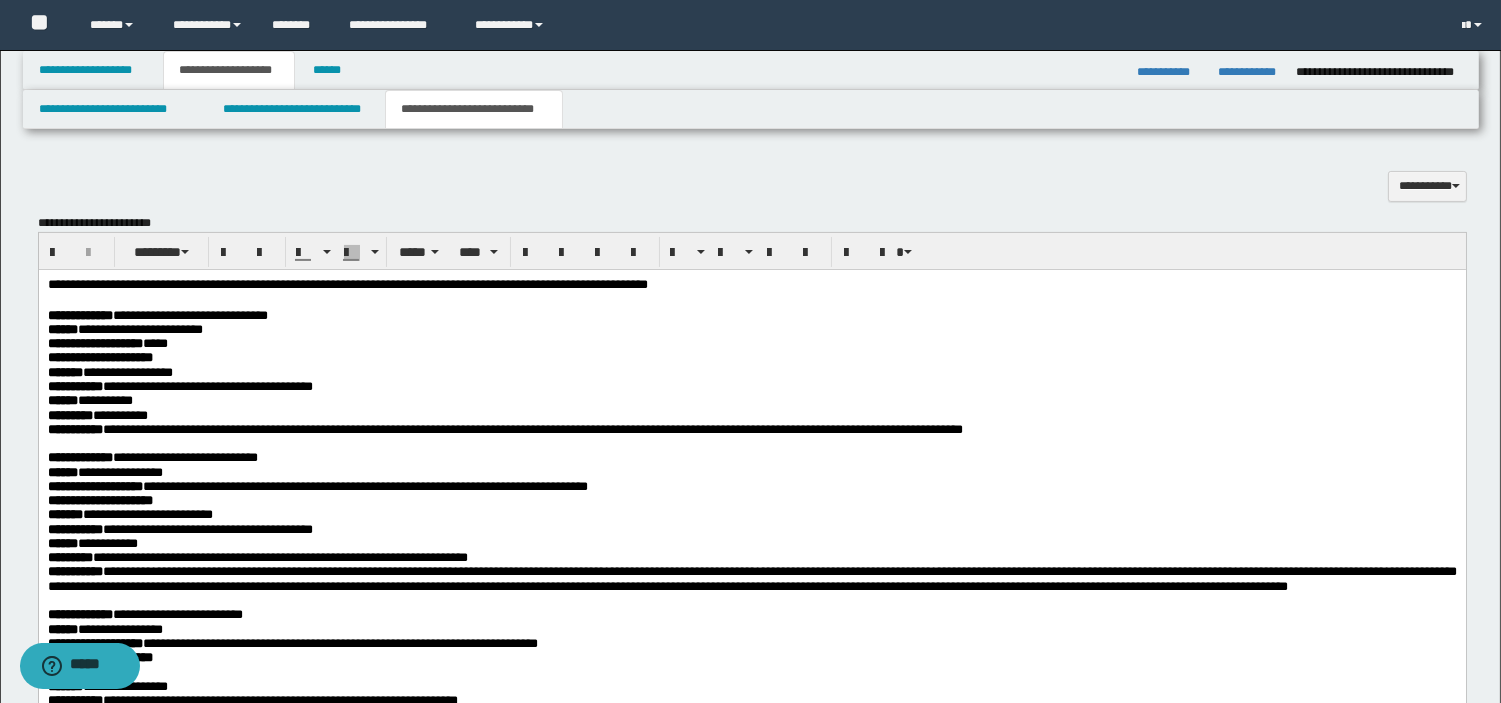 click on "**********" at bounding box center (751, 286) 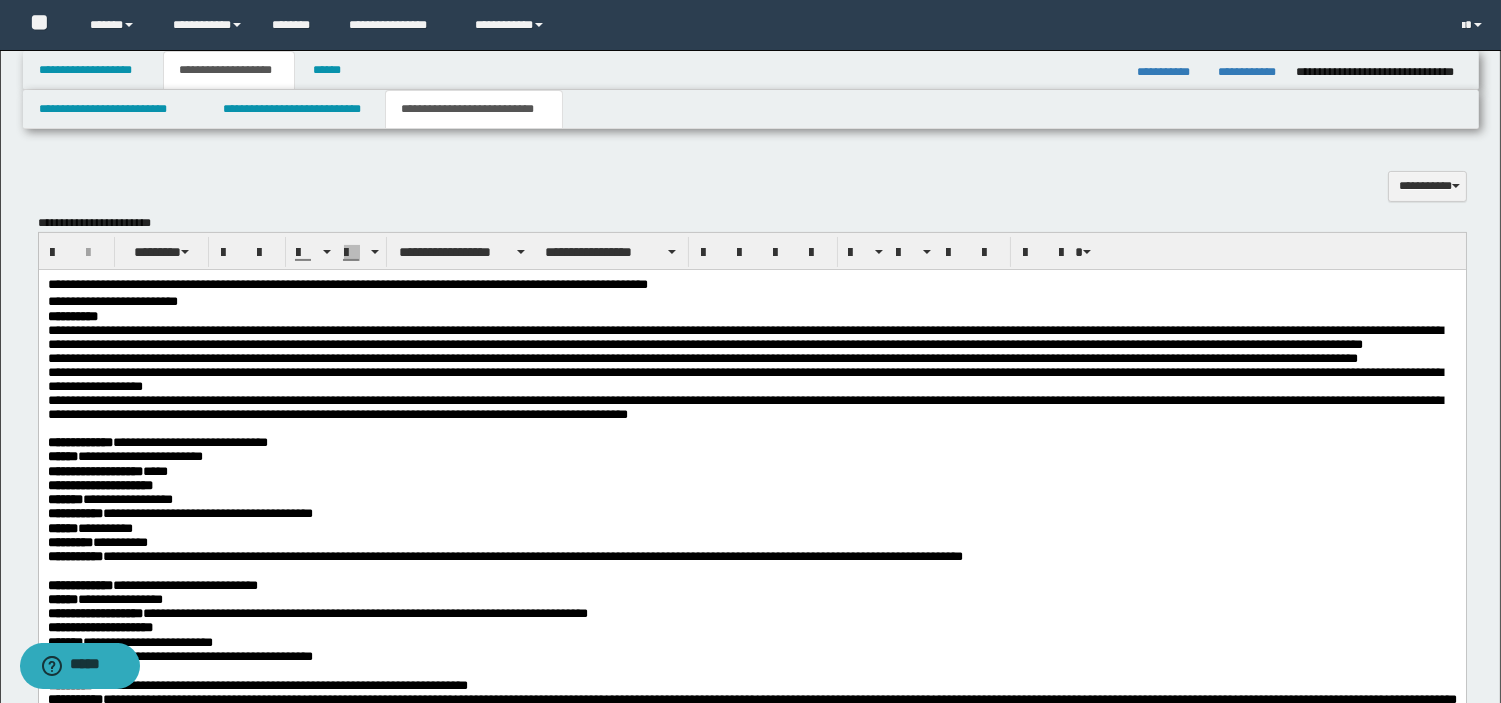 click at bounding box center (751, 429) 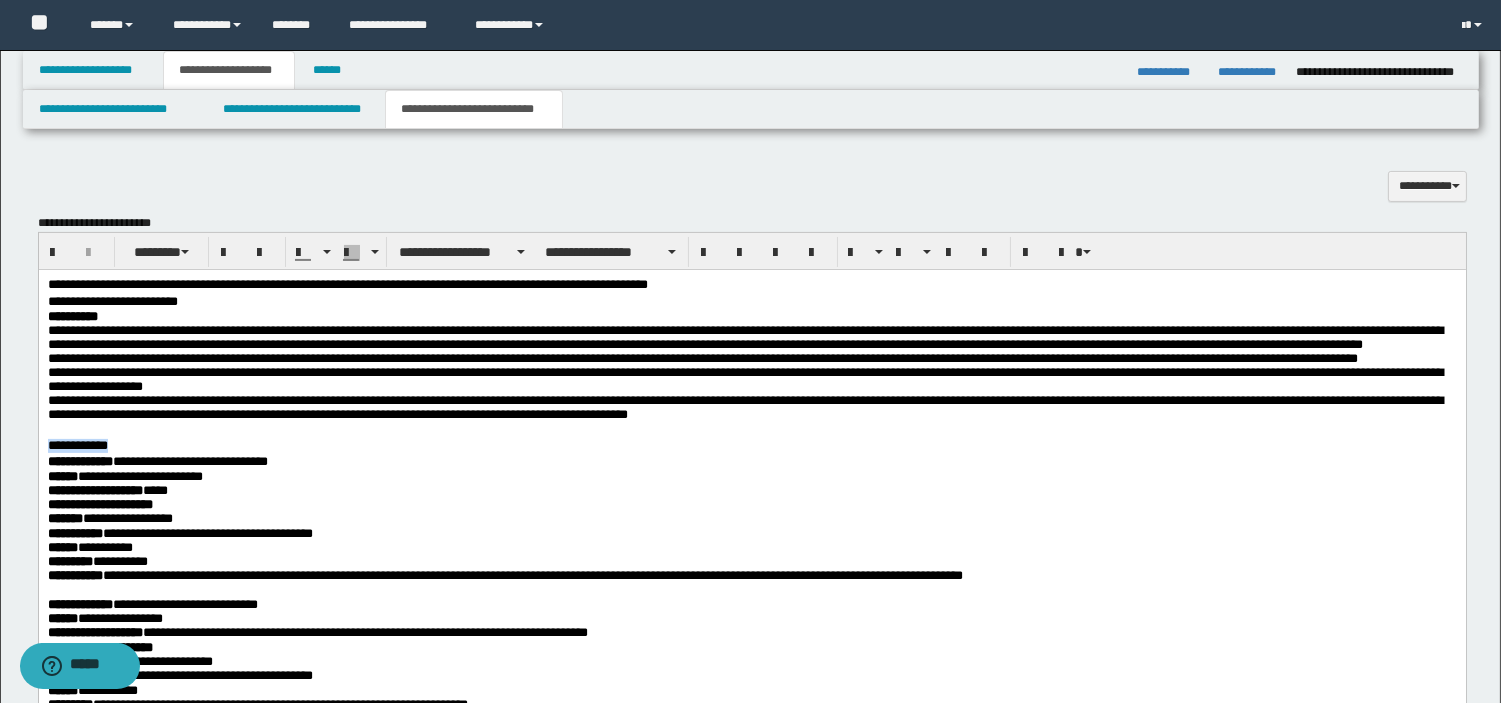 drag, startPoint x: 46, startPoint y: 500, endPoint x: 132, endPoint y: 500, distance: 86 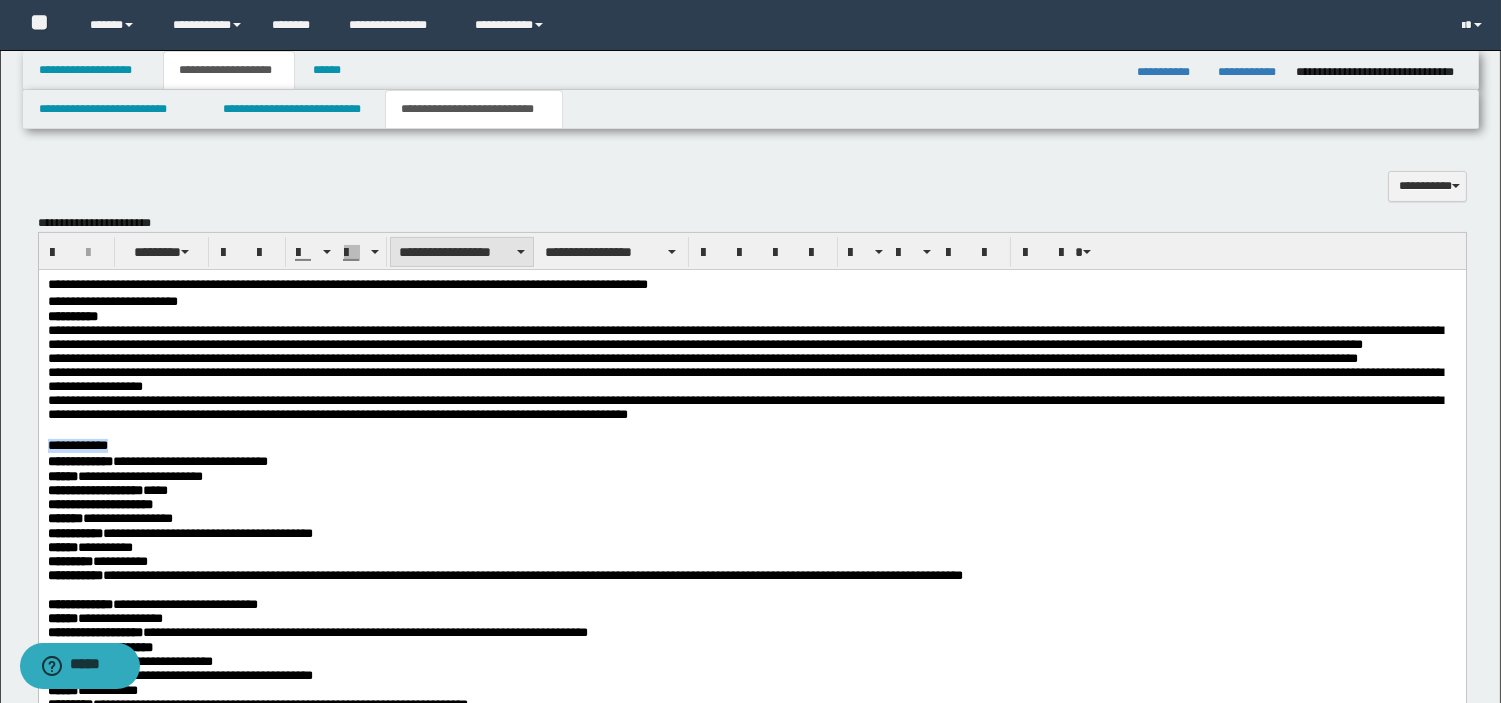 click on "**********" at bounding box center [462, 252] 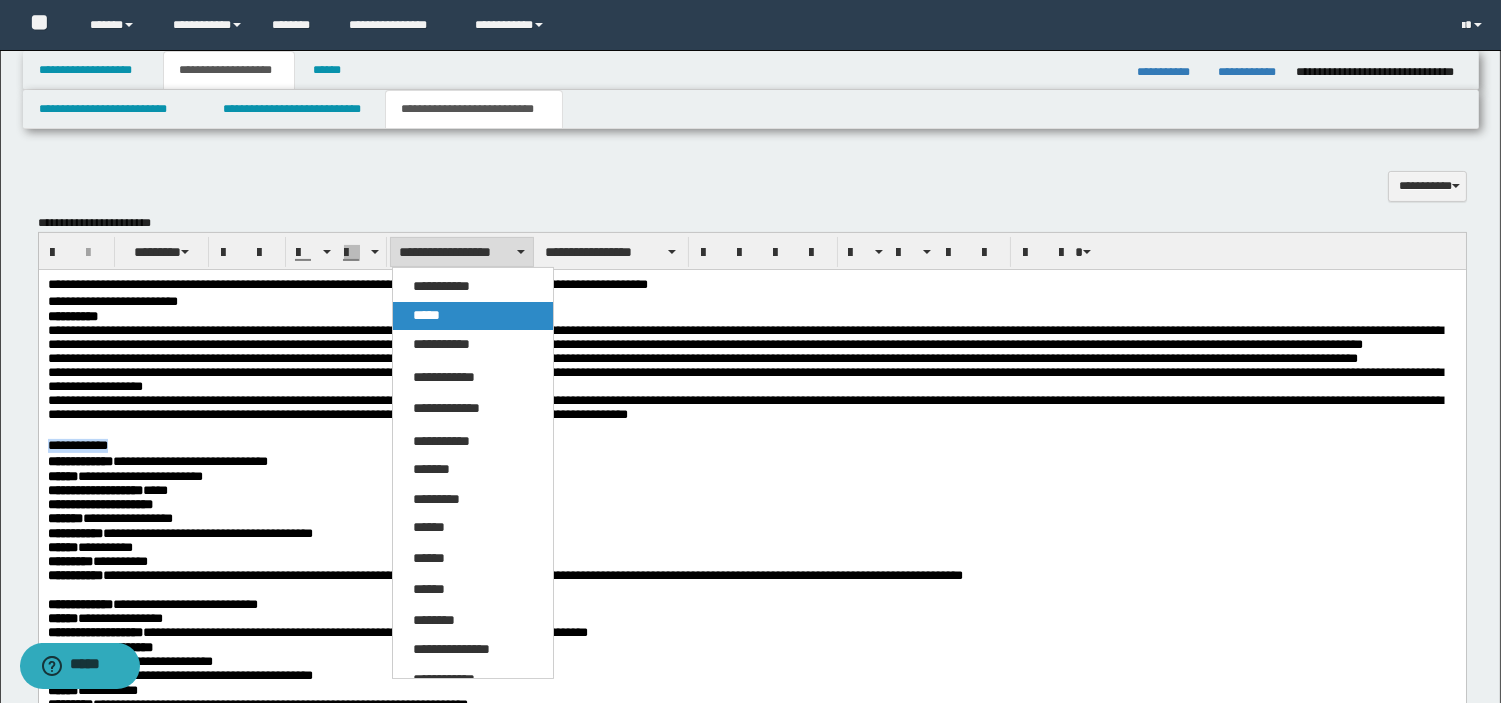 click on "*****" at bounding box center (473, 316) 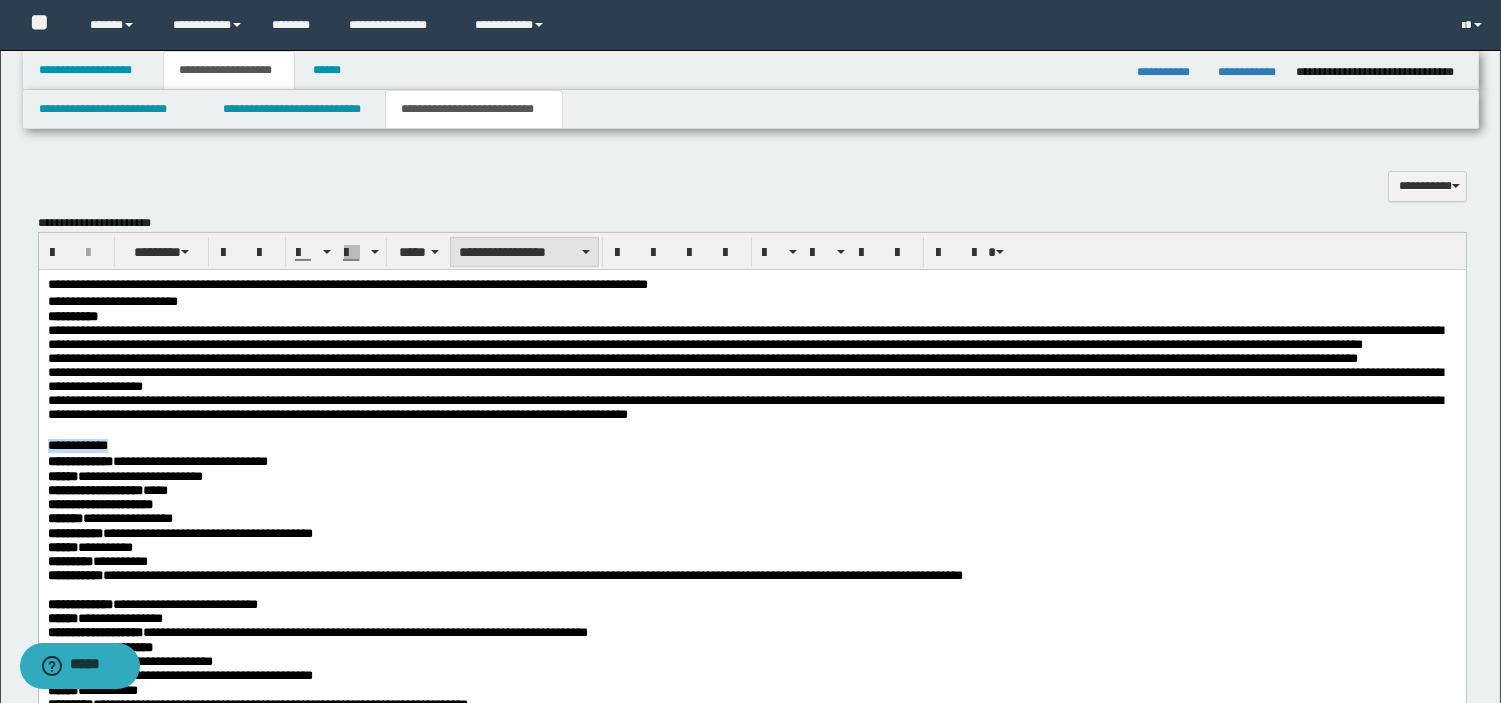 click on "**********" at bounding box center [524, 252] 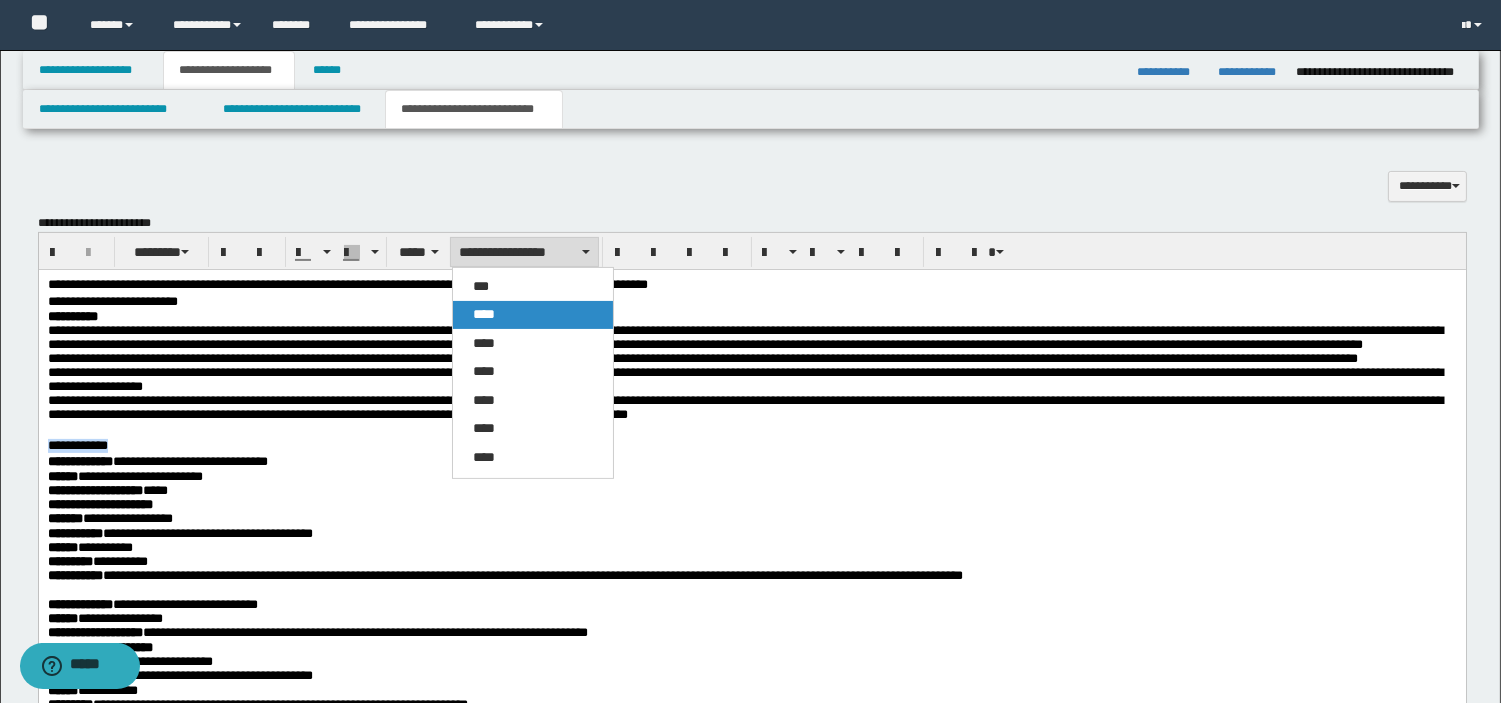 click on "****" at bounding box center (533, 315) 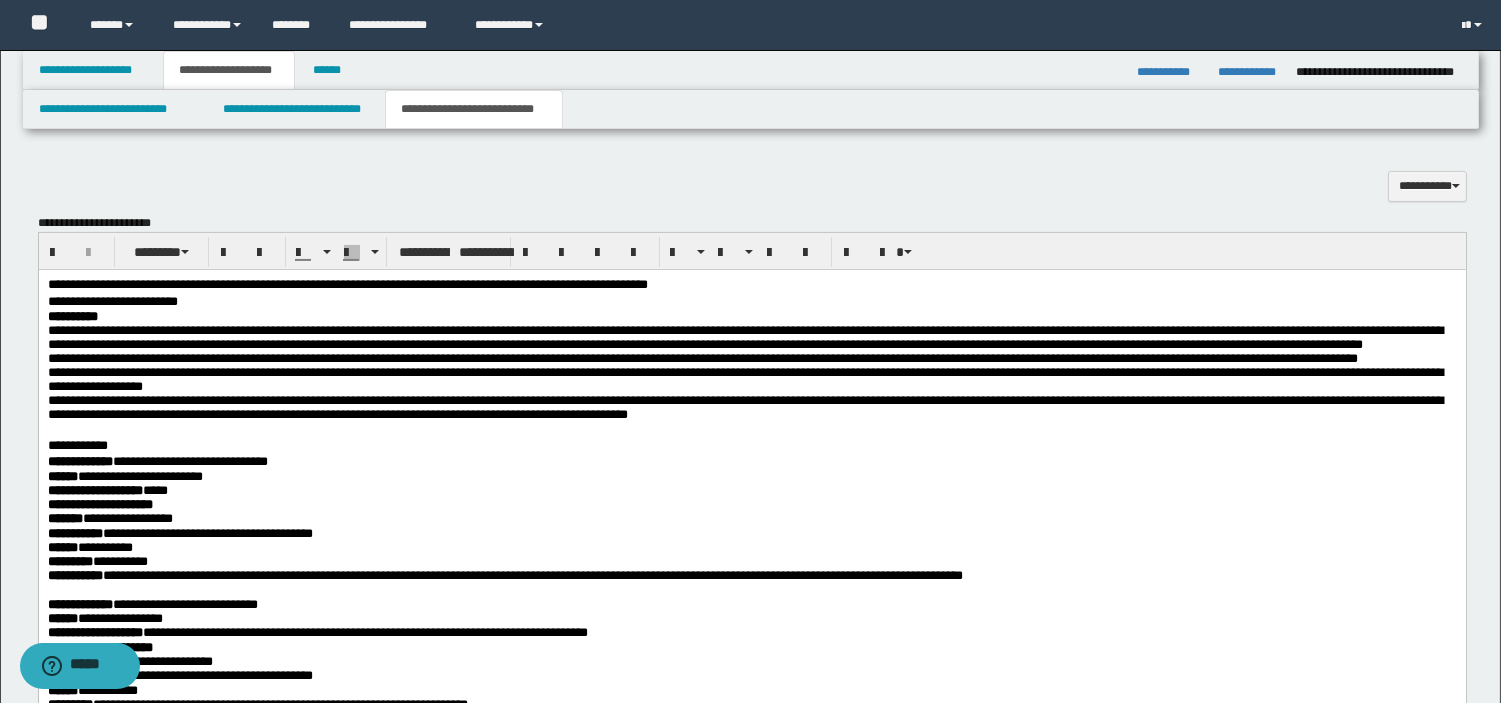 click at bounding box center [751, 430] 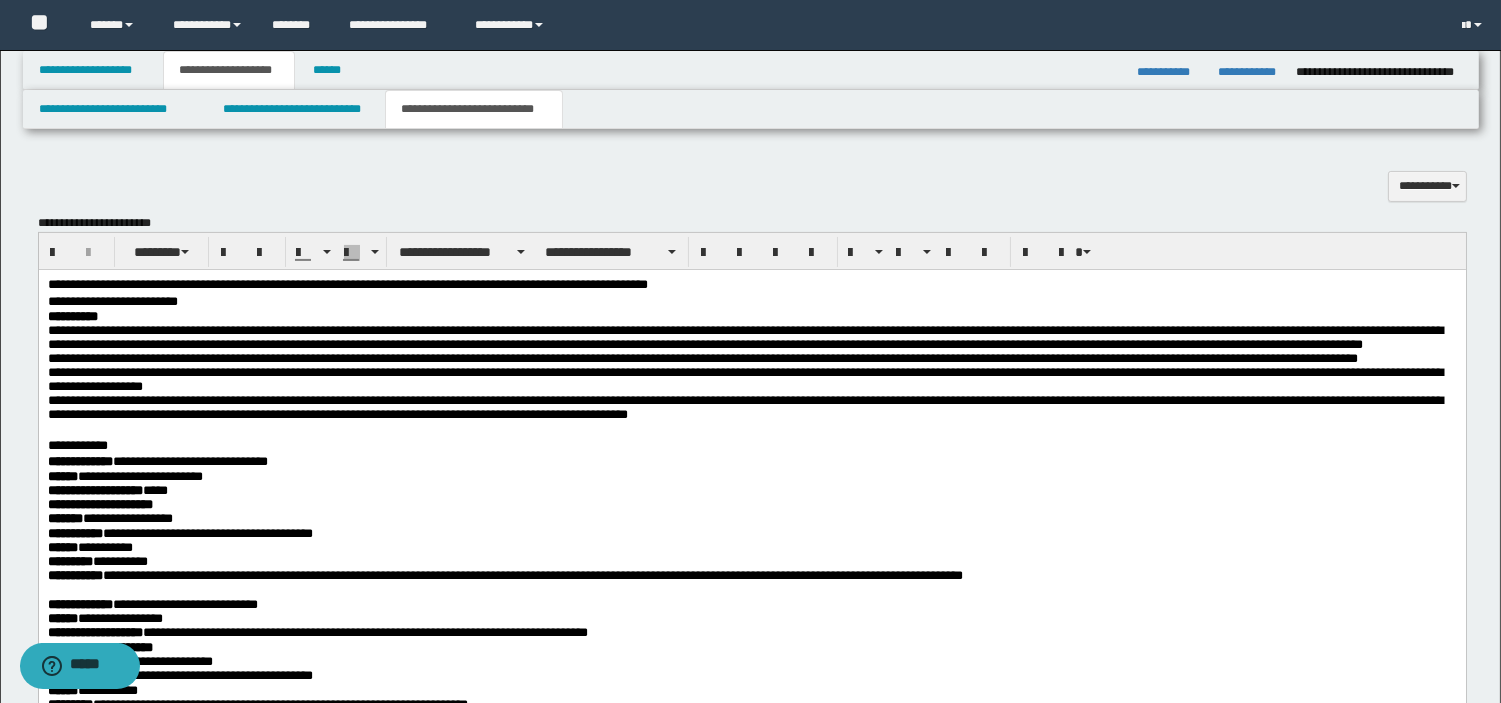 click at bounding box center (751, 430) 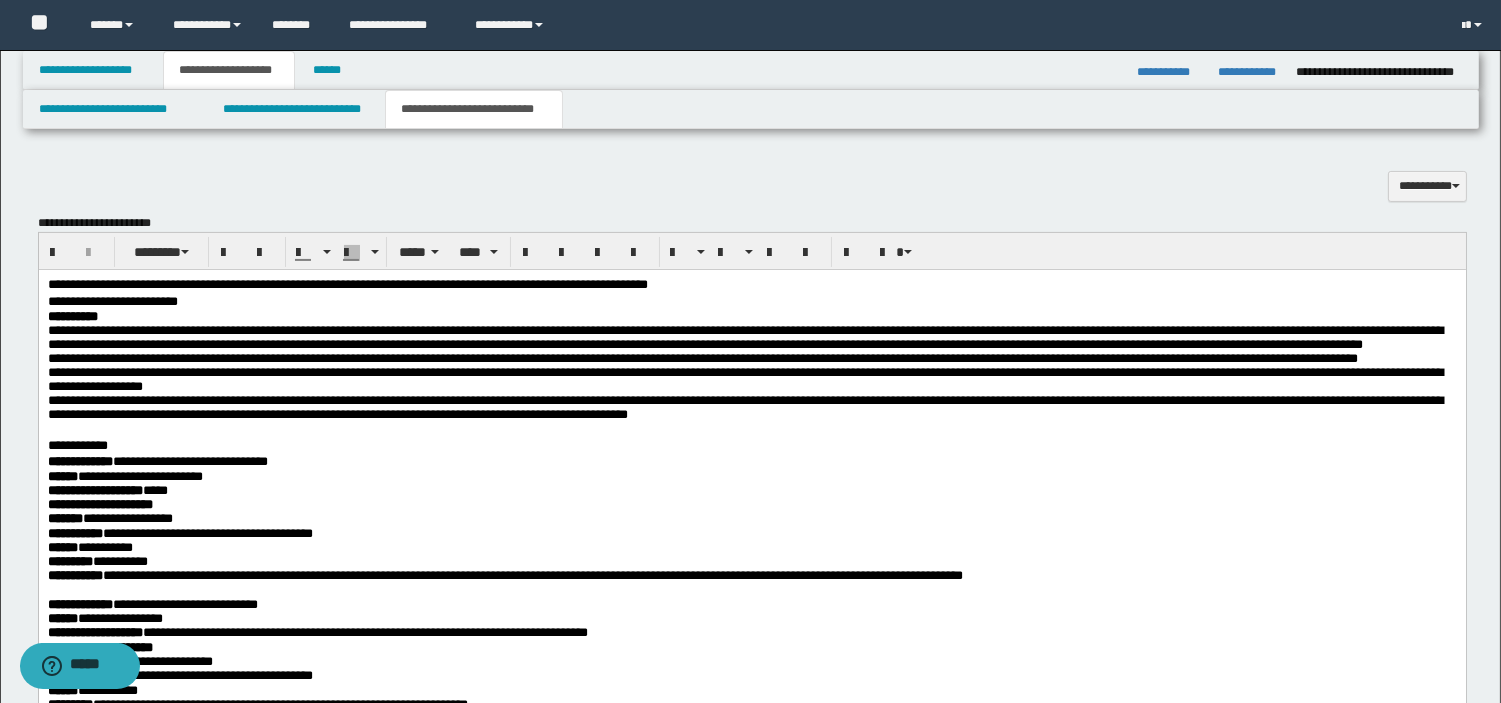 click on "**********" at bounding box center [751, 447] 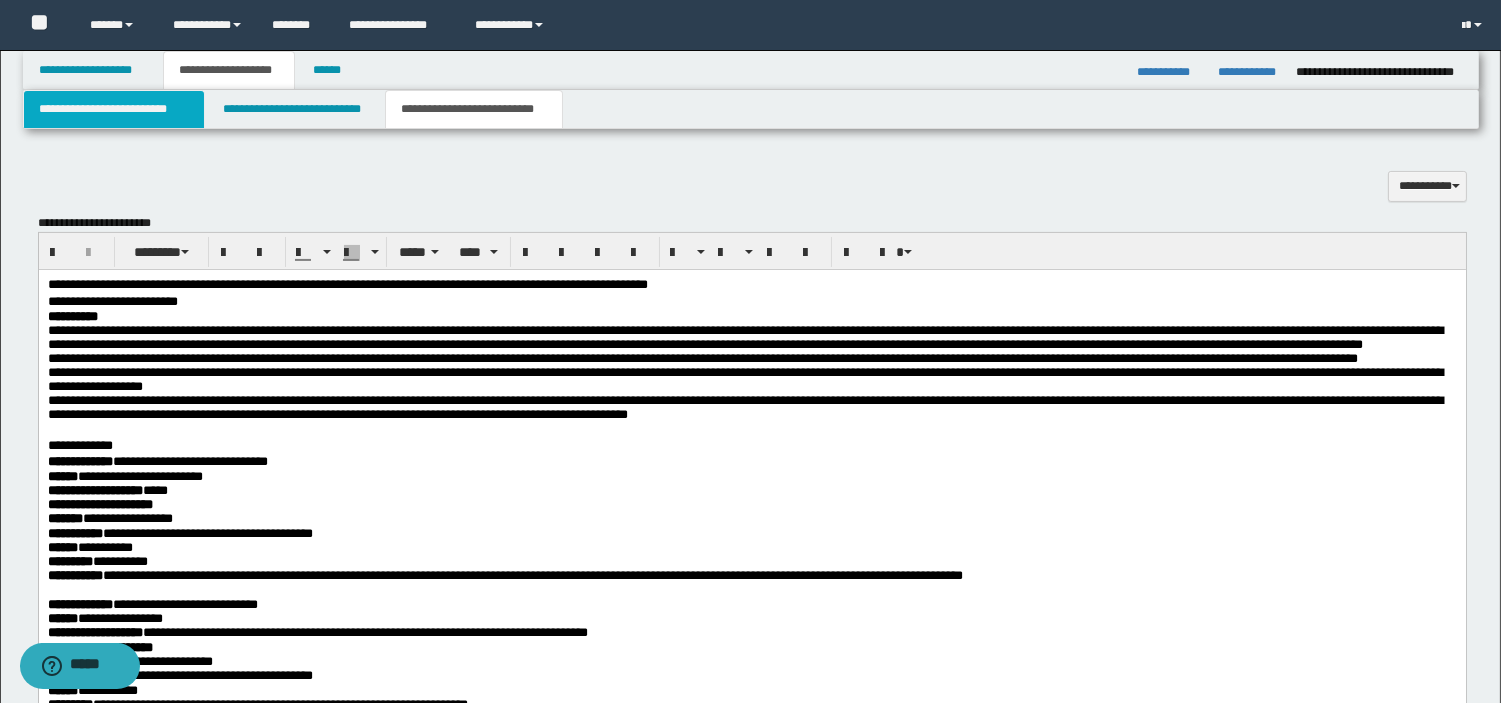 click on "**********" at bounding box center [114, 109] 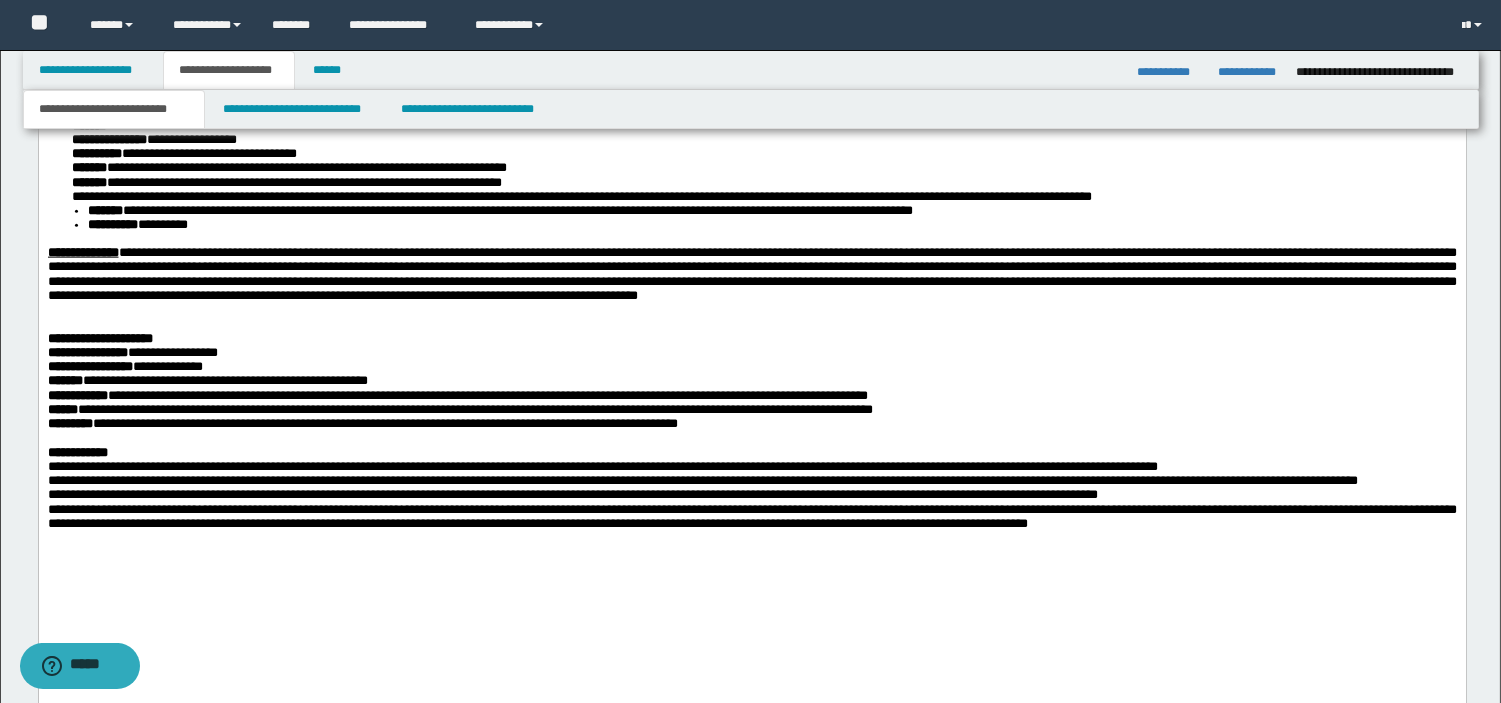 scroll, scrollTop: 4501, scrollLeft: 0, axis: vertical 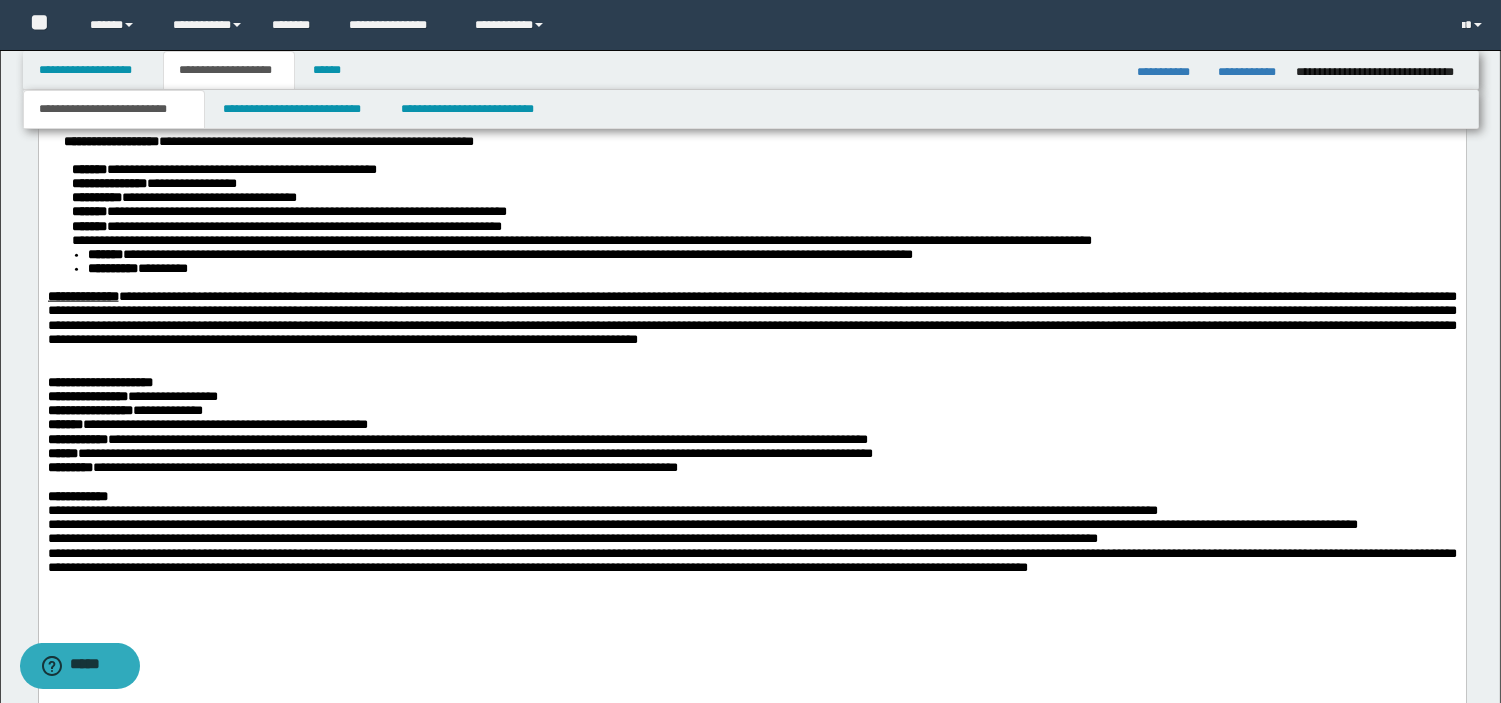 drag, startPoint x: 48, startPoint y: 189, endPoint x: 279, endPoint y: 458, distance: 354.57297 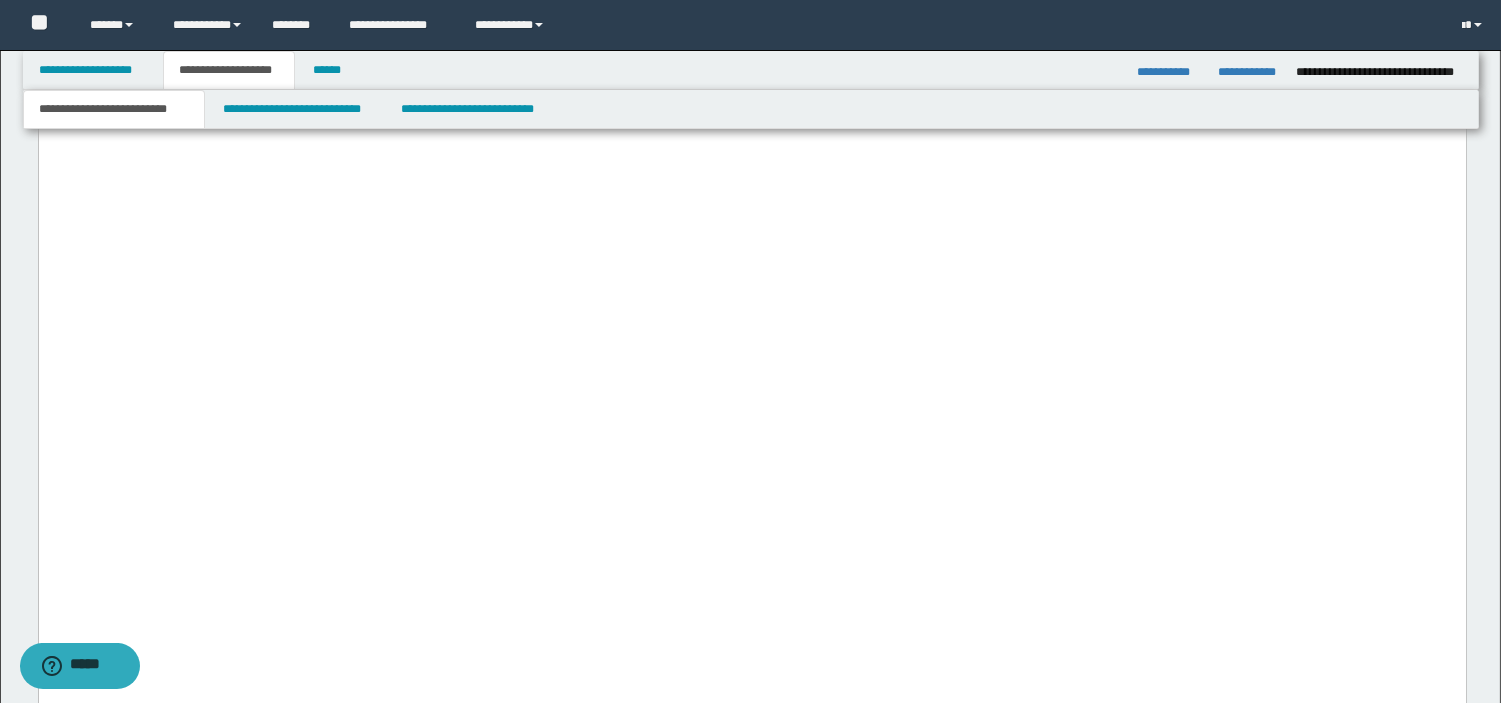 scroll, scrollTop: 5437, scrollLeft: 0, axis: vertical 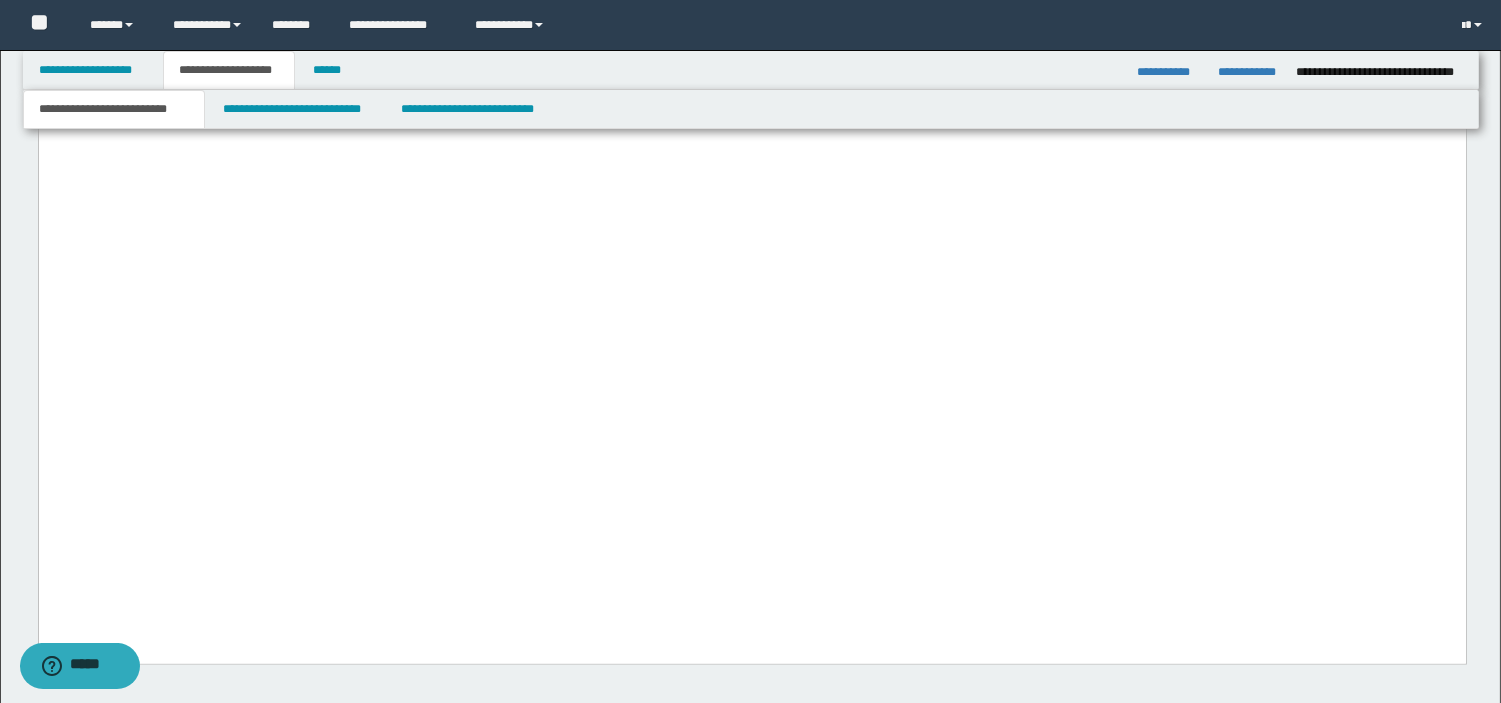 drag, startPoint x: 50, startPoint y: -752, endPoint x: 486, endPoint y: 514, distance: 1338.9742 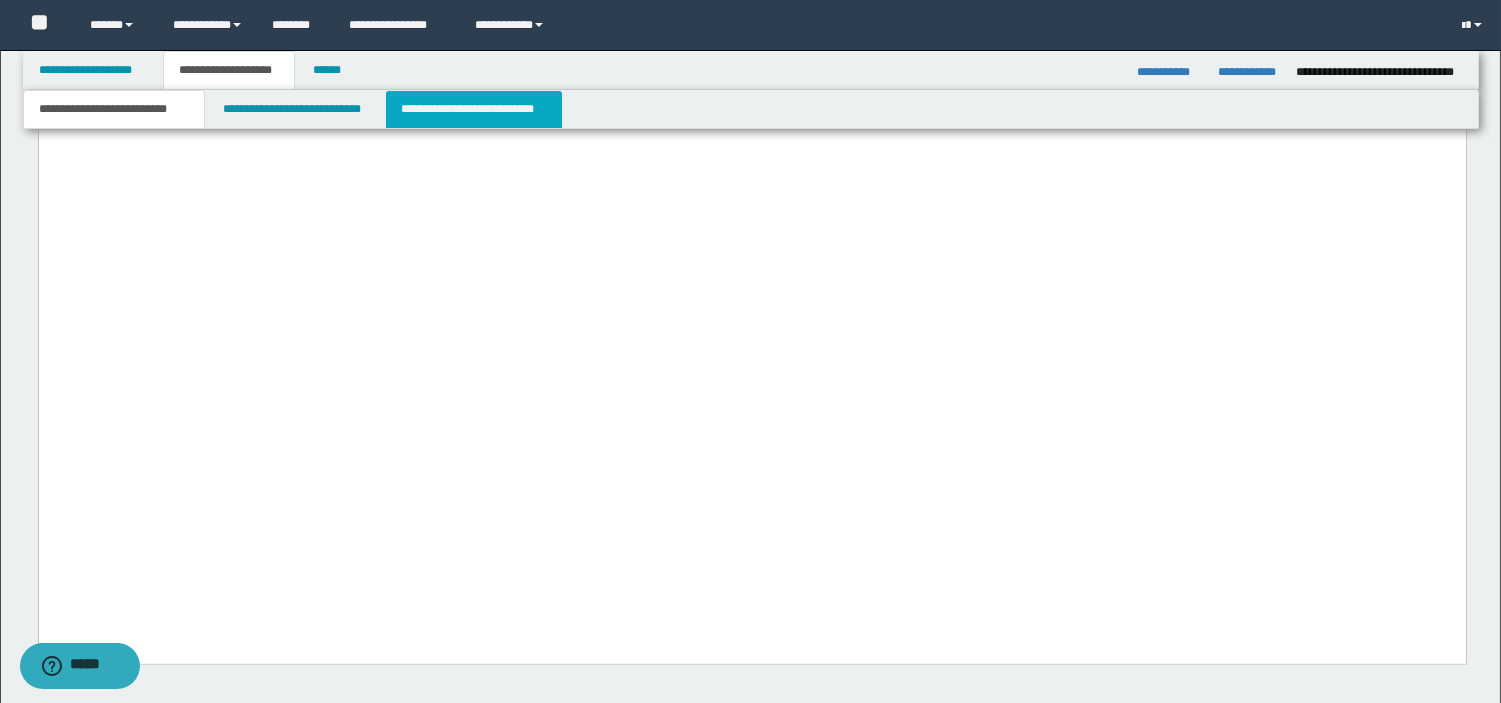 click on "**********" at bounding box center (474, 109) 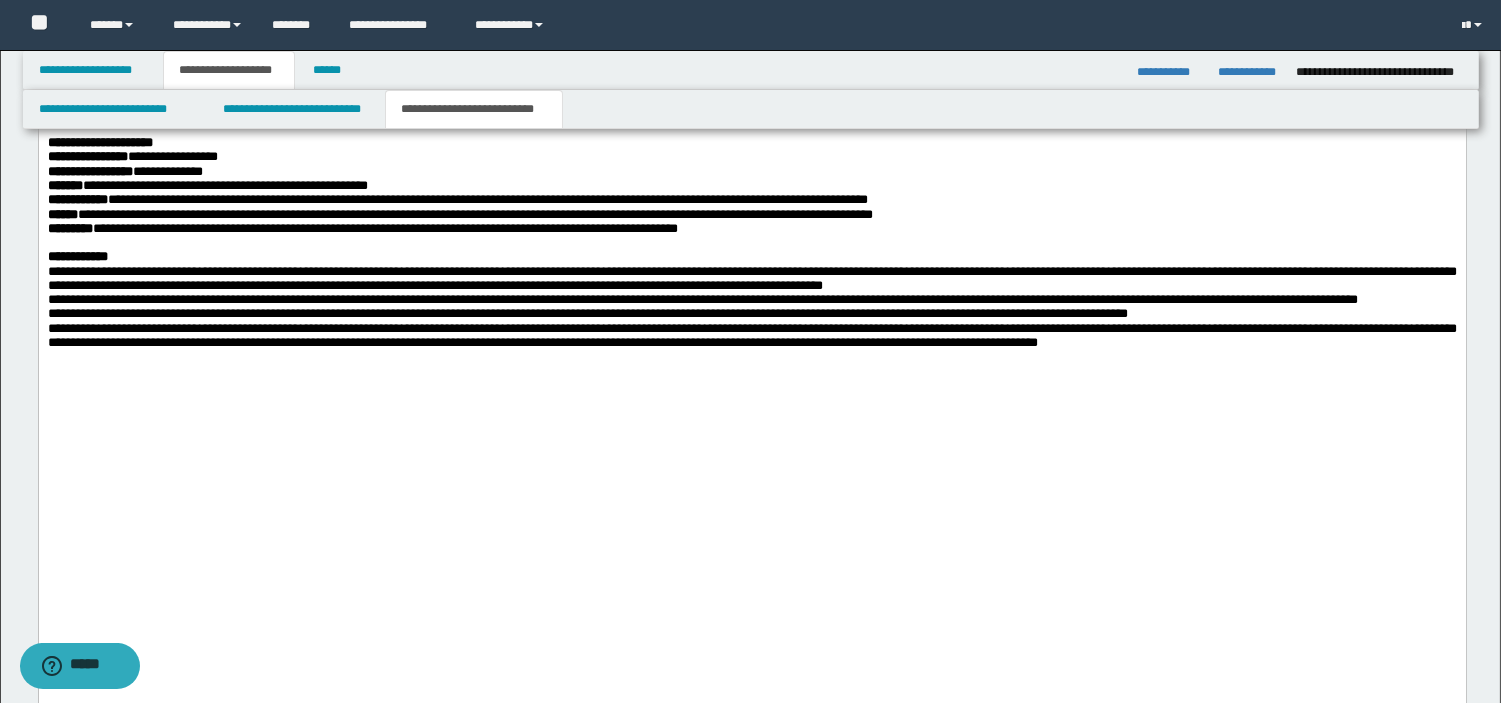 scroll, scrollTop: 1724, scrollLeft: 0, axis: vertical 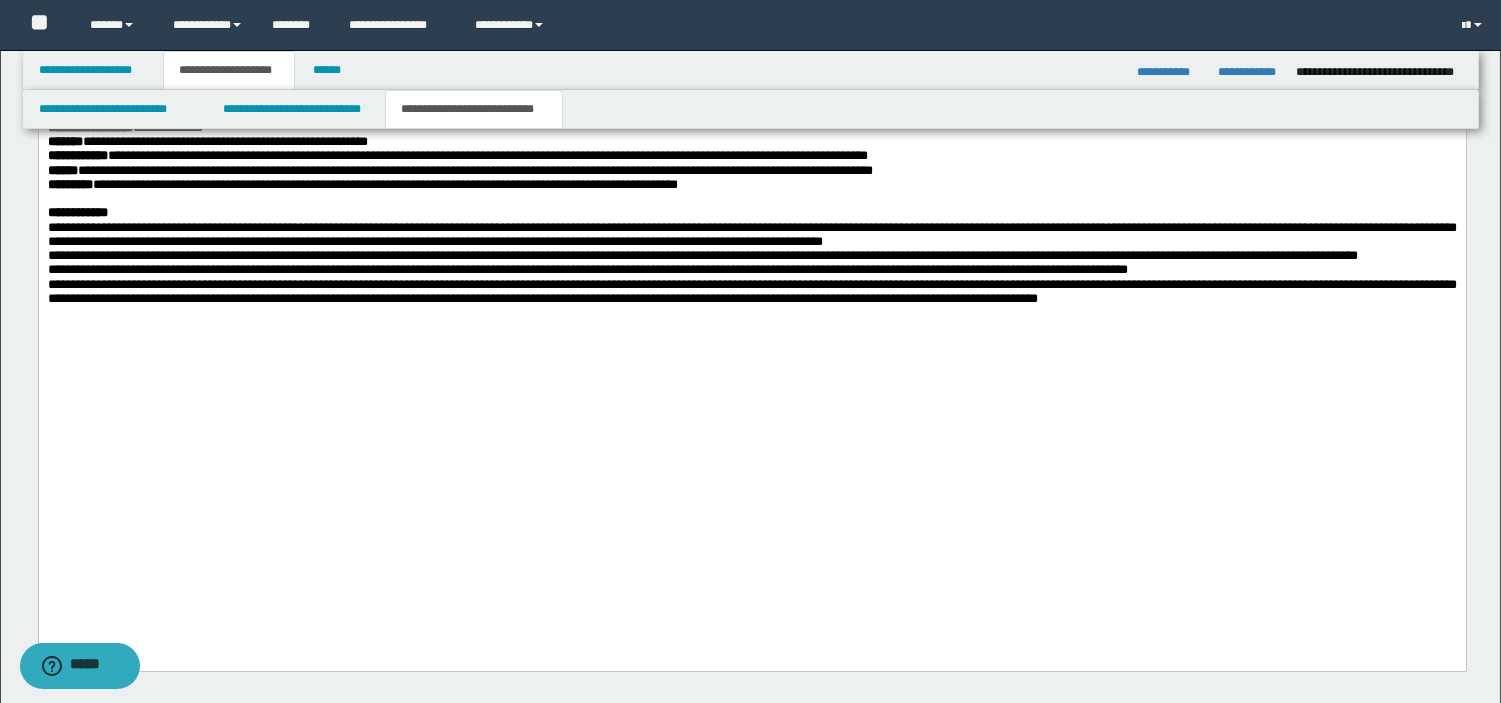 click on "**********" at bounding box center [751, -156] 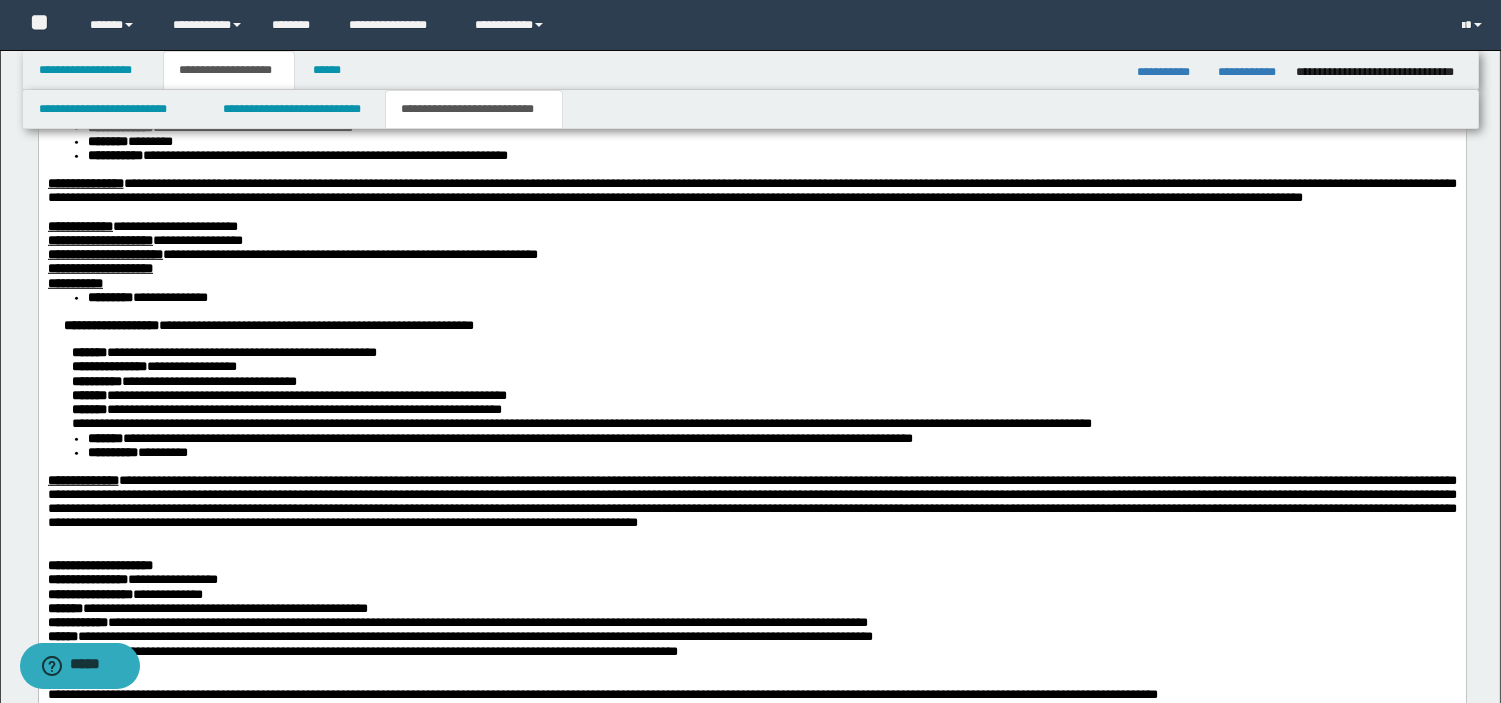 scroll, scrollTop: 2953, scrollLeft: 0, axis: vertical 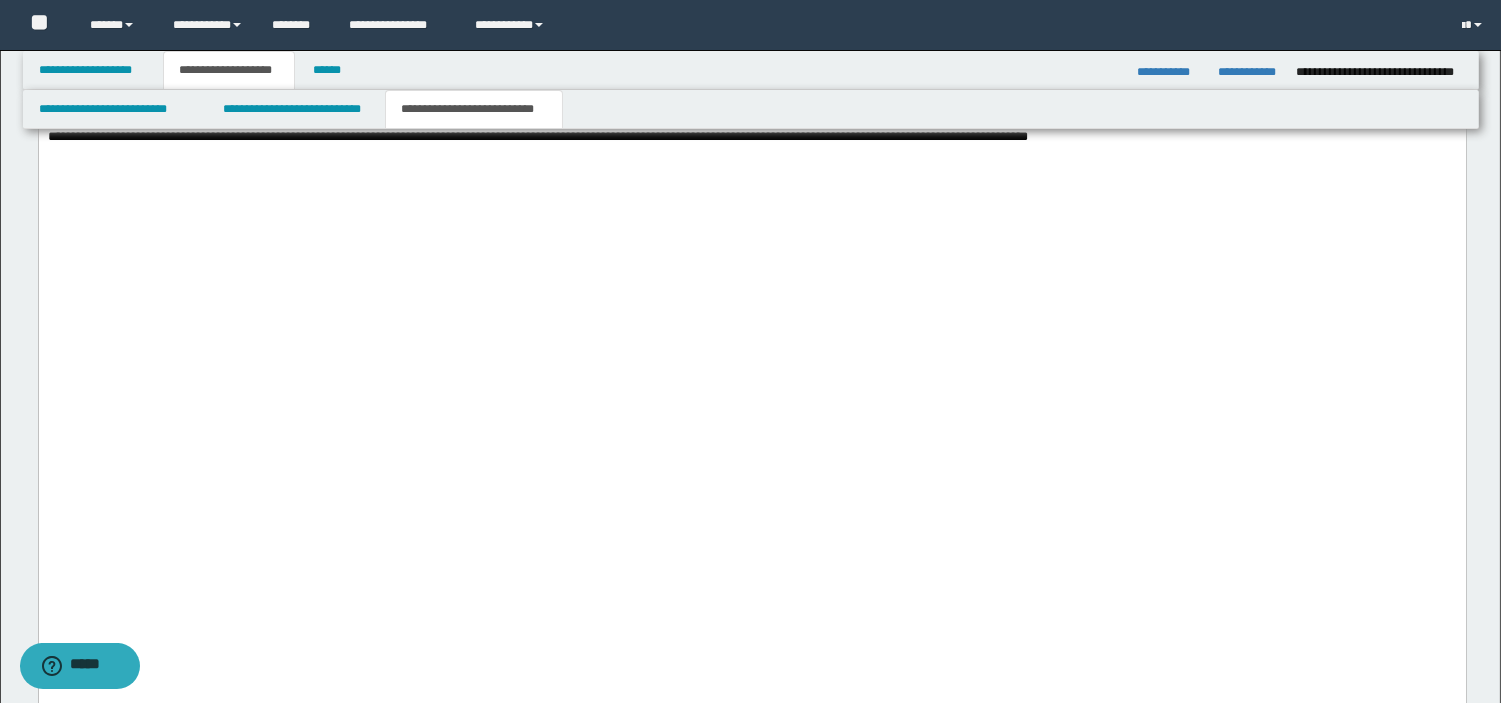 click at bounding box center (49, -63) 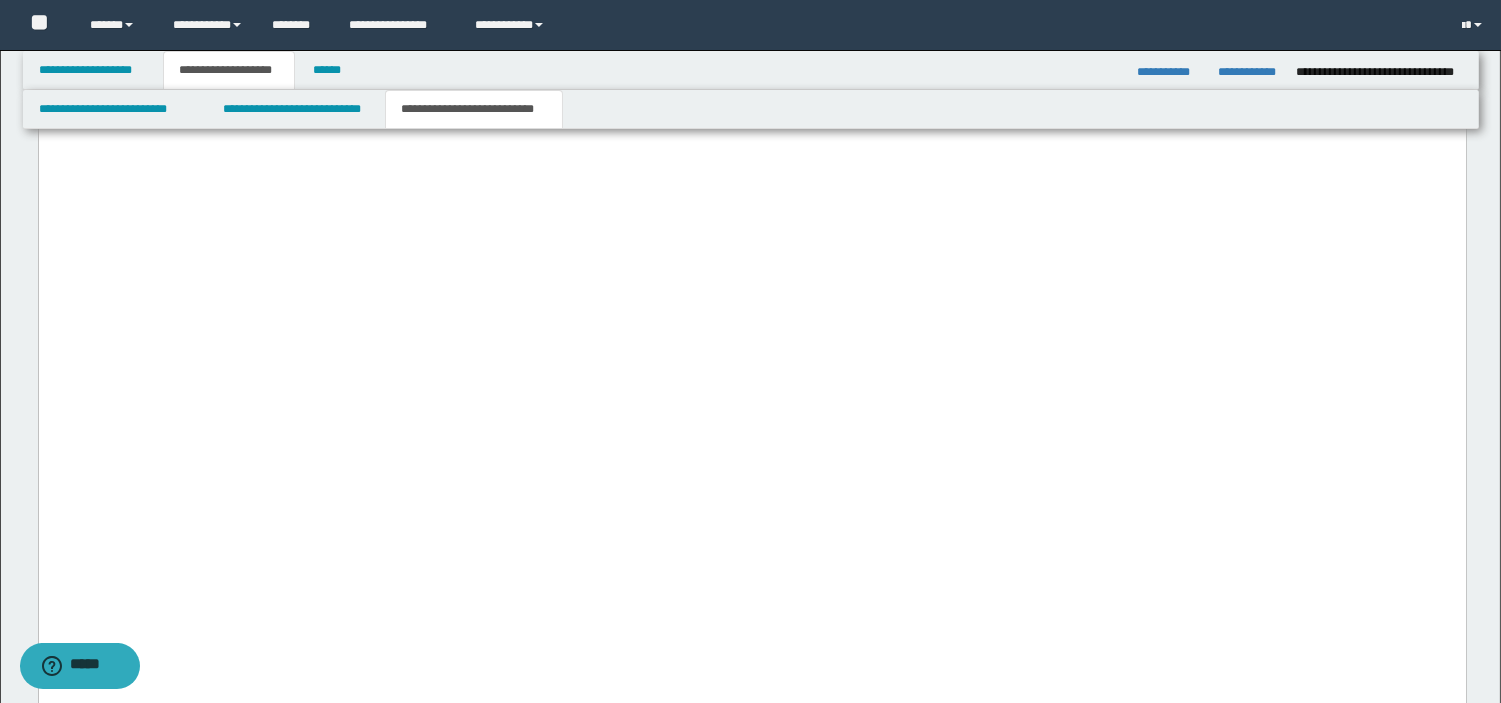 click at bounding box center [751, 152] 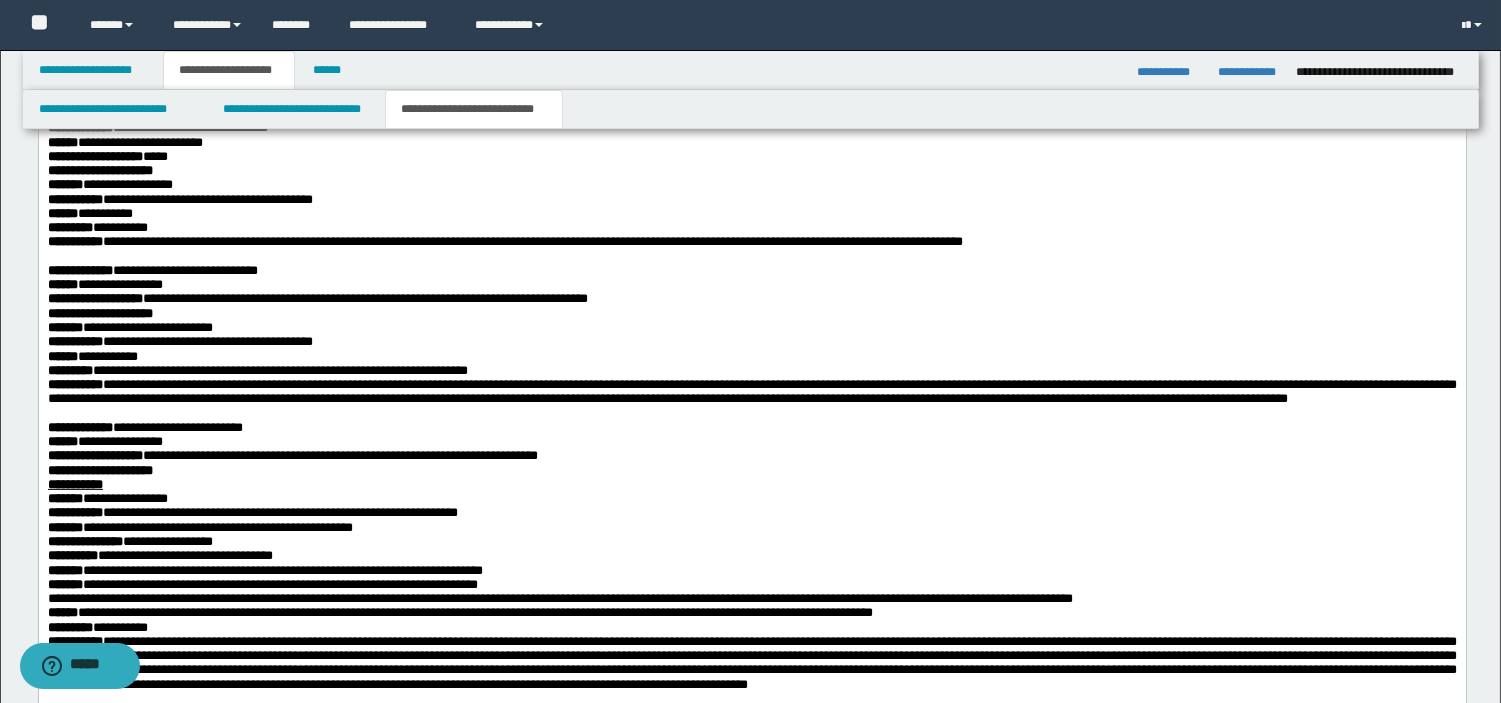 scroll, scrollTop: 495, scrollLeft: 0, axis: vertical 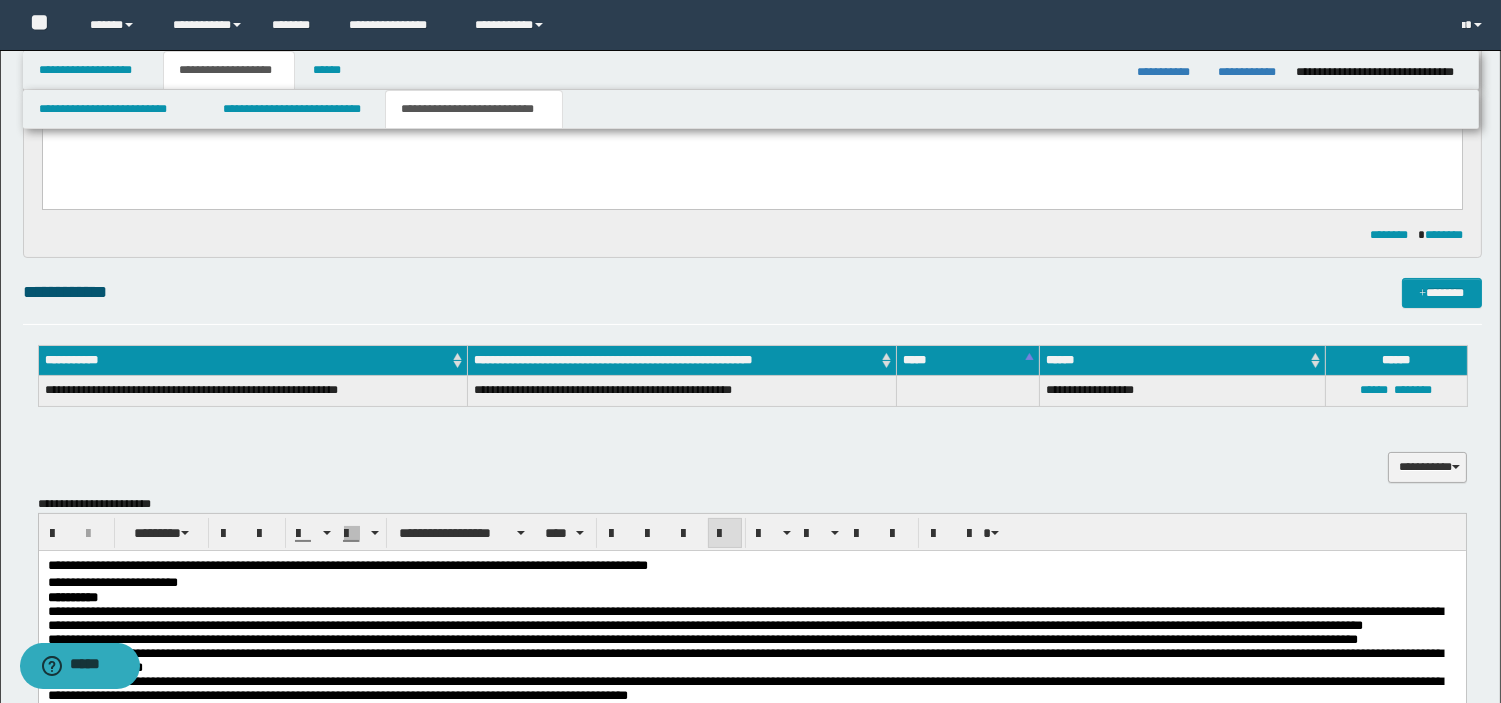 click on "**********" at bounding box center [1427, 467] 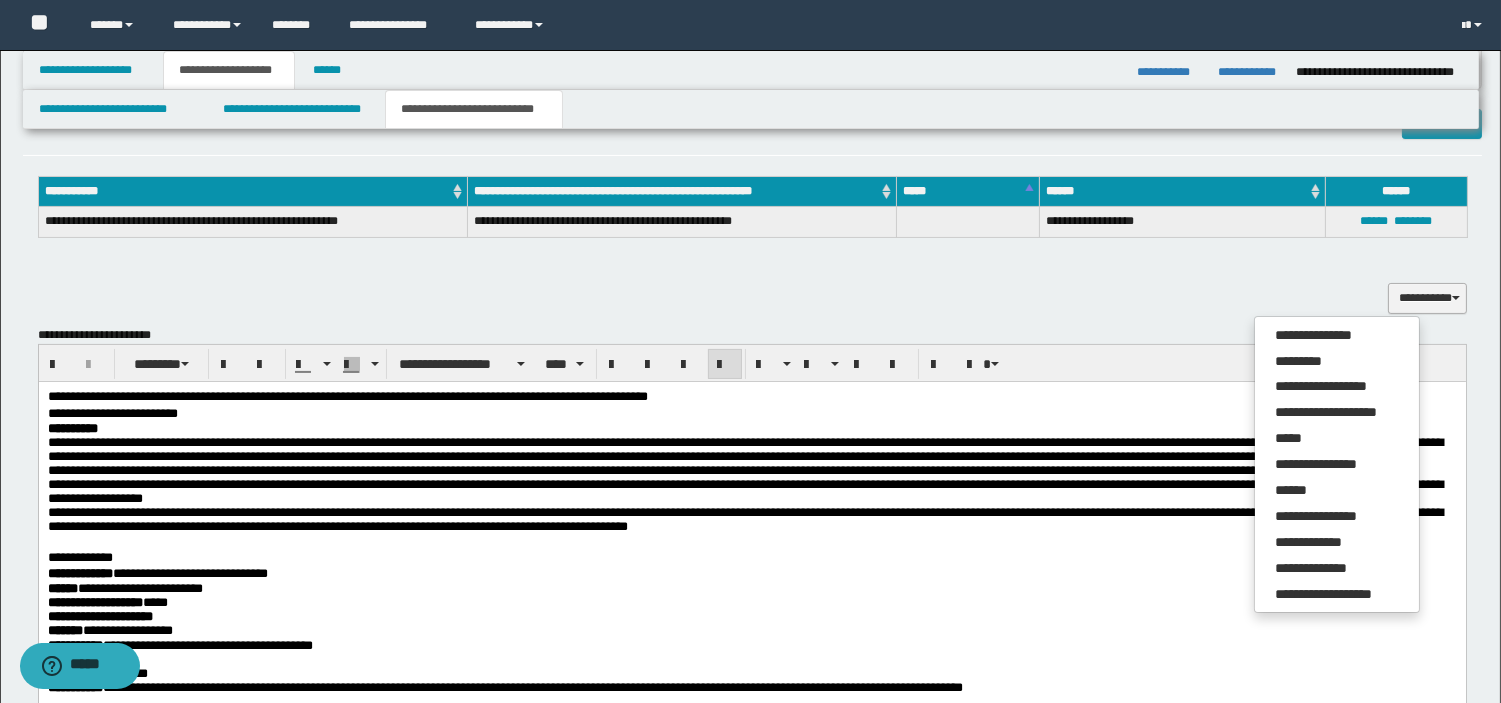 scroll, scrollTop: 673, scrollLeft: 0, axis: vertical 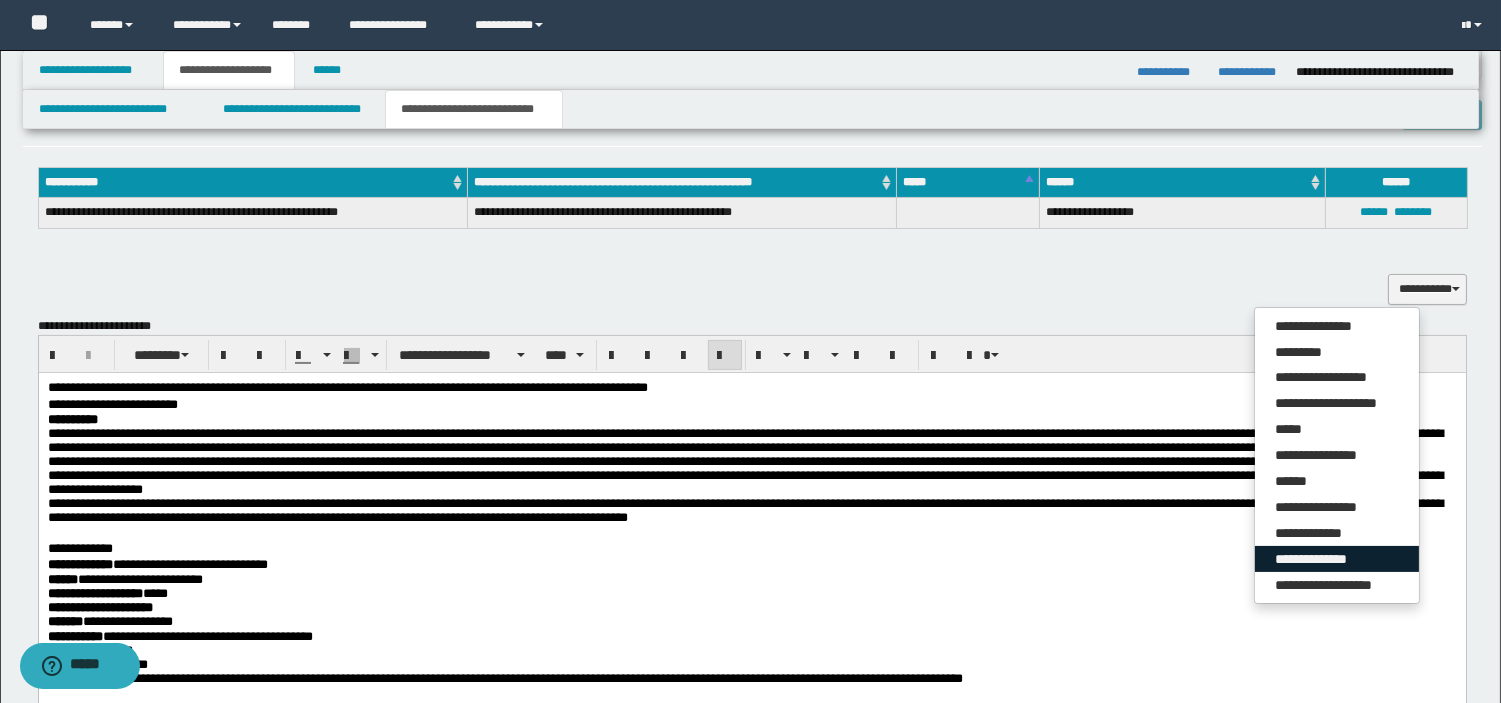 click on "**********" at bounding box center [1337, 559] 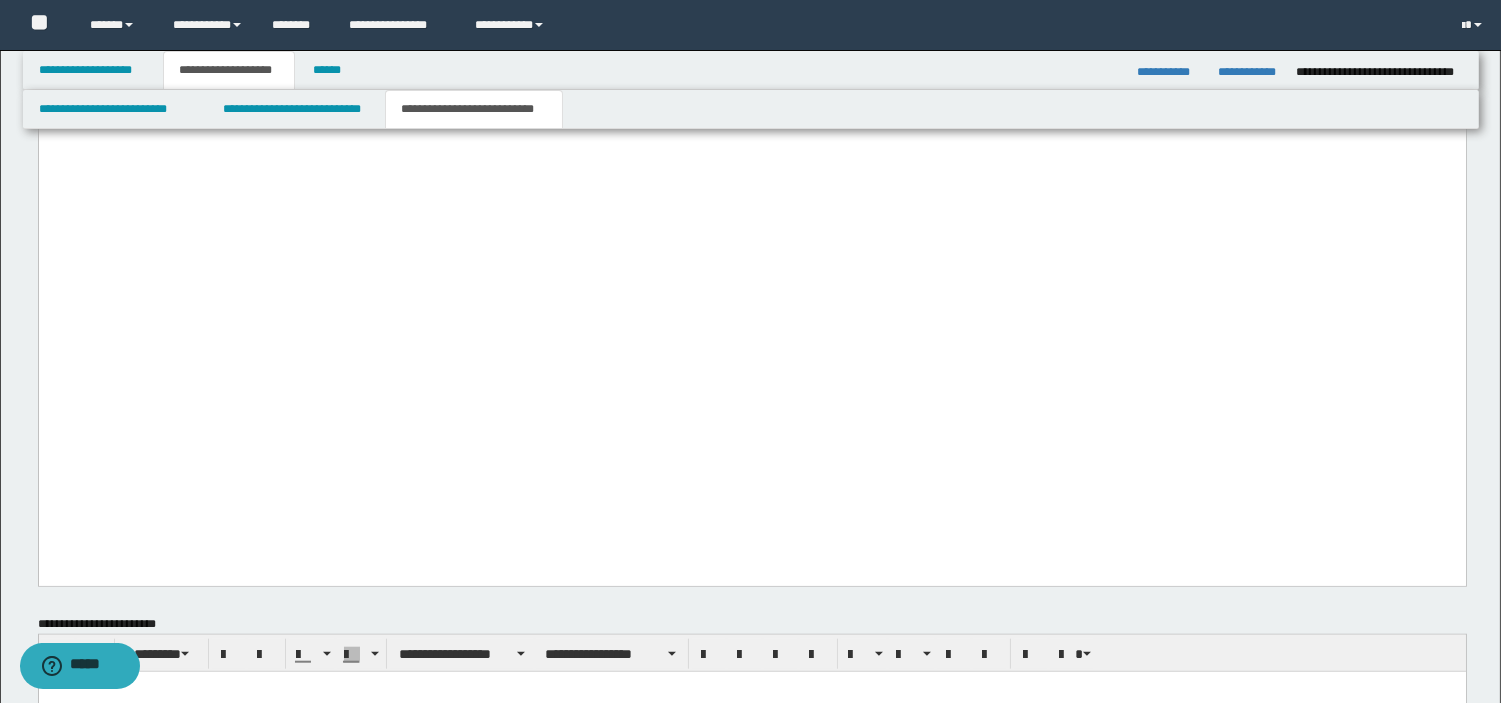 scroll, scrollTop: 3434, scrollLeft: 0, axis: vertical 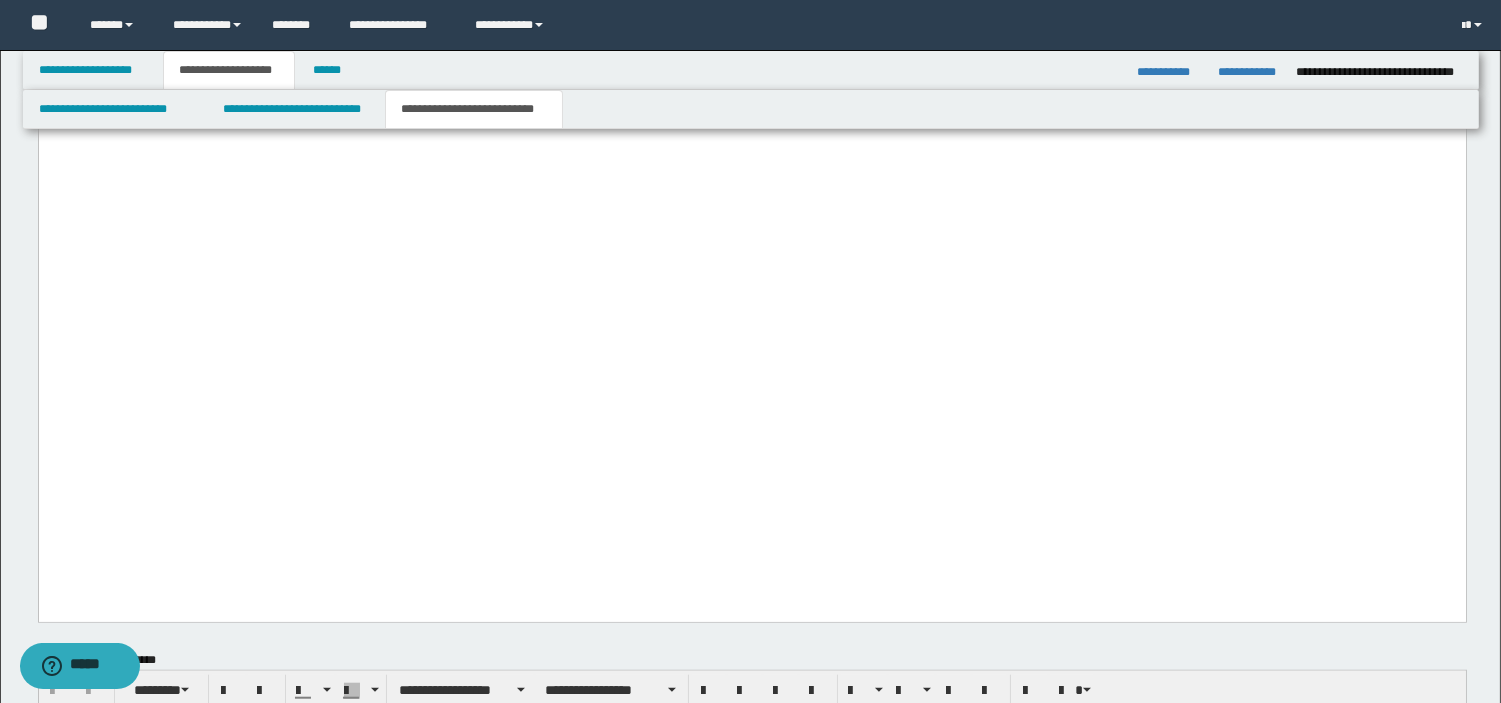 drag, startPoint x: 48, startPoint y: 193, endPoint x: 1464, endPoint y: 521, distance: 1453.4923 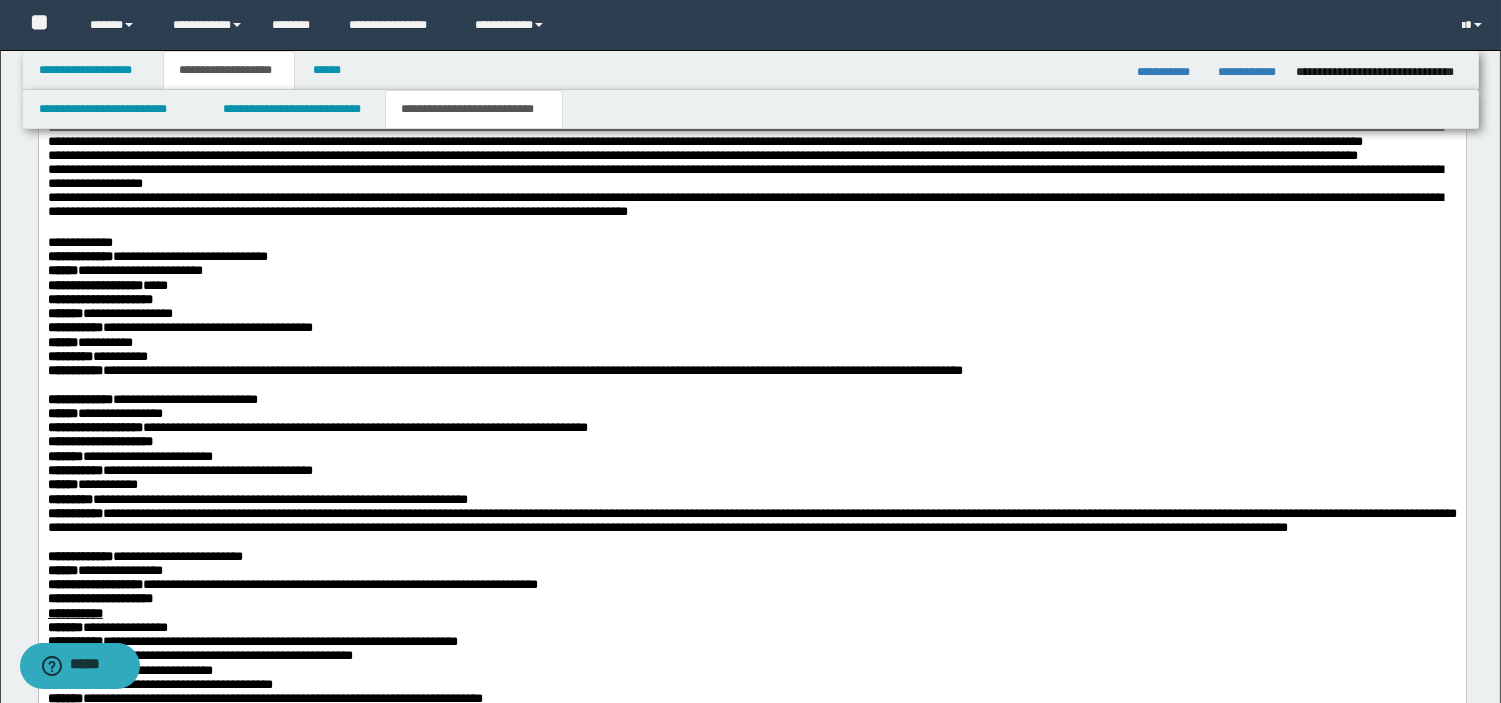 scroll, scrollTop: 362, scrollLeft: 0, axis: vertical 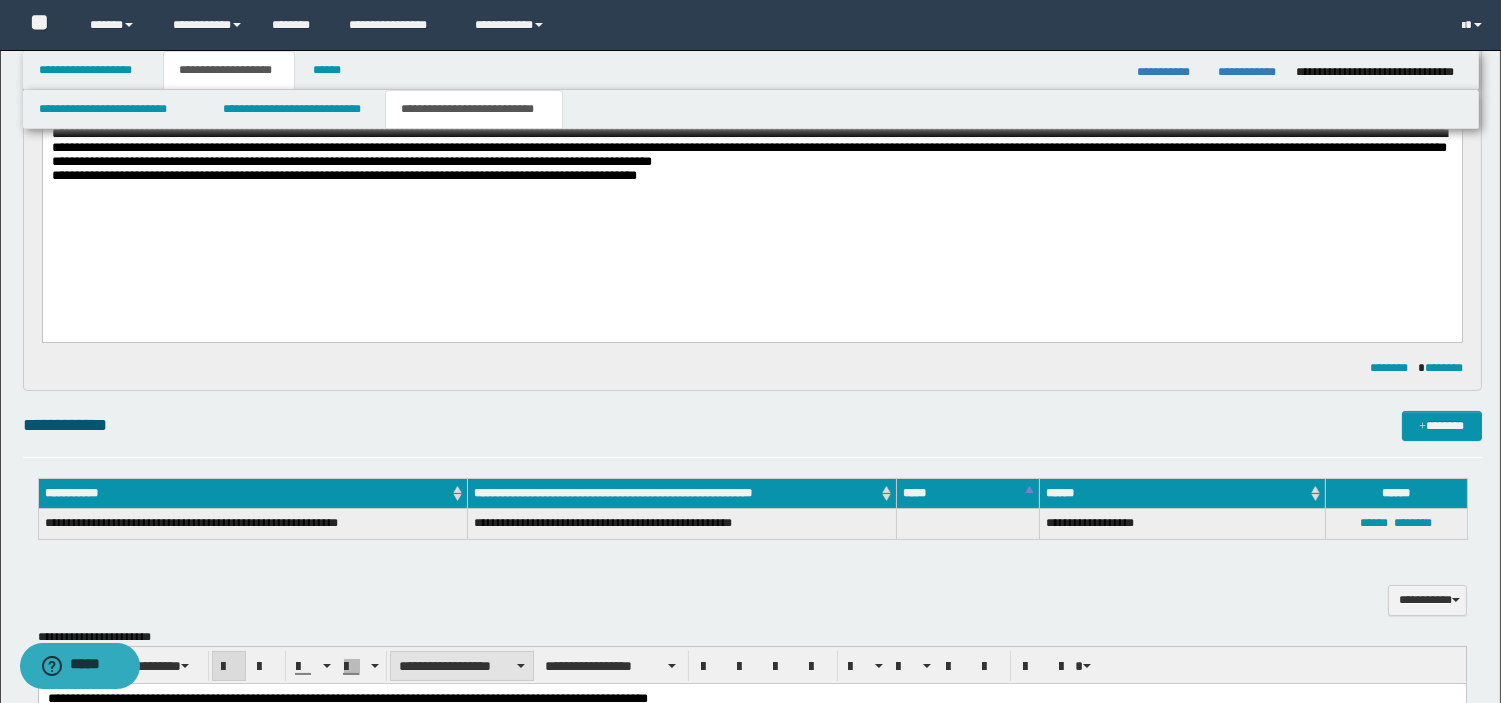 click on "**********" at bounding box center (462, 666) 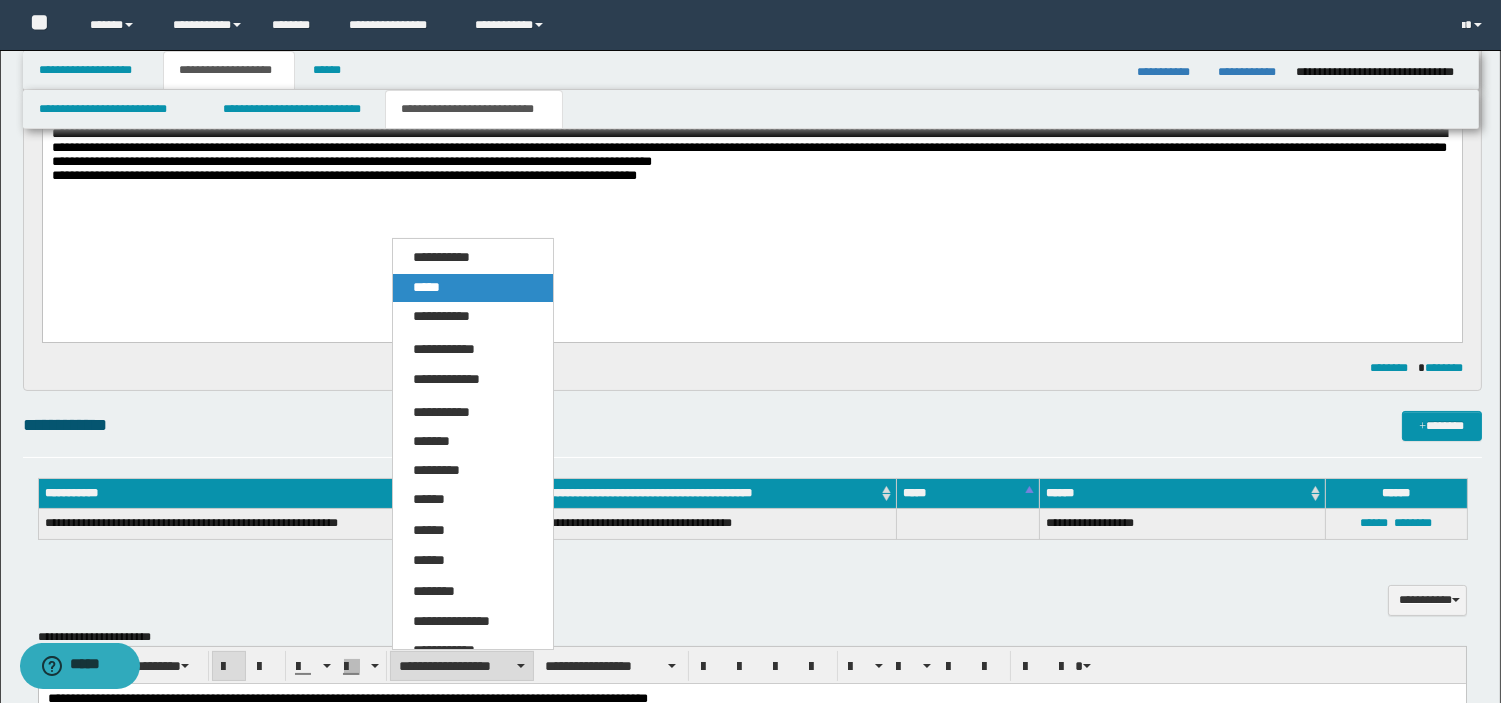 click on "*****" at bounding box center [473, 288] 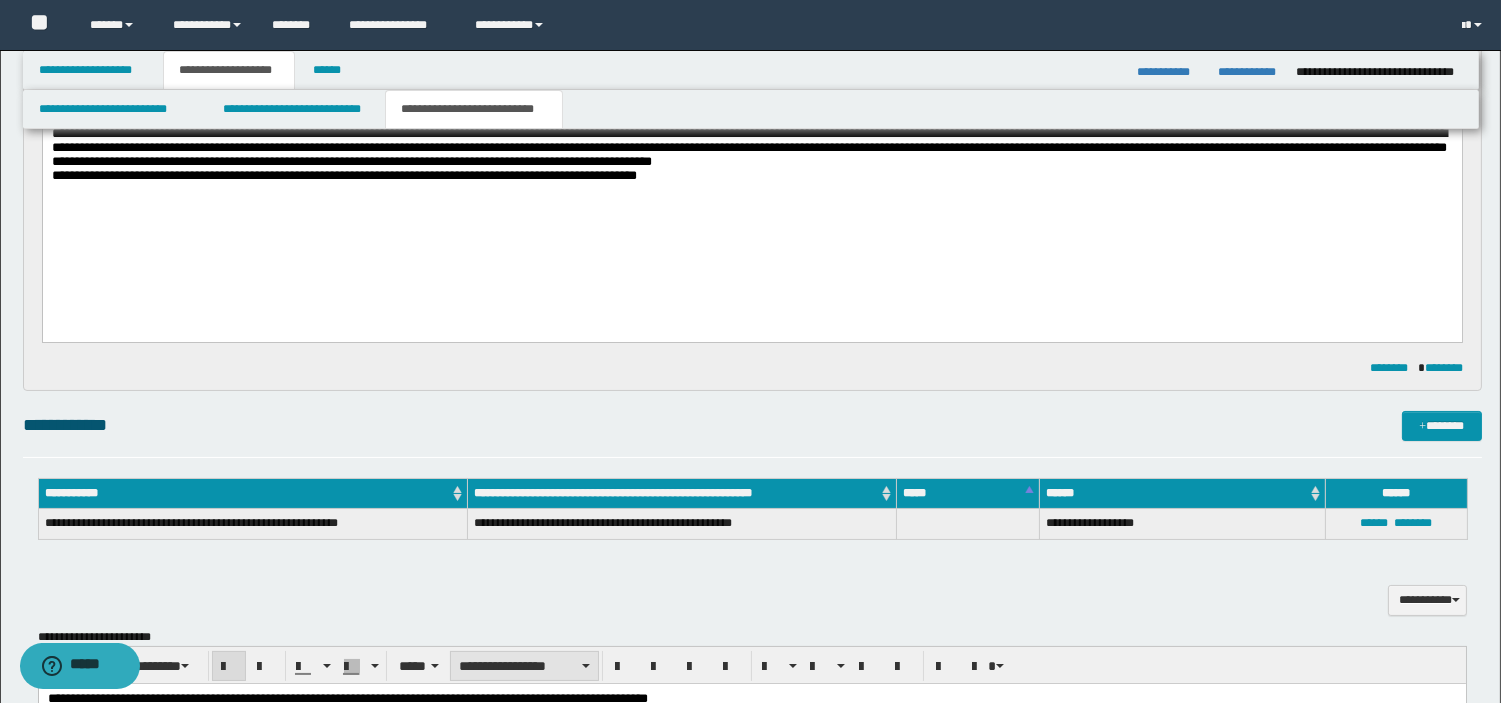 click on "**********" at bounding box center (524, 666) 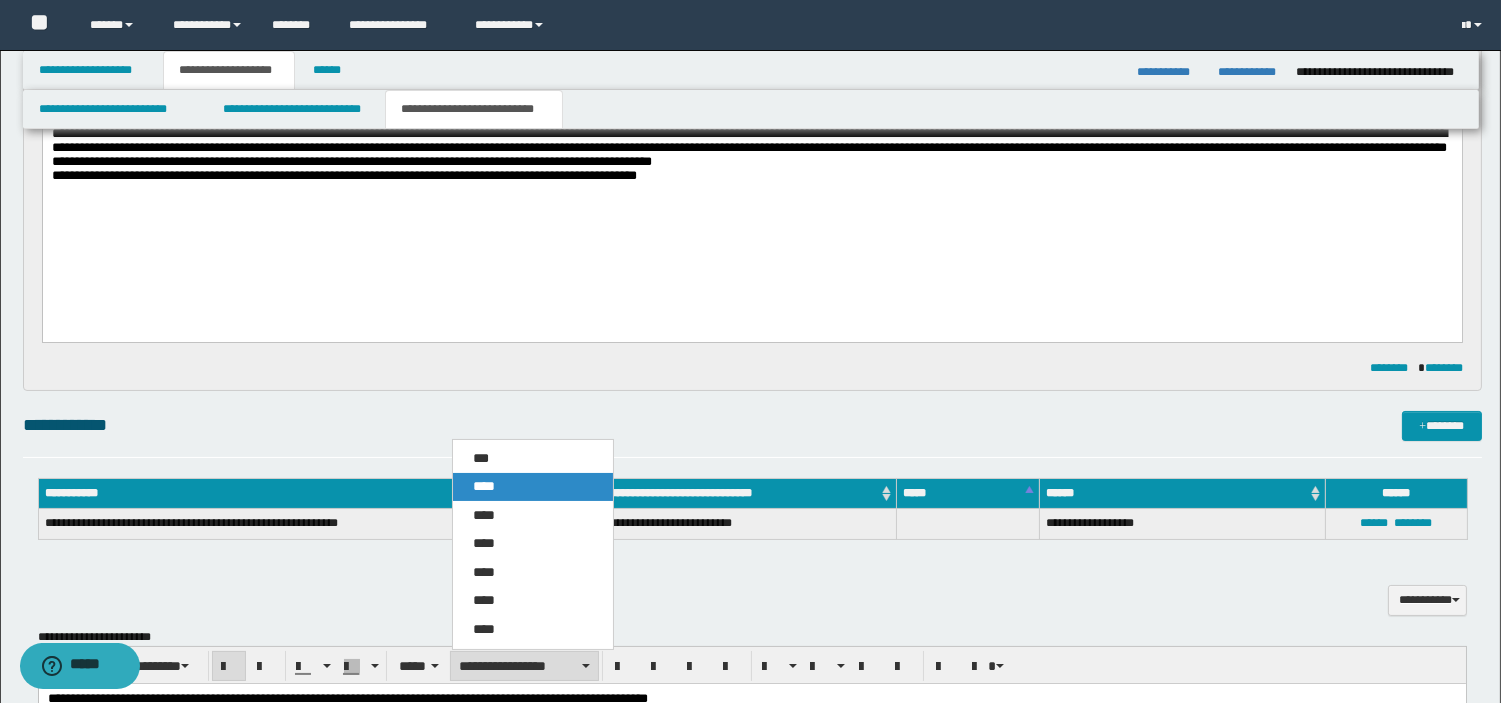 click on "****" at bounding box center [533, 487] 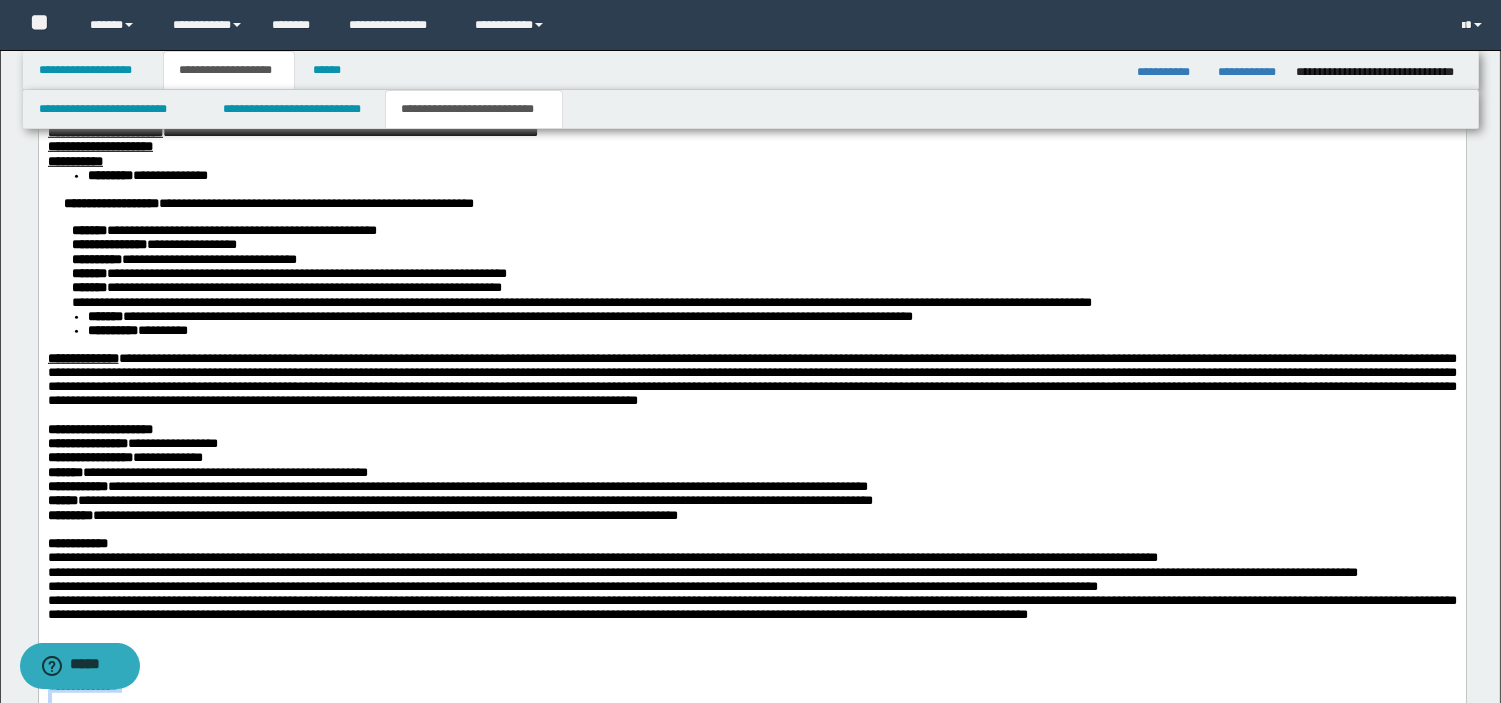scroll, scrollTop: 3072, scrollLeft: 0, axis: vertical 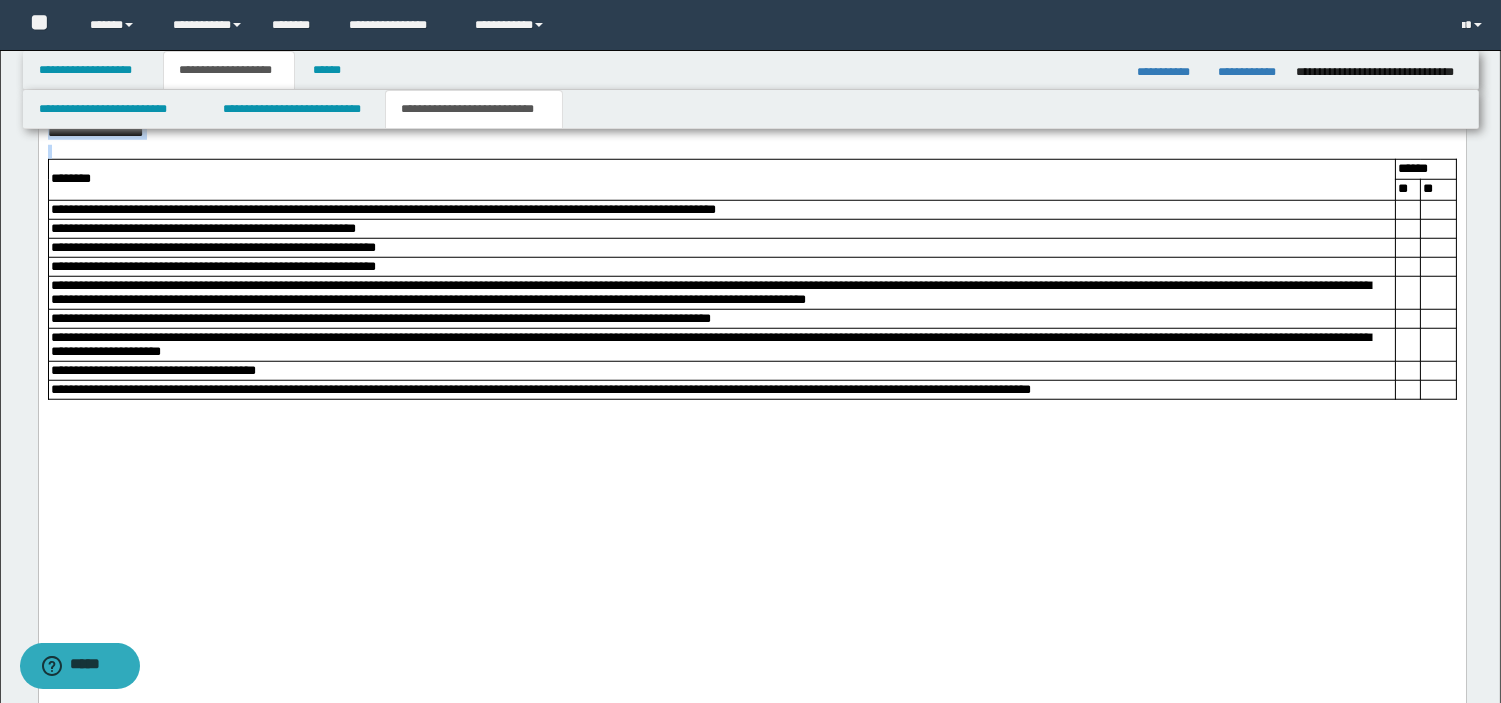 click at bounding box center (751, 95) 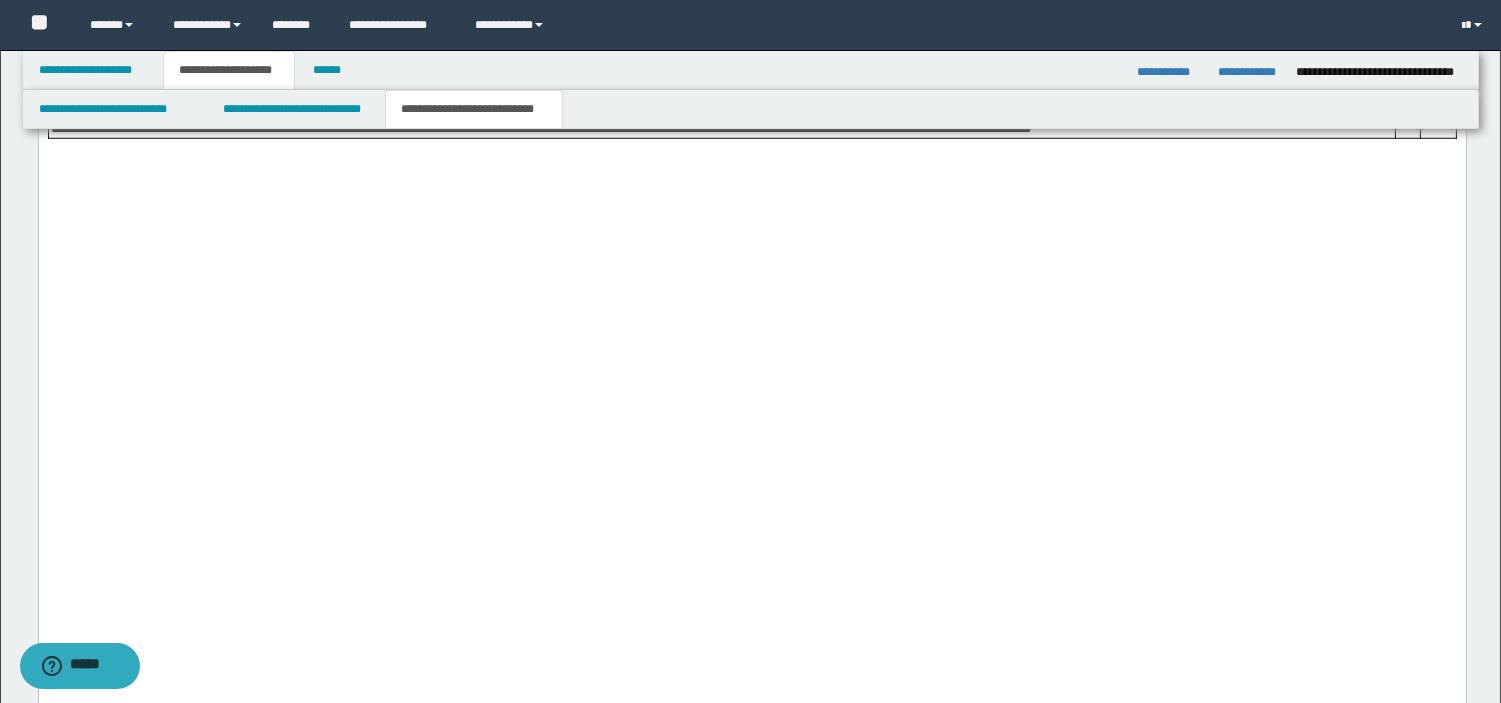 scroll, scrollTop: 3338, scrollLeft: 0, axis: vertical 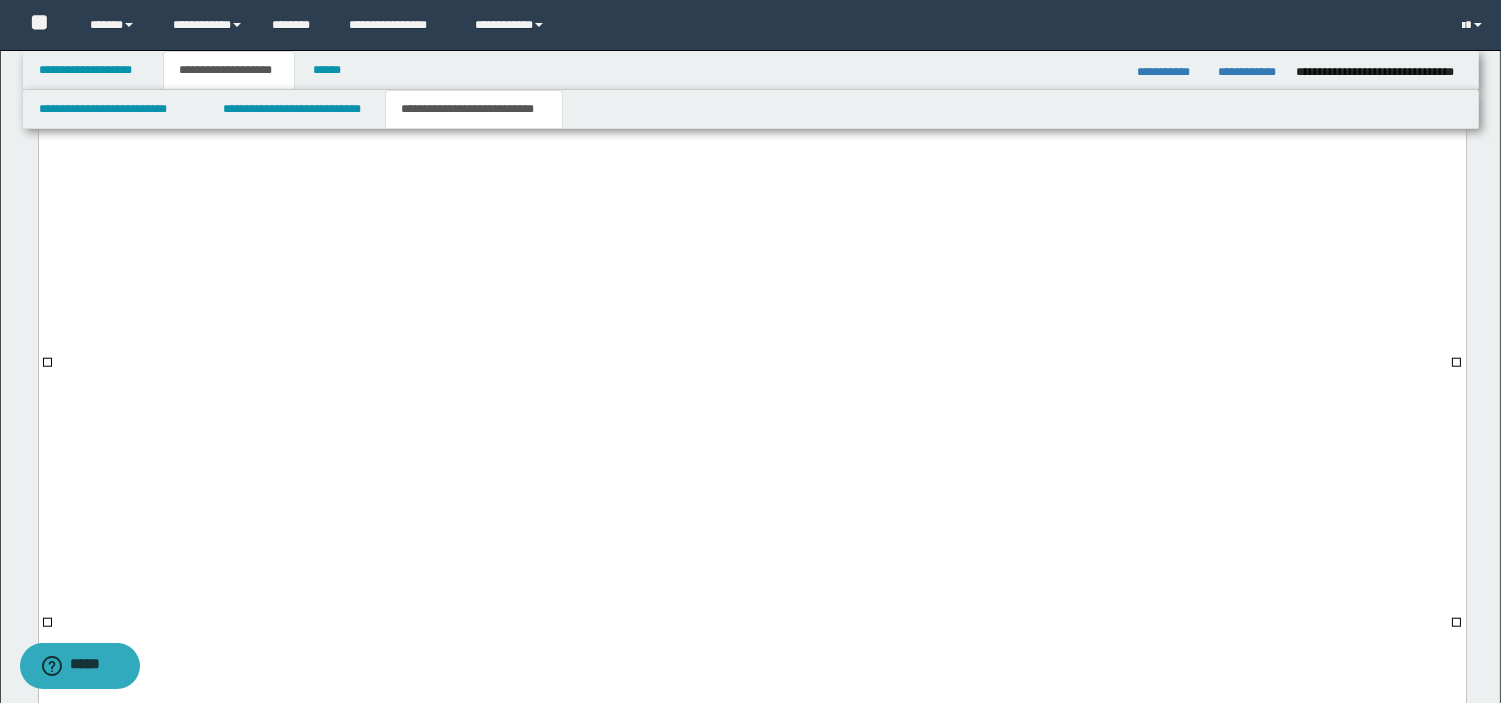 click at bounding box center [1406, -72] 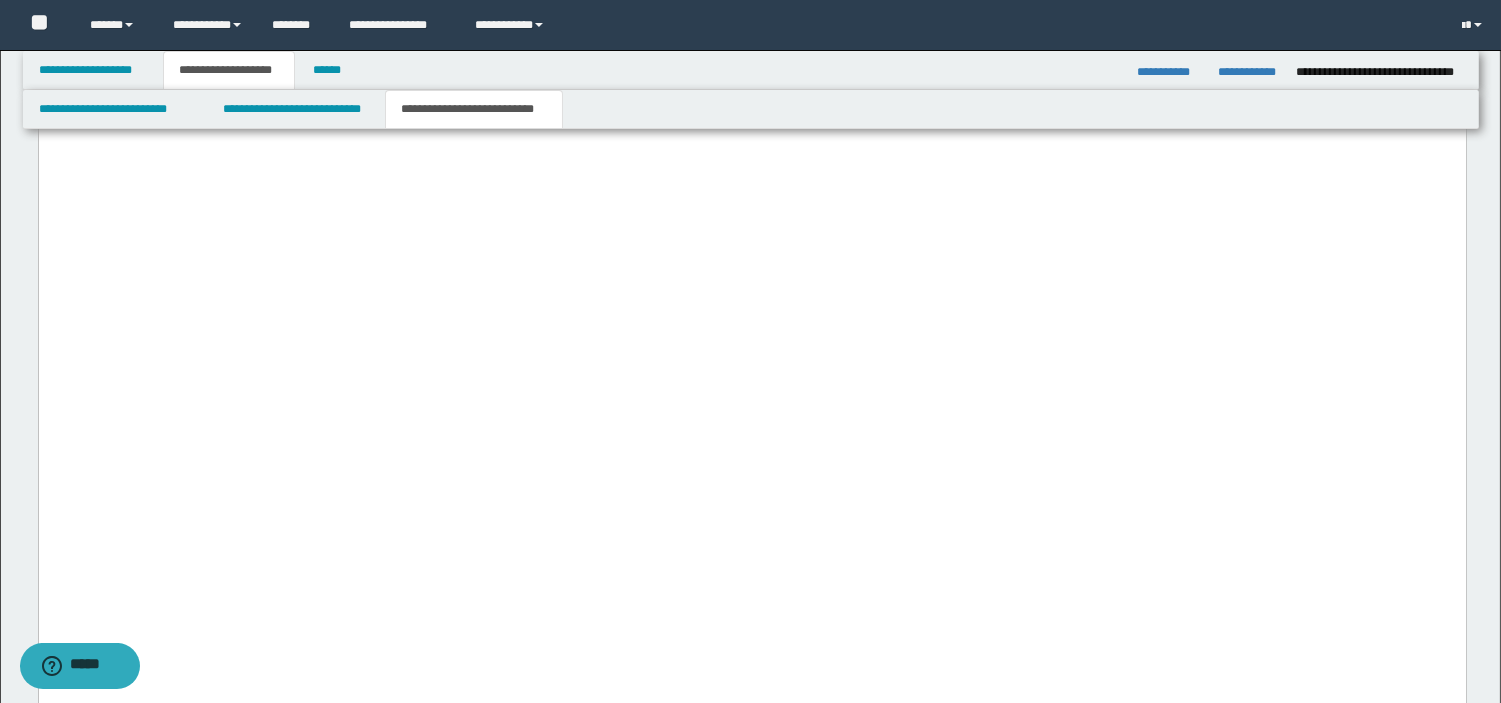 click on "**********" at bounding box center (751, -272) 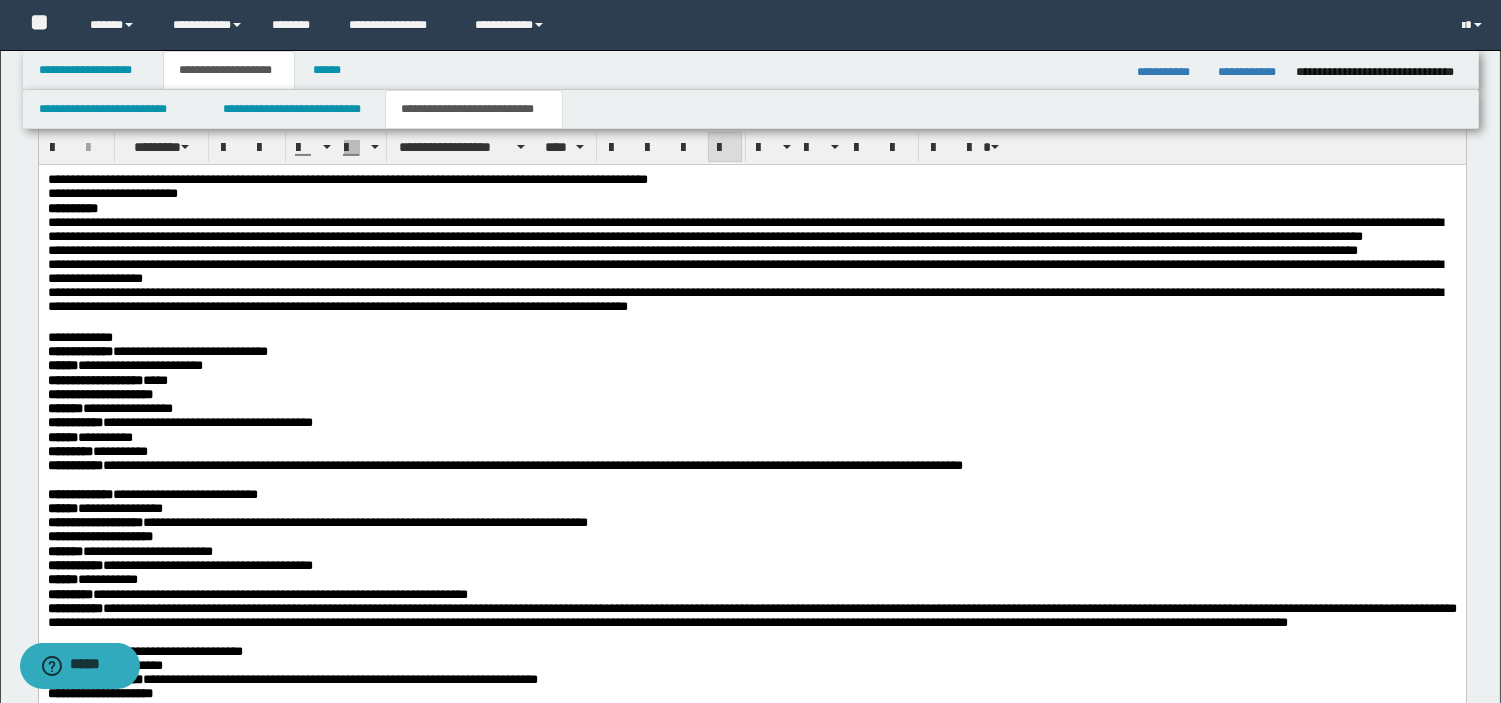 scroll, scrollTop: 266, scrollLeft: 0, axis: vertical 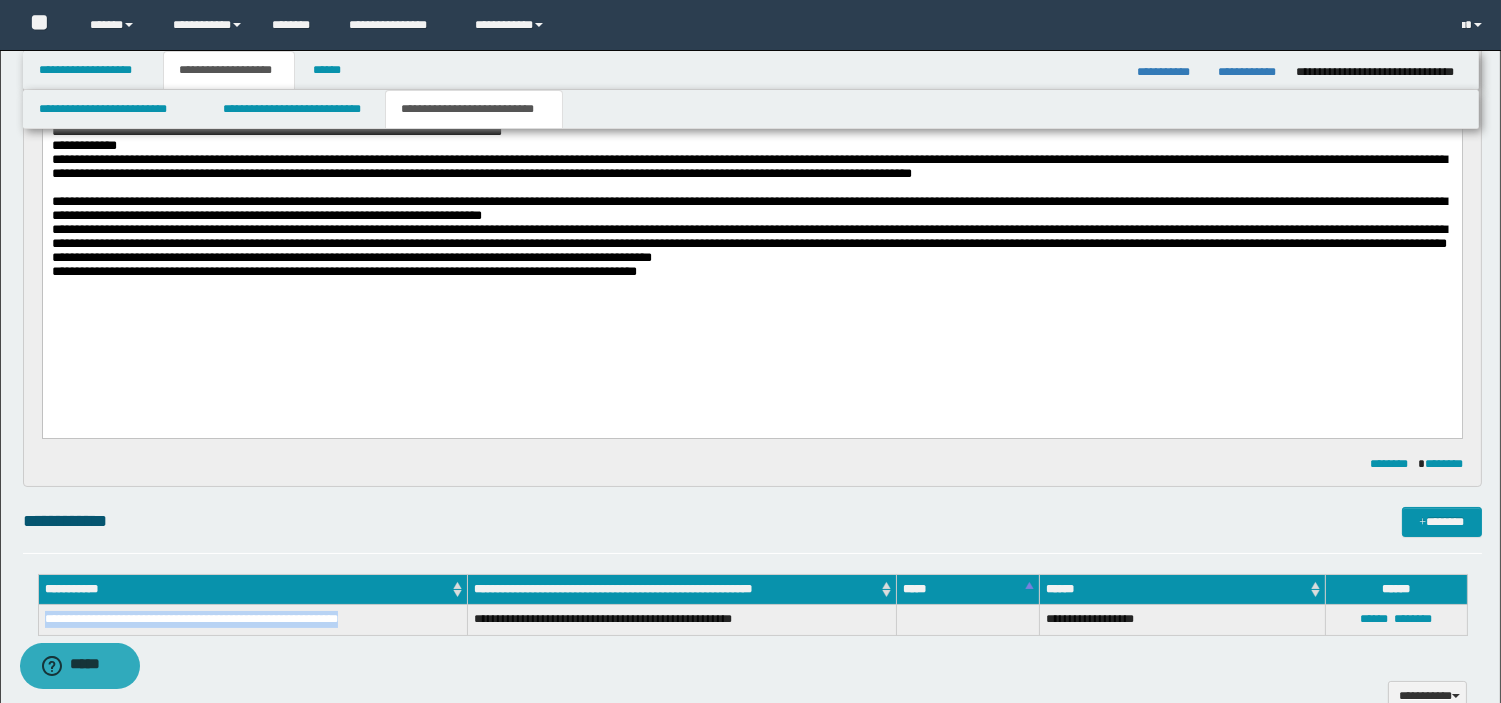 drag, startPoint x: 45, startPoint y: 617, endPoint x: 391, endPoint y: 623, distance: 346.05203 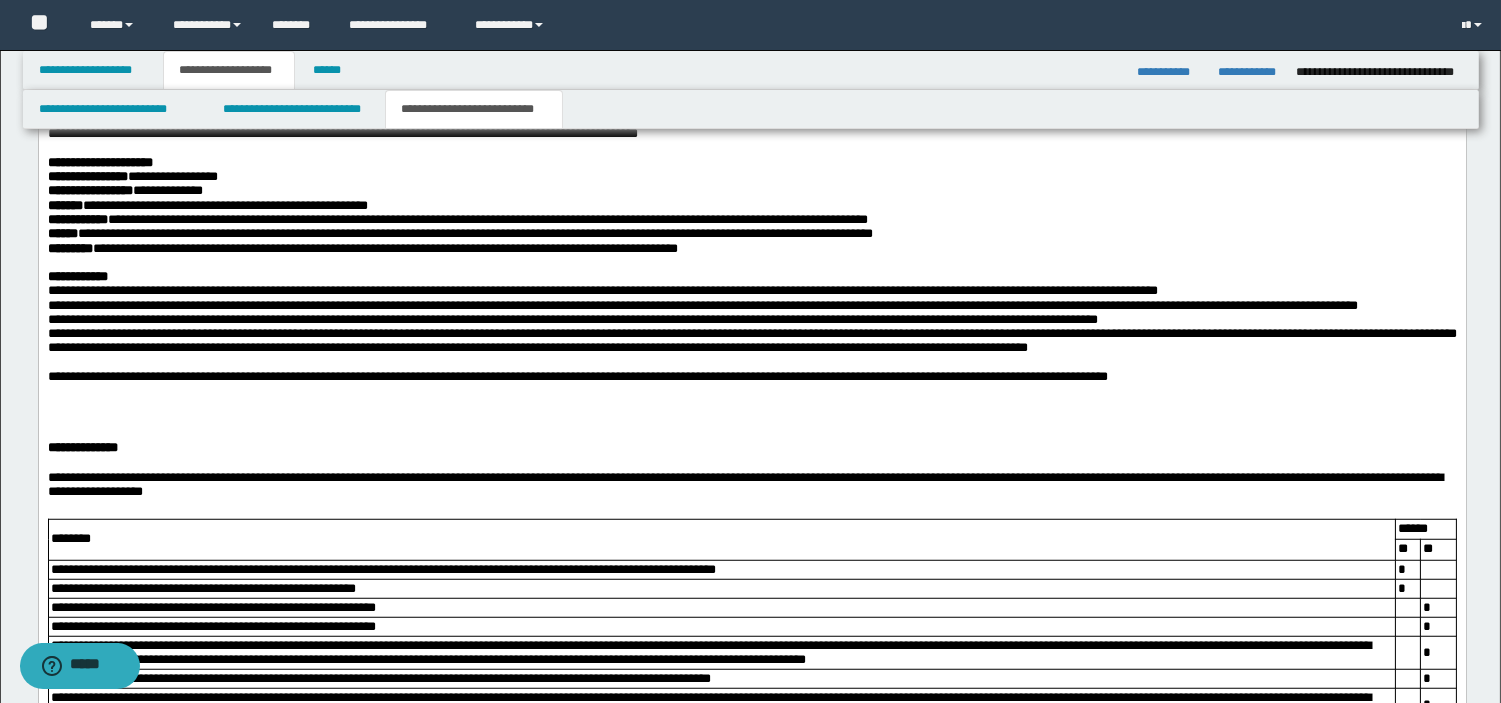scroll, scrollTop: 3338, scrollLeft: 0, axis: vertical 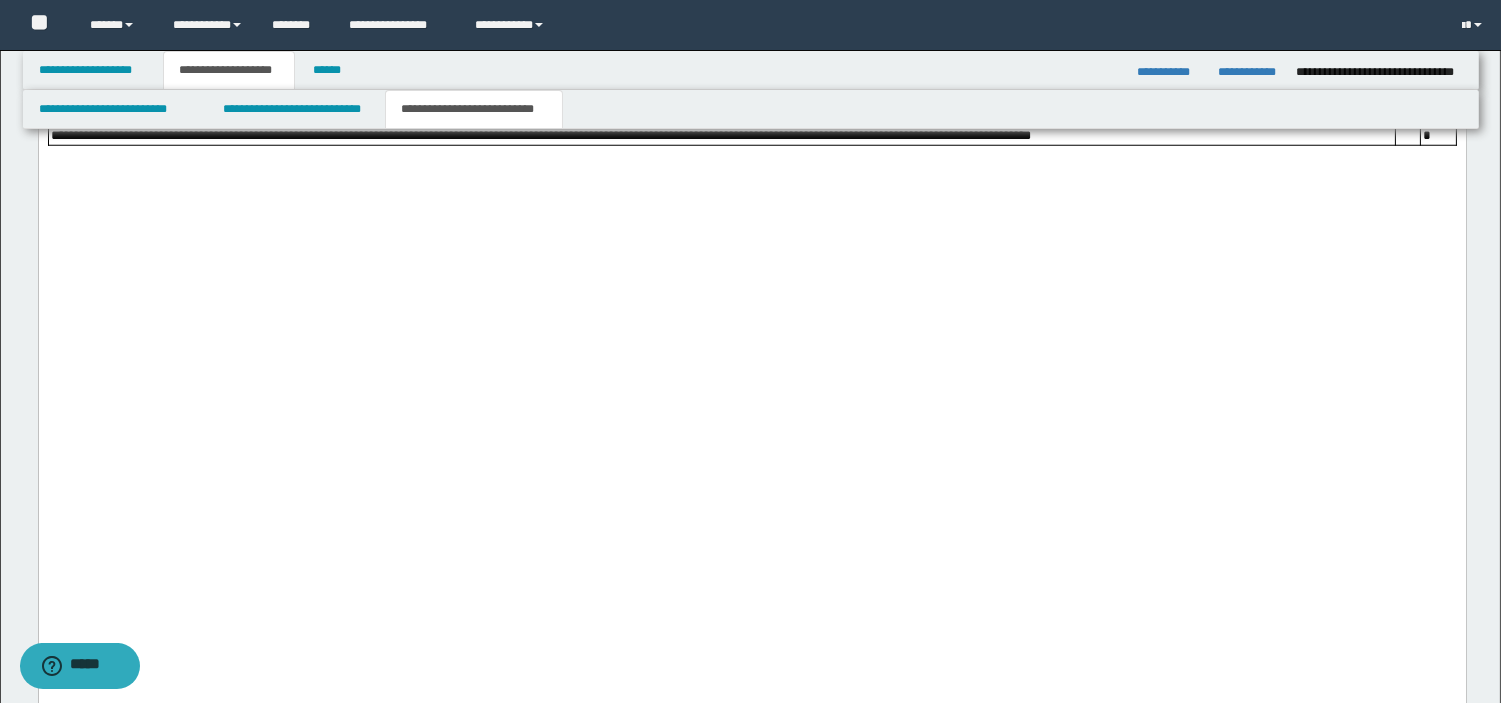 click on "**********" at bounding box center (751, -236) 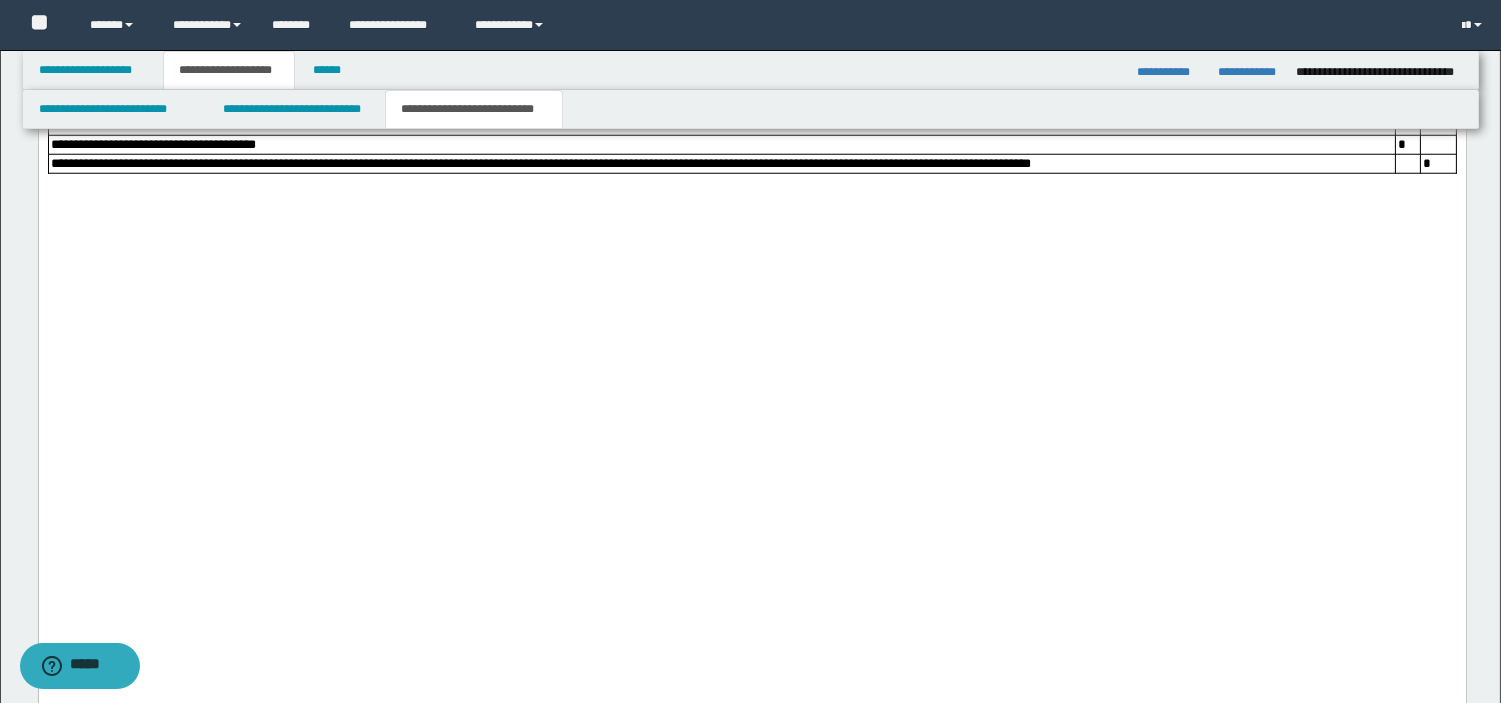 click on "**********" at bounding box center (751, -222) 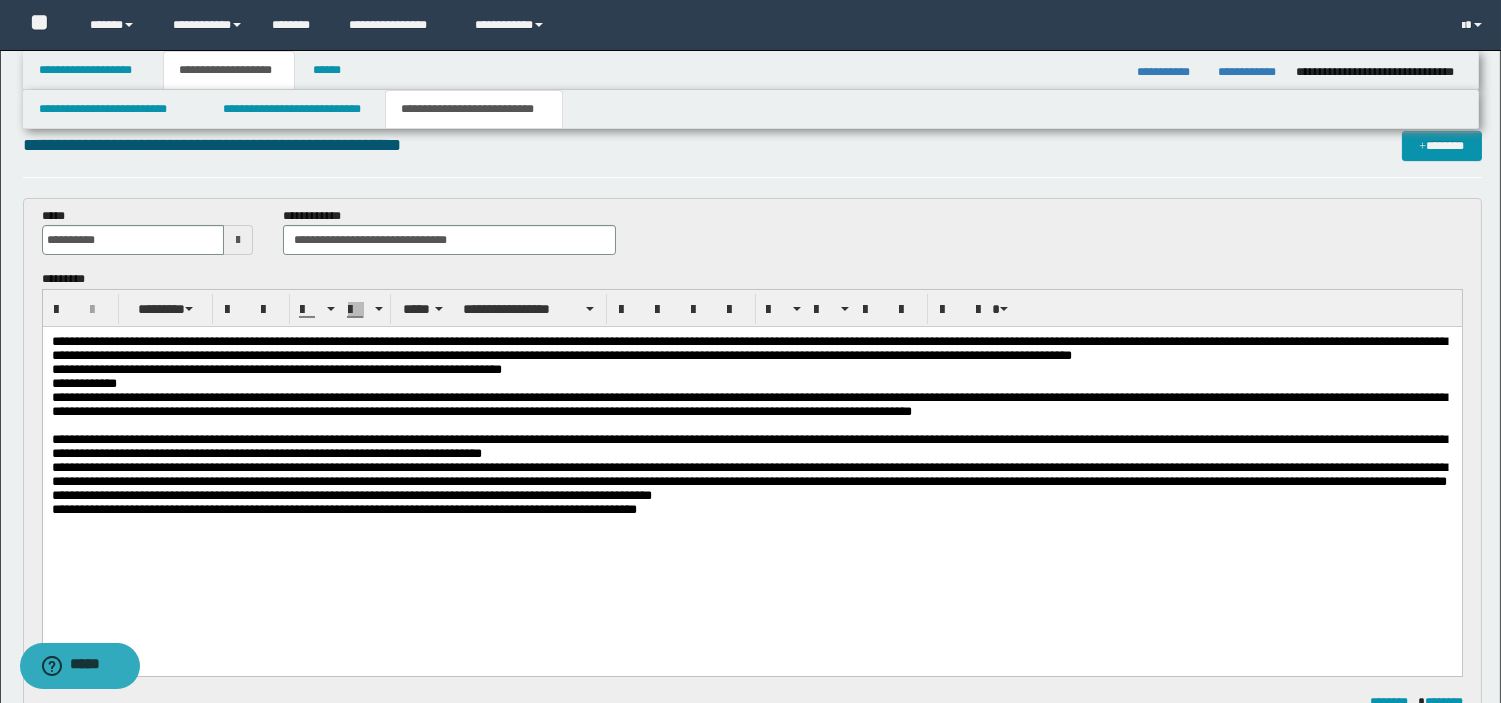 scroll, scrollTop: 0, scrollLeft: 0, axis: both 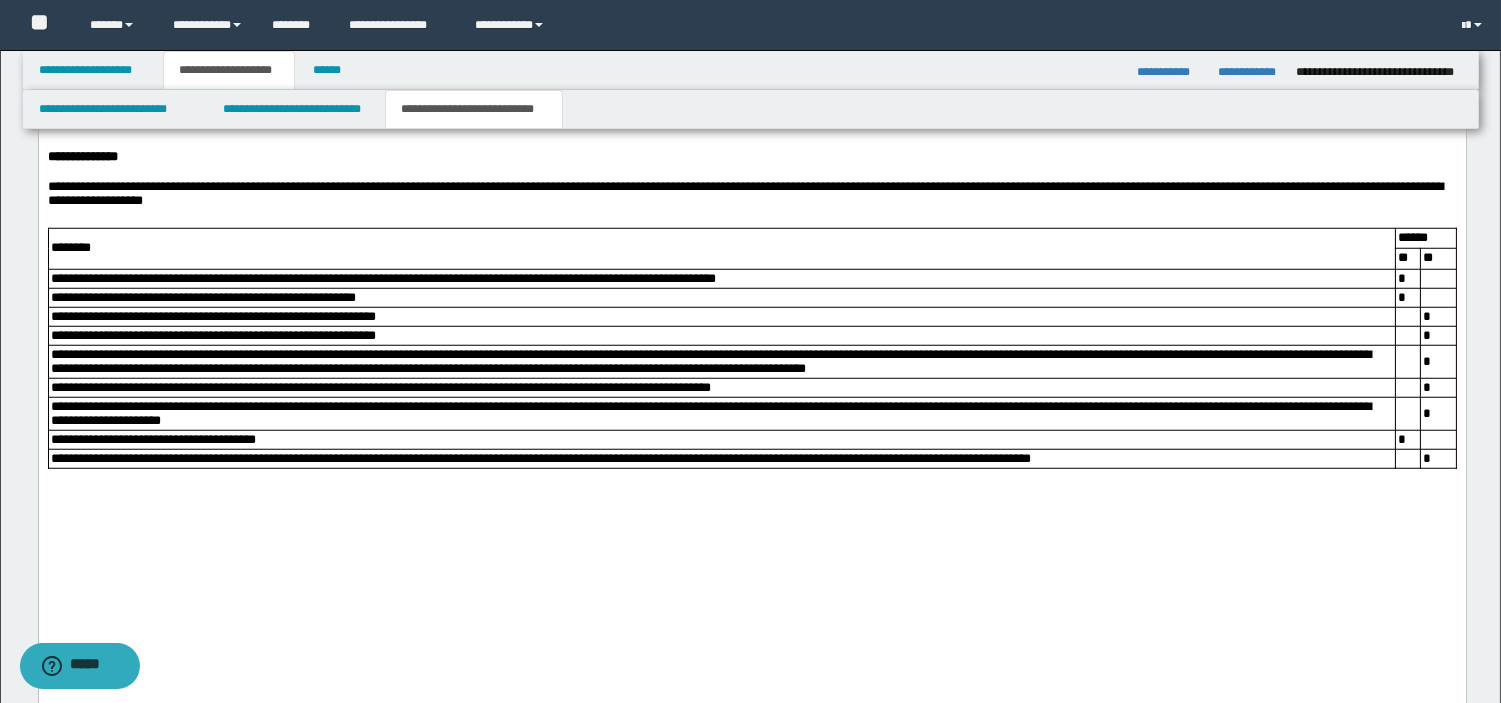 drag, startPoint x: 1352, startPoint y: 504, endPoint x: 1355, endPoint y: 494, distance: 10.440307 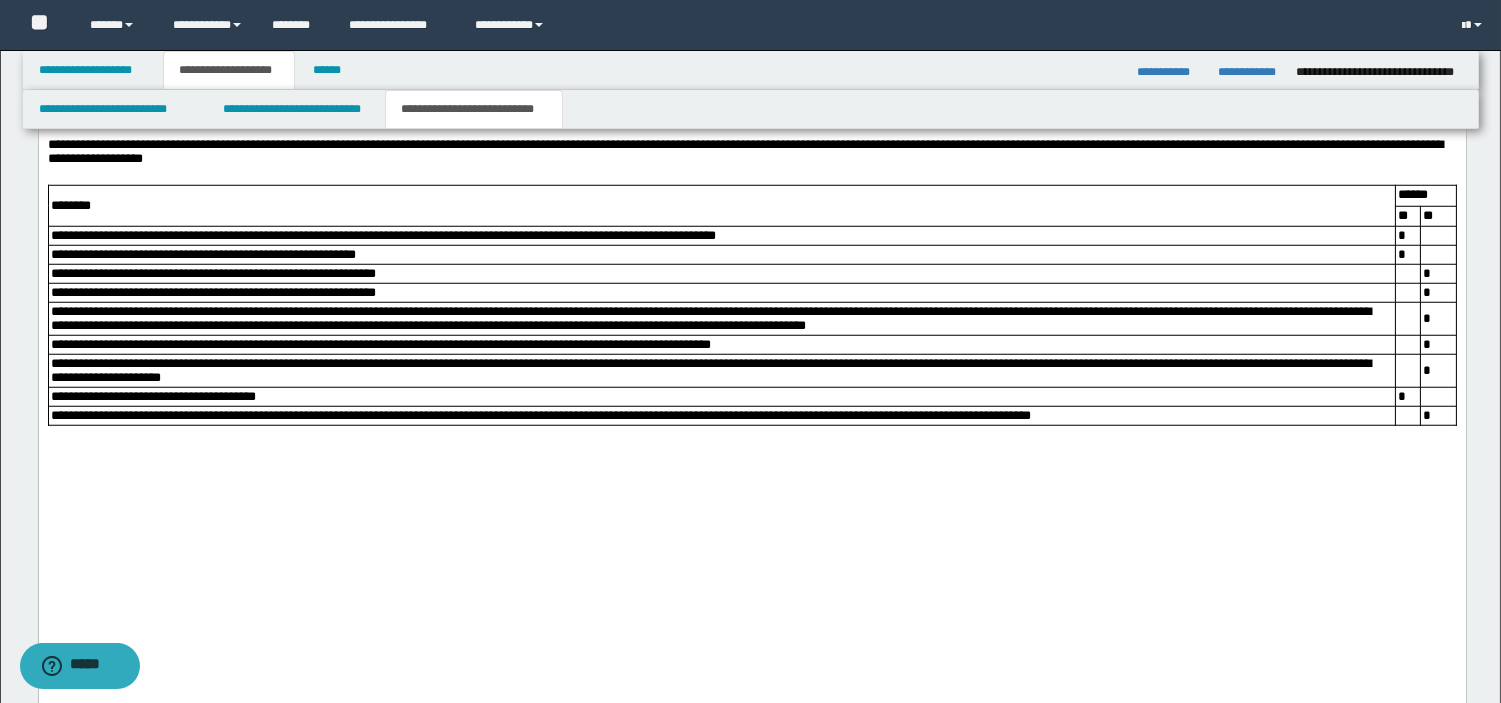 click on "**********" at bounding box center [751, 44] 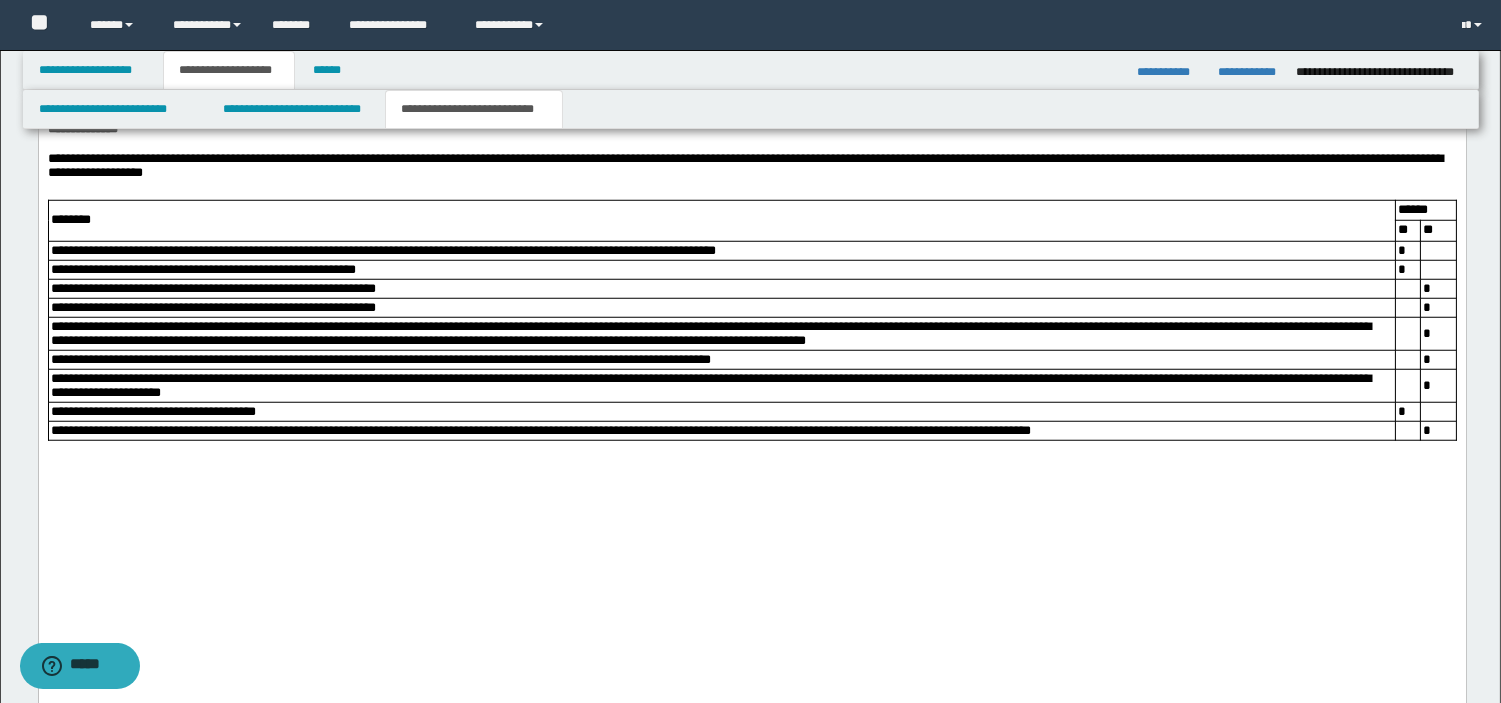 scroll, scrollTop: 3686, scrollLeft: 0, axis: vertical 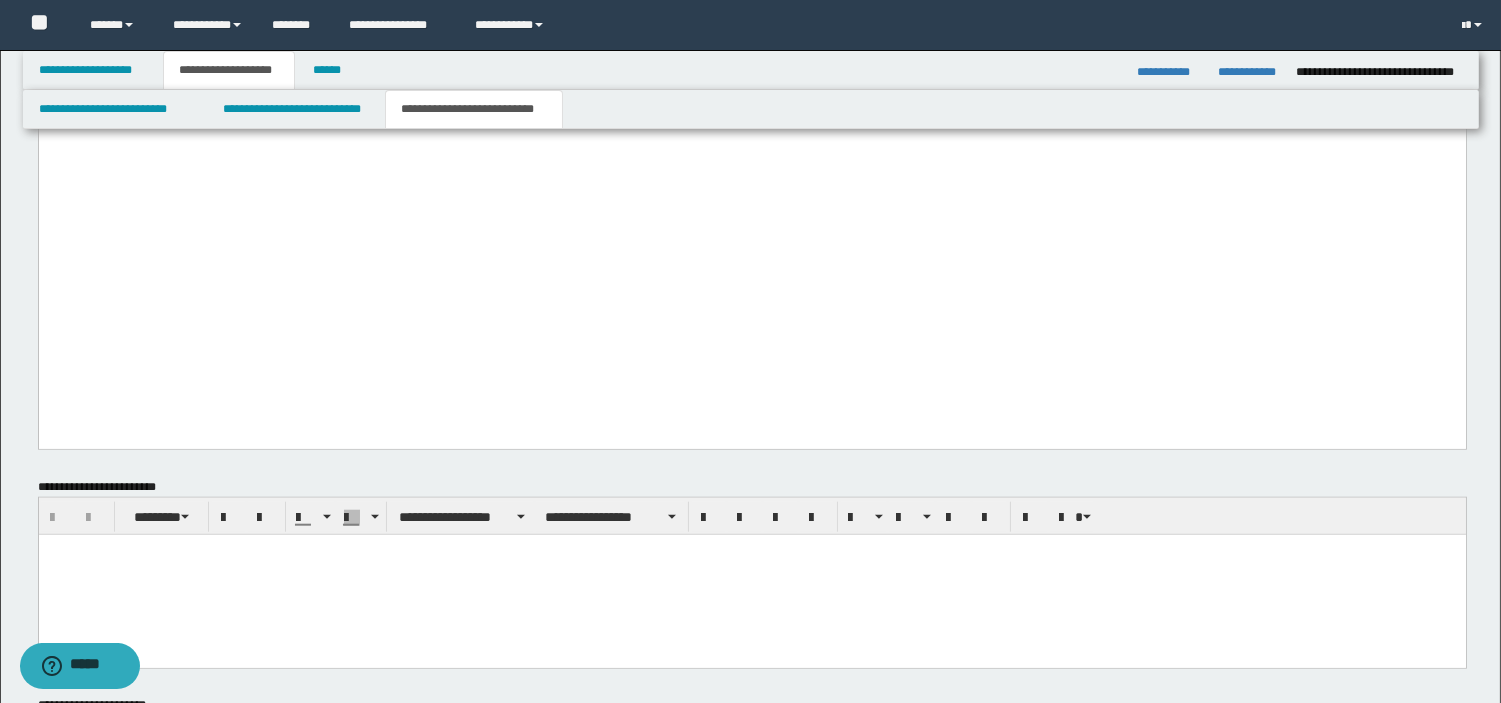 click at bounding box center [751, 574] 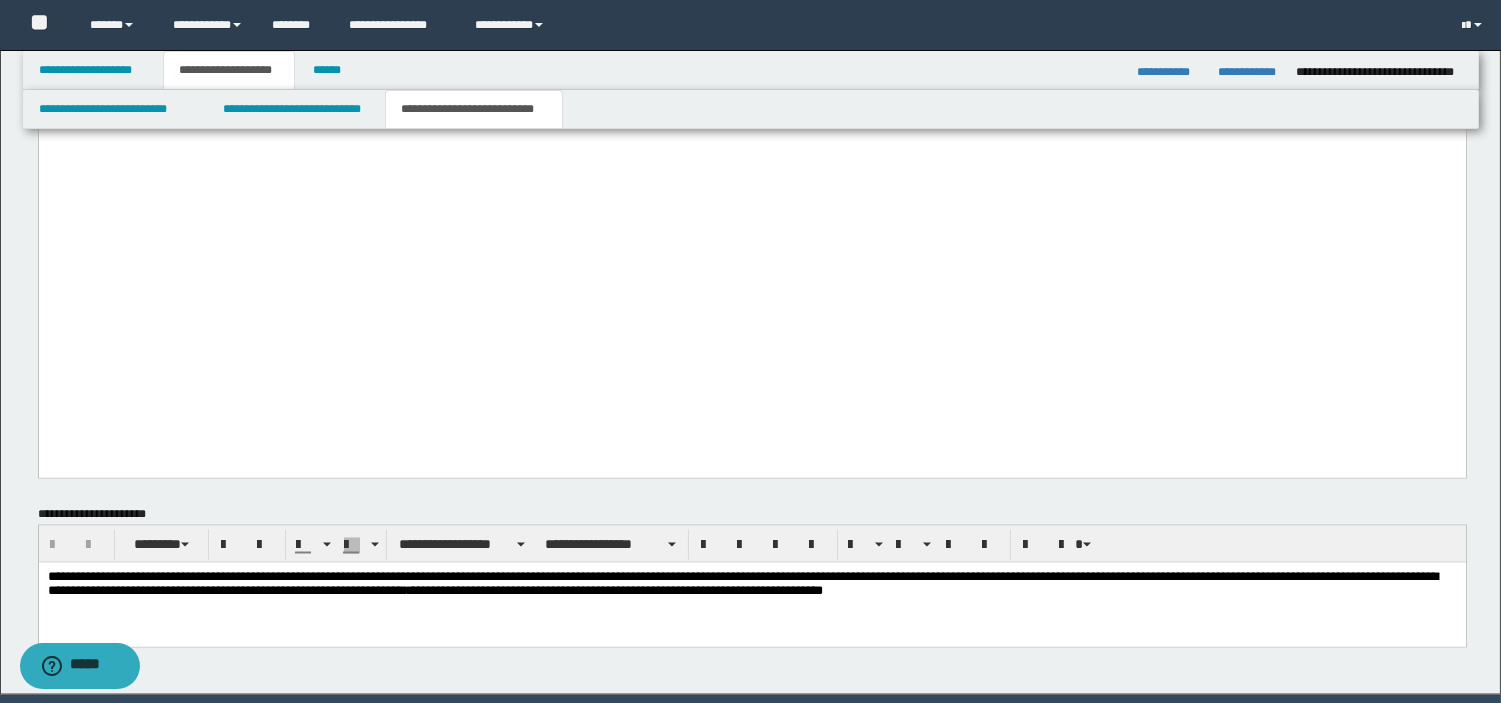 scroll, scrollTop: 6336, scrollLeft: 0, axis: vertical 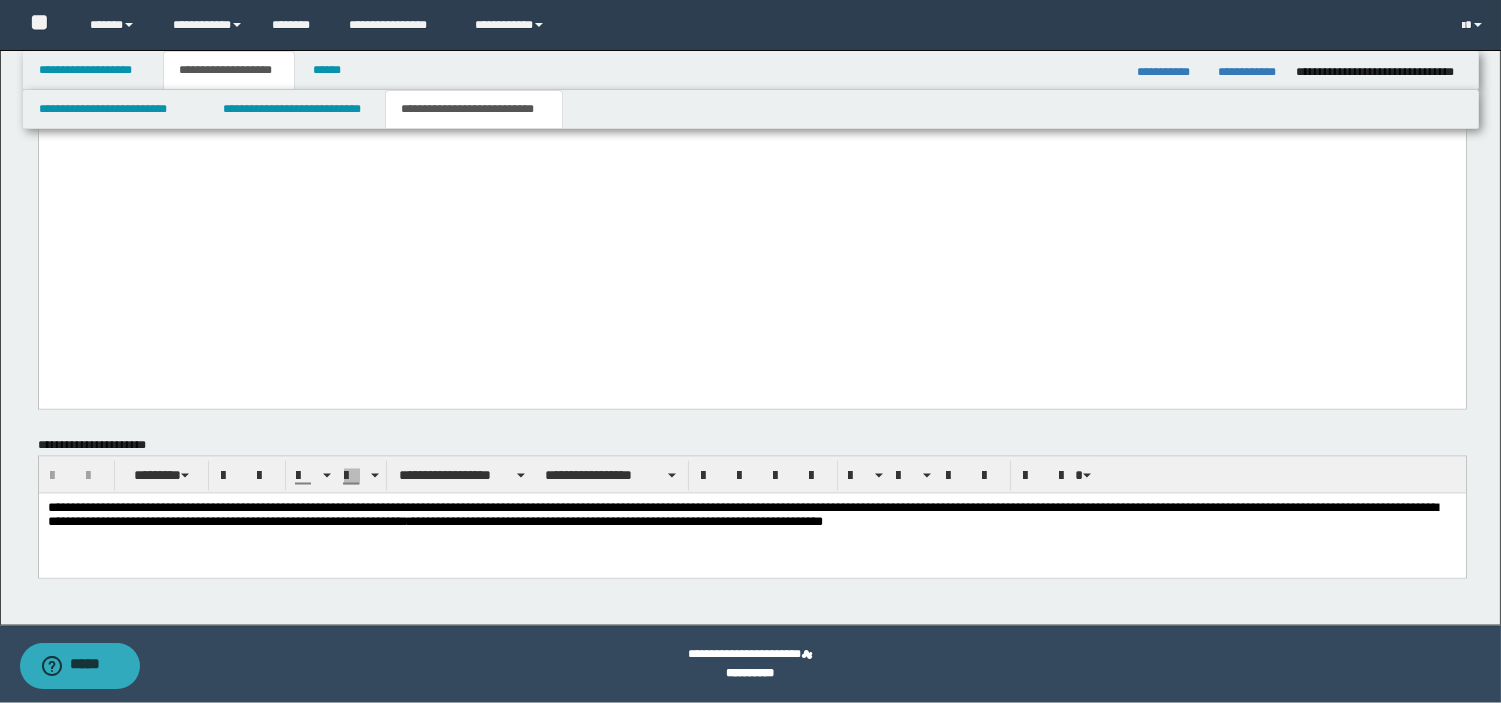 click on "**********" at bounding box center [751, -1032] 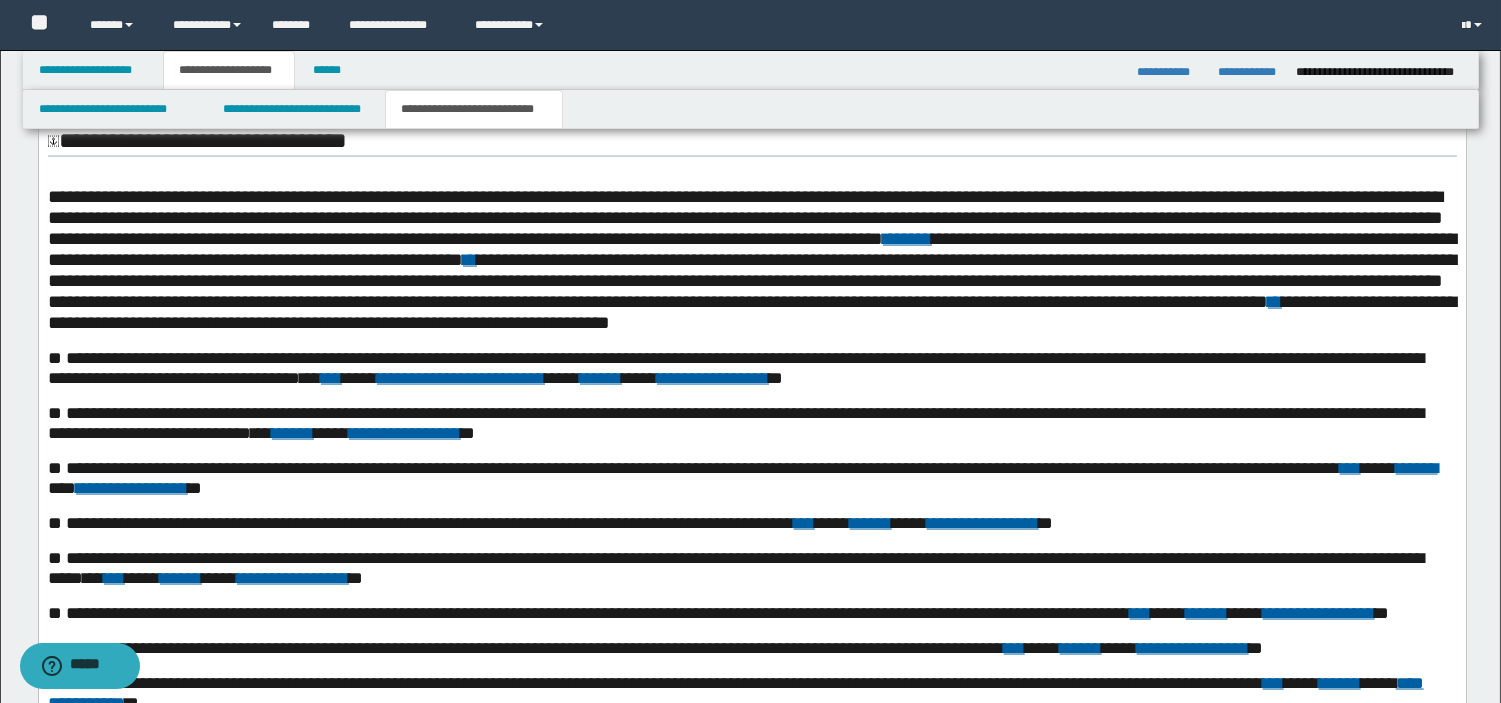 scroll, scrollTop: 5922, scrollLeft: 0, axis: vertical 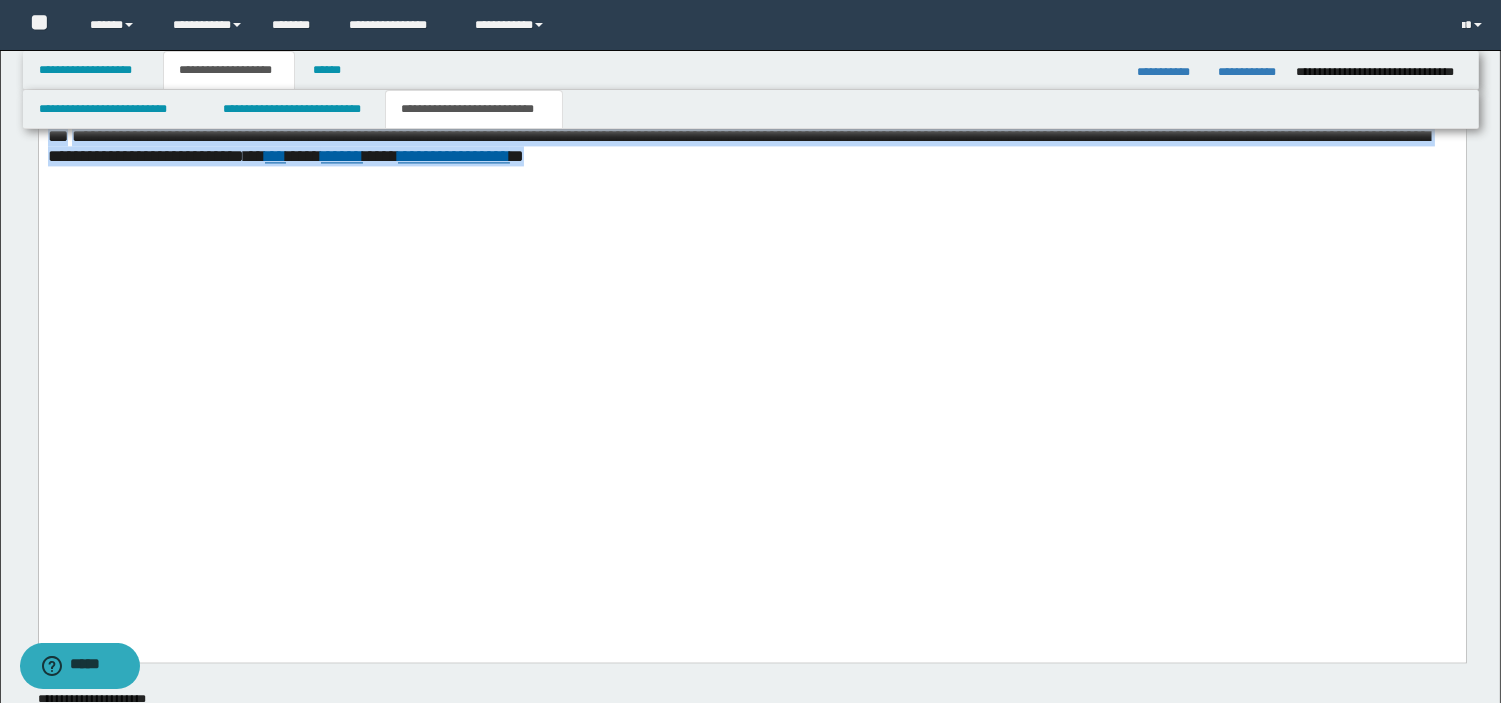 drag, startPoint x: 49, startPoint y: -3708, endPoint x: 878, endPoint y: 676, distance: 4461.6924 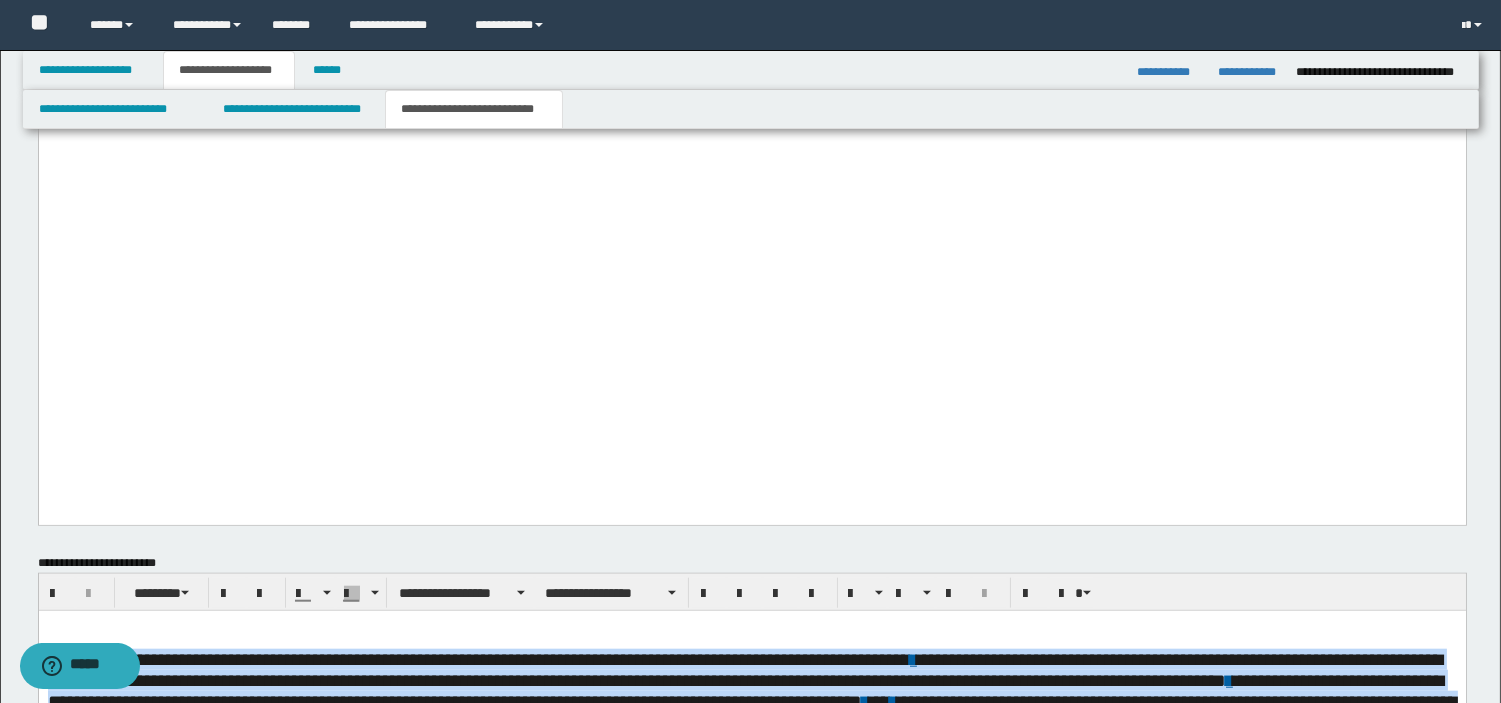 scroll, scrollTop: 3650, scrollLeft: 0, axis: vertical 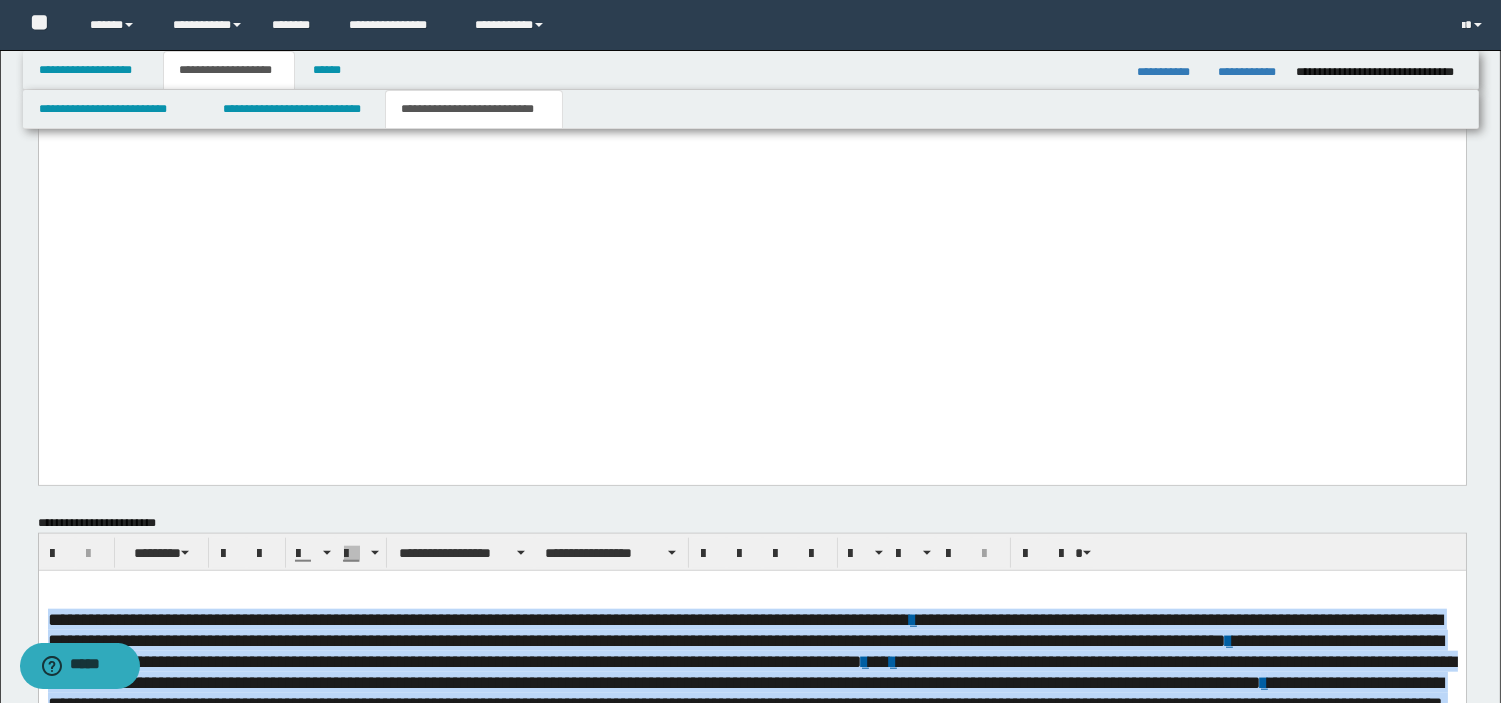 drag, startPoint x: 1511, startPoint y: 696, endPoint x: 704, endPoint y: 23, distance: 1050.7987 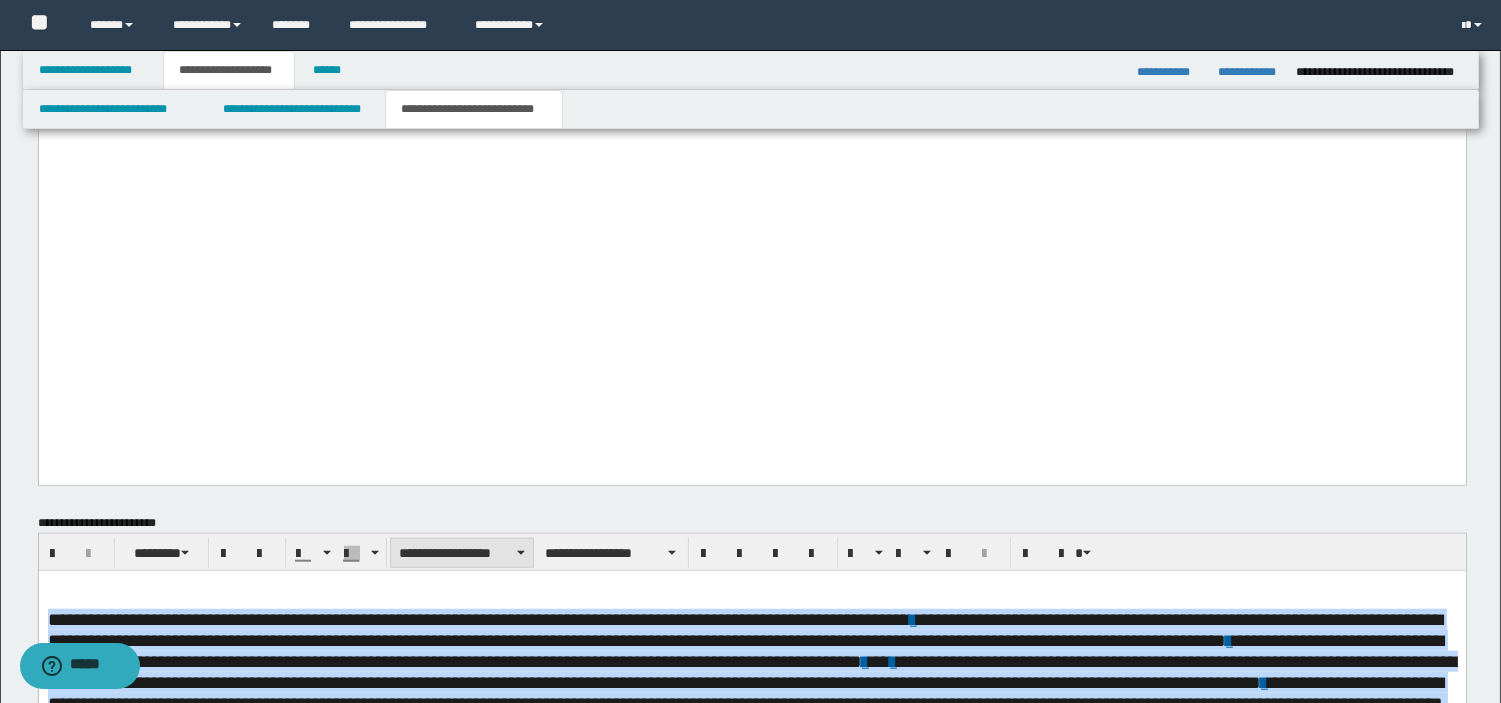 click on "**********" at bounding box center (462, 553) 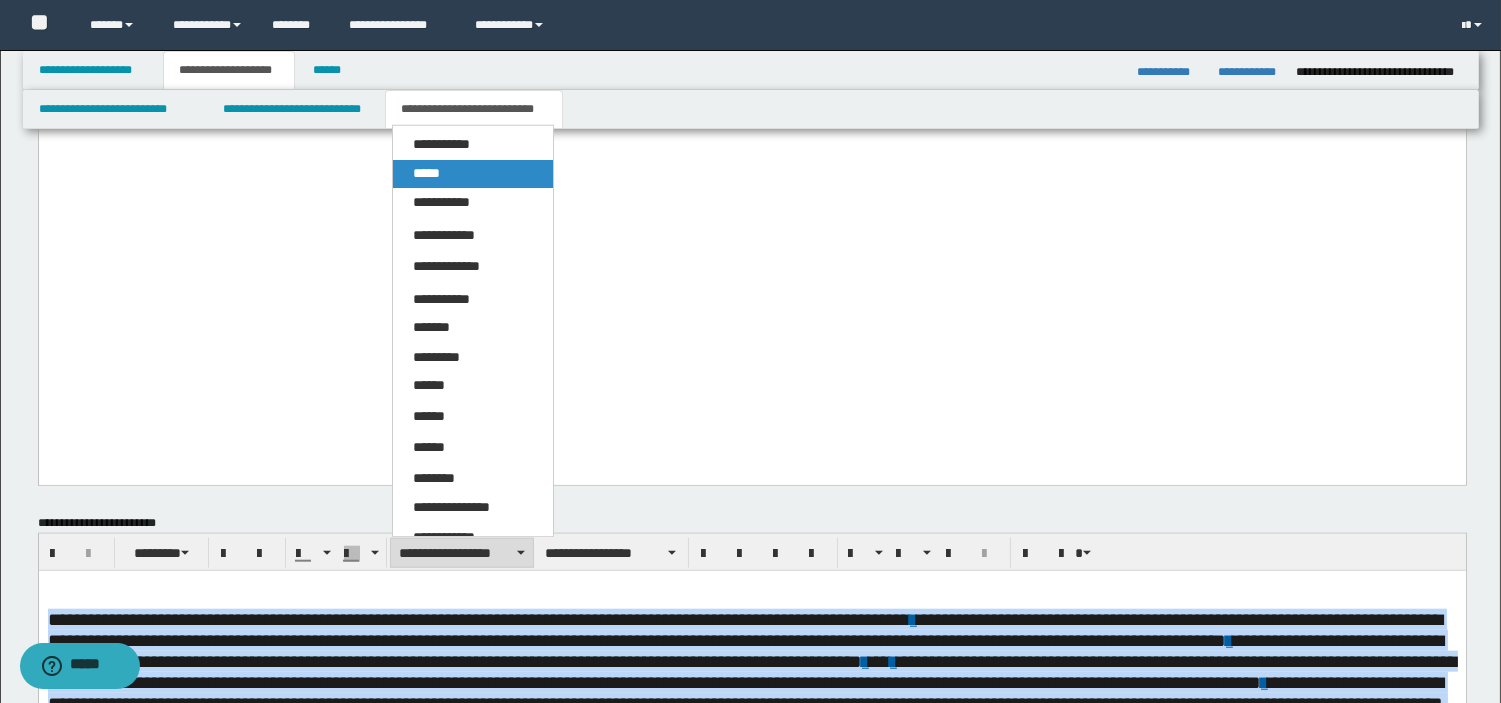 click on "*****" at bounding box center [426, 173] 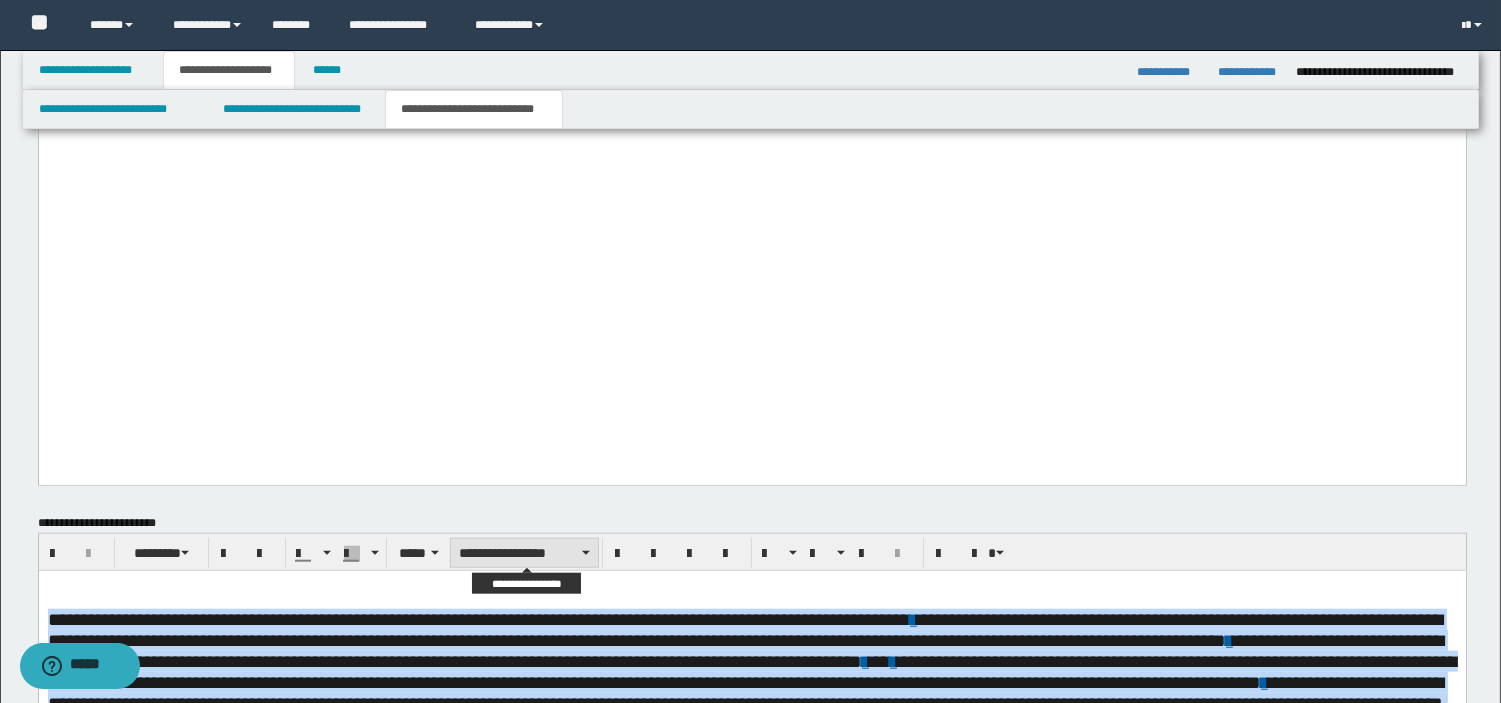 click on "**********" at bounding box center (524, 553) 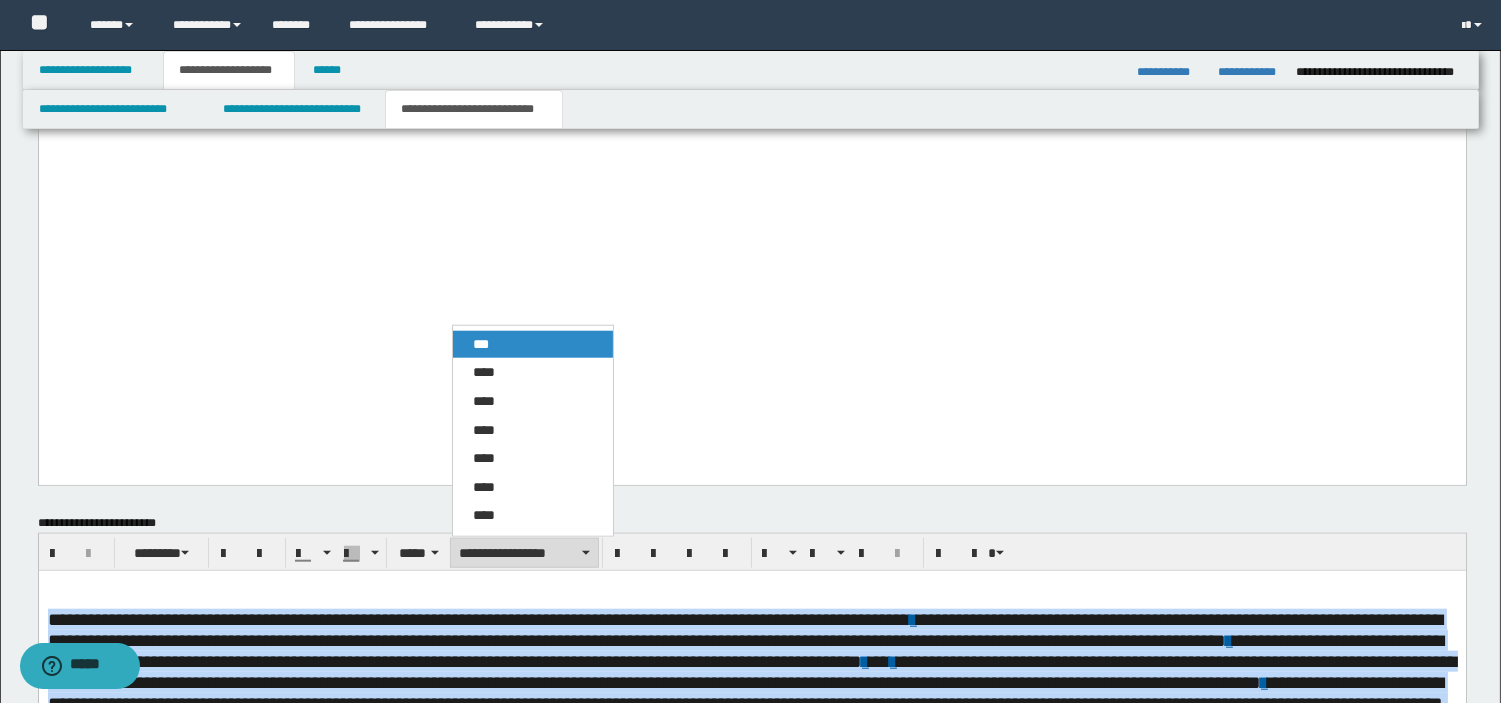 click on "***" at bounding box center [533, 345] 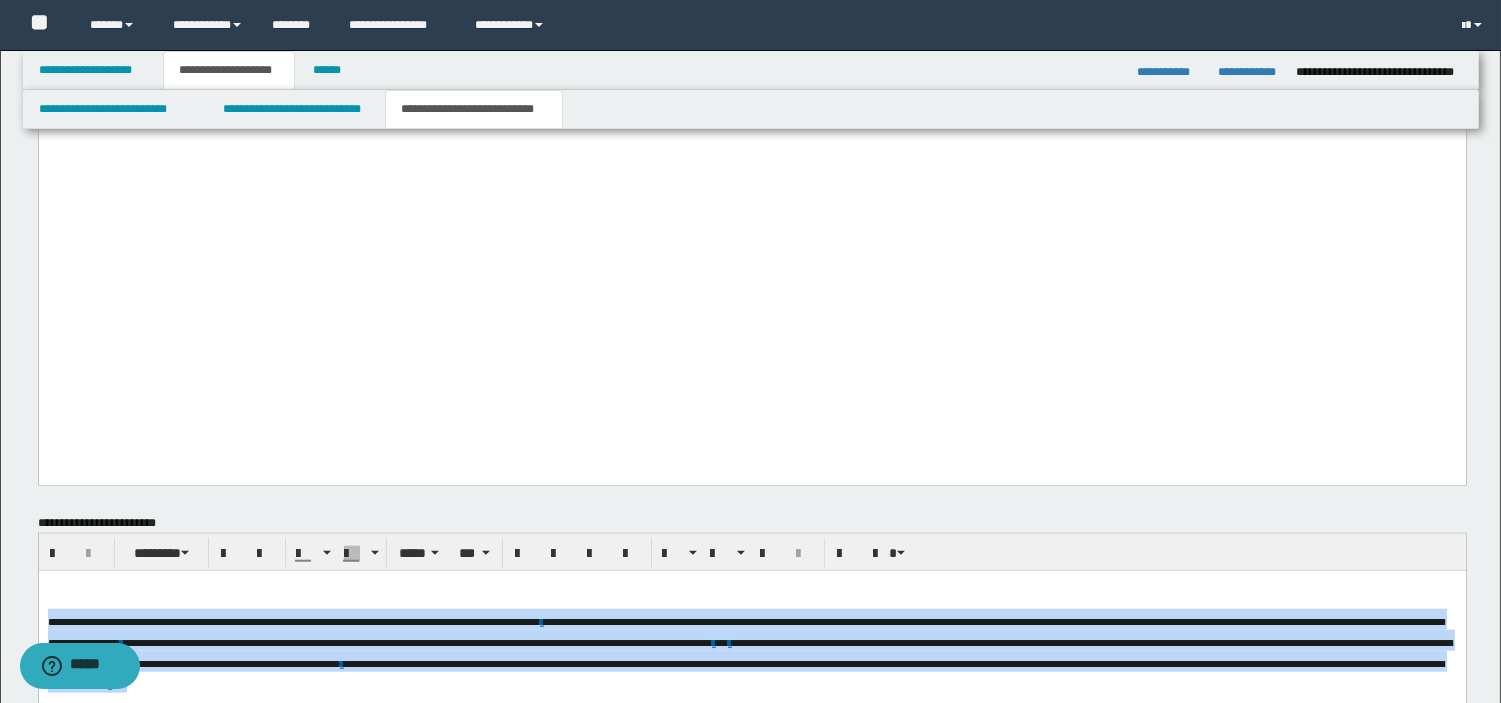 click on "**********" at bounding box center (751, 2023) 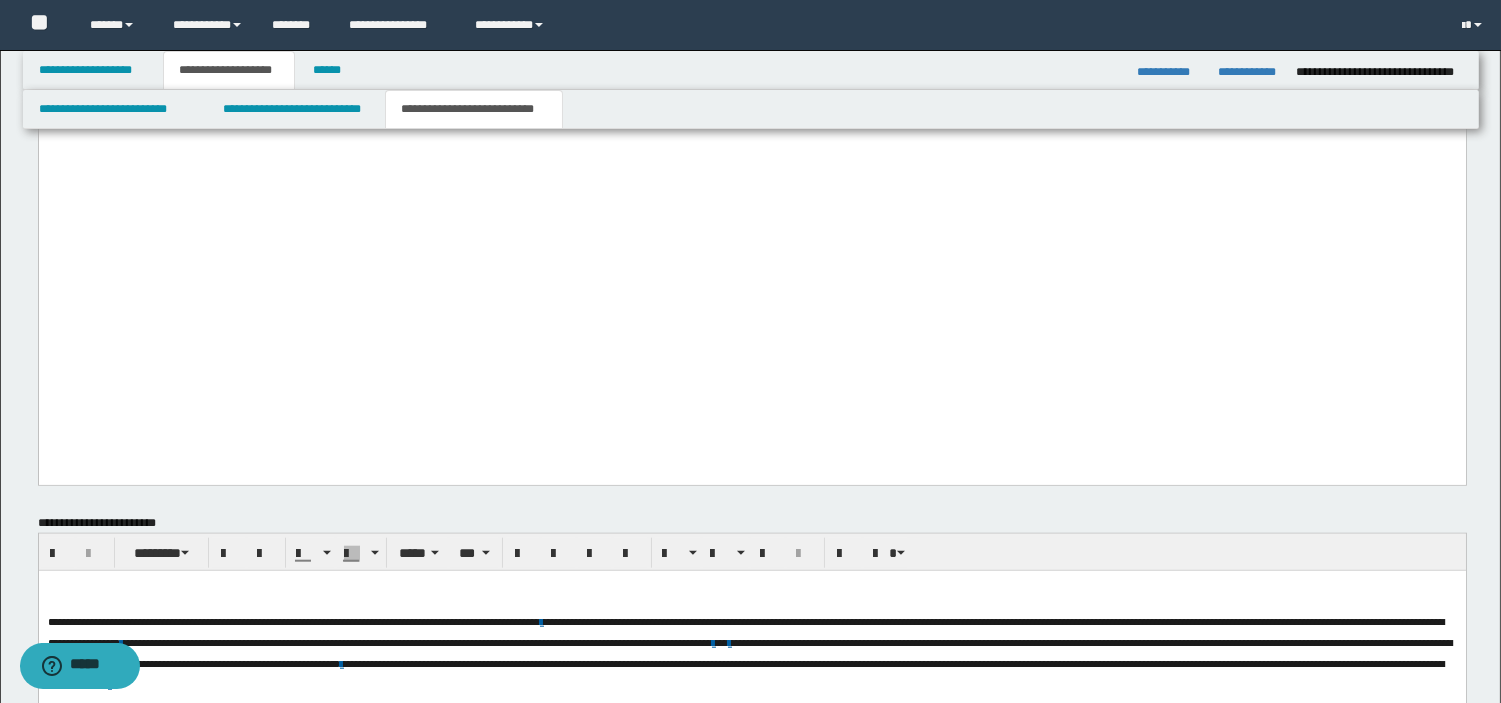 click on "**********" at bounding box center [751, 2023] 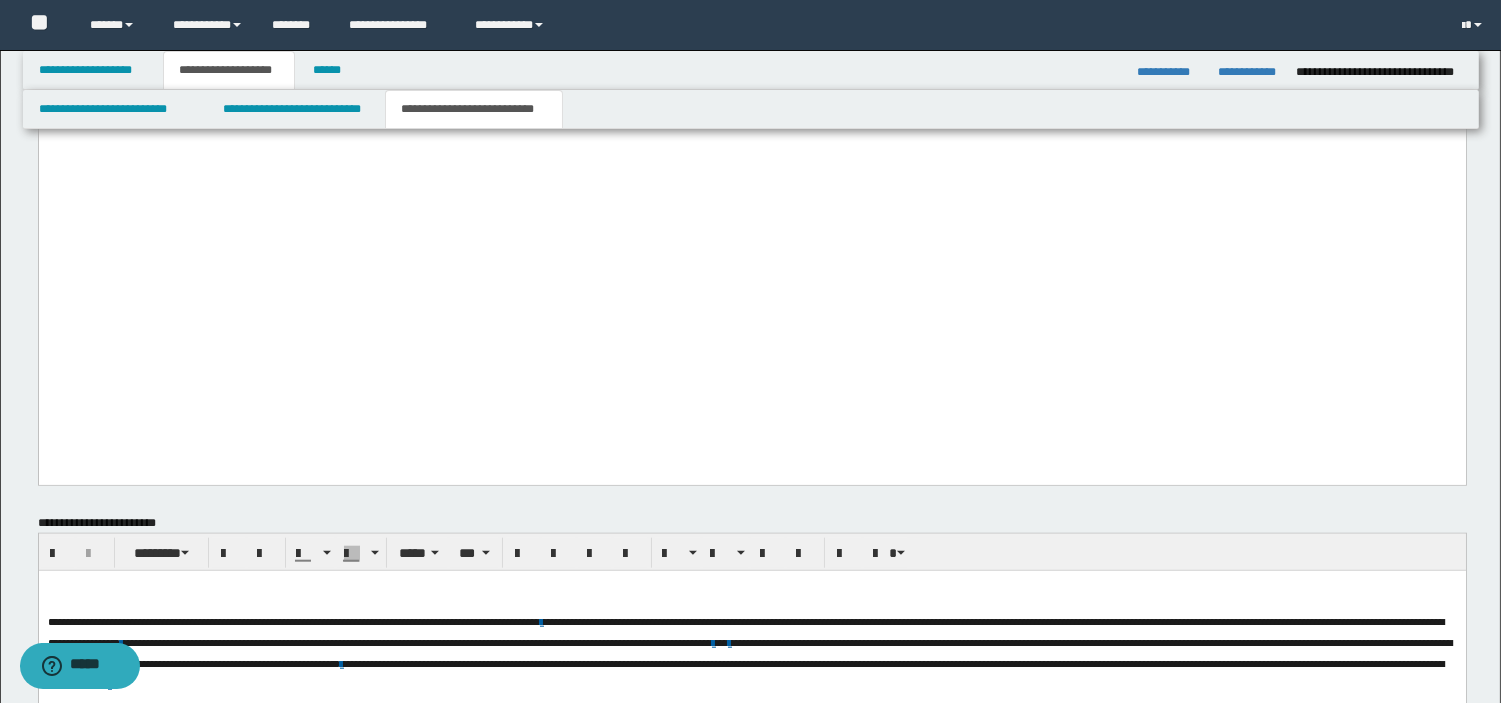 click on "**********" at bounding box center (751, 2023) 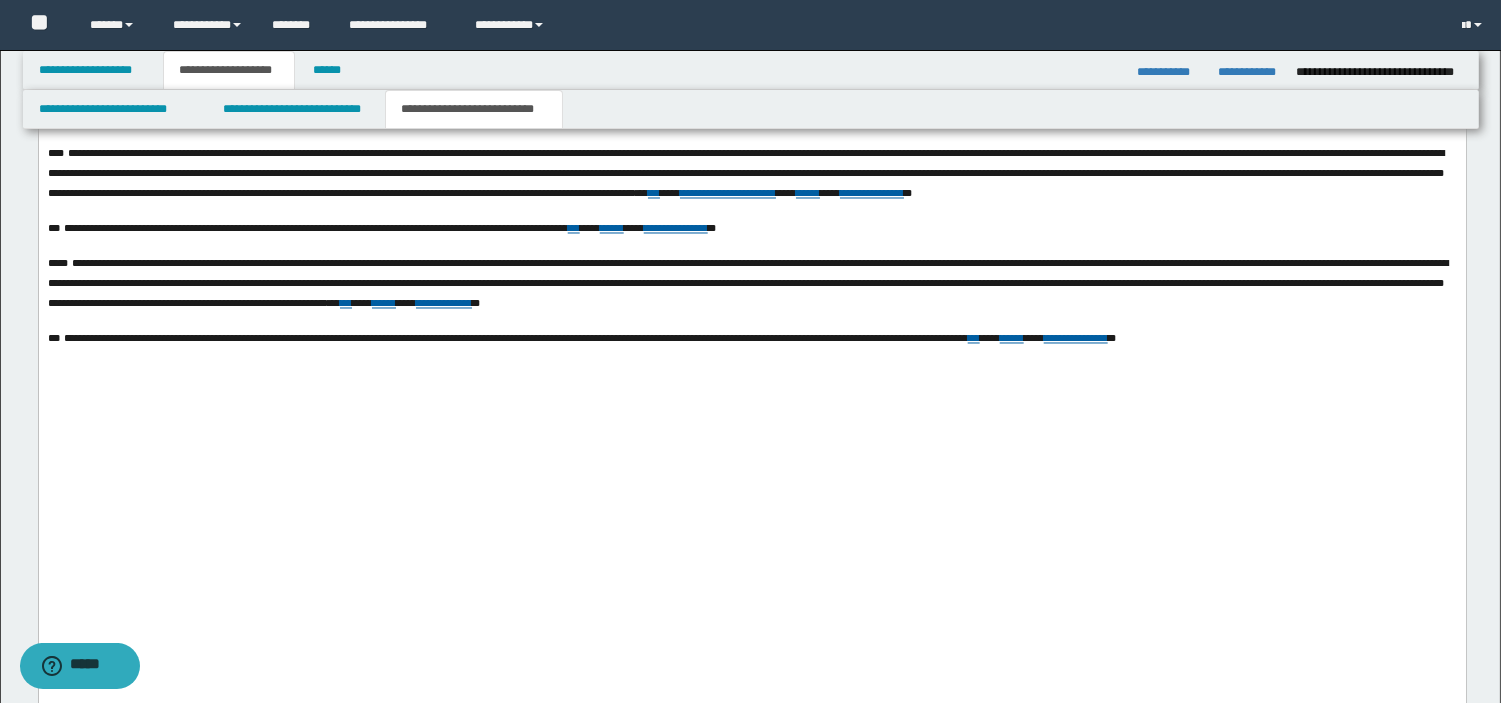 scroll, scrollTop: 7133, scrollLeft: 0, axis: vertical 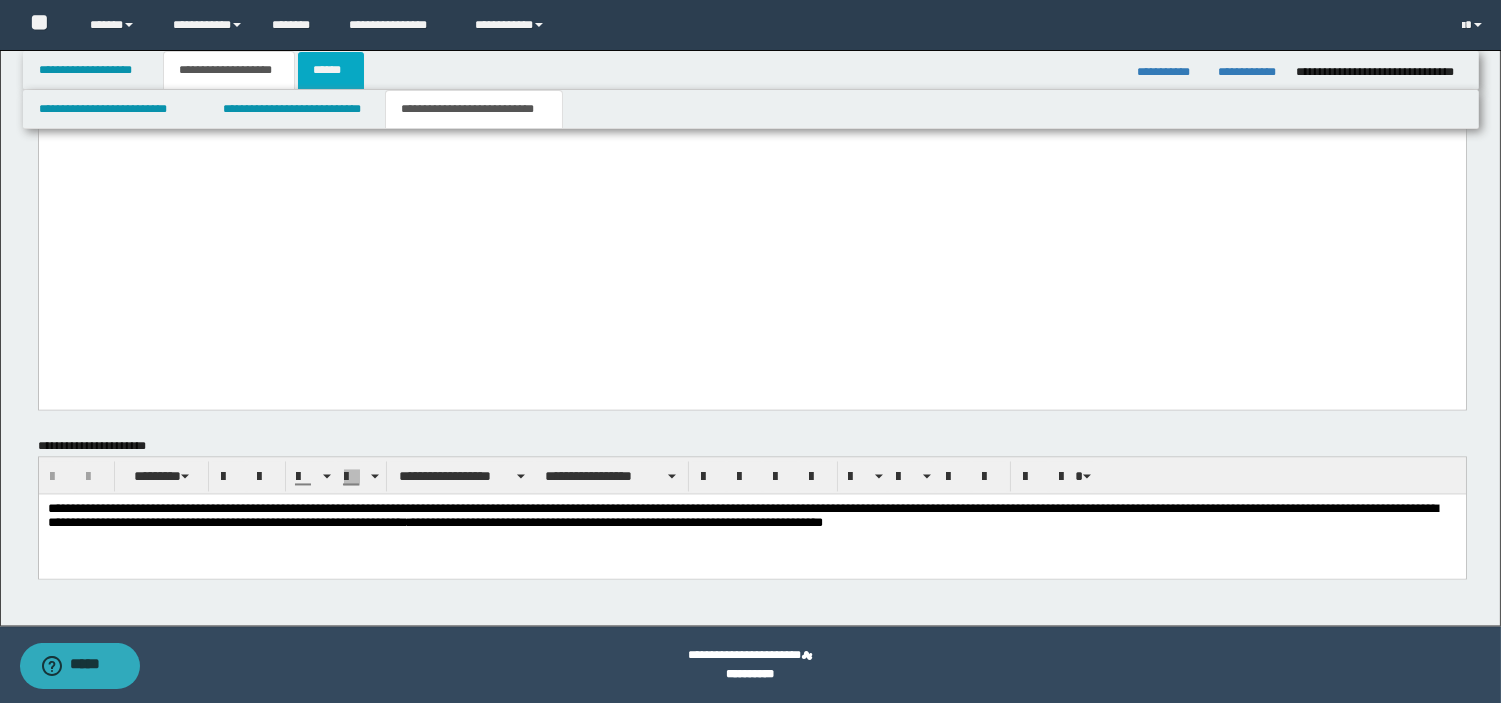 click on "******" at bounding box center (331, 70) 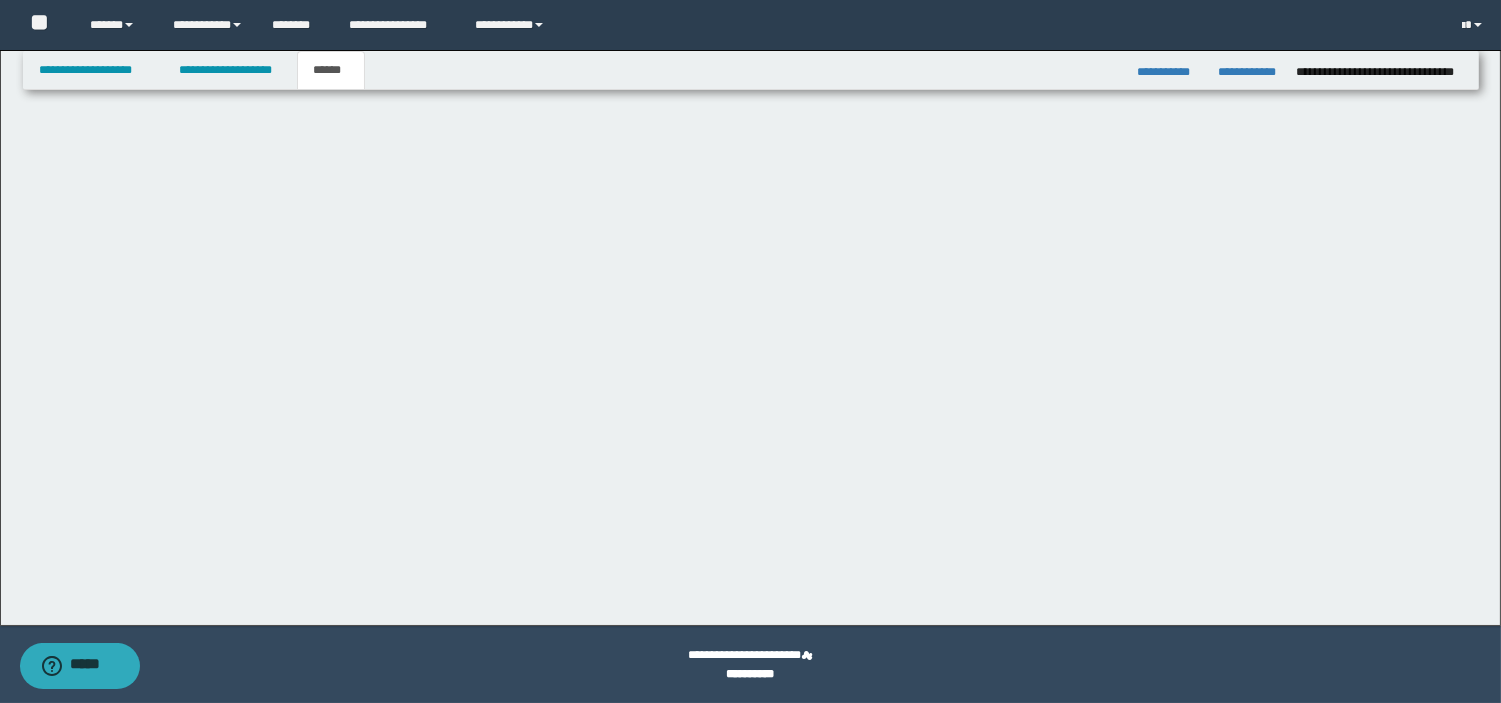 scroll, scrollTop: 0, scrollLeft: 0, axis: both 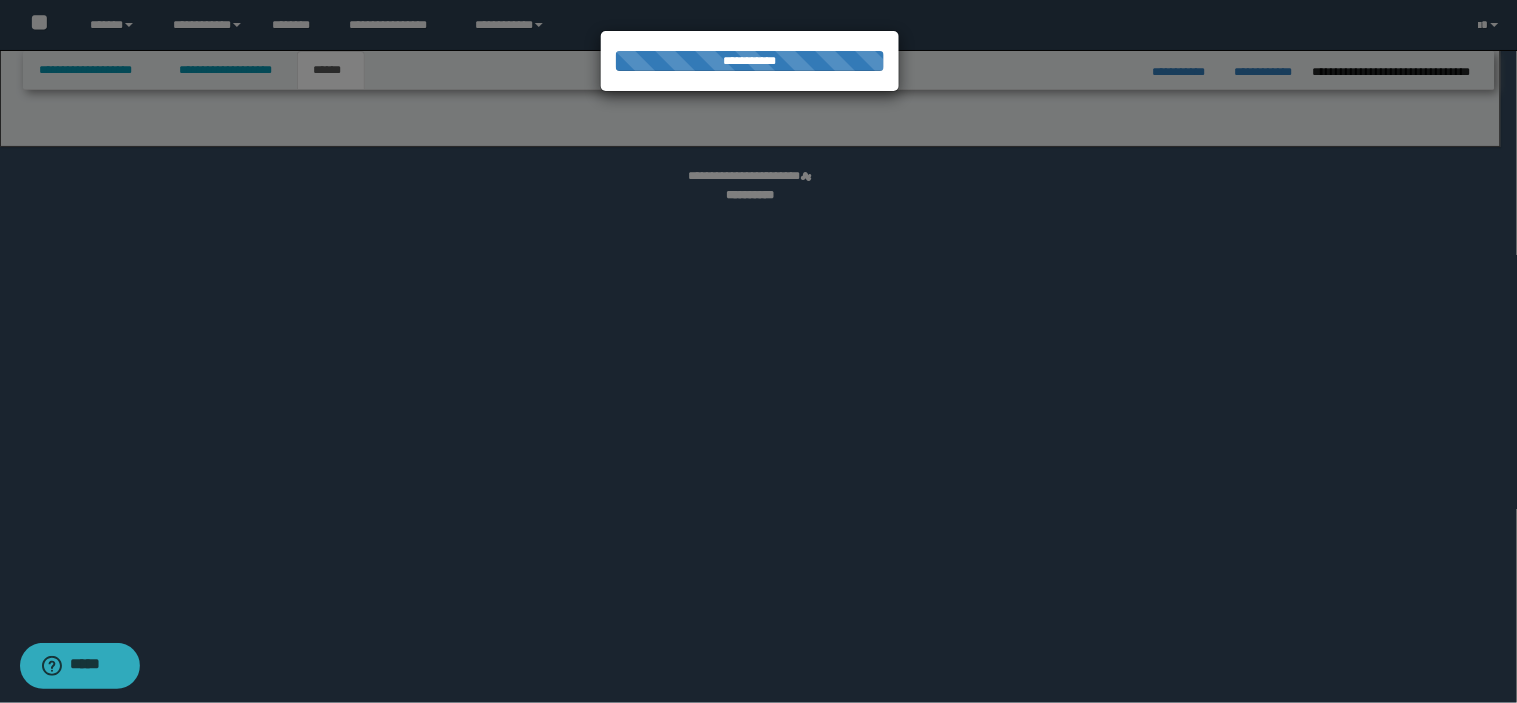 select on "*" 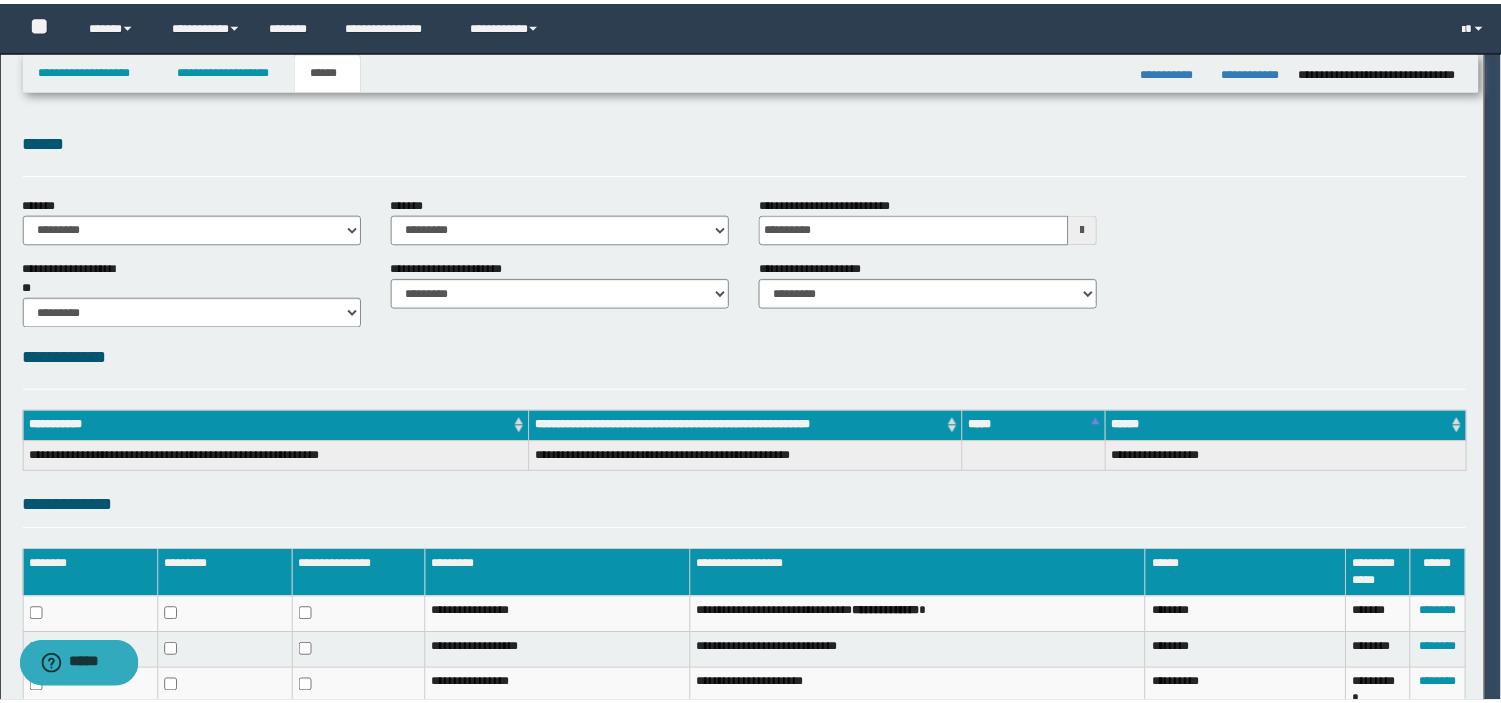 scroll, scrollTop: 0, scrollLeft: 0, axis: both 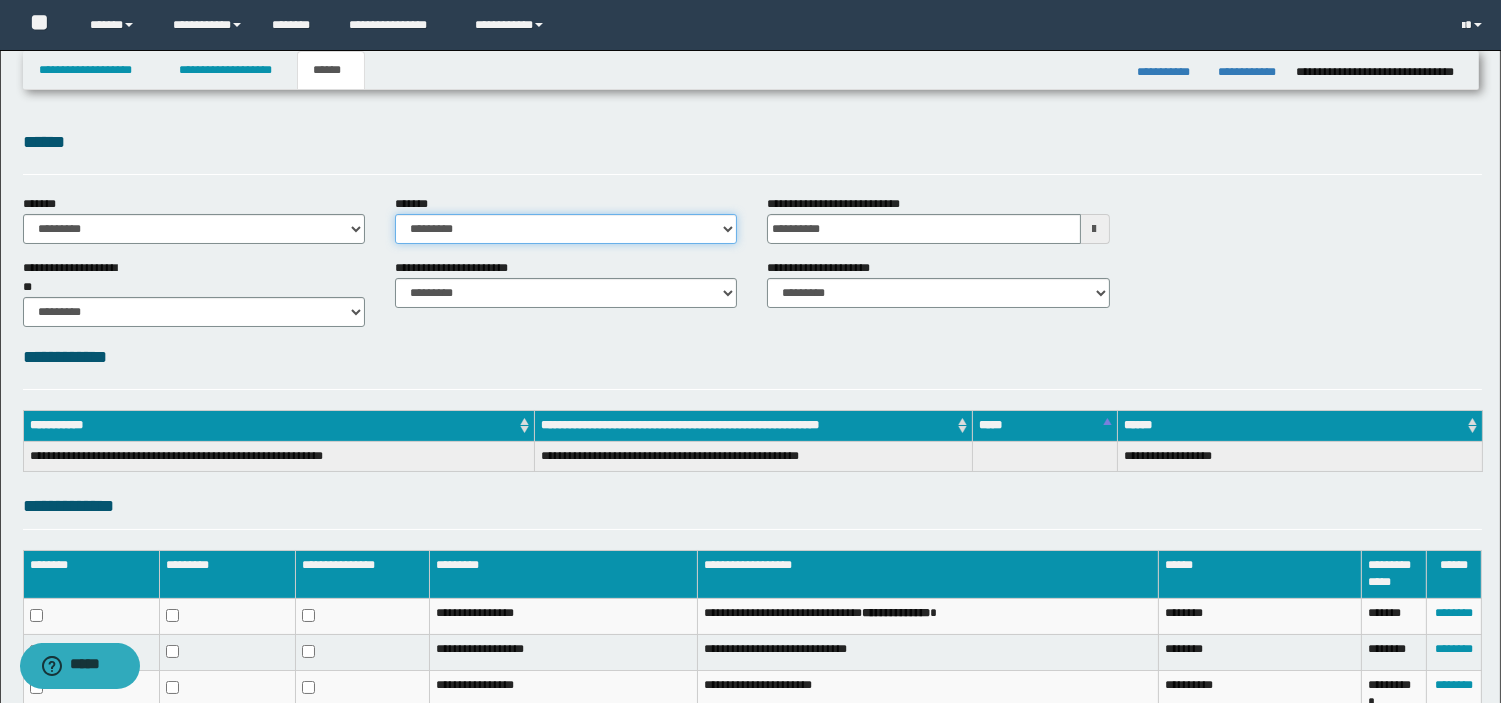 click on "**********" at bounding box center (566, 229) 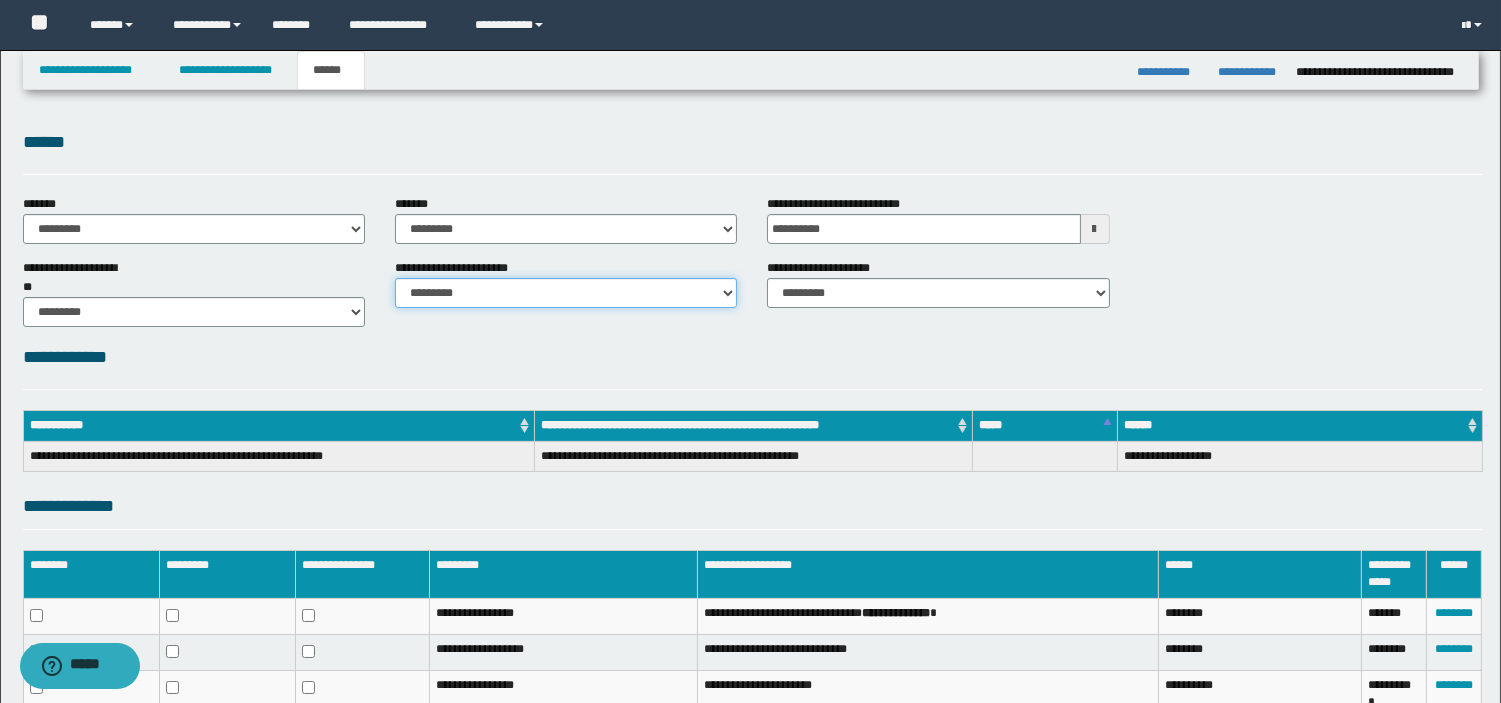 click on "*********
*********
*********" at bounding box center (566, 293) 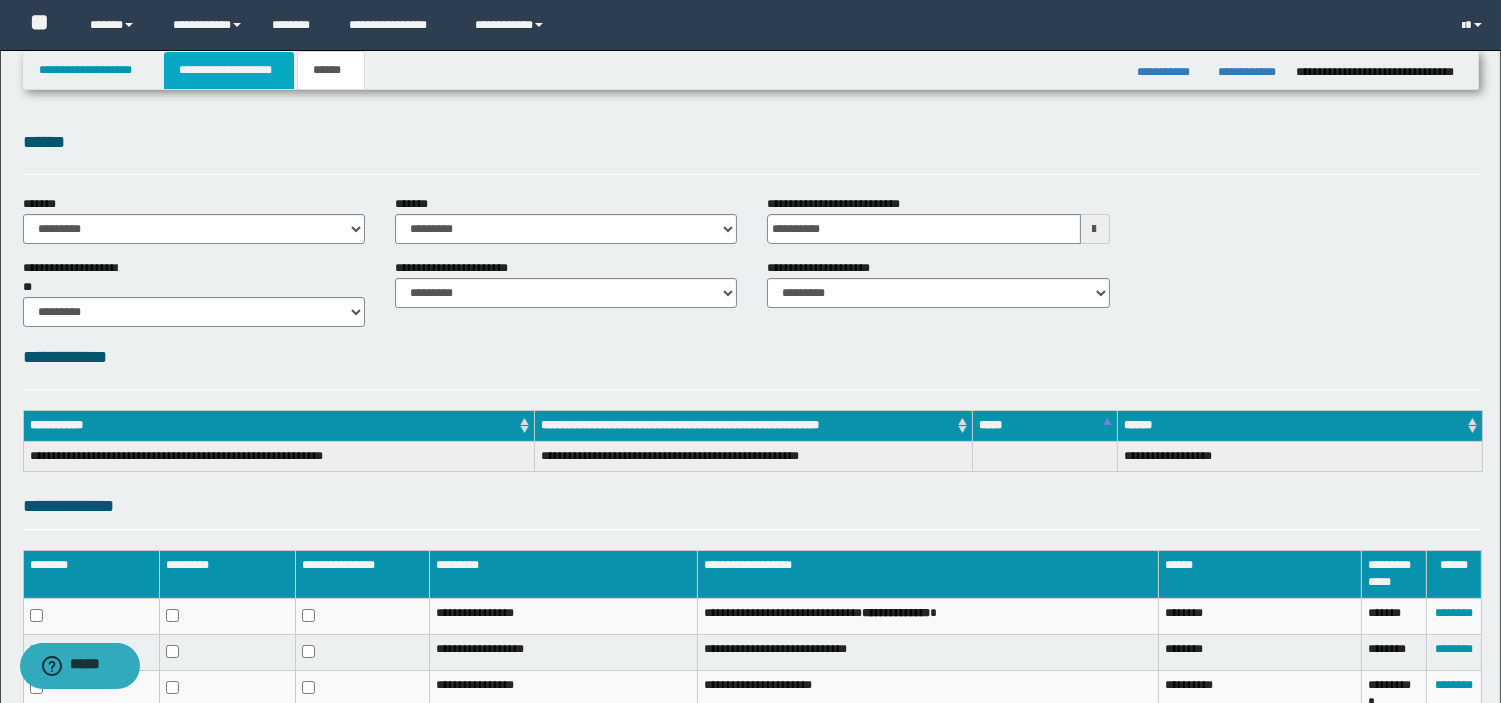 click on "**********" at bounding box center (229, 70) 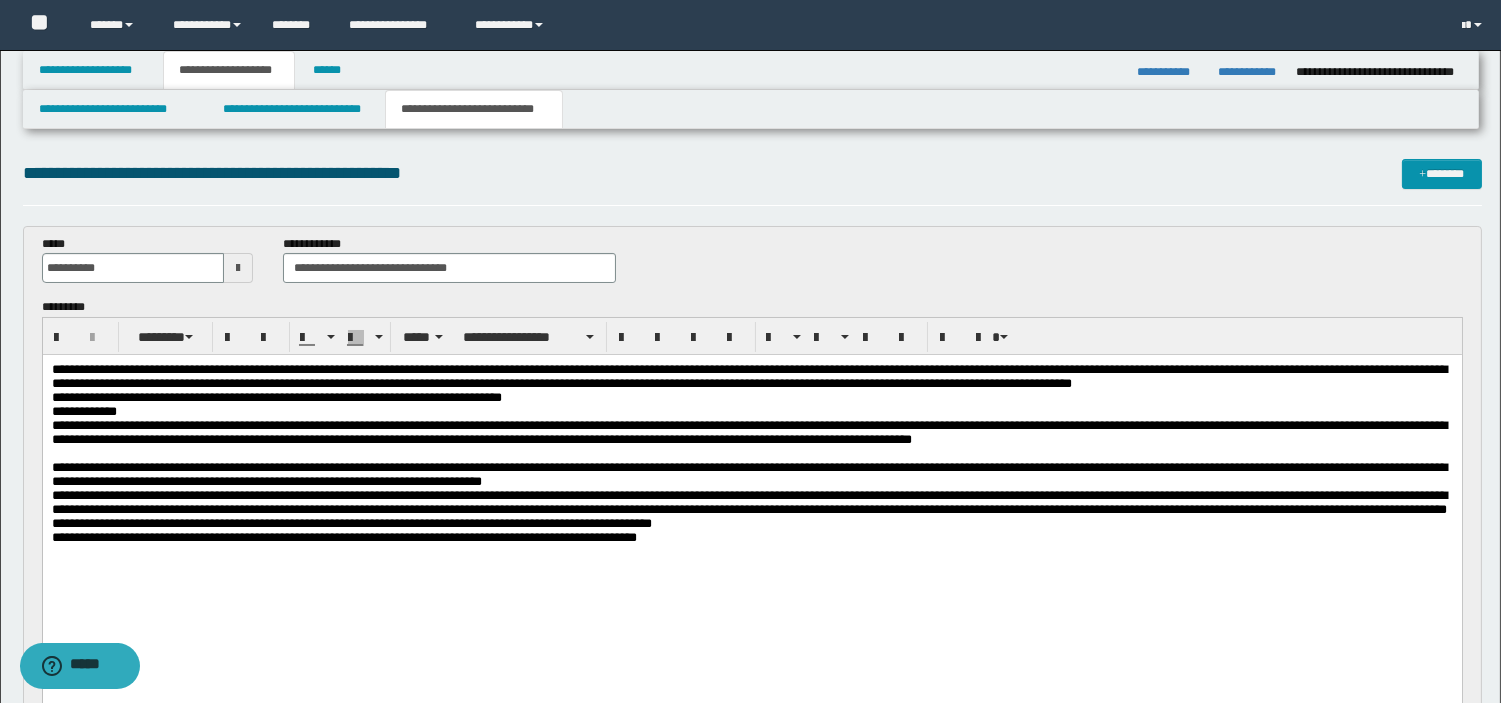 scroll, scrollTop: 614, scrollLeft: 0, axis: vertical 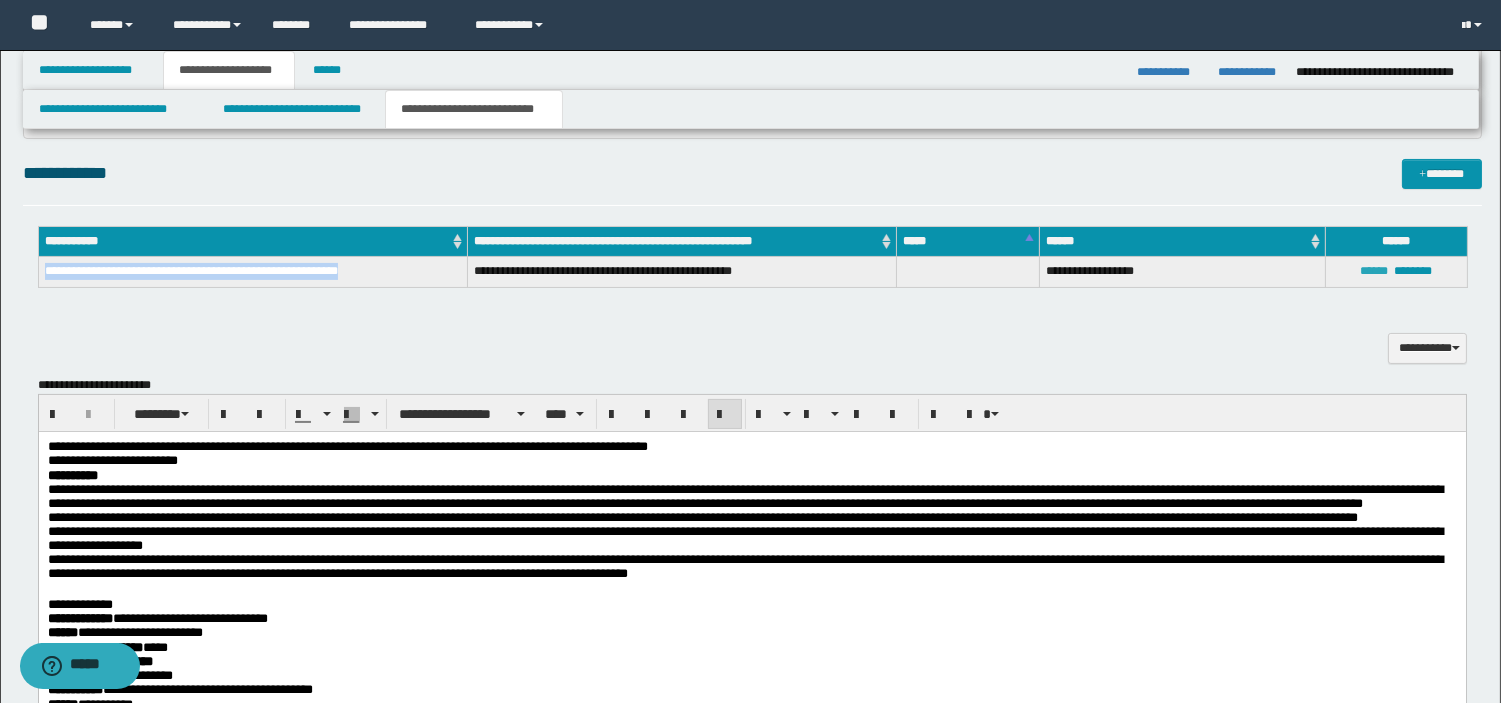 click on "******" at bounding box center [1374, 271] 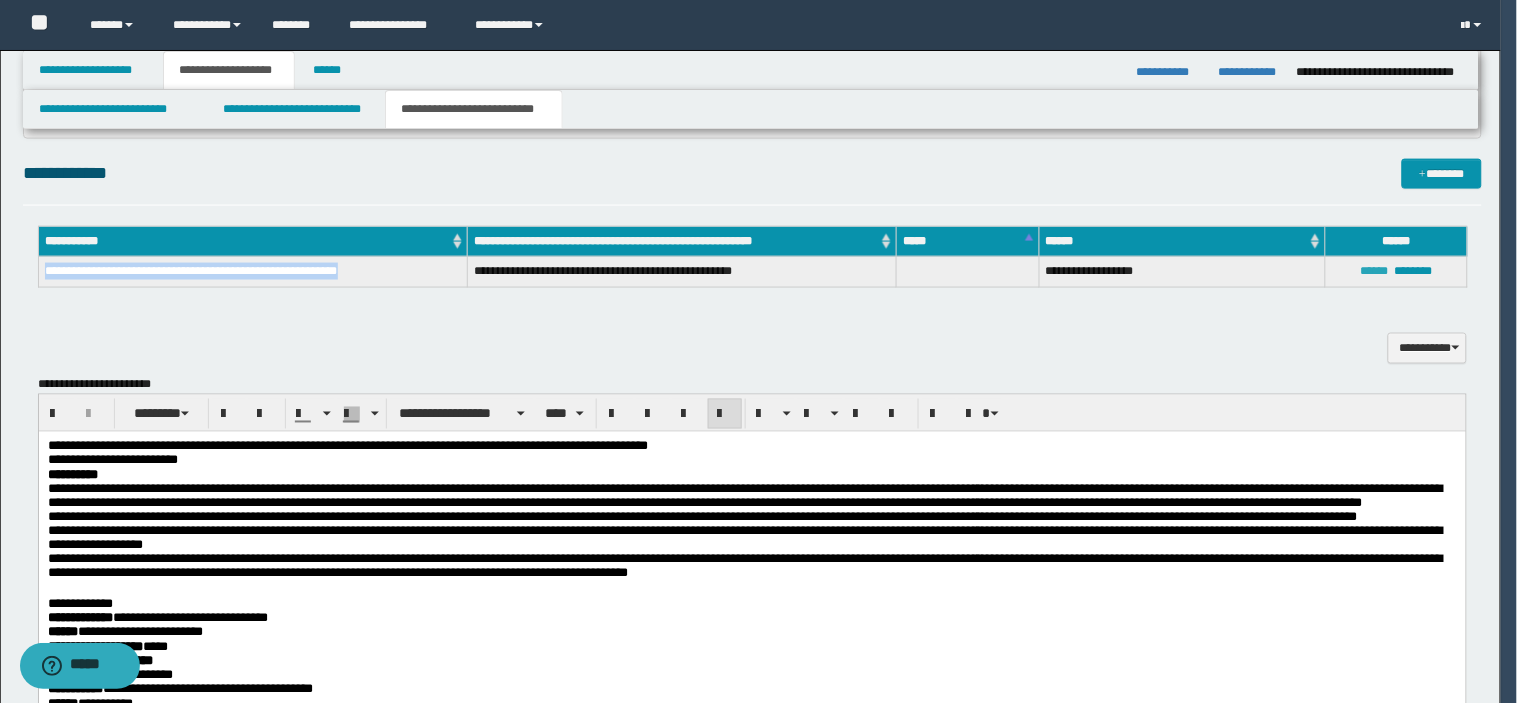 type on "**********" 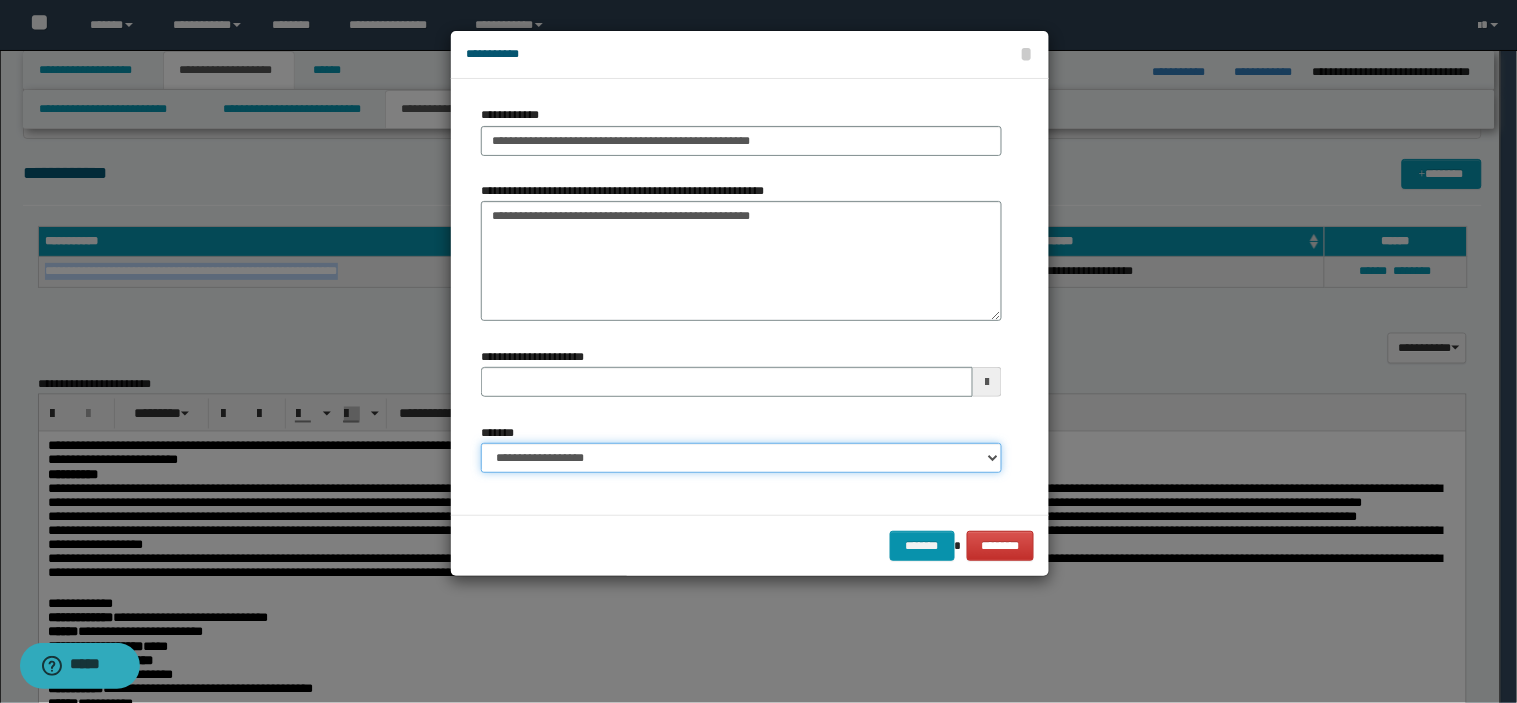 click on "**********" at bounding box center (741, 458) 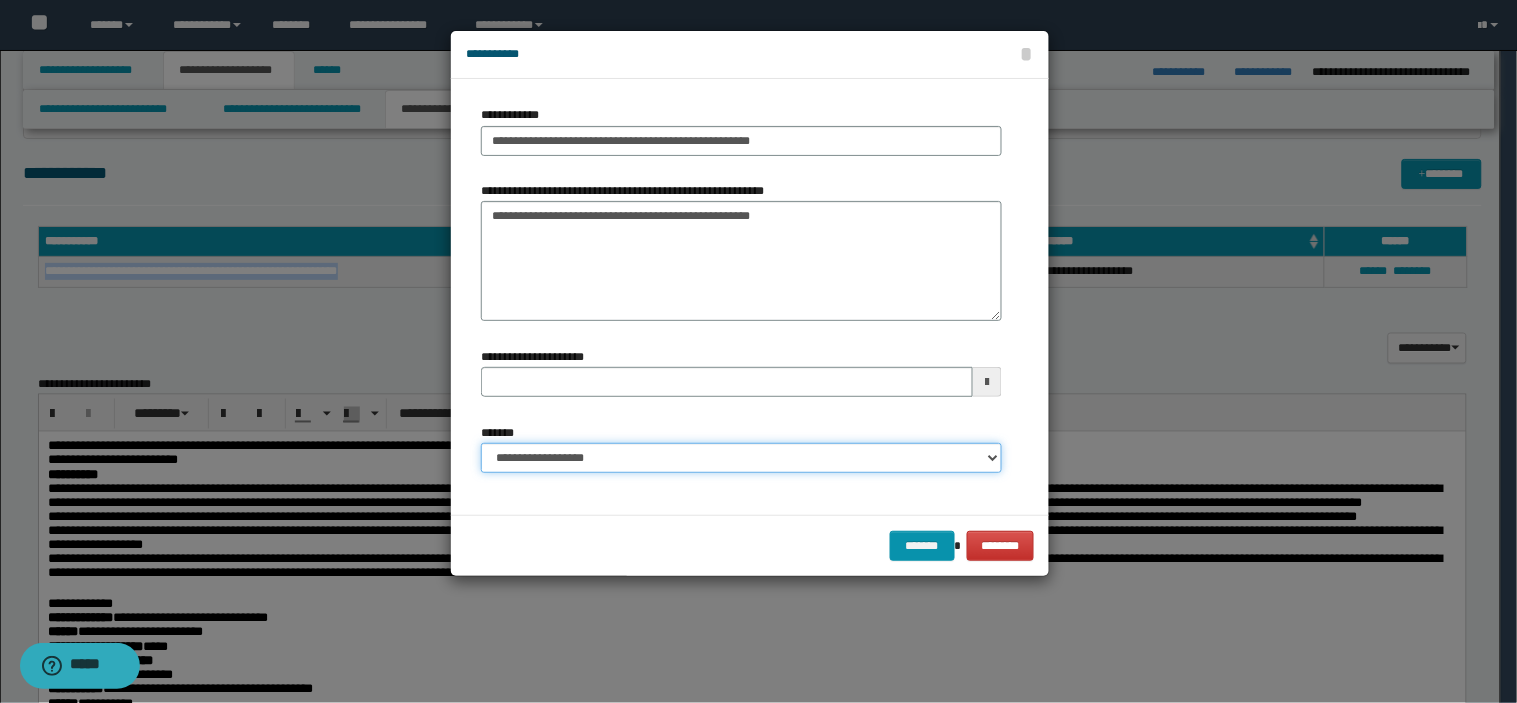 select on "*" 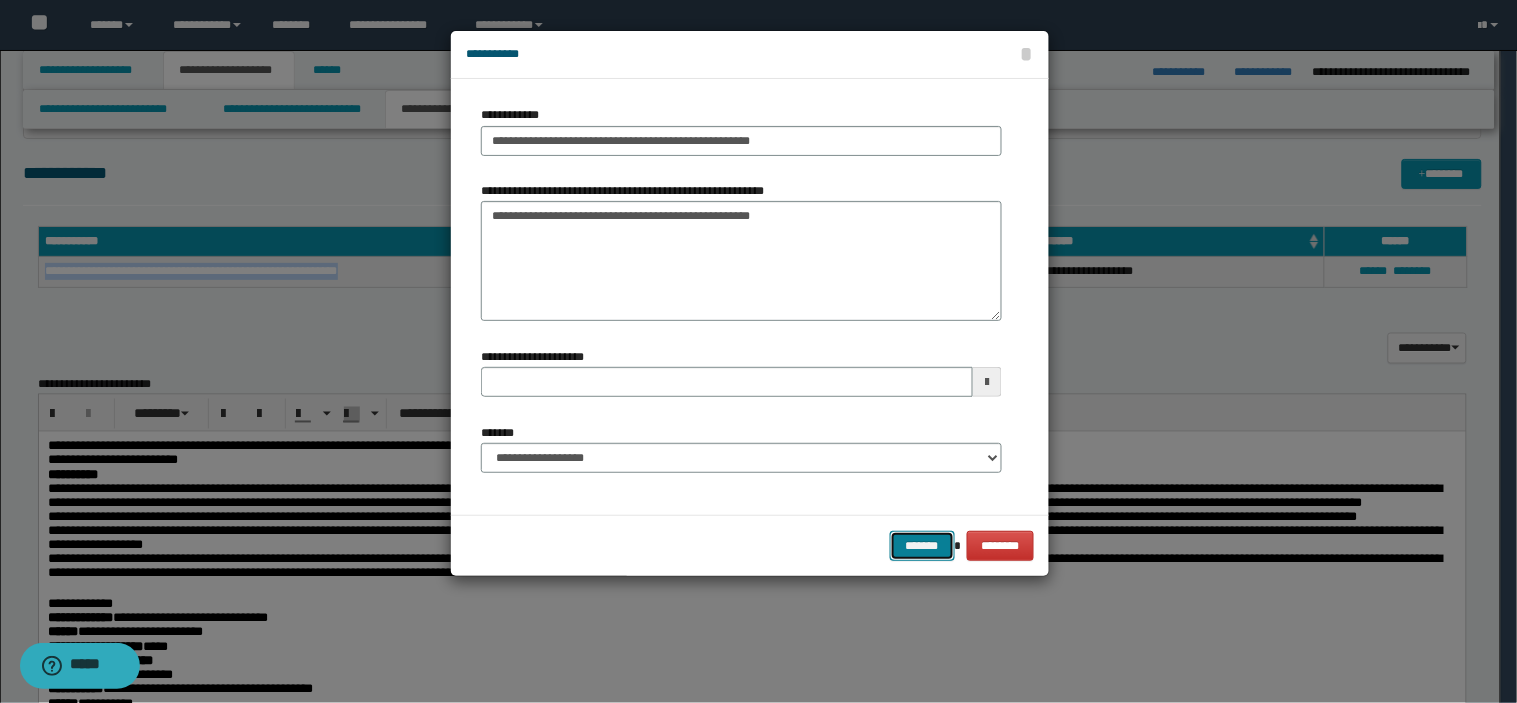 click on "*******" at bounding box center (922, 546) 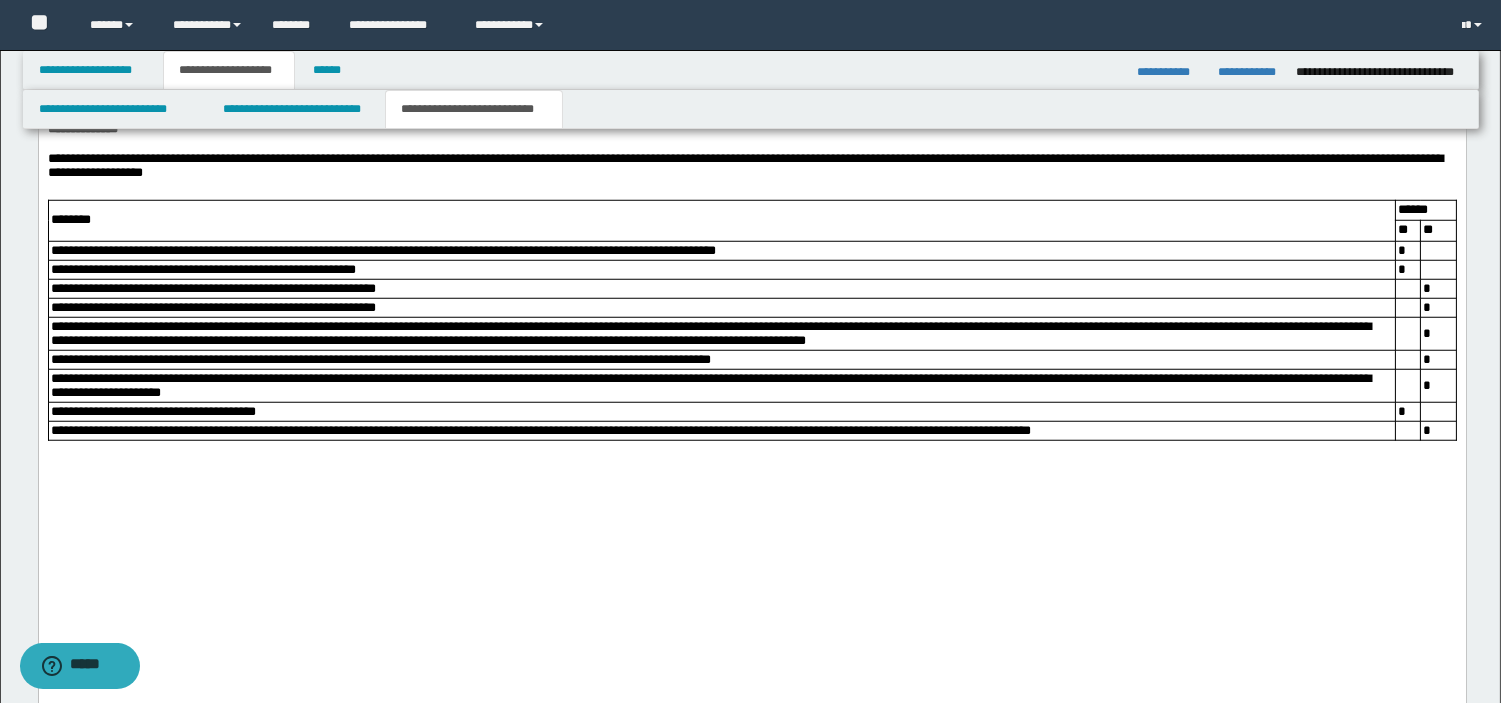 scroll, scrollTop: 3686, scrollLeft: 0, axis: vertical 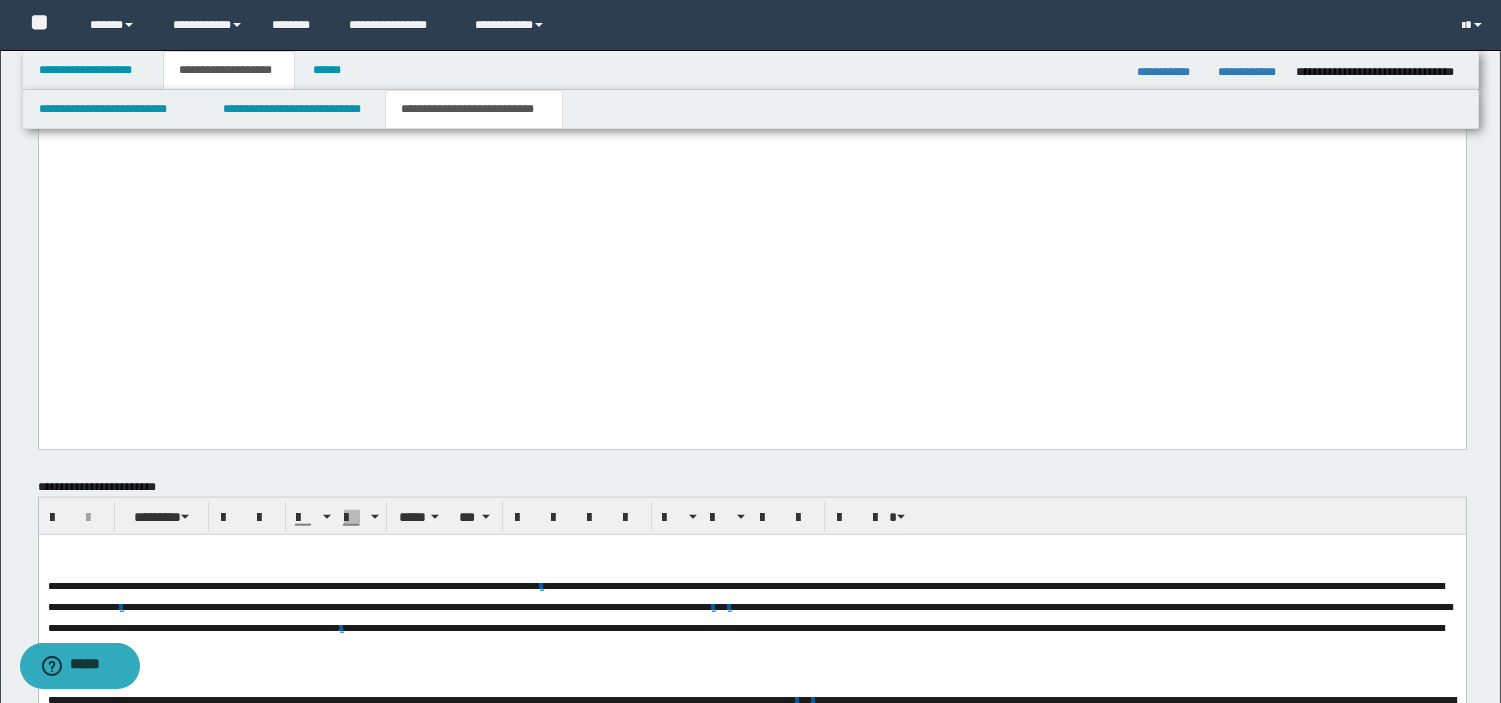 click on "**********" at bounding box center (751, 1987) 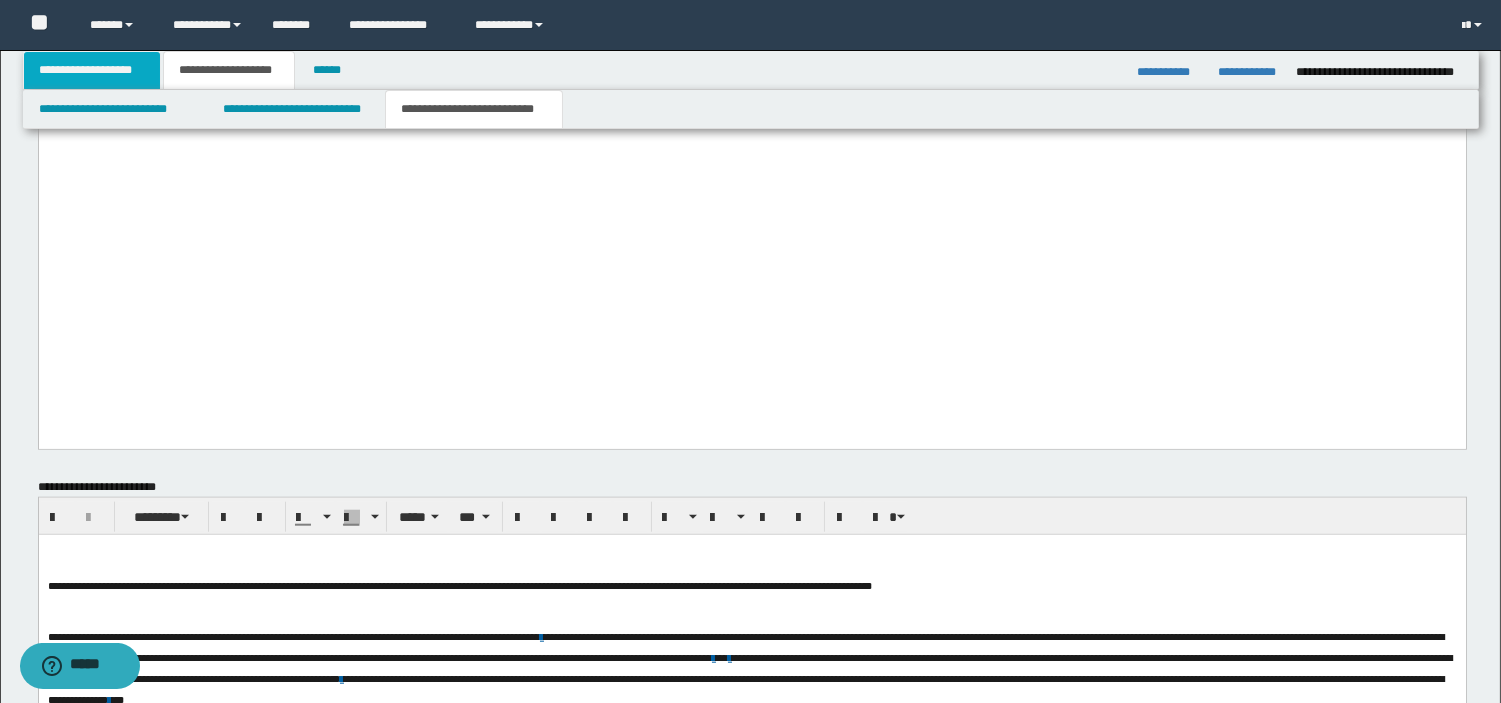 click on "**********" at bounding box center (92, 70) 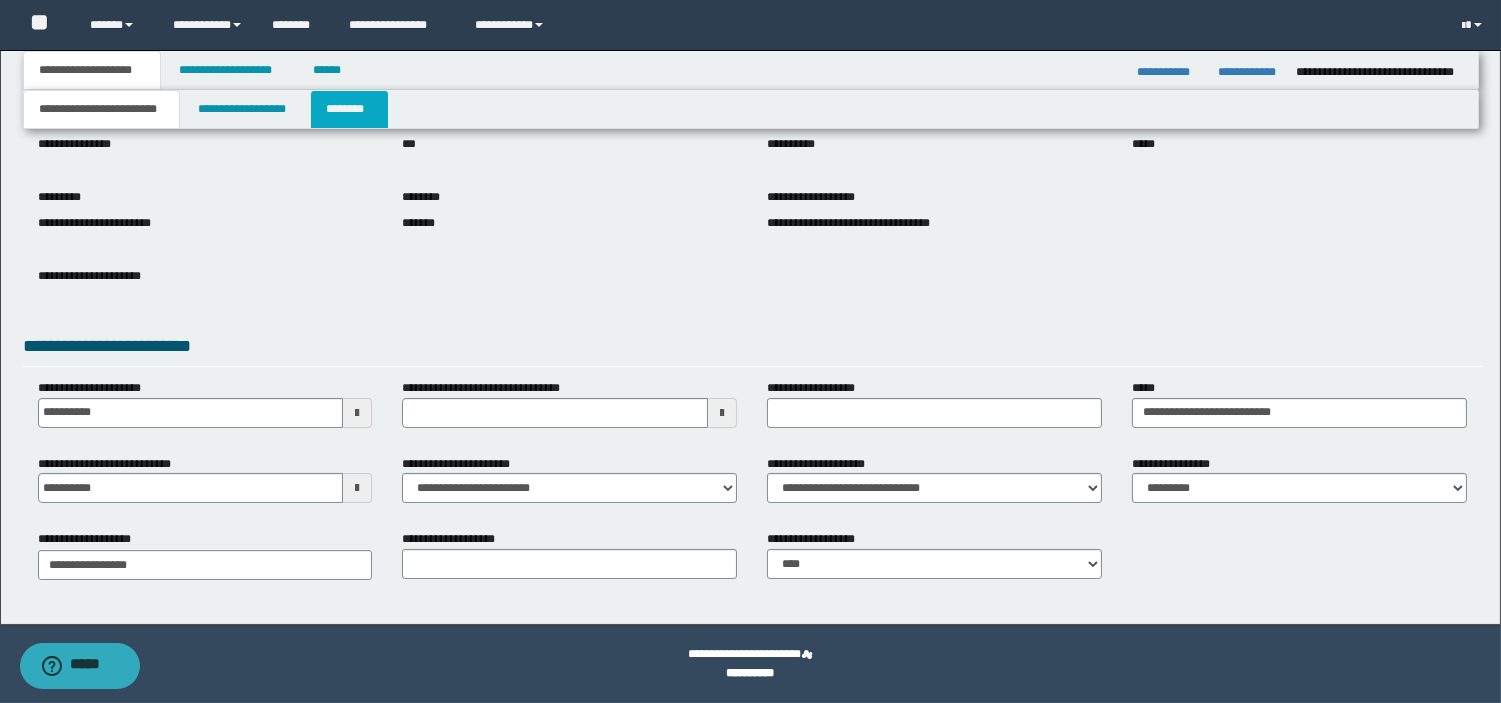 click on "********" at bounding box center (349, 109) 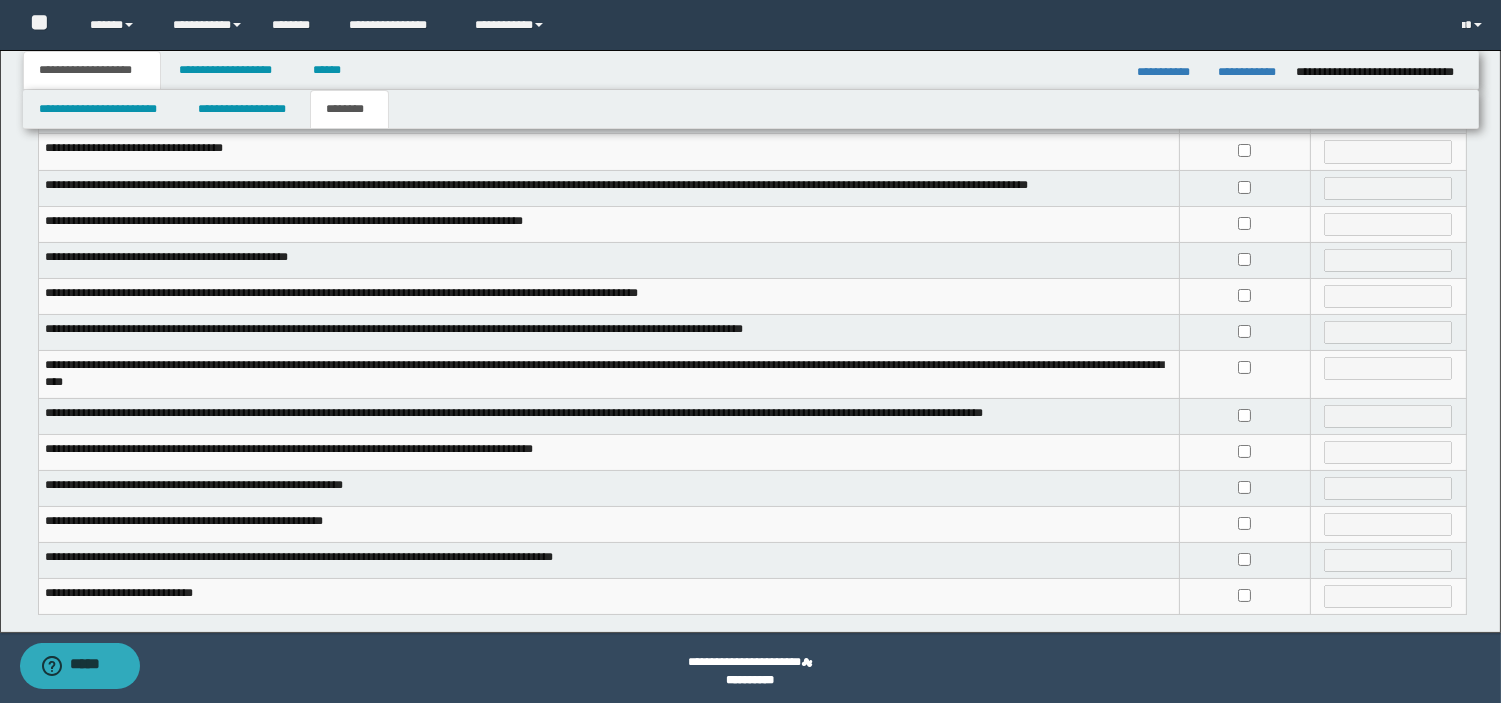 scroll, scrollTop: 394, scrollLeft: 0, axis: vertical 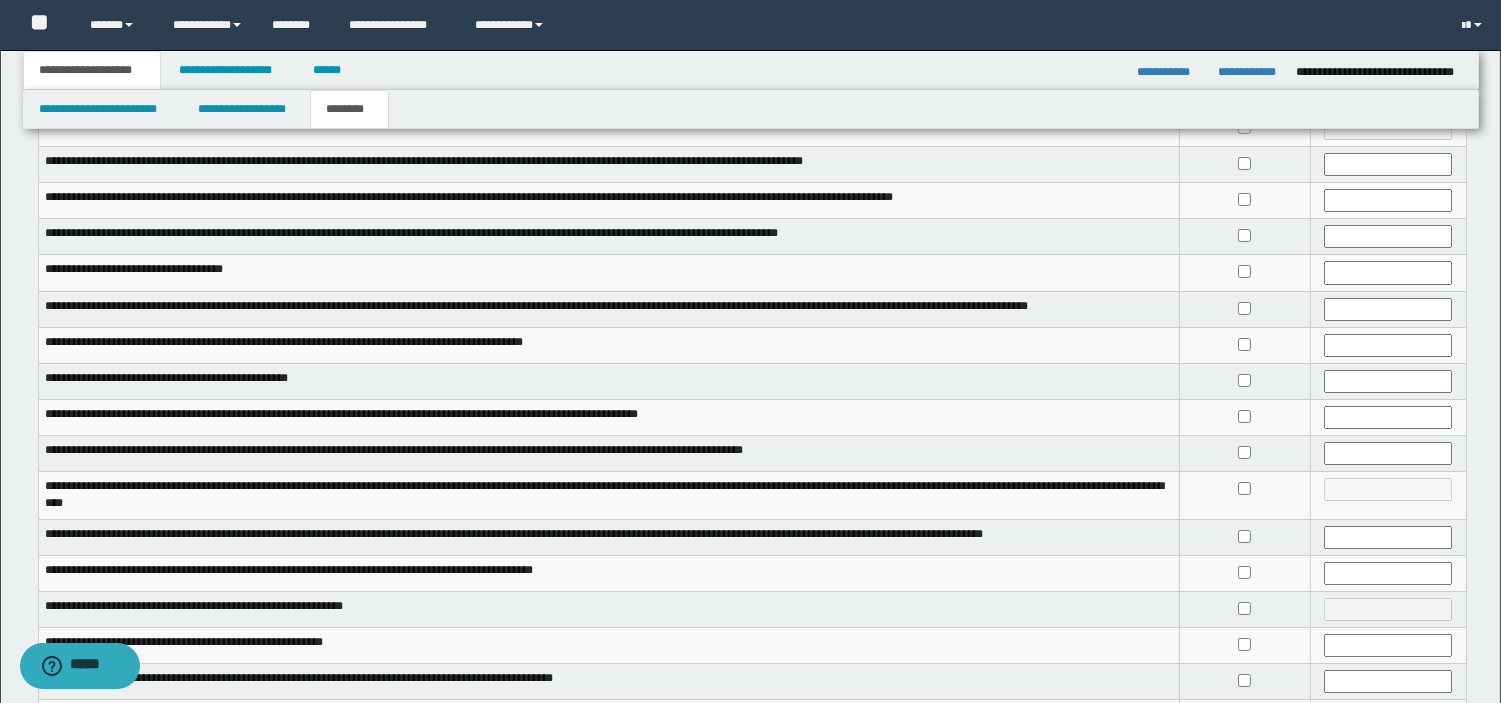 click on "**********" at bounding box center [750, 269] 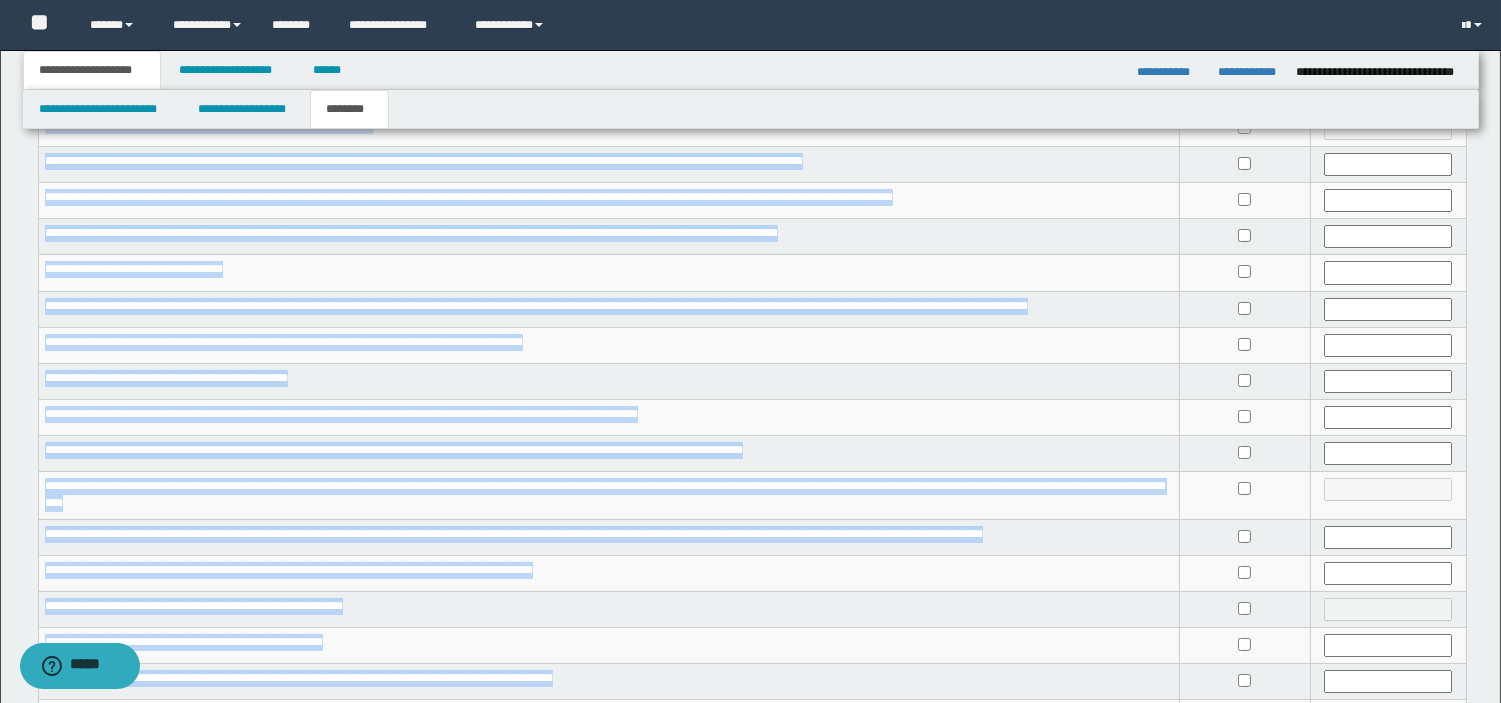 click on "**********" at bounding box center [750, 269] 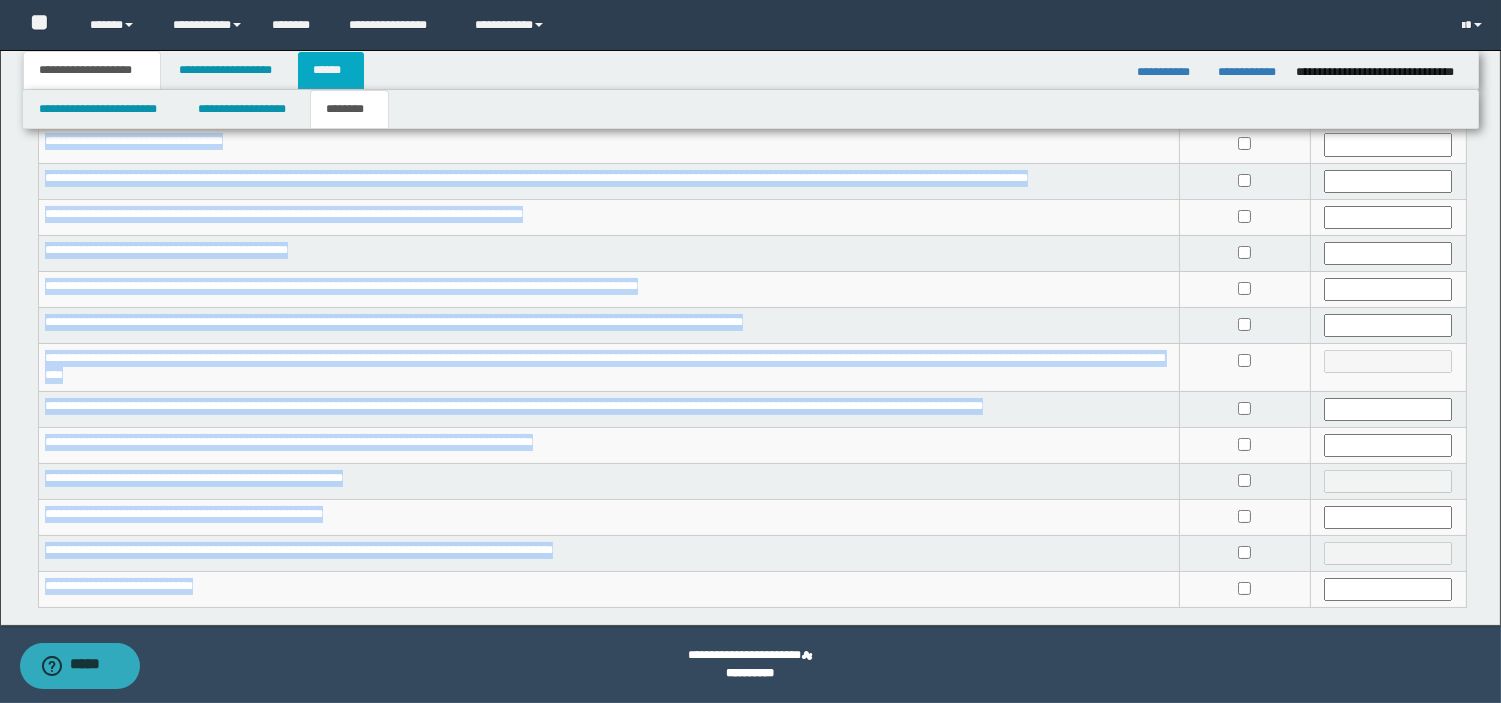 click on "******" at bounding box center [331, 70] 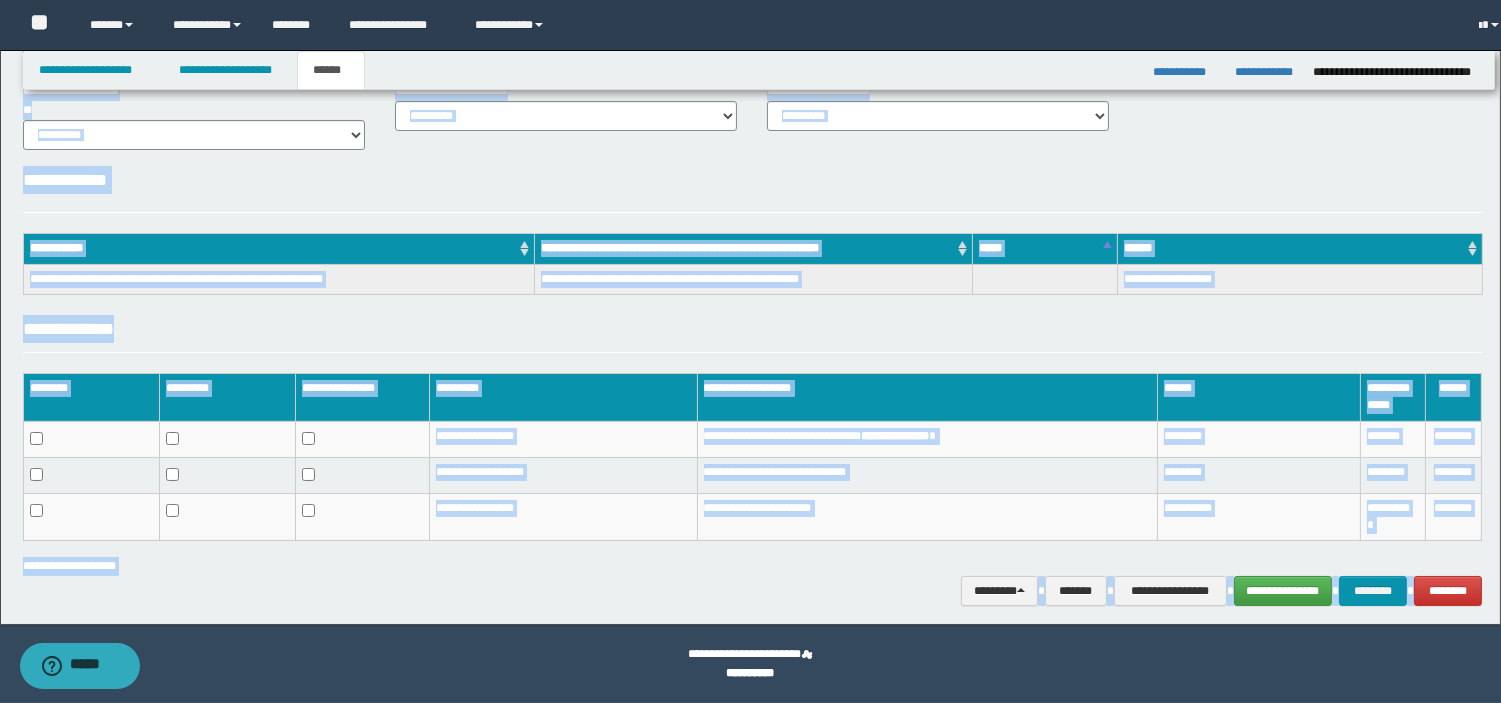 scroll, scrollTop: 176, scrollLeft: 0, axis: vertical 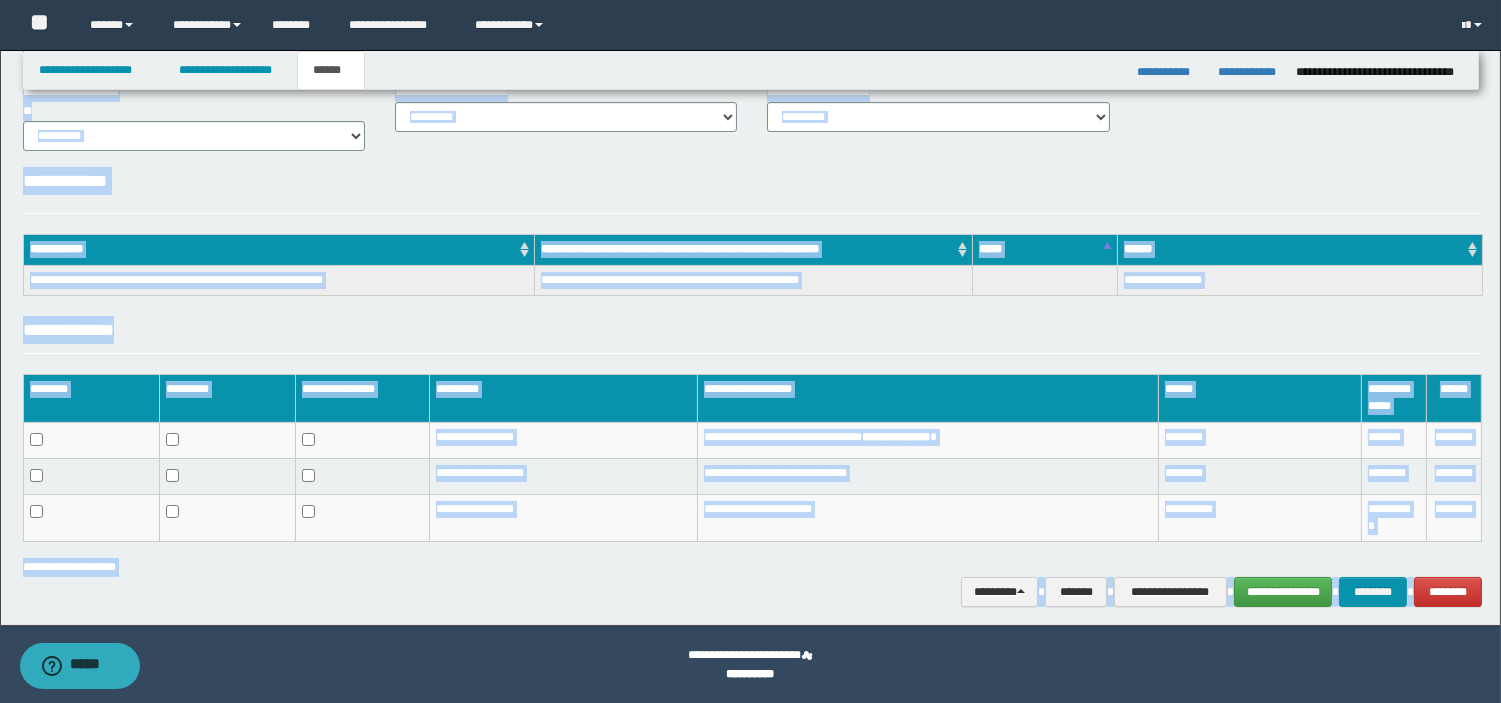 click on "**********" at bounding box center (752, 279) 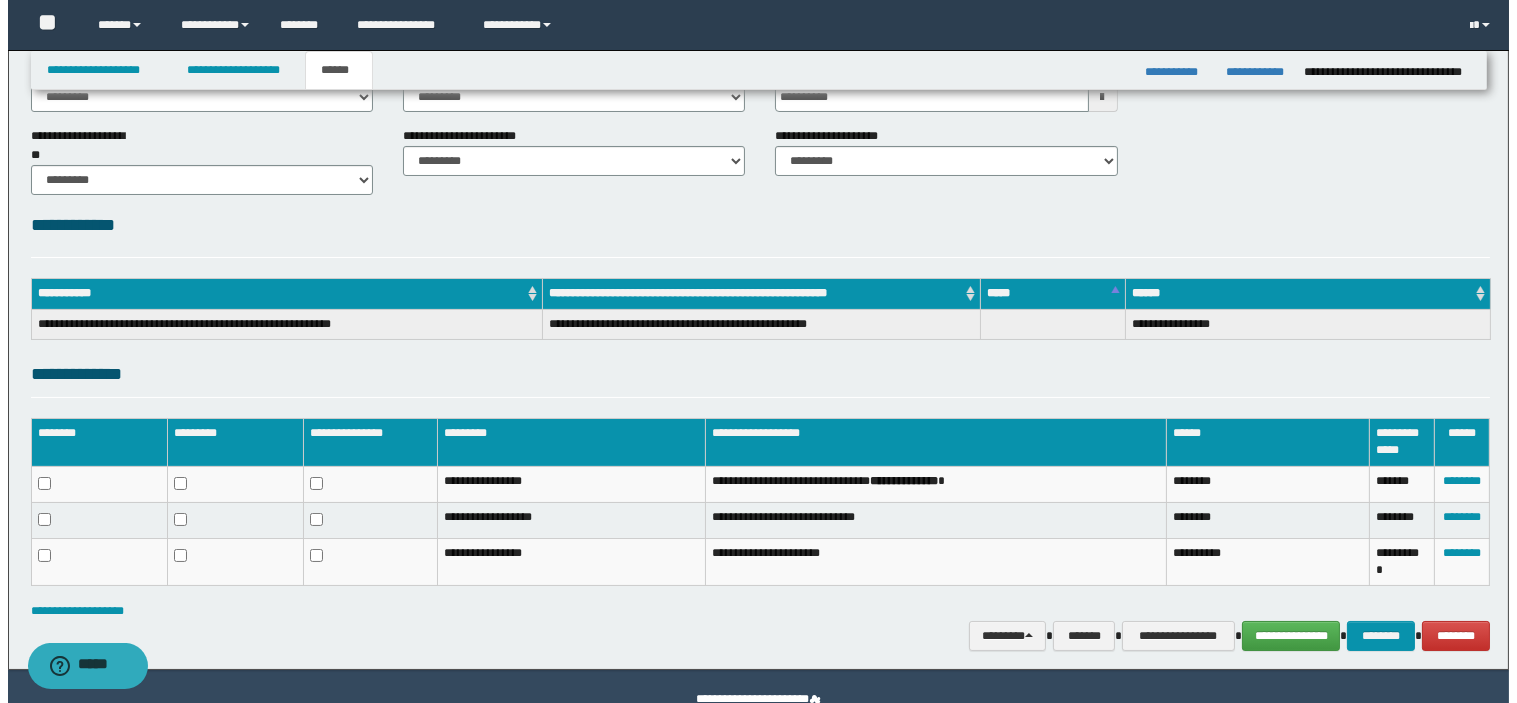 scroll, scrollTop: 176, scrollLeft: 0, axis: vertical 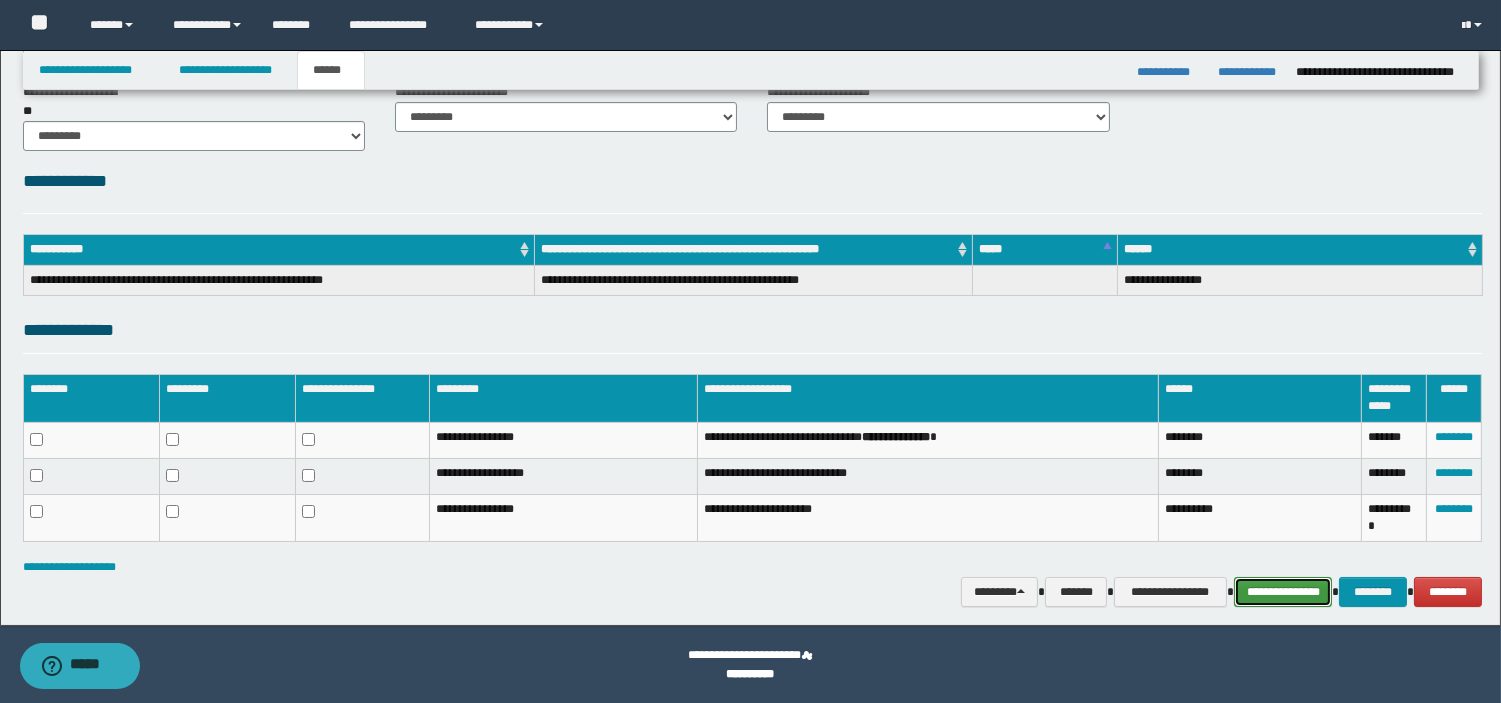 click on "**********" at bounding box center (1283, 592) 